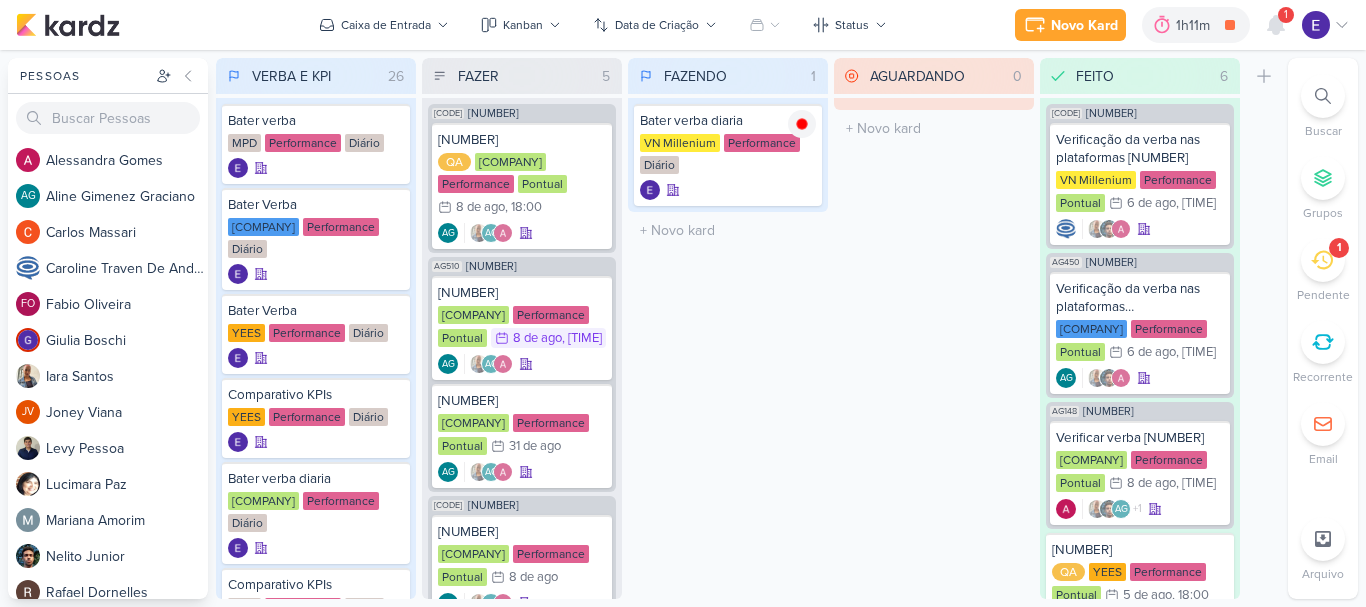 scroll, scrollTop: 0, scrollLeft: 0, axis: both 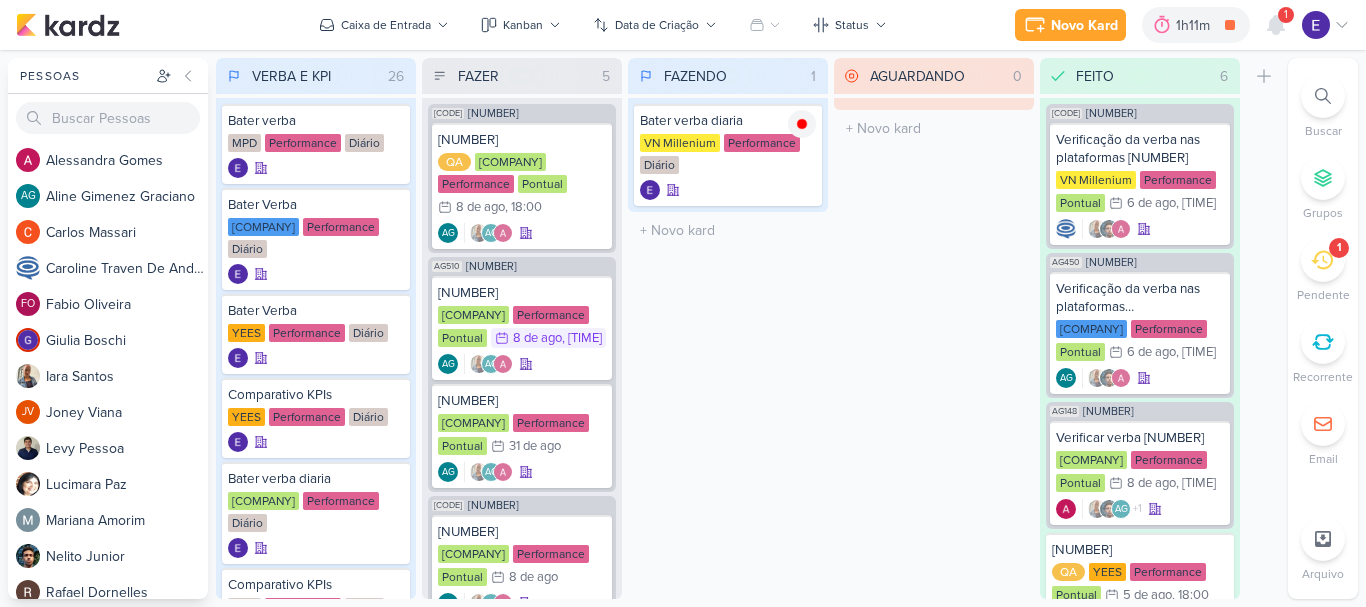 click 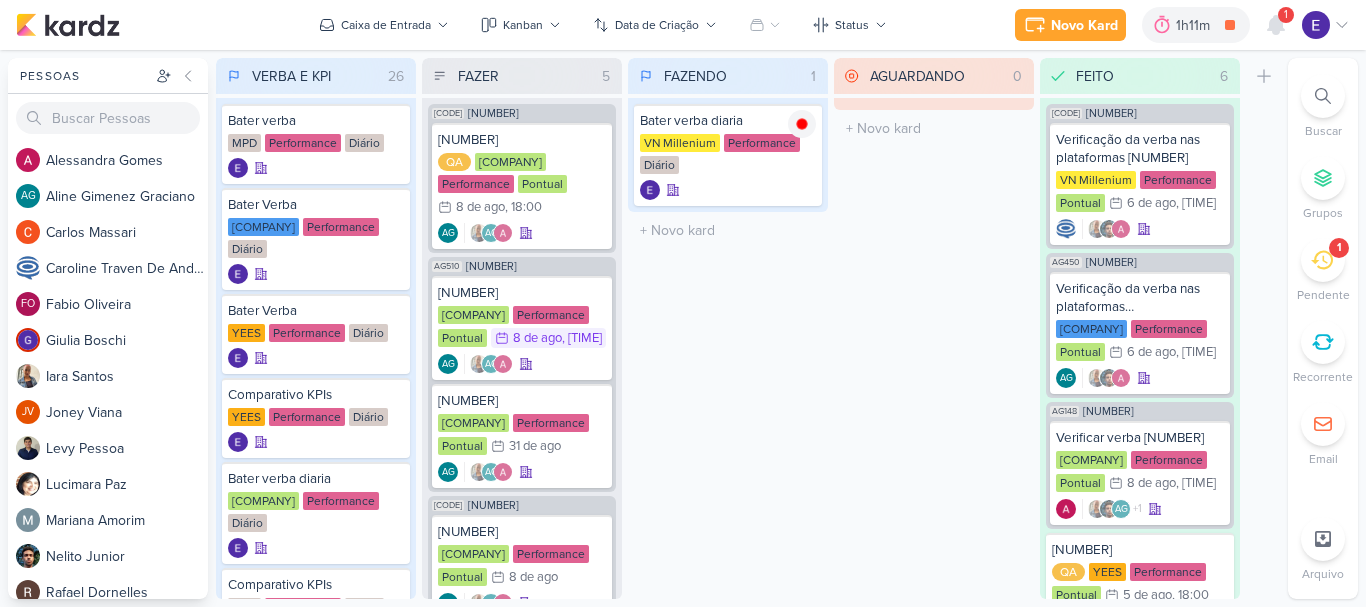 scroll, scrollTop: 300, scrollLeft: 0, axis: vertical 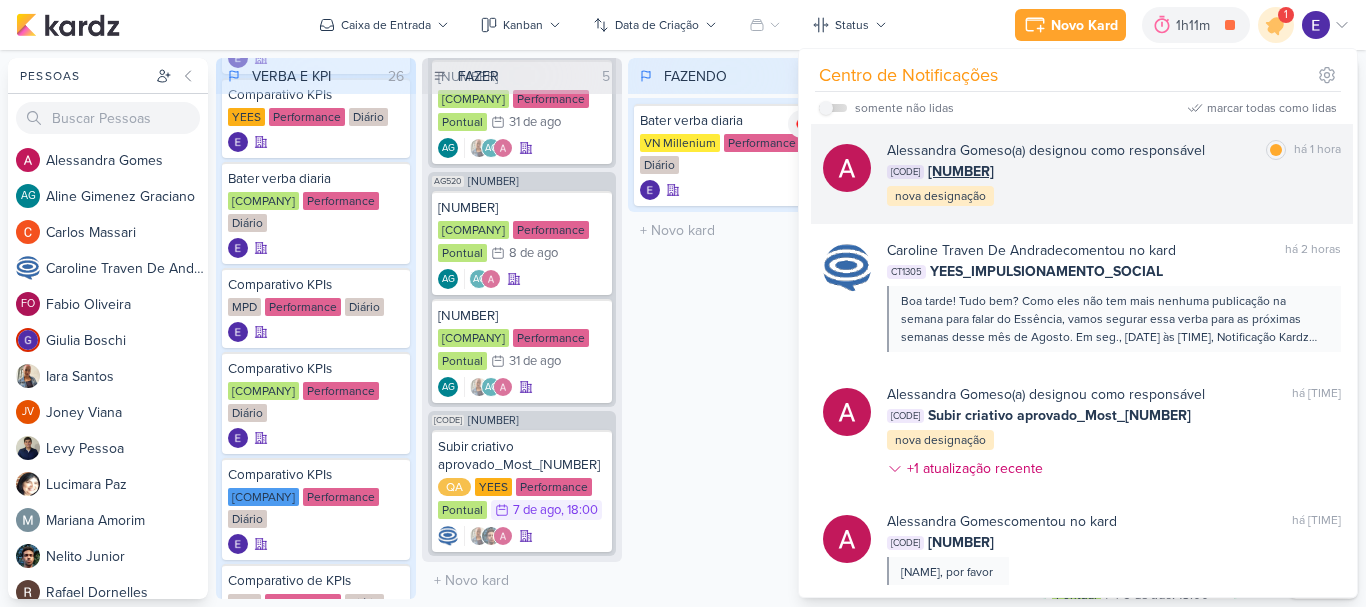 click on "AG155
6708061_YEES_TATUAPÉ_BASE PH3A" at bounding box center (1114, 171) 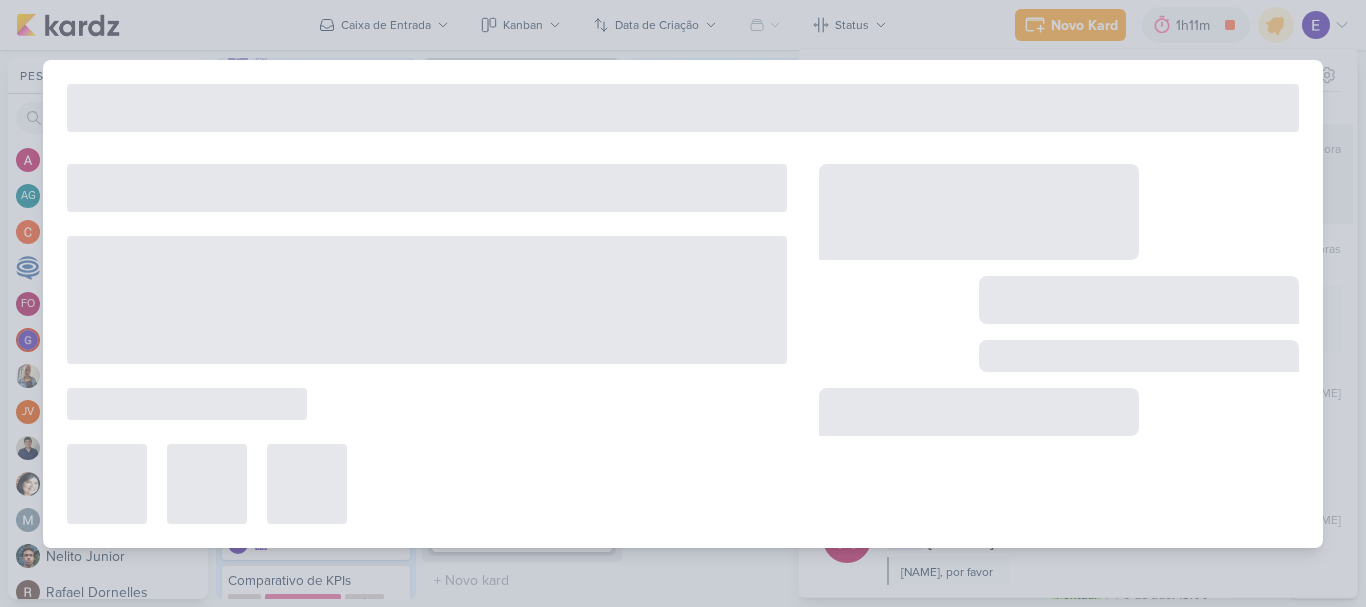 type on "6708061_YEES_TATUAPÉ_BASE PH3A" 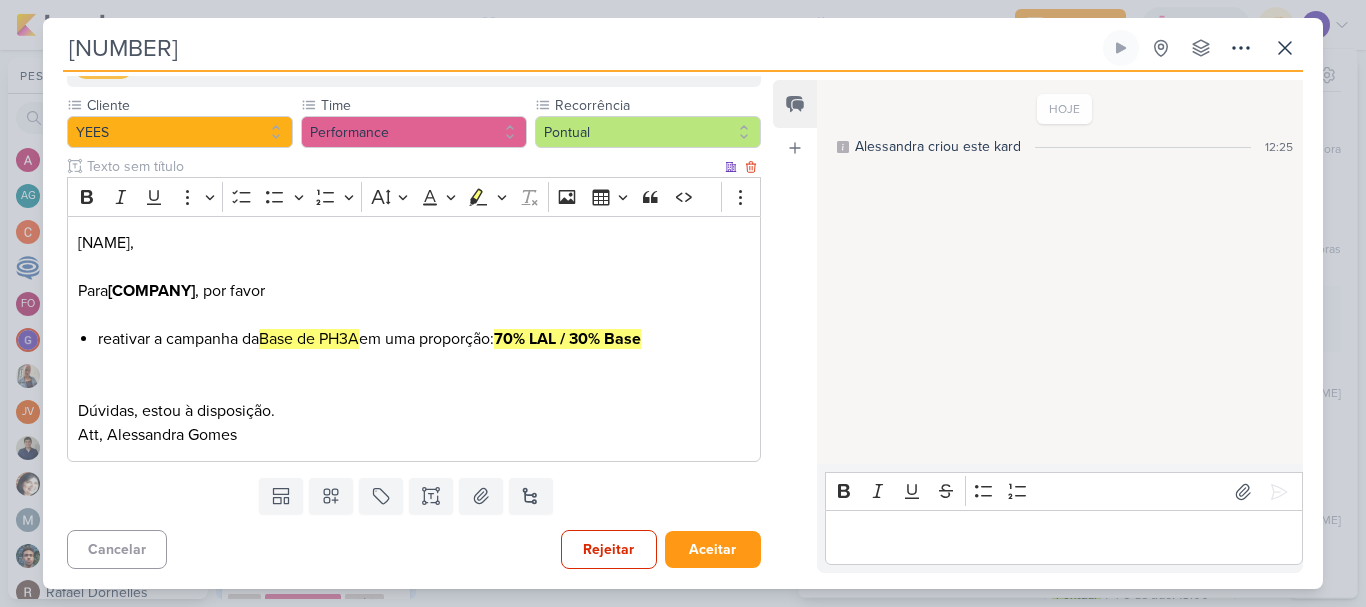 scroll, scrollTop: 0, scrollLeft: 0, axis: both 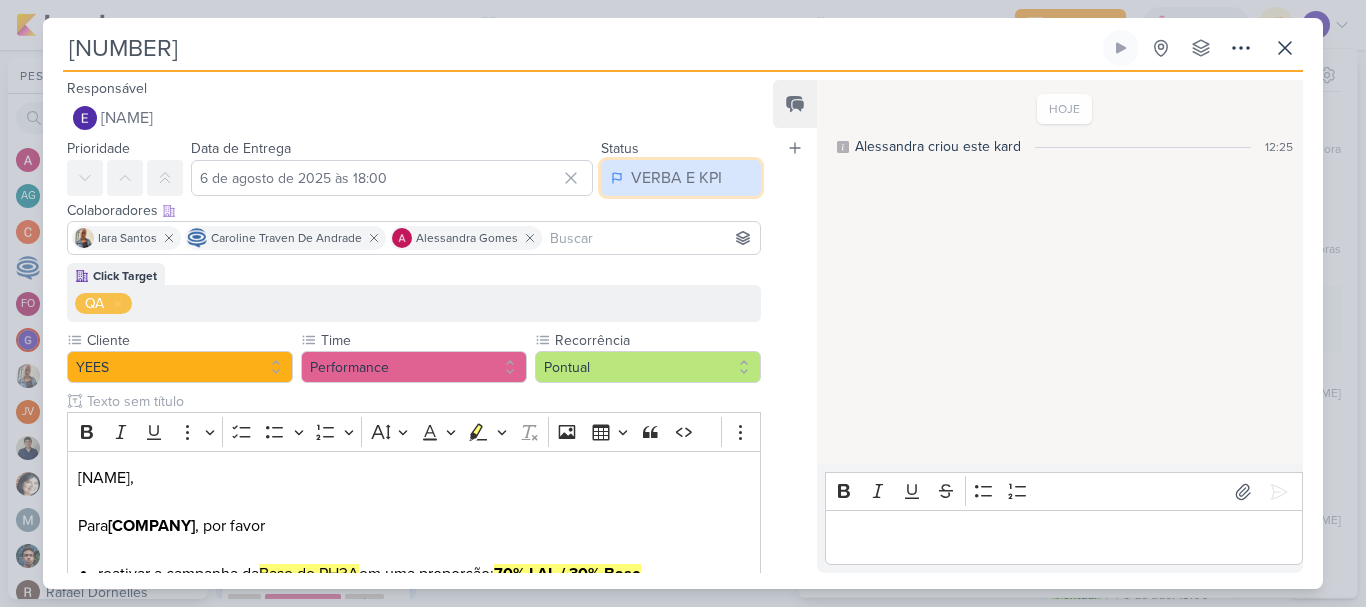 click on "VERBA E KPI" at bounding box center (676, 178) 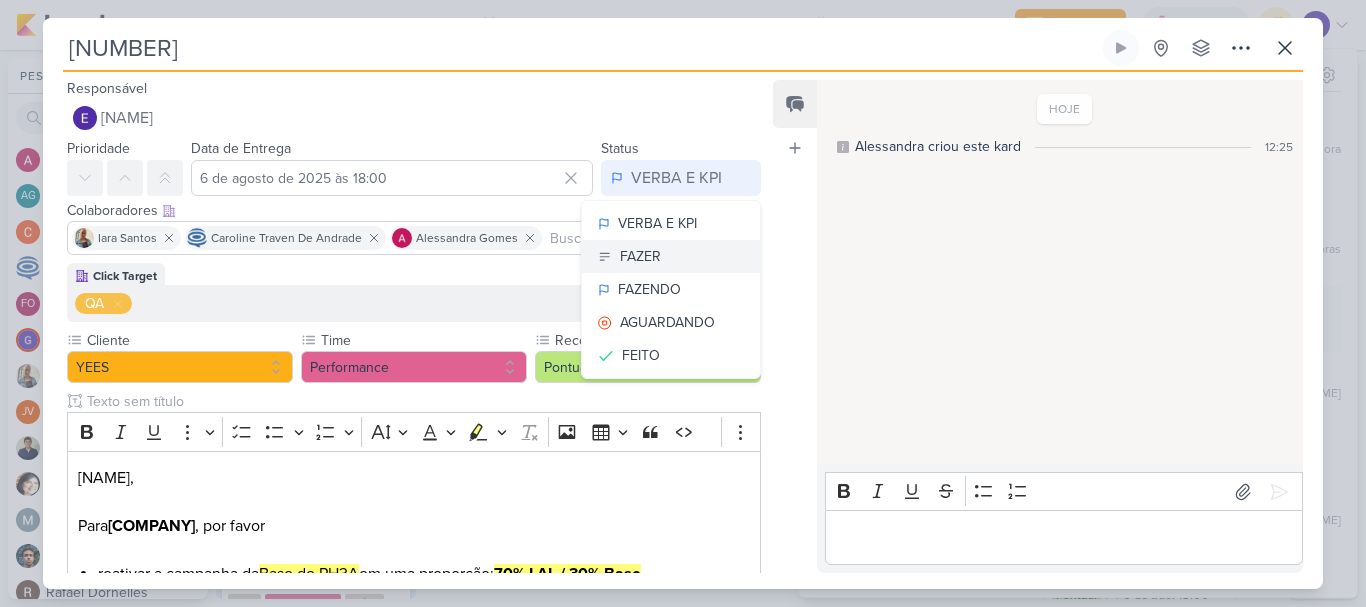 click on "FAZER" at bounding box center [671, 256] 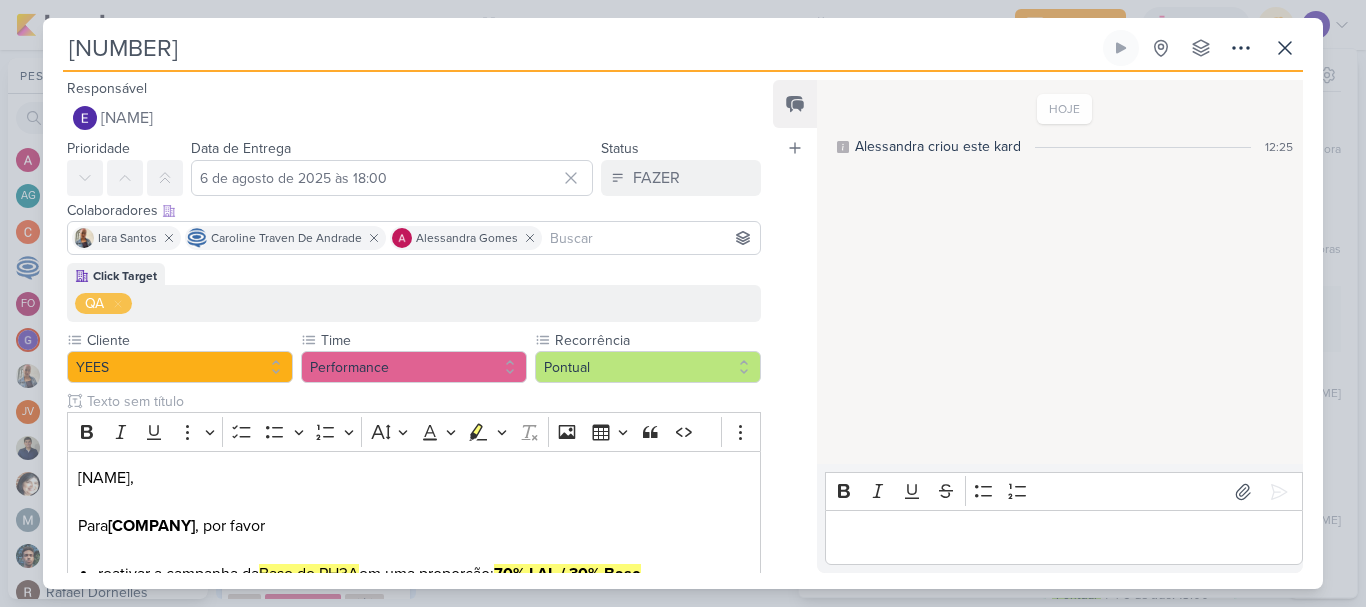 scroll, scrollTop: 235, scrollLeft: 0, axis: vertical 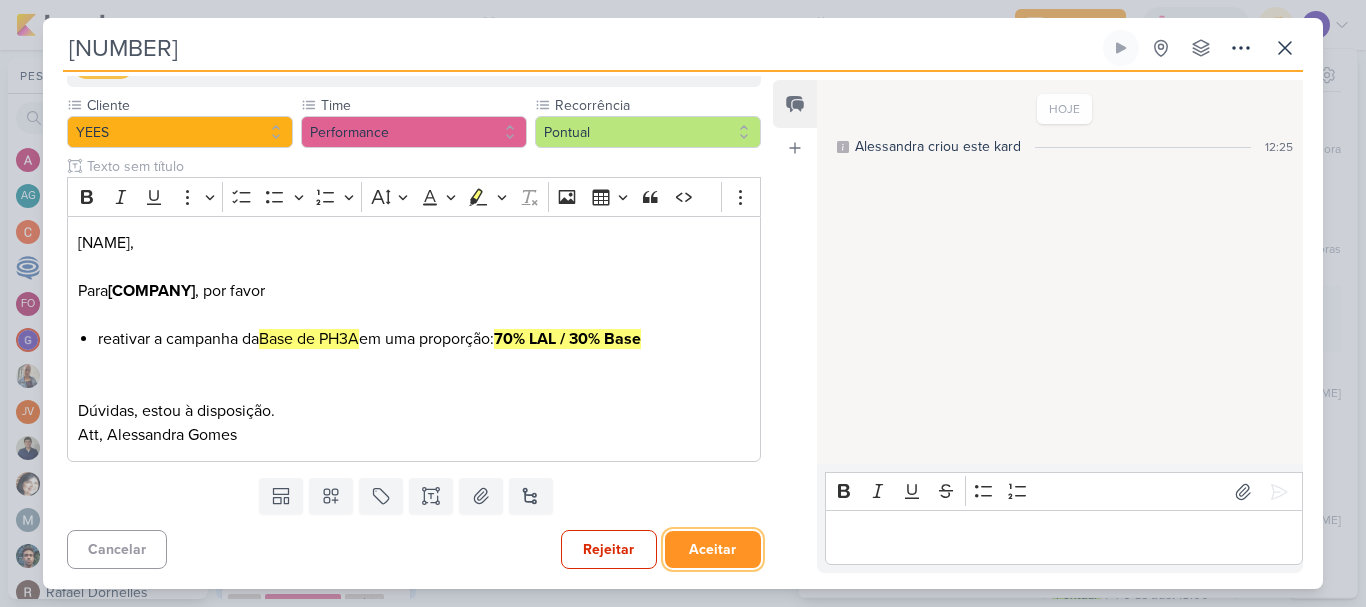 click on "Aceitar" at bounding box center (713, 549) 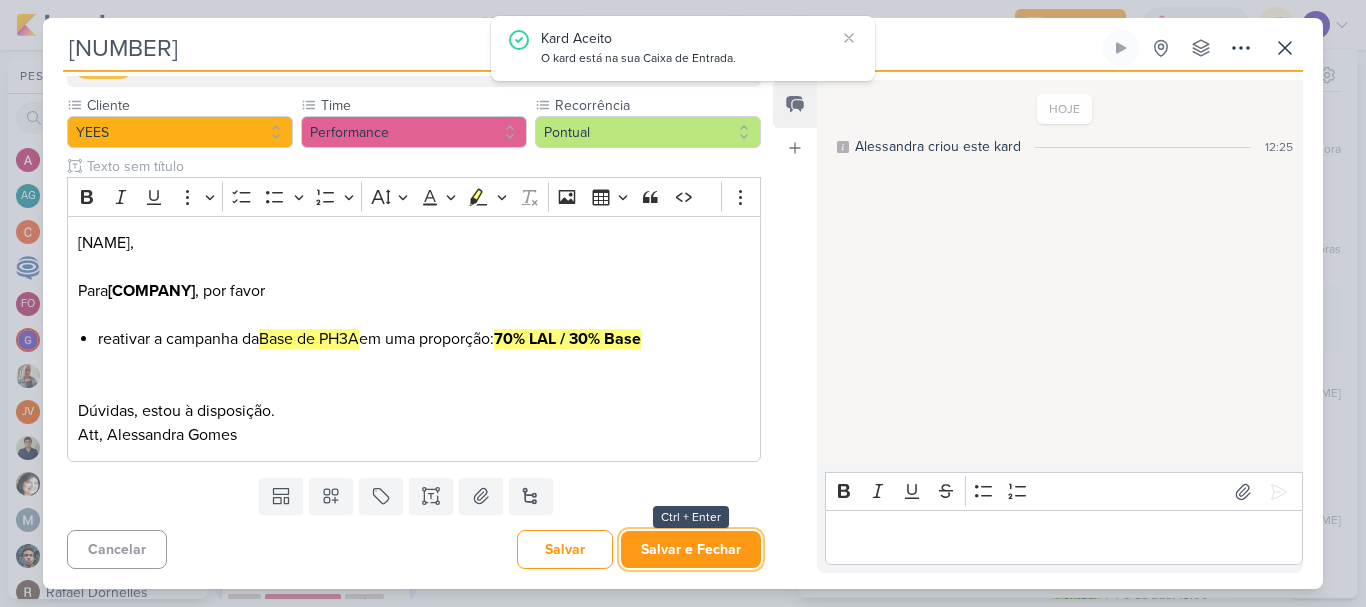 click on "Salvar e Fechar" at bounding box center (691, 549) 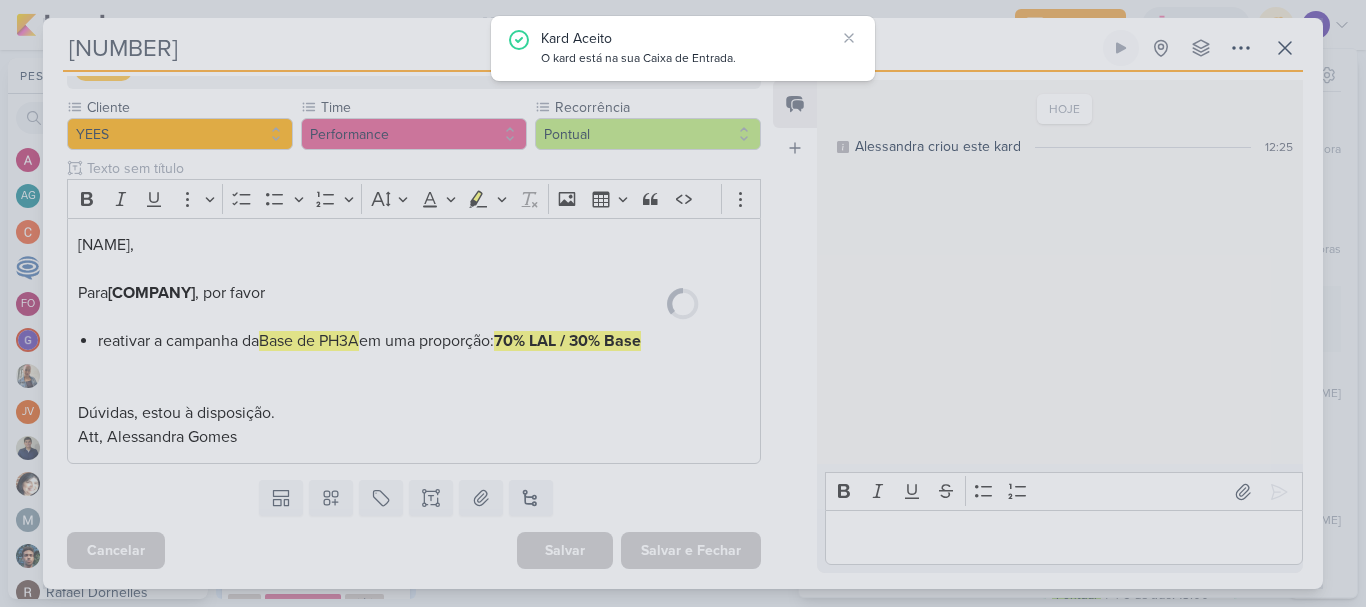 scroll, scrollTop: 233, scrollLeft: 0, axis: vertical 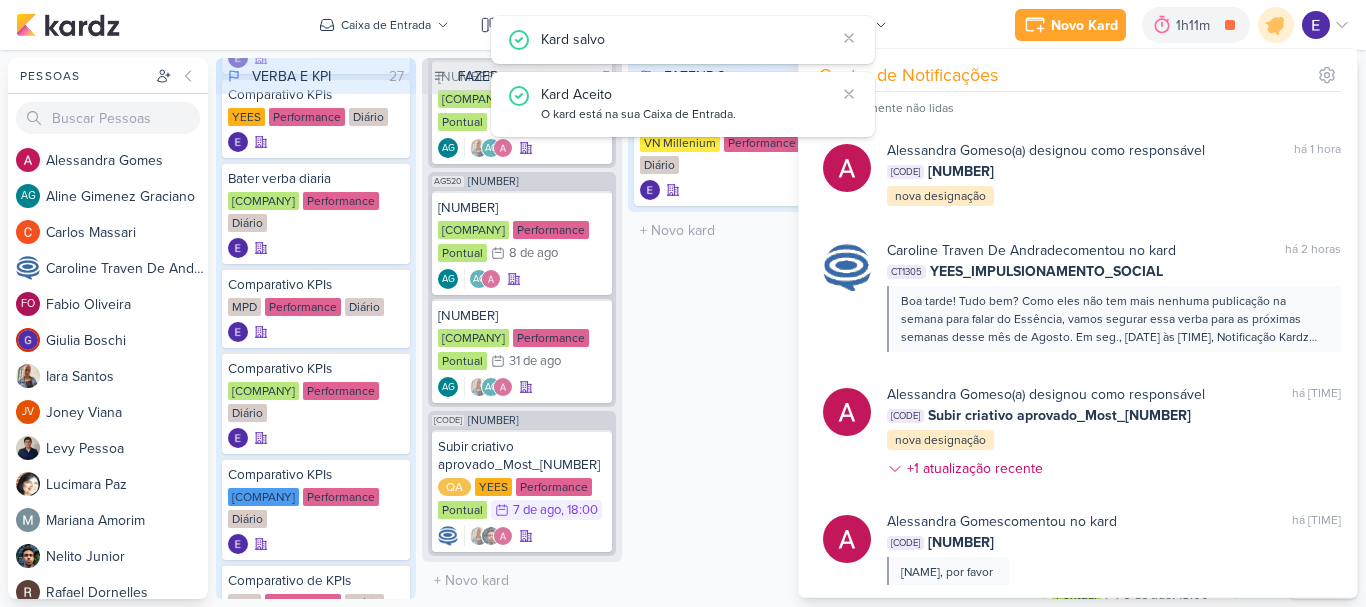 click on "FAZENDO
1
Mover Para Esquerda
Mover Para Direita
Deletar
Bater verba diaria
VN Millenium
Performance
Diário" at bounding box center [728, 328] 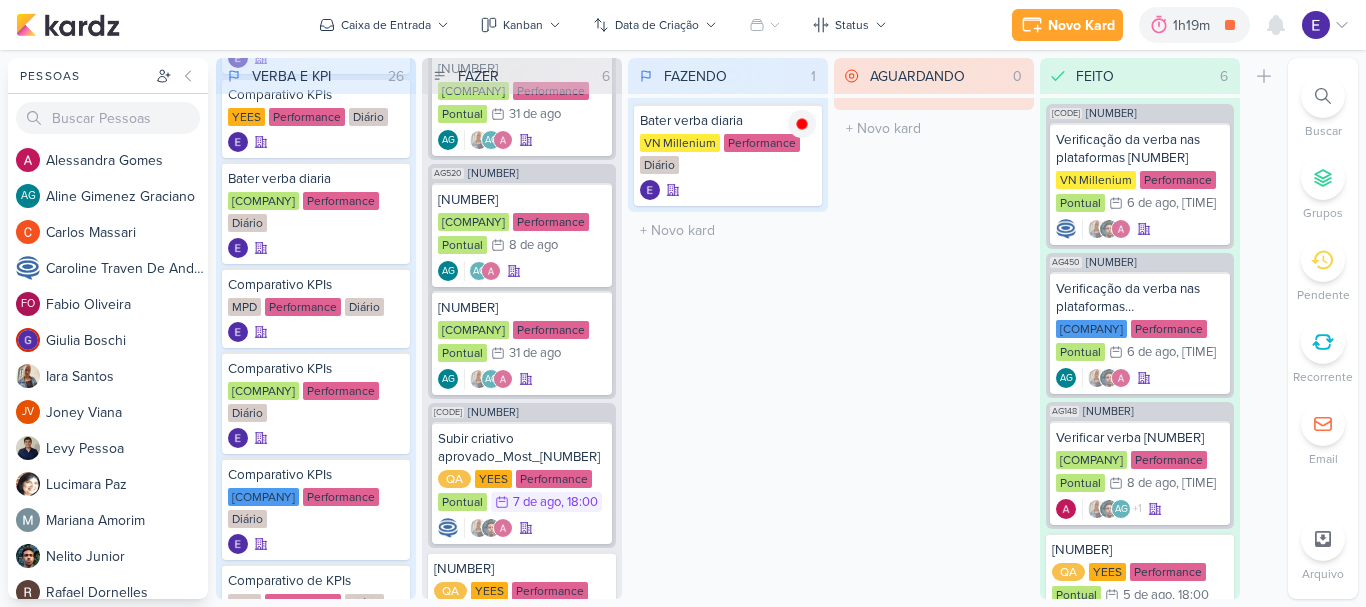 click on "FAZENDO
1
Mover Para Esquerda
Mover Para Direita
Deletar
Bater verba diaria
VN Millenium
Performance
Diário" at bounding box center (728, 328) 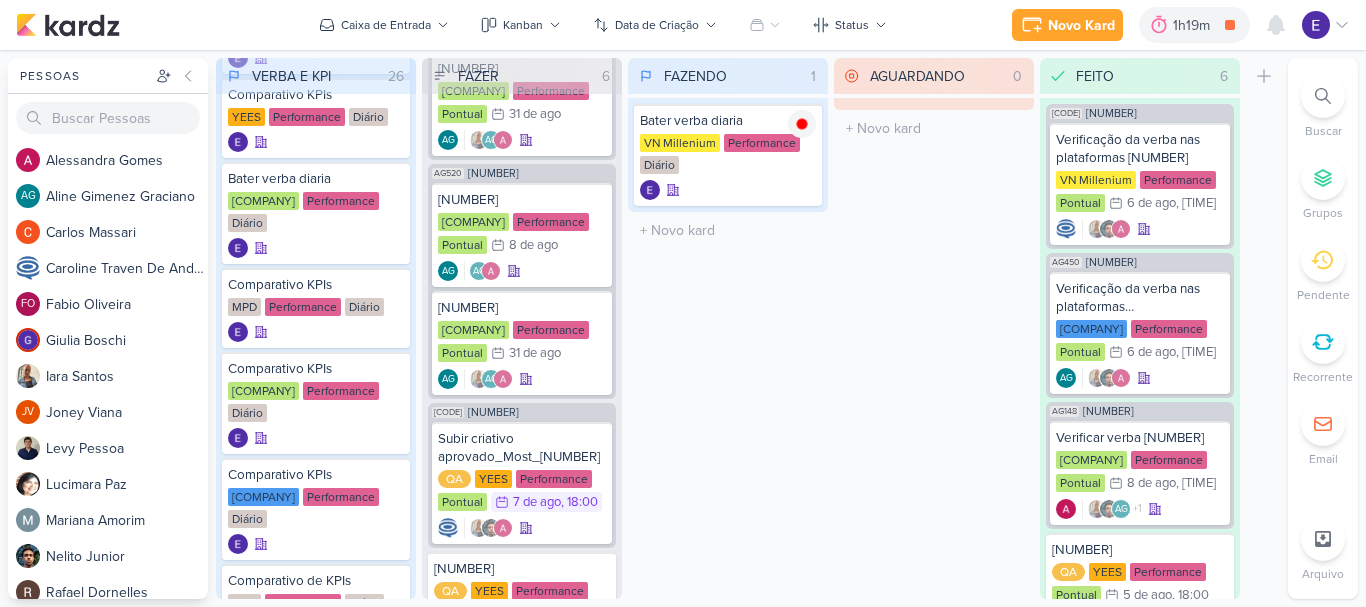 click on "AGUARDANDO
0
Mover Para Esquerda
Mover Para Direita
Deletar
O título do kard deve ter menos que 100 caracteres" at bounding box center [934, 328] 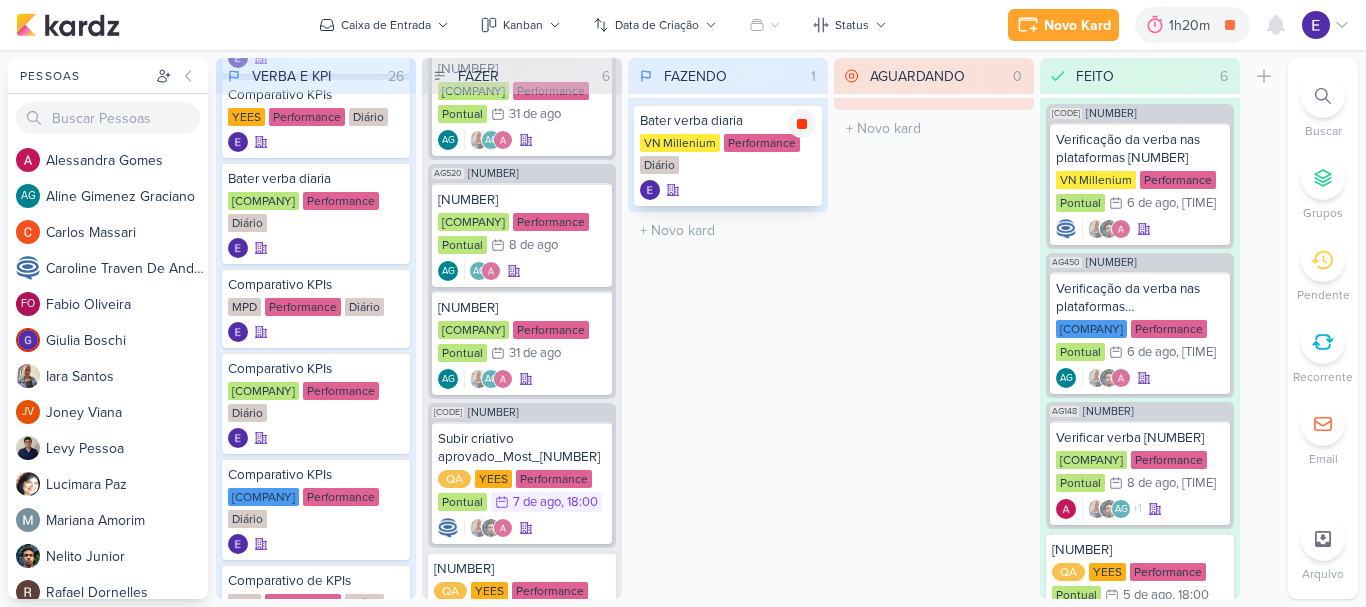 click 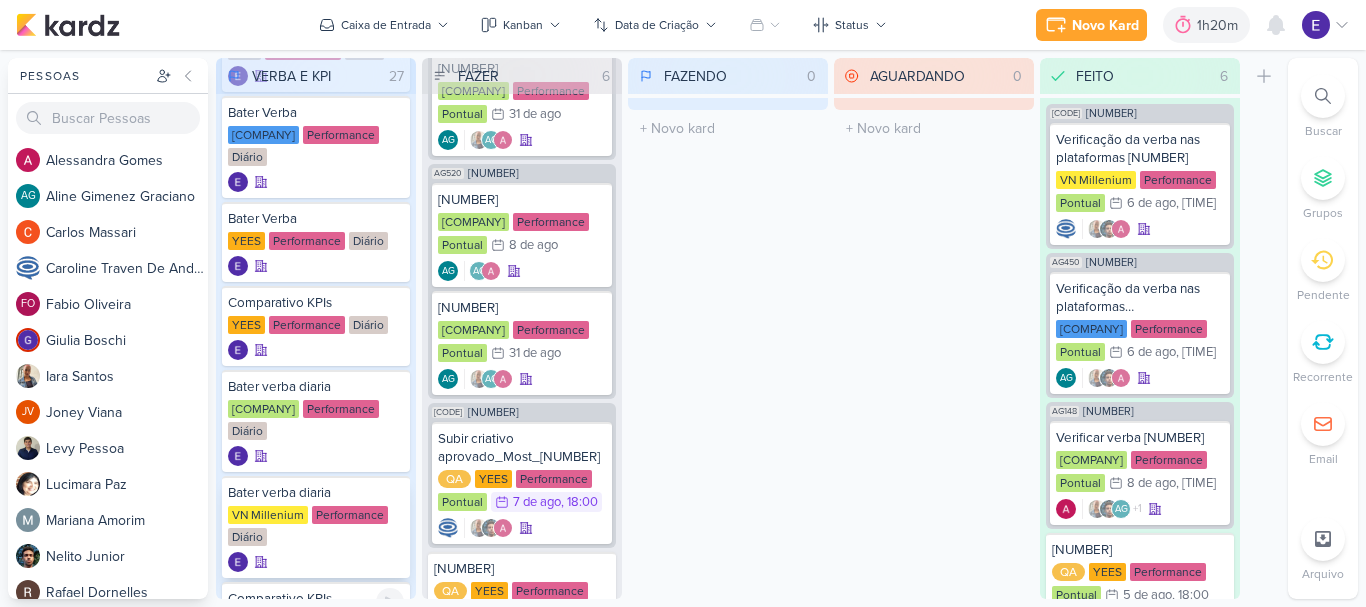scroll, scrollTop: 0, scrollLeft: 0, axis: both 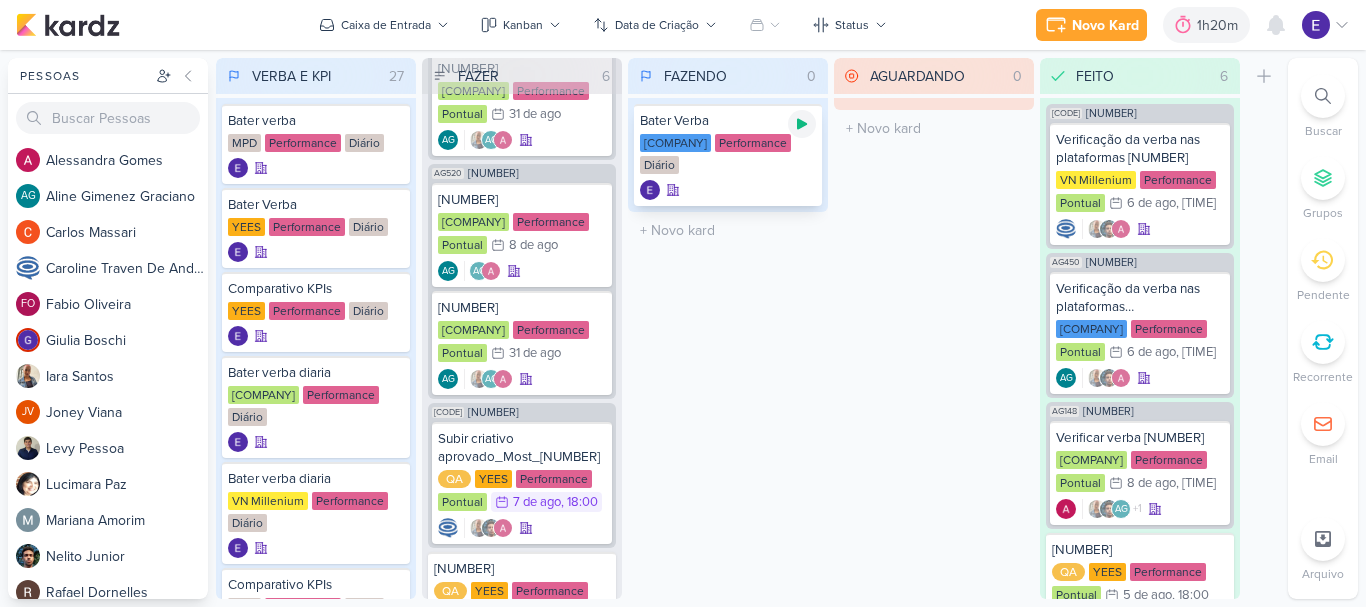 click at bounding box center (802, 124) 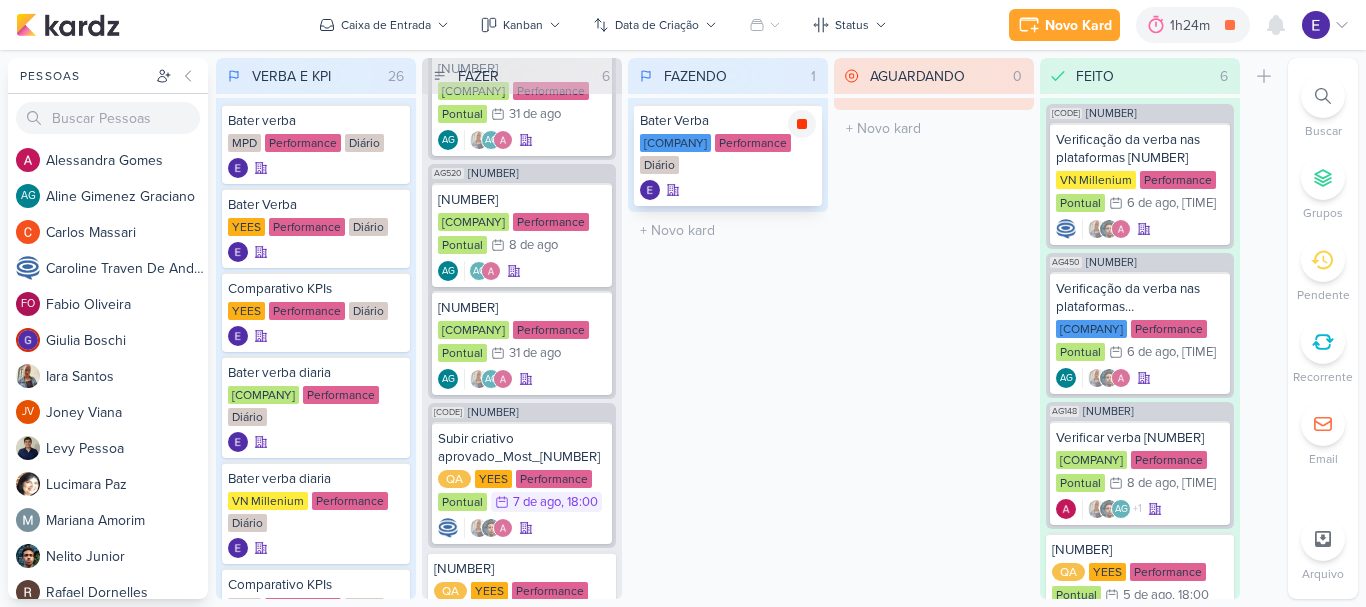 click at bounding box center (802, 124) 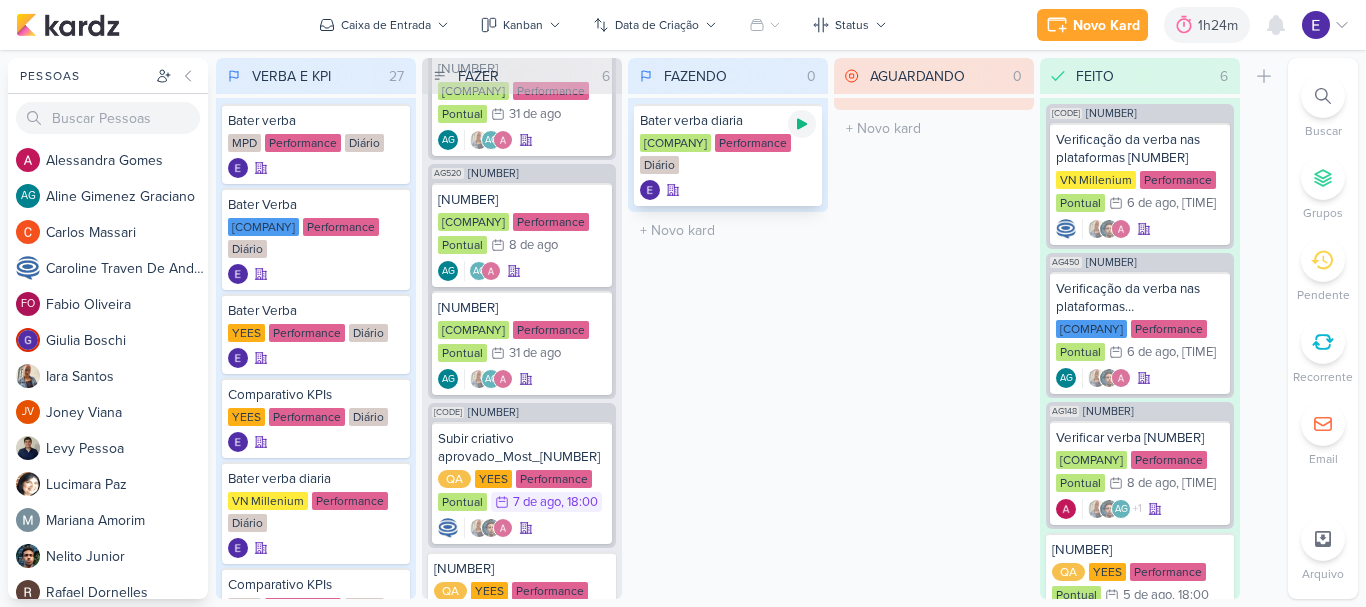 click 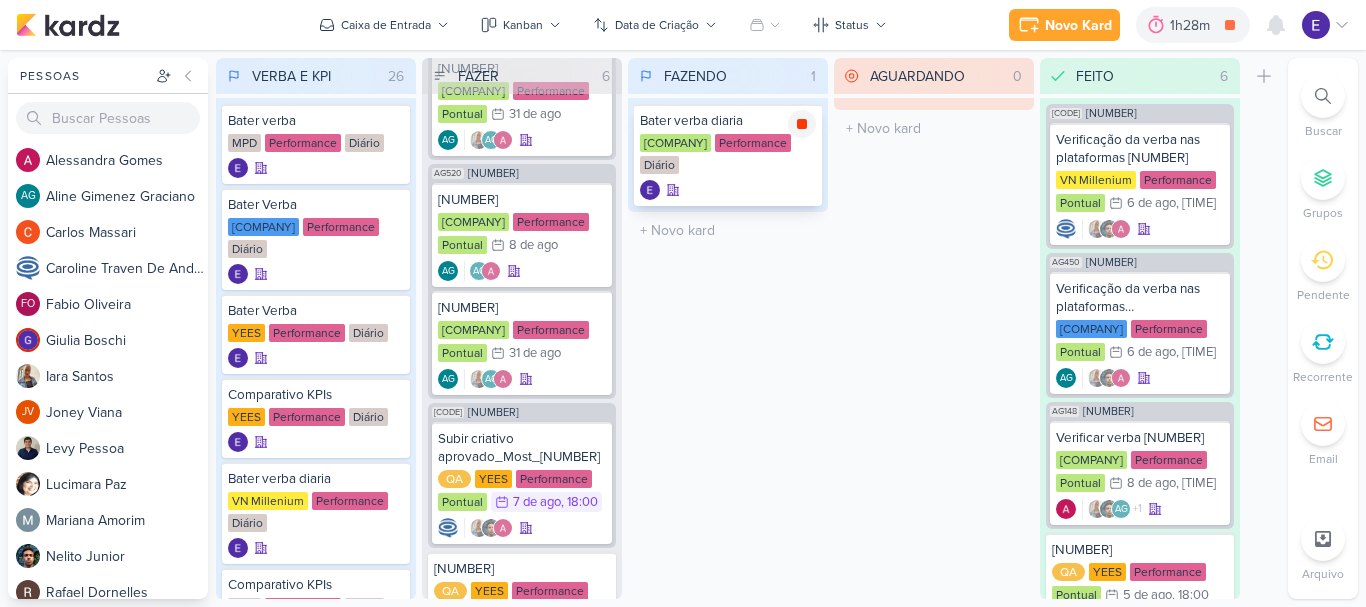 click 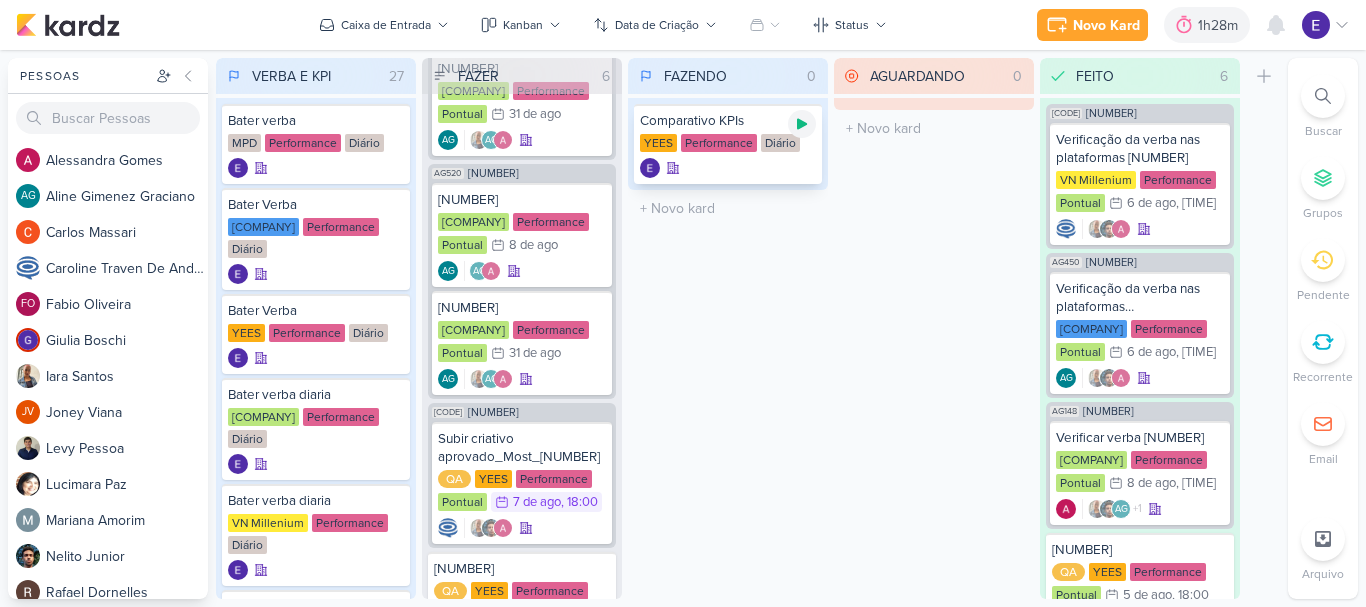 click 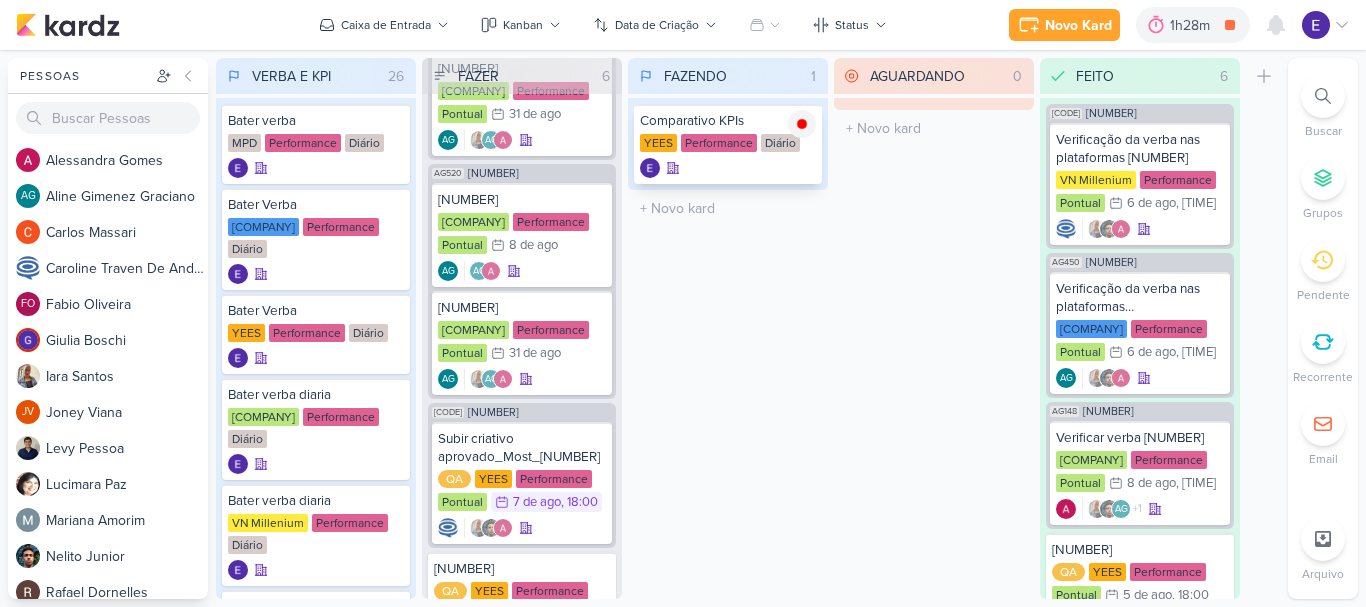 click at bounding box center [728, 168] 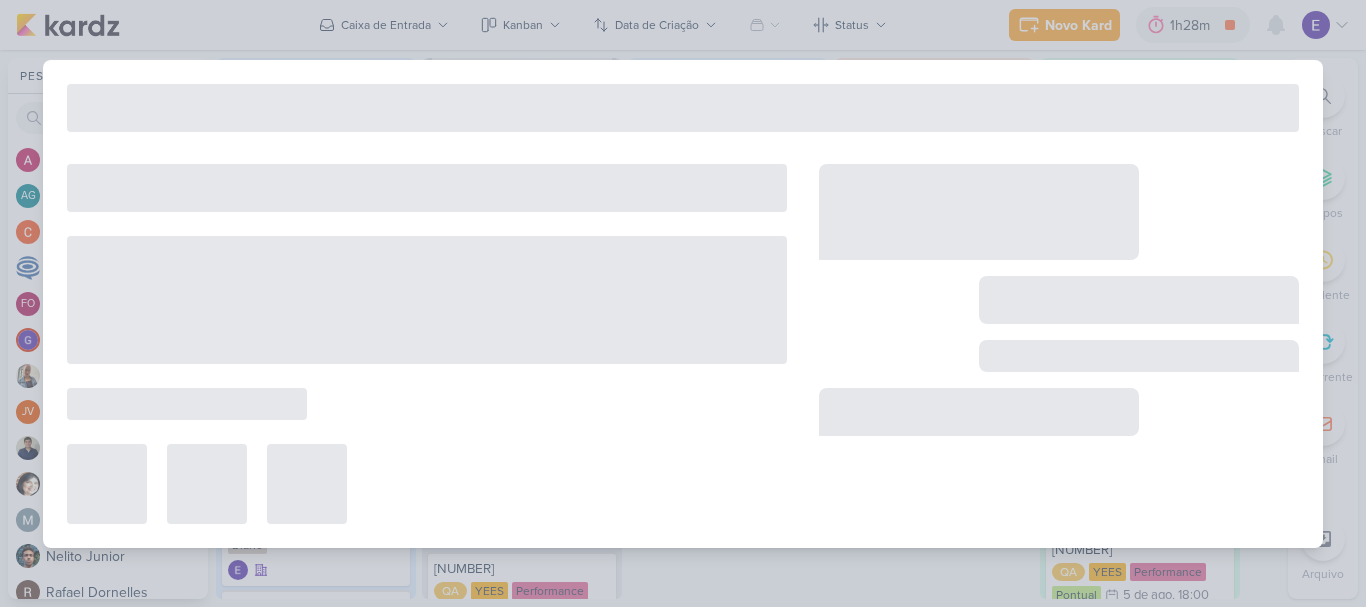 type on "Comparativo KPIs" 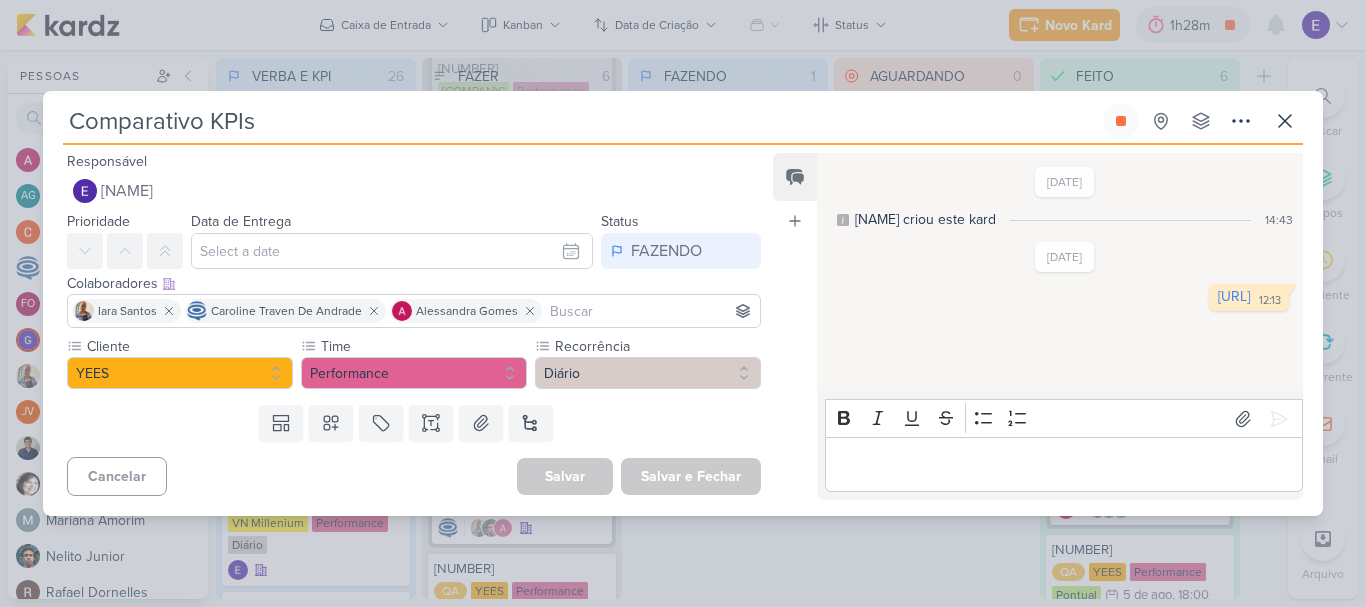 scroll, scrollTop: 0, scrollLeft: 0, axis: both 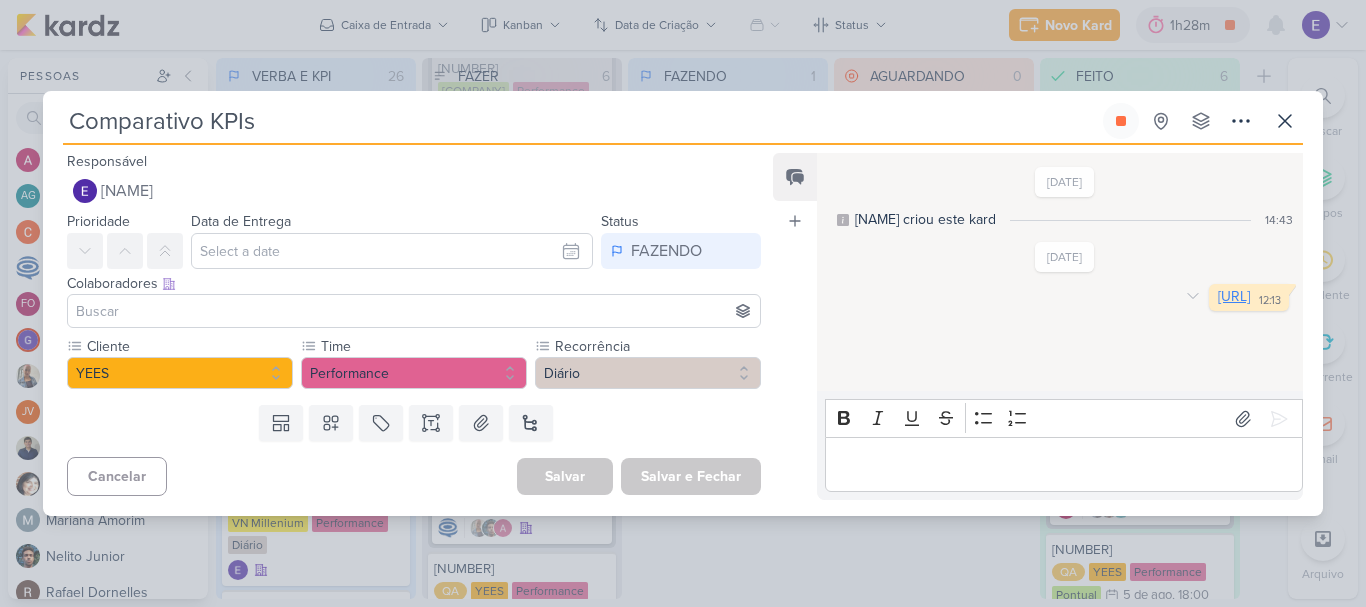 click on "https://docs.google.com/spreadsheets/d/1RPGMP3u5yZLTYvzZBha9CVR-pfyOC58Ct5NYCfRP-Co/edit?gid=1341780850#gid=1341780850" at bounding box center (1234, 296) 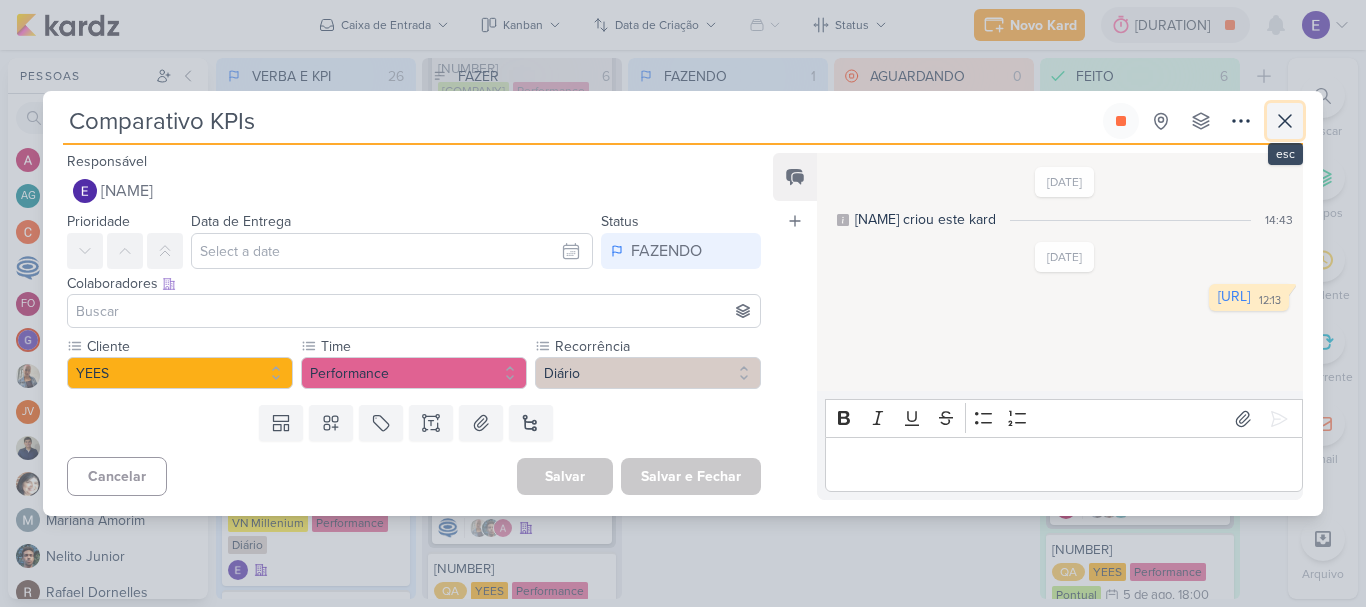 click 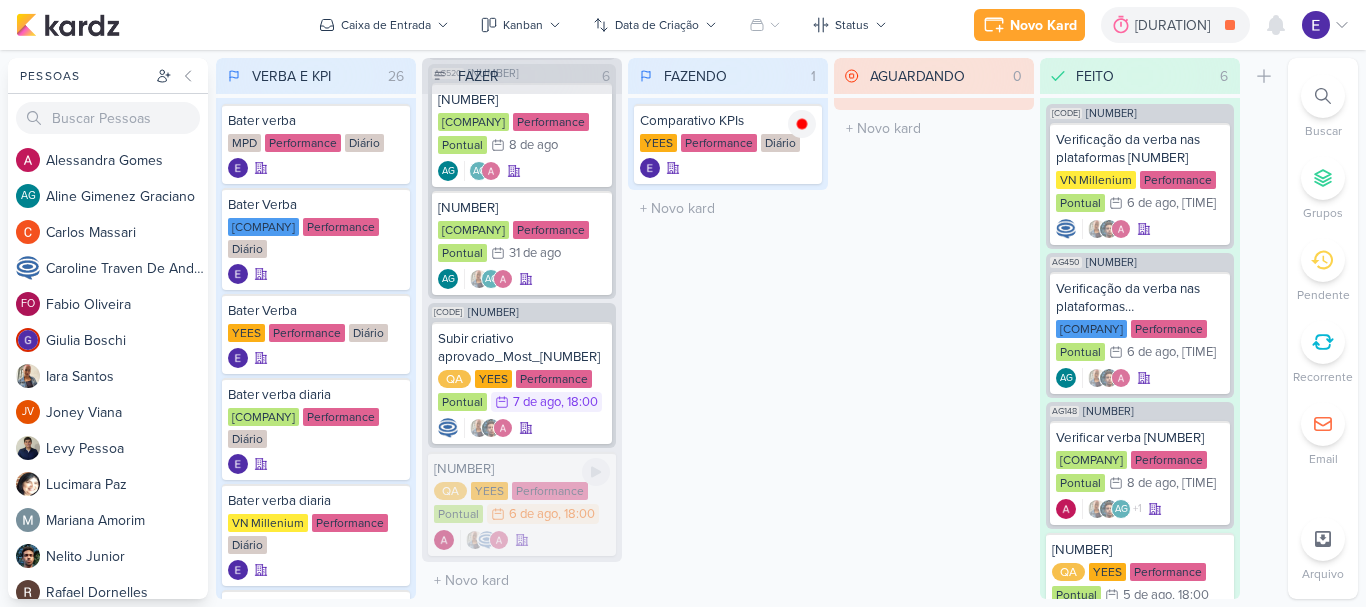 scroll, scrollTop: 571, scrollLeft: 0, axis: vertical 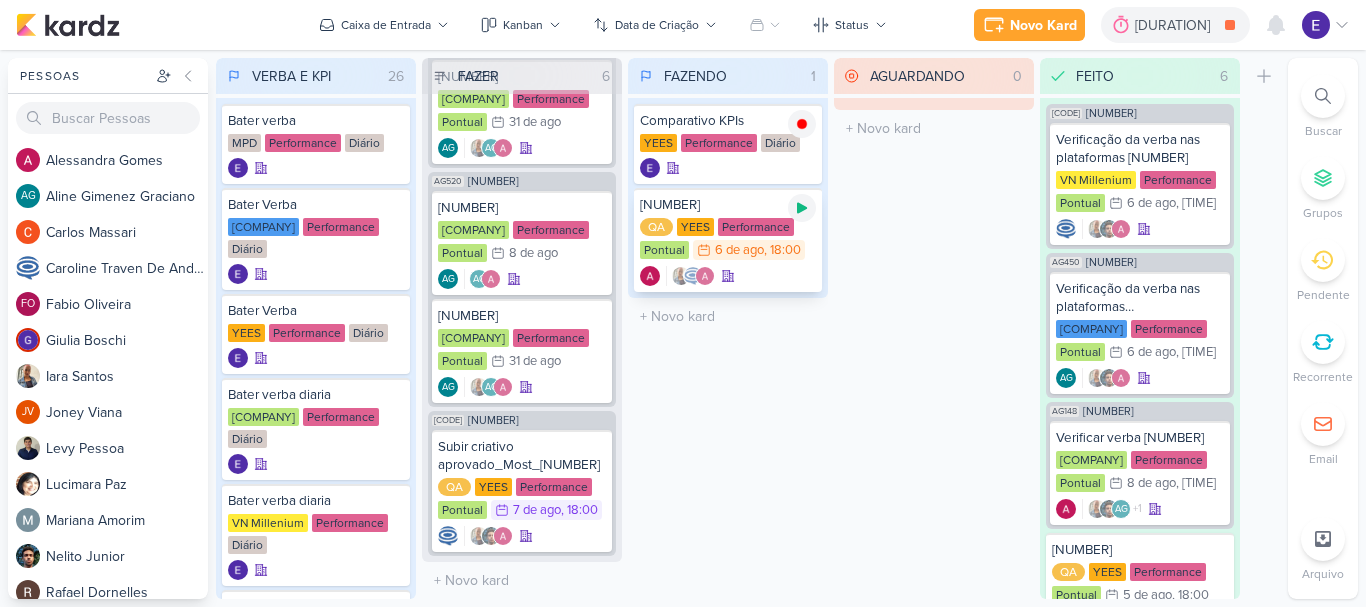 click at bounding box center (802, 208) 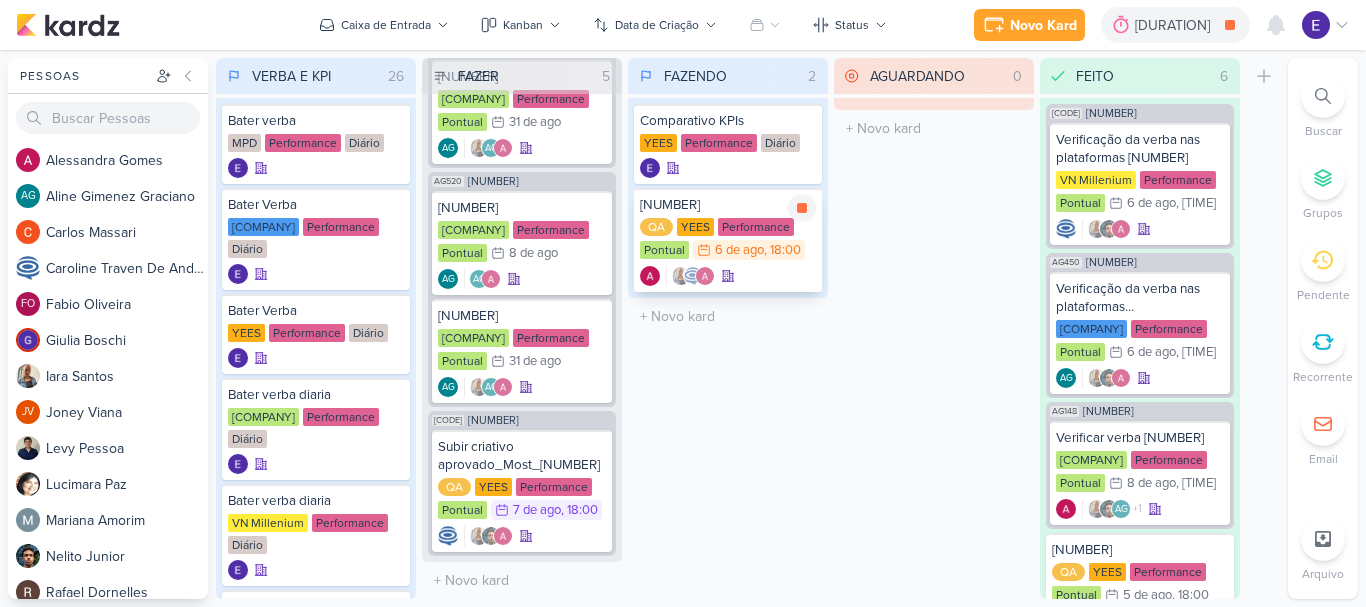 click at bounding box center [728, 276] 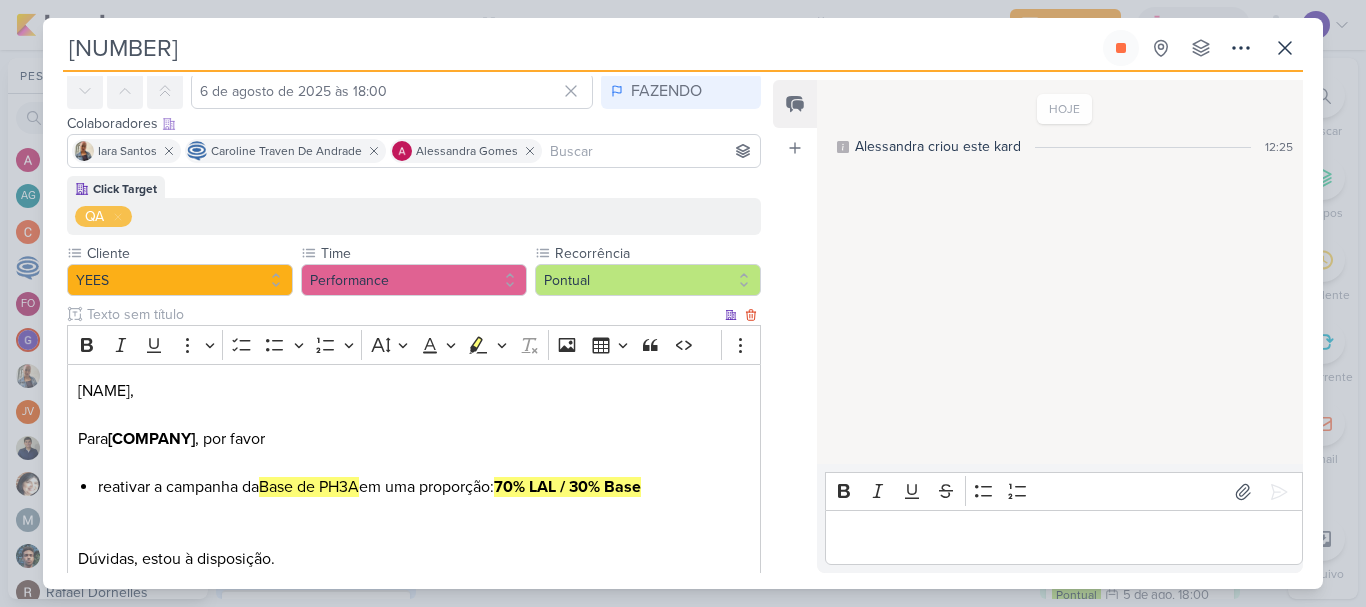scroll, scrollTop: 0, scrollLeft: 0, axis: both 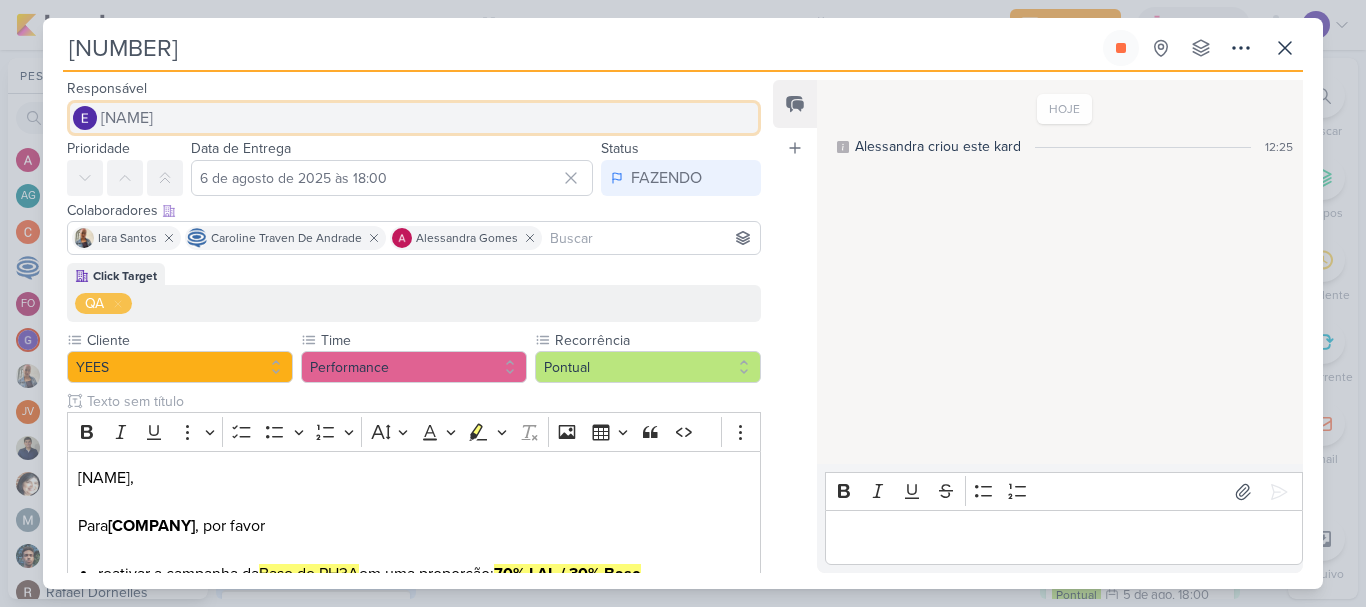 click on "[FIRST] [LAST]" at bounding box center (414, 118) 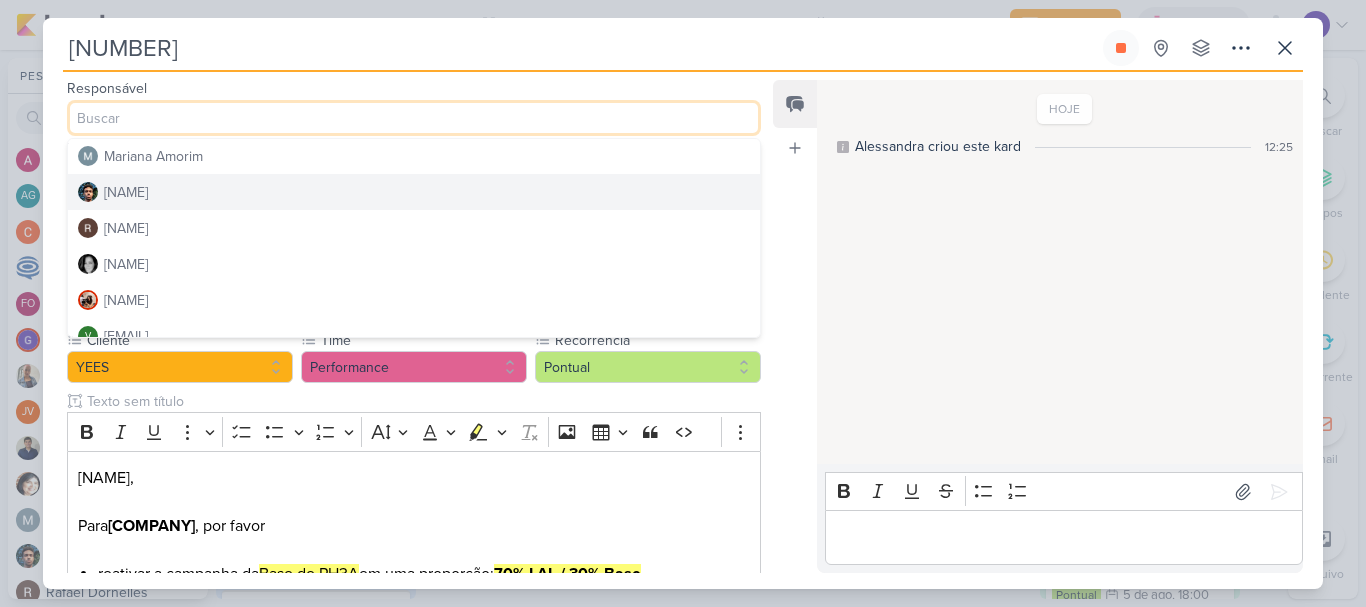 scroll, scrollTop: 400, scrollLeft: 0, axis: vertical 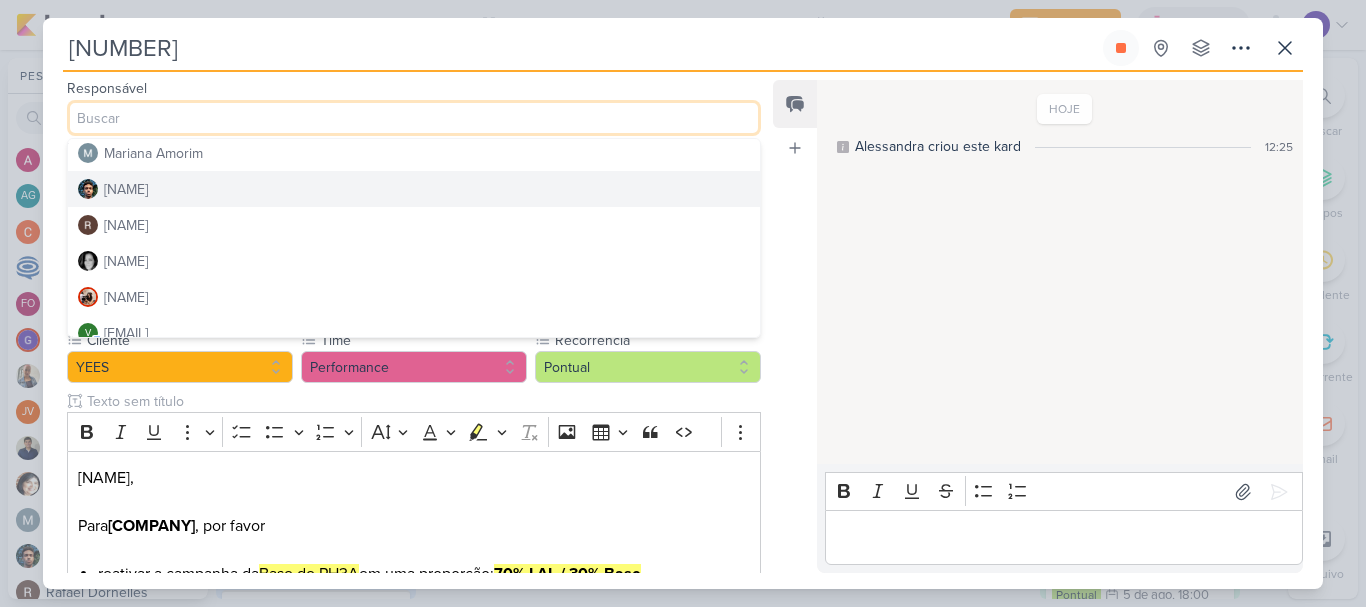 click on "[FIRST] [LAST]" at bounding box center (126, 189) 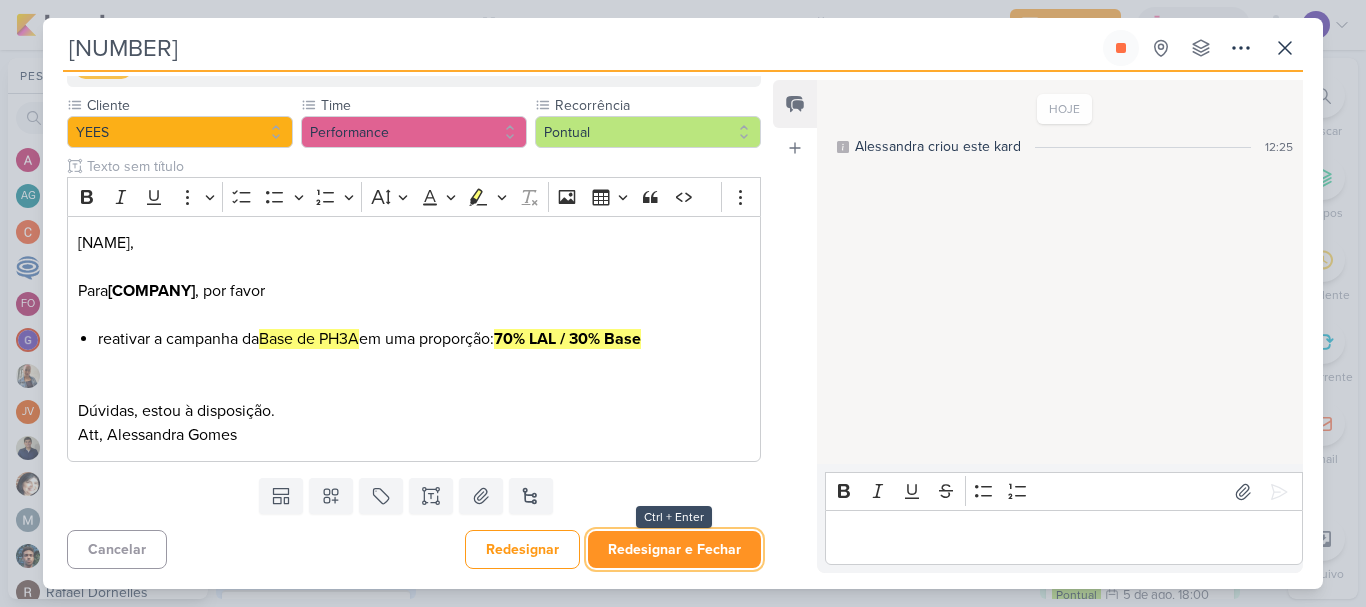 click on "Redesignar e Fechar" at bounding box center [674, 549] 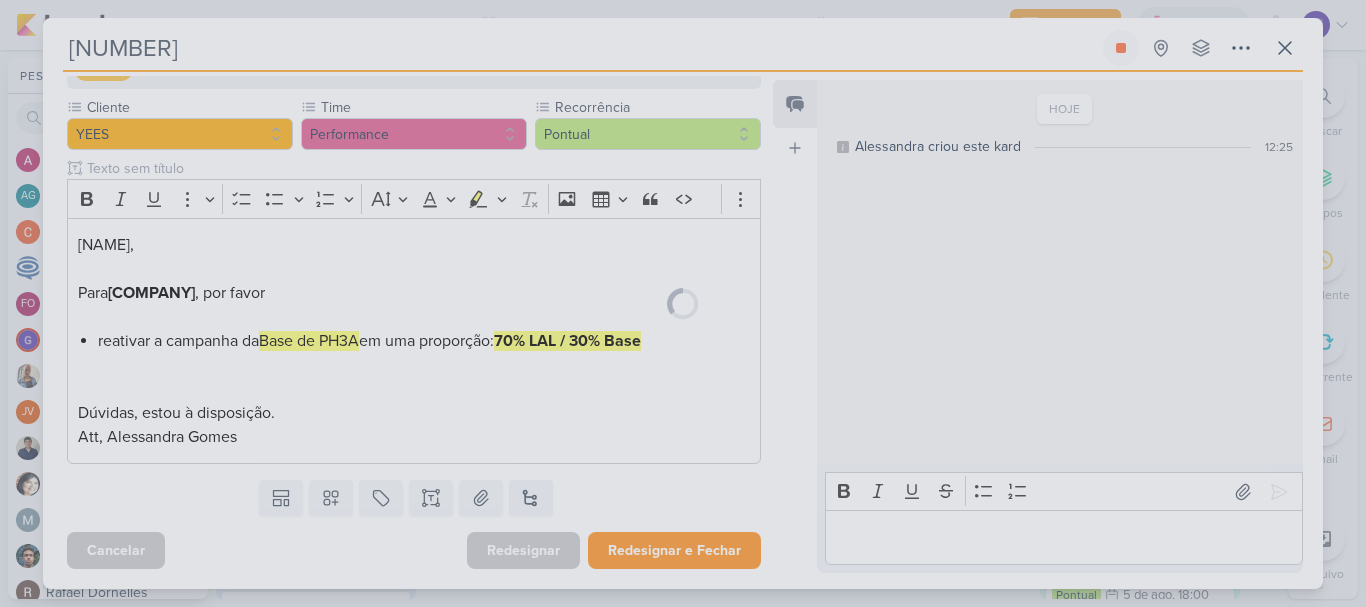 scroll, scrollTop: 233, scrollLeft: 0, axis: vertical 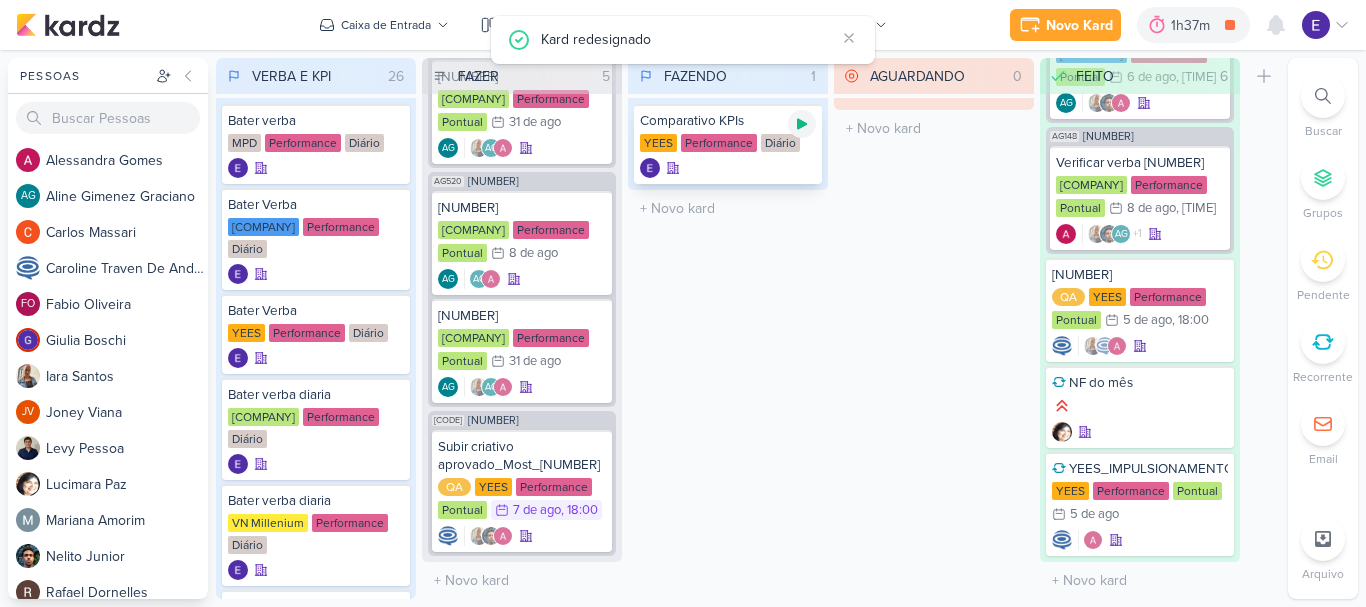 click at bounding box center (802, 124) 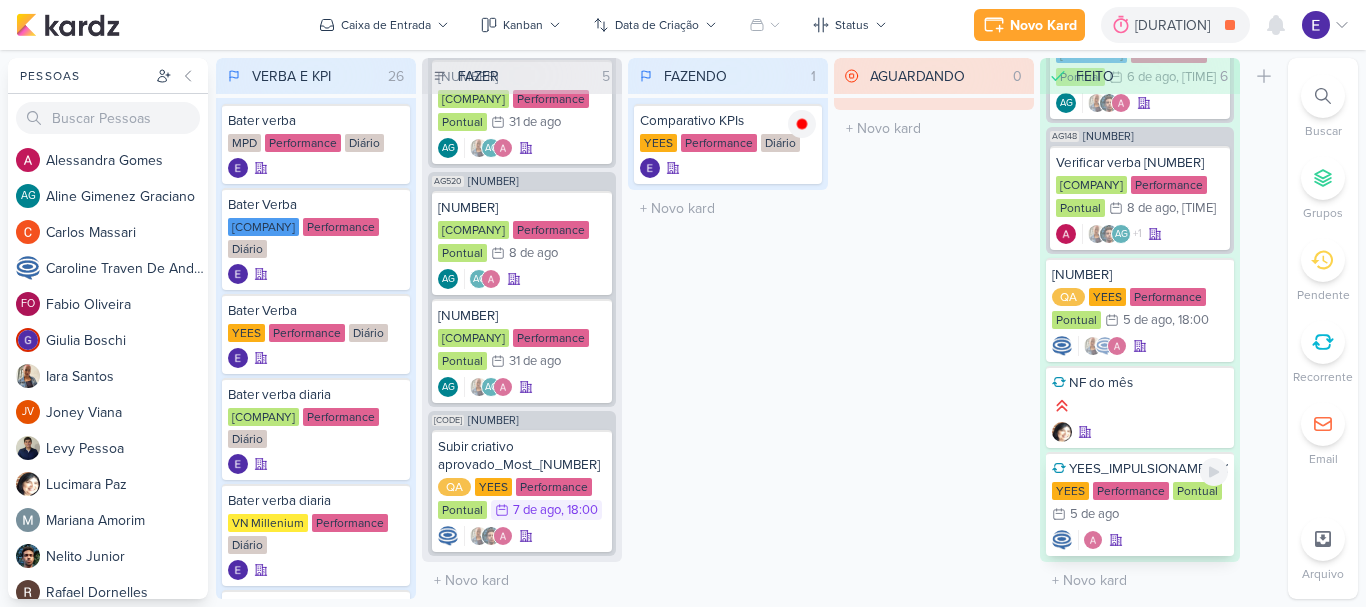 click on "YEES
Performance
Pontual
5/8
5 de ago" at bounding box center (1140, 504) 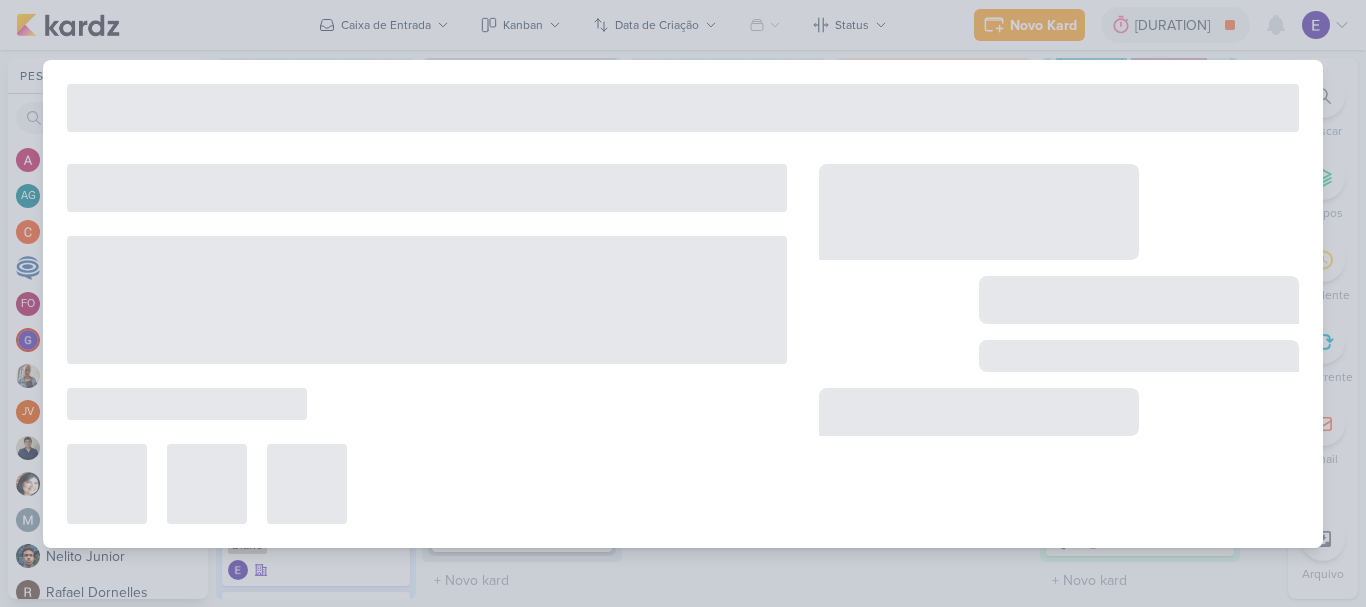type on "YEES_IMPULSIONAMENTO_SOCIAL" 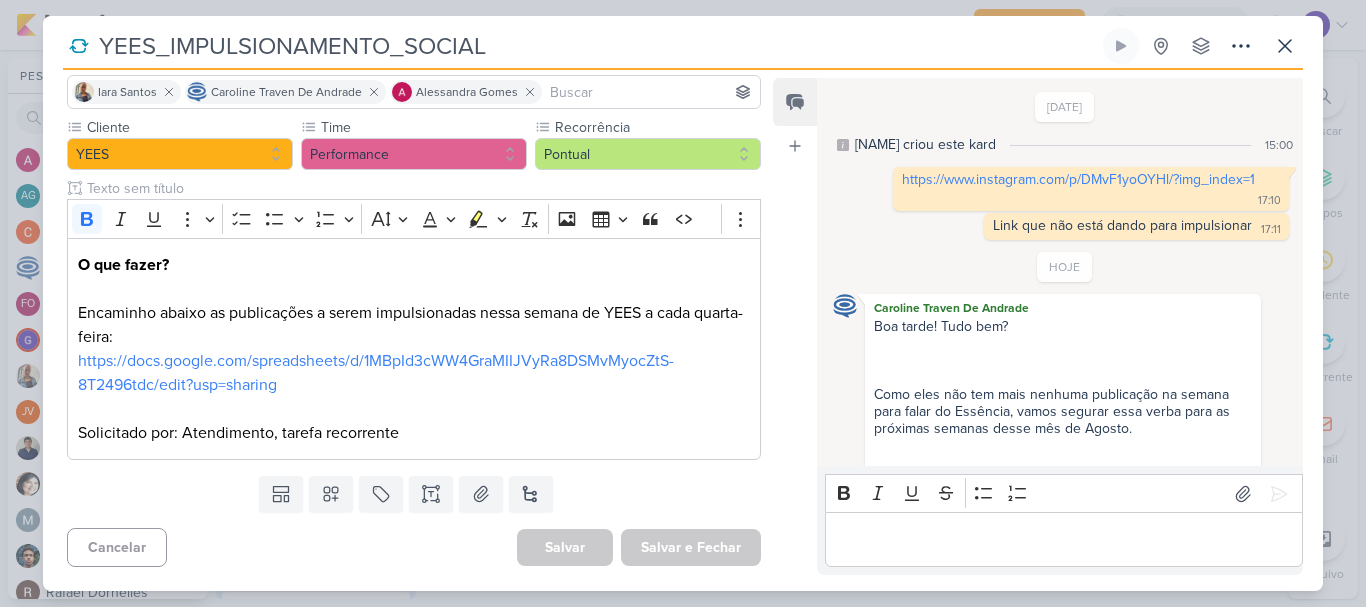 scroll, scrollTop: 0, scrollLeft: 0, axis: both 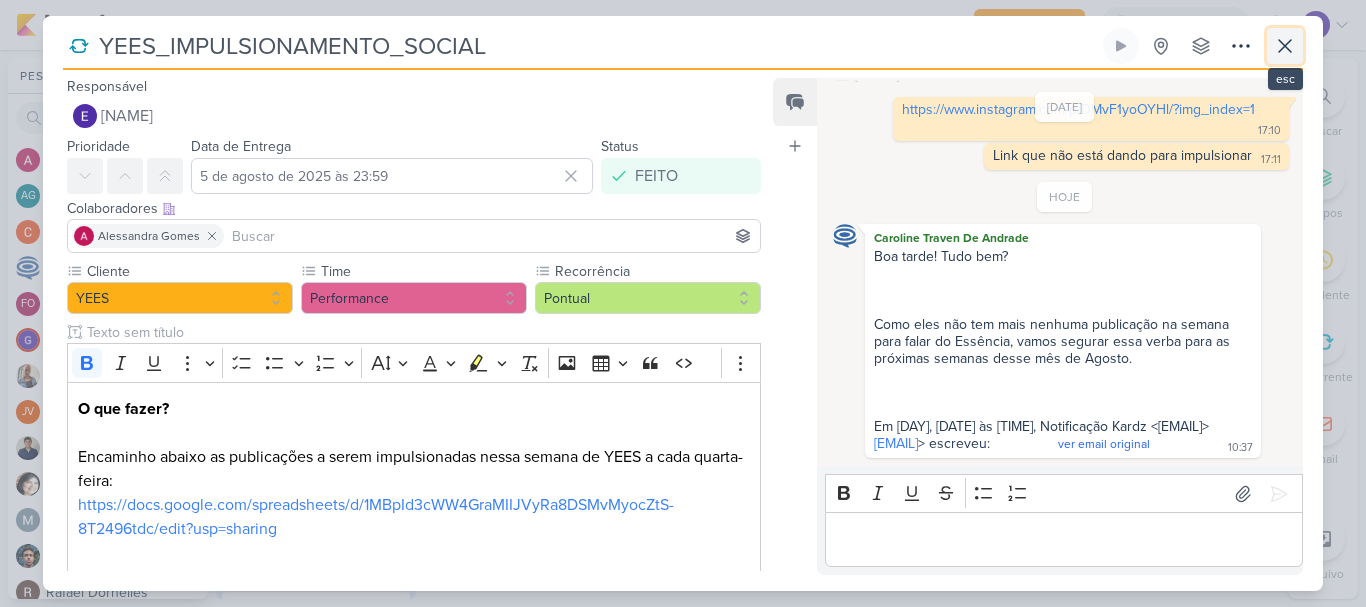 click at bounding box center [1285, 46] 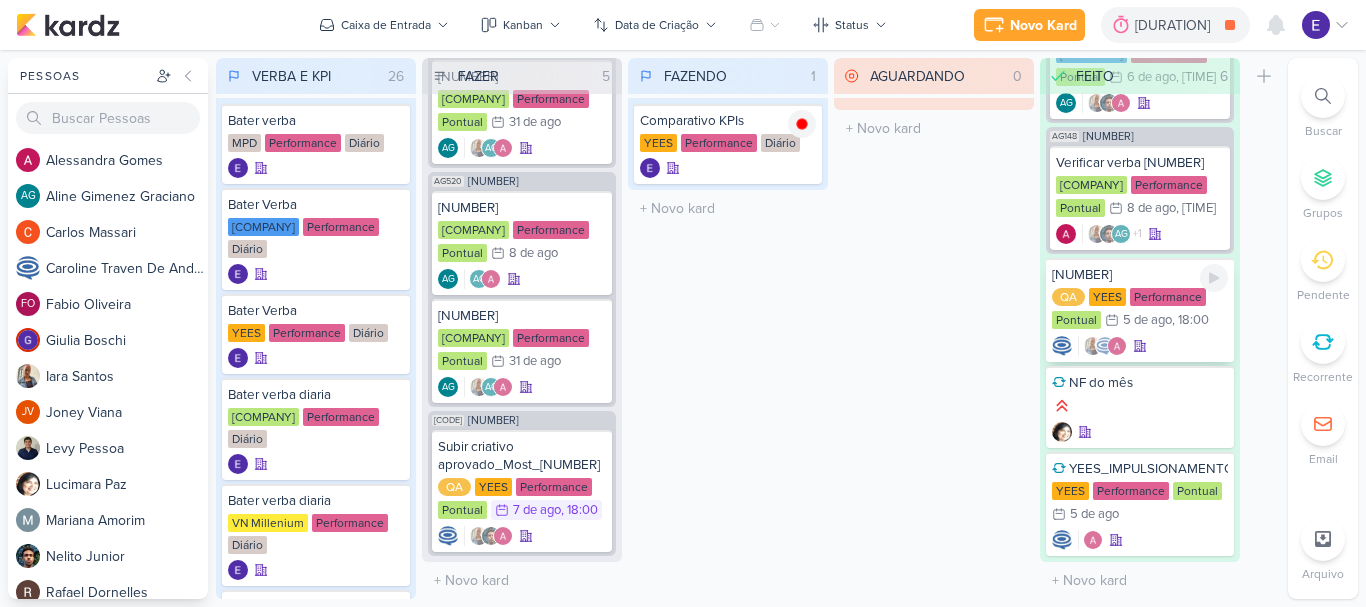 click at bounding box center [1140, 346] 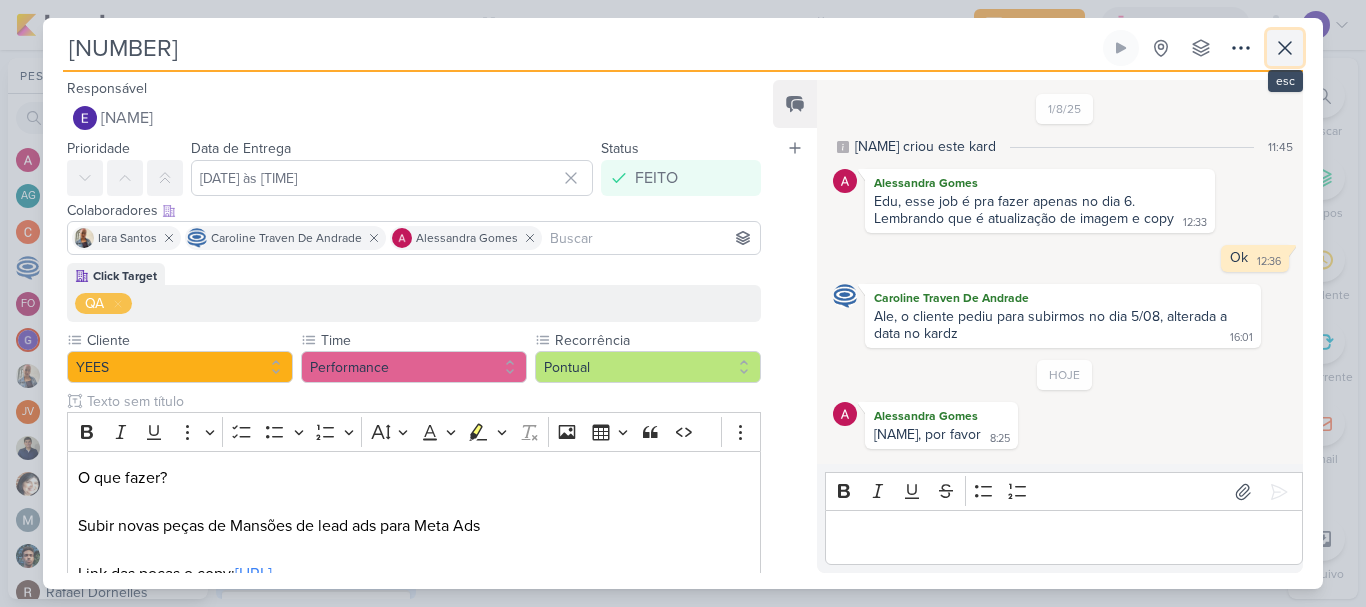 click 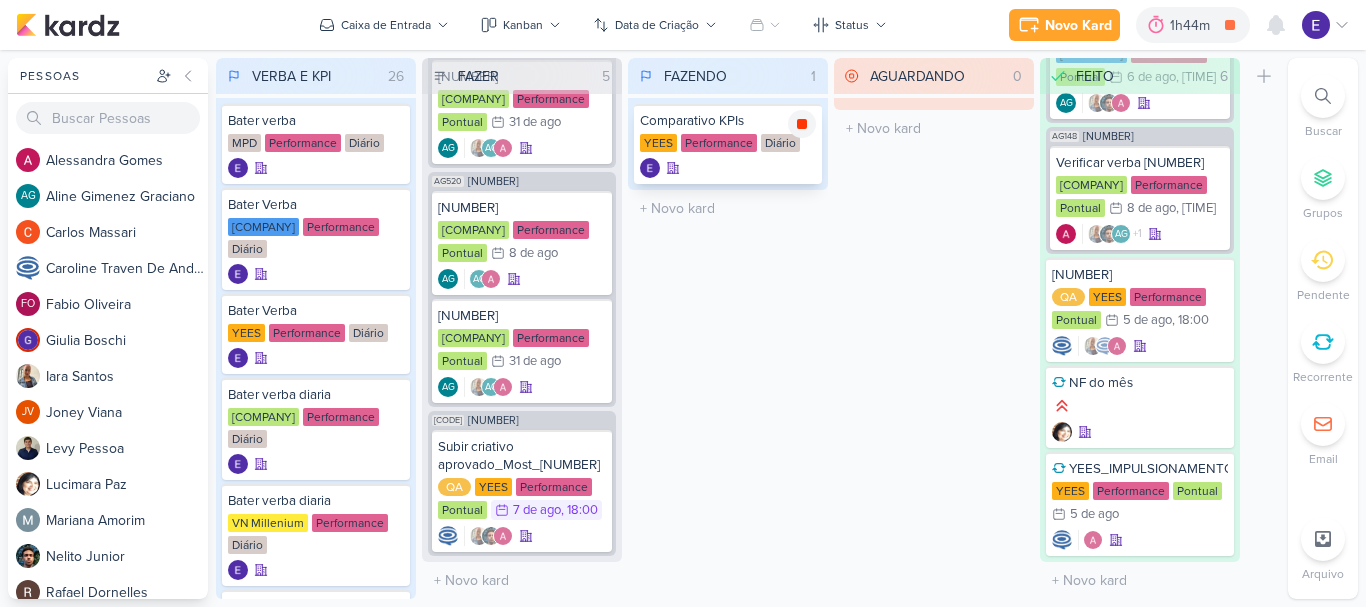 click 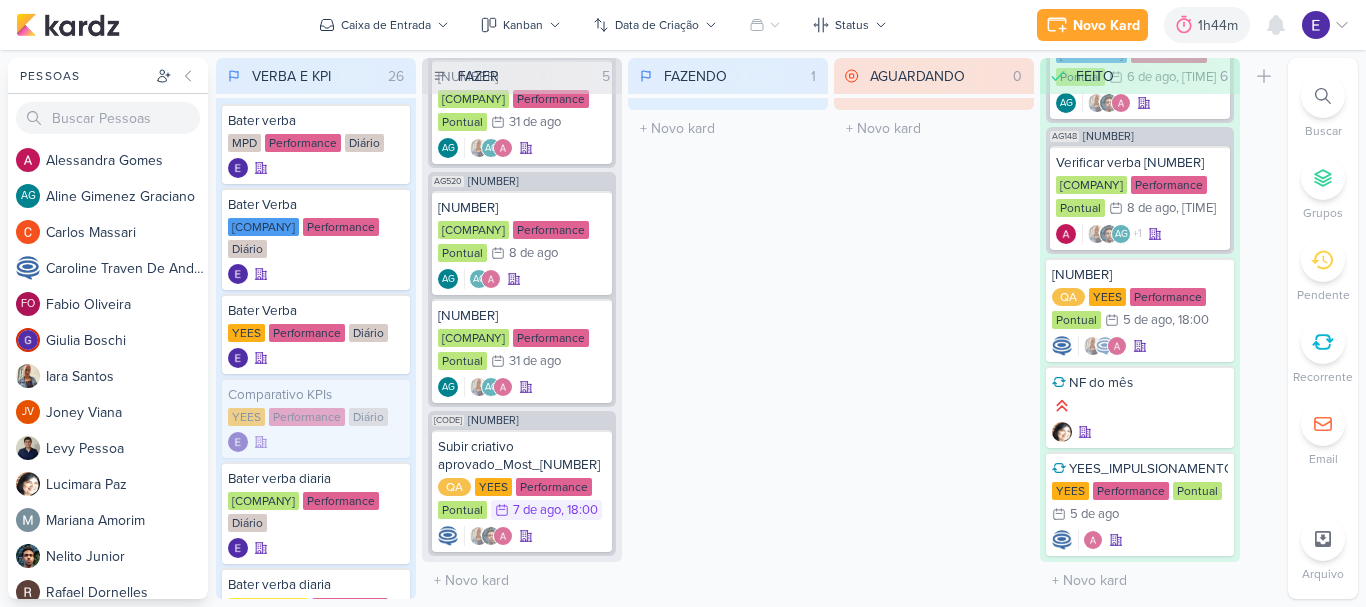 scroll, scrollTop: 571, scrollLeft: 0, axis: vertical 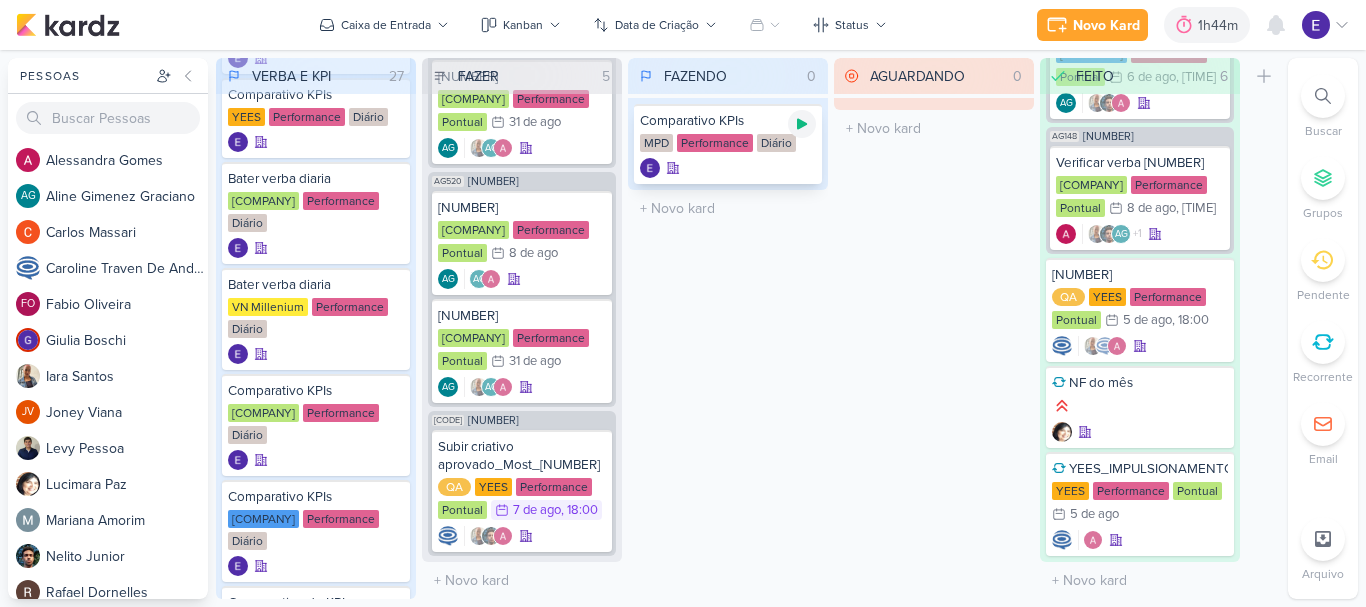 click 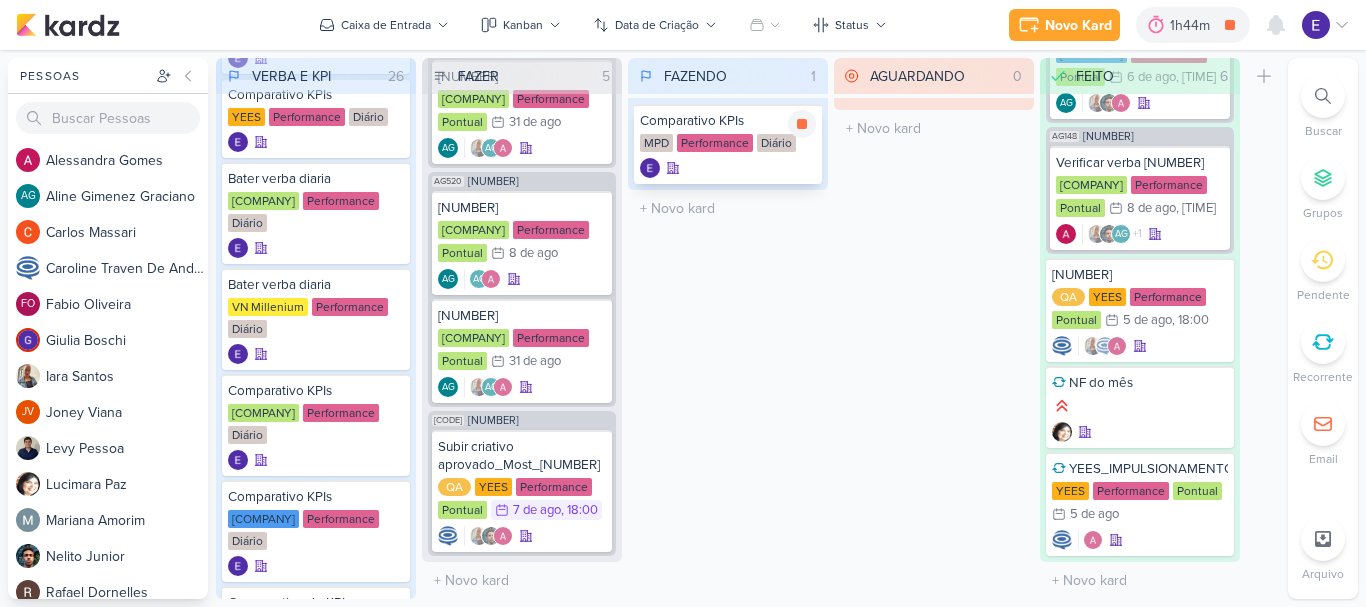 click on "Comparativo KPIs
MPD
Performance
Diário" at bounding box center [728, 144] 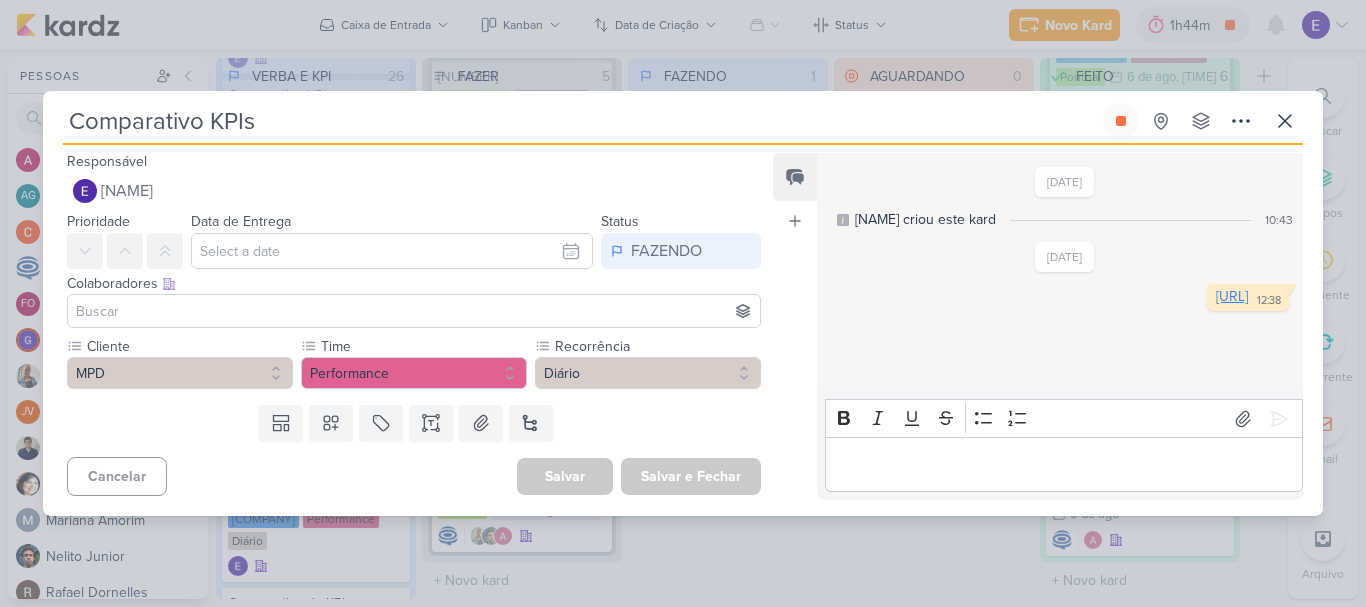 click on "https://docs.google.com/spreadsheets/d/1y1Qb-Q9mt2I-CWacQCuJUm1svb_5TiwWkTSMWIP3Zhw/edit?gid=1341780850#gid=1341780850" at bounding box center (1232, 296) 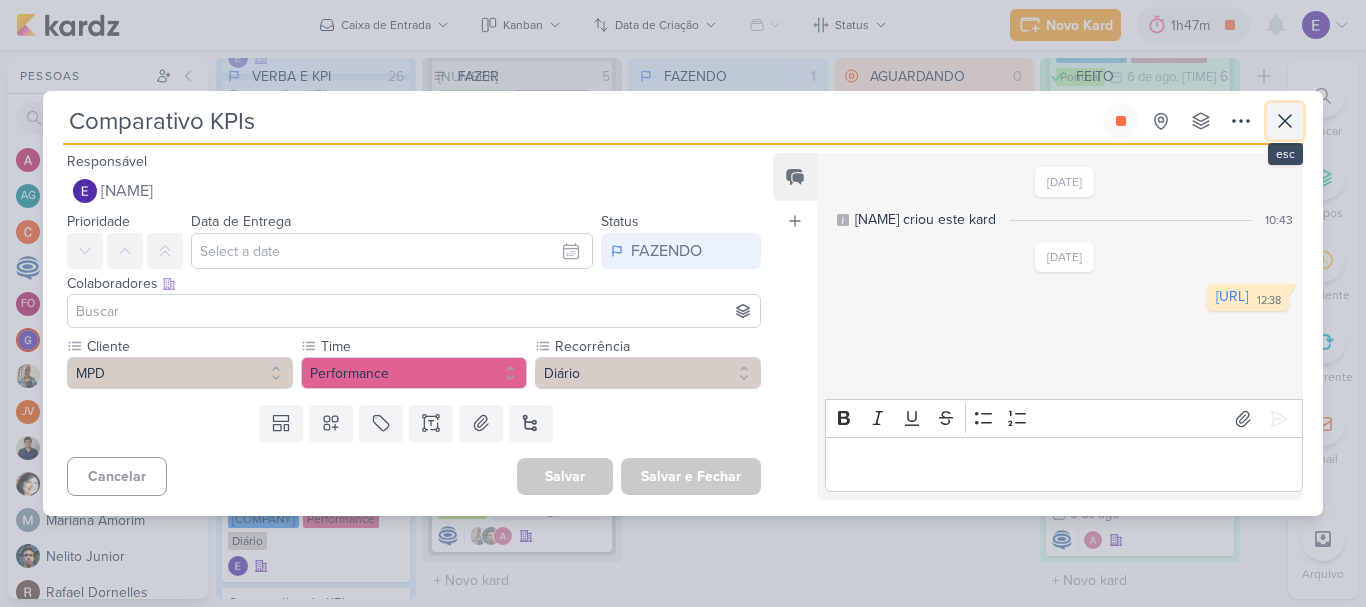 click at bounding box center [1285, 121] 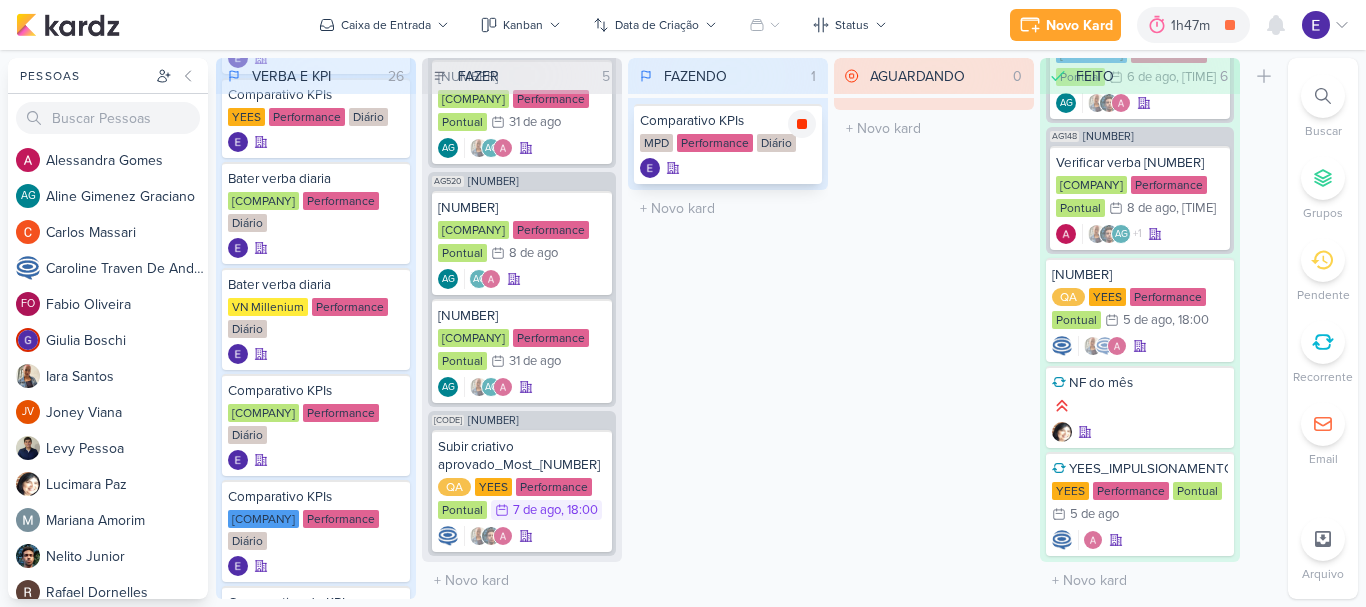 click 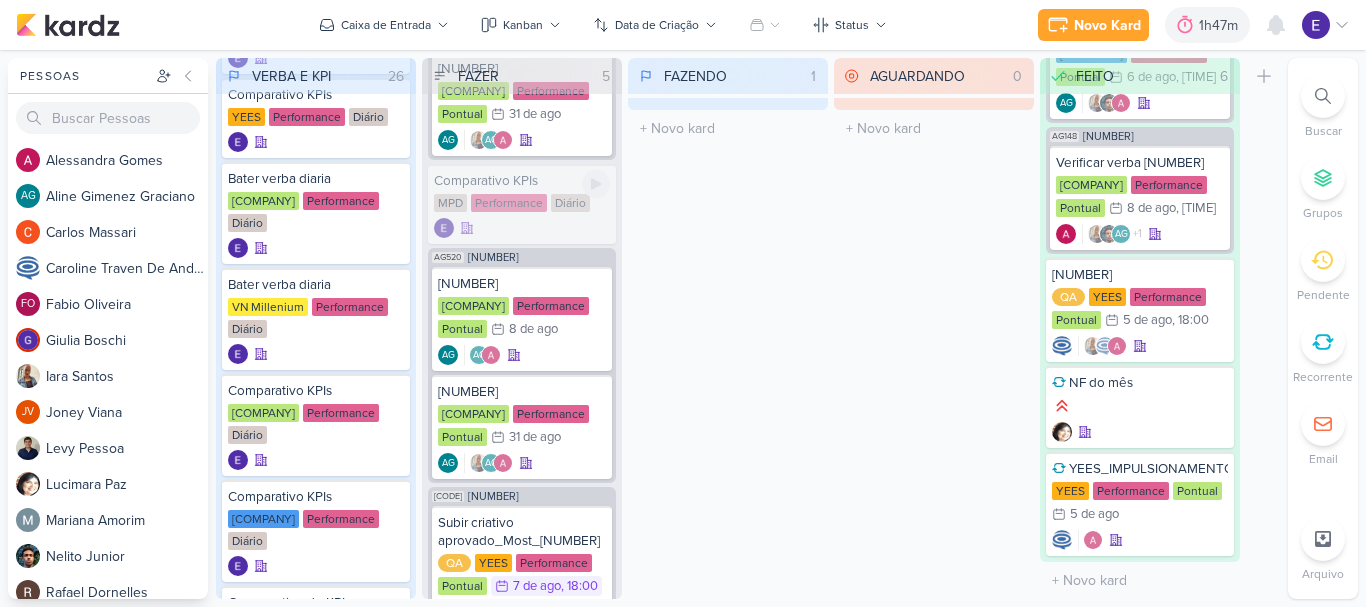 scroll, scrollTop: 571, scrollLeft: 0, axis: vertical 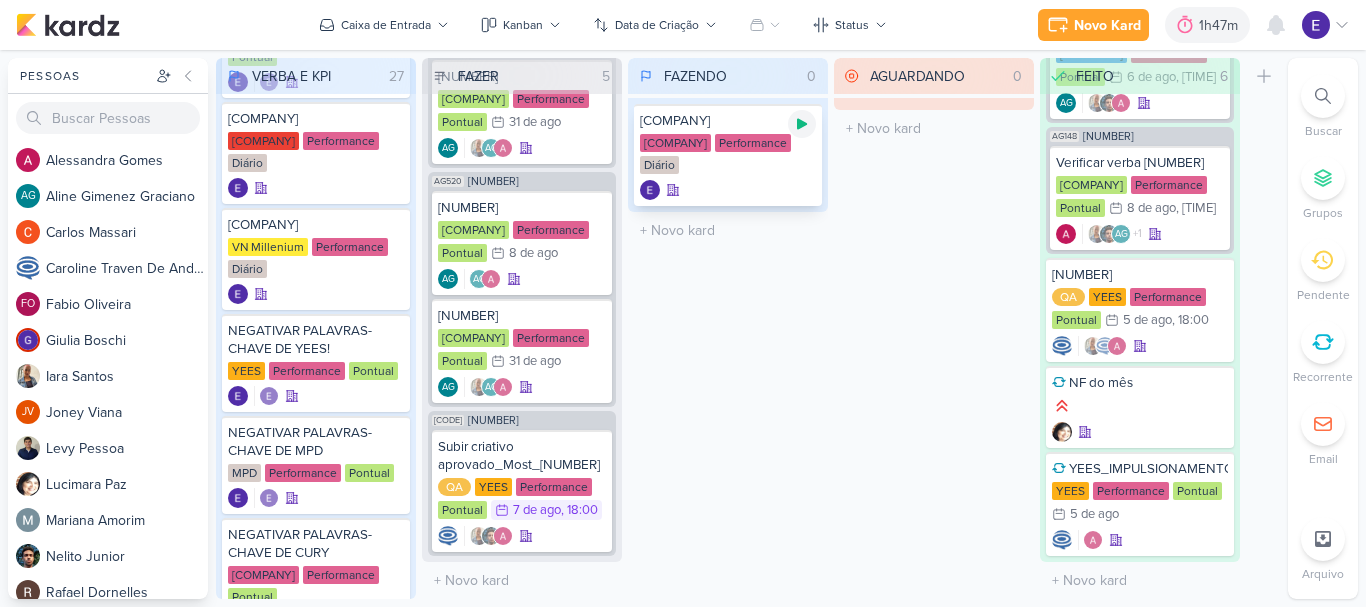 click 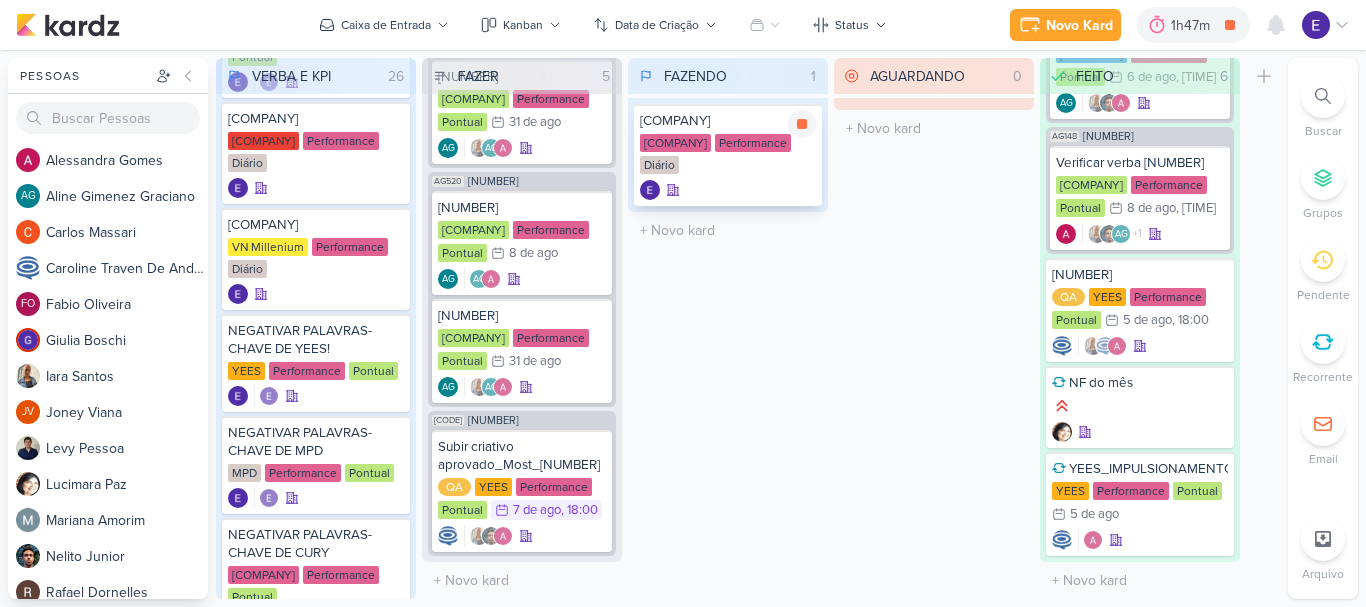 click on "Cury
Performance
Diário" at bounding box center (728, 155) 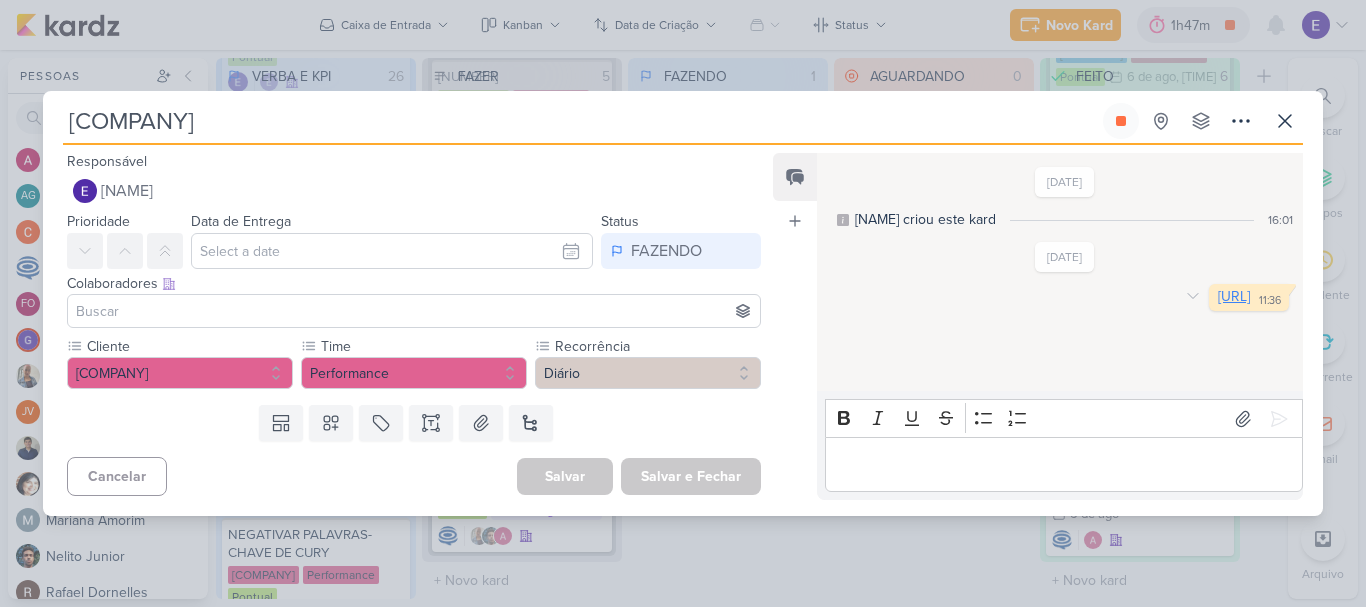 click on "https://docs.google.com/spreadsheets/d/16j2fyQzYRCkADzCBv4I23HYayzya-Fgp9TLxxJgKlic/edit?gid=1633694002#gid=1633694002" at bounding box center (1234, 296) 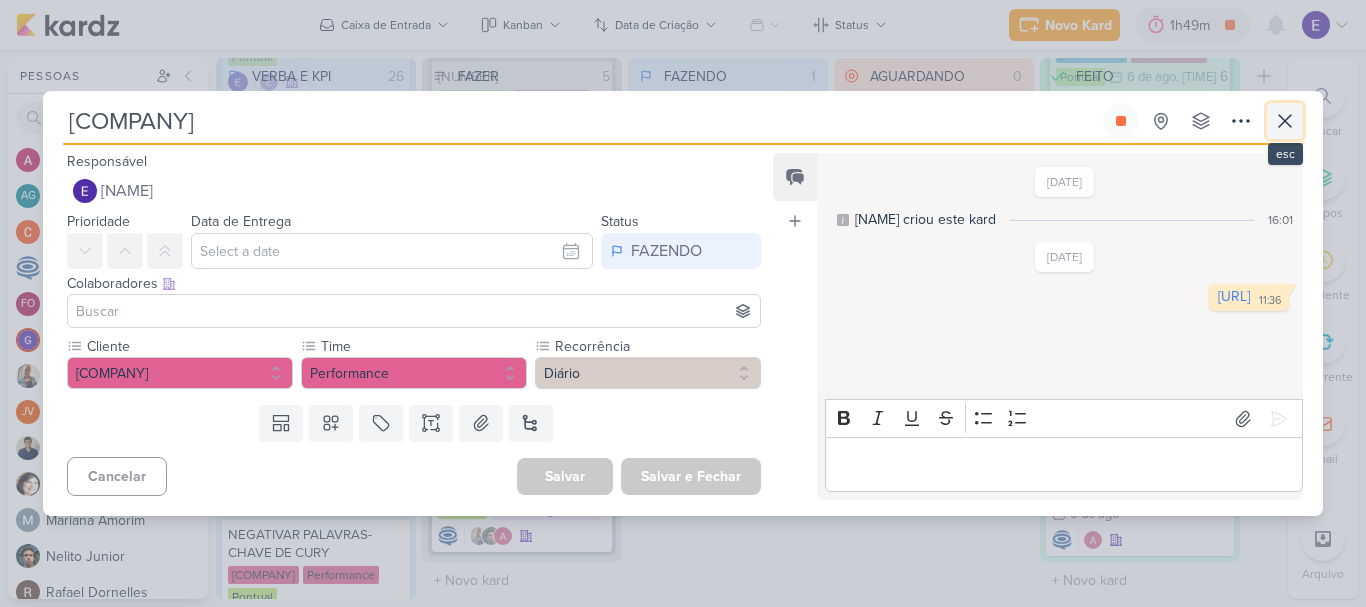 click 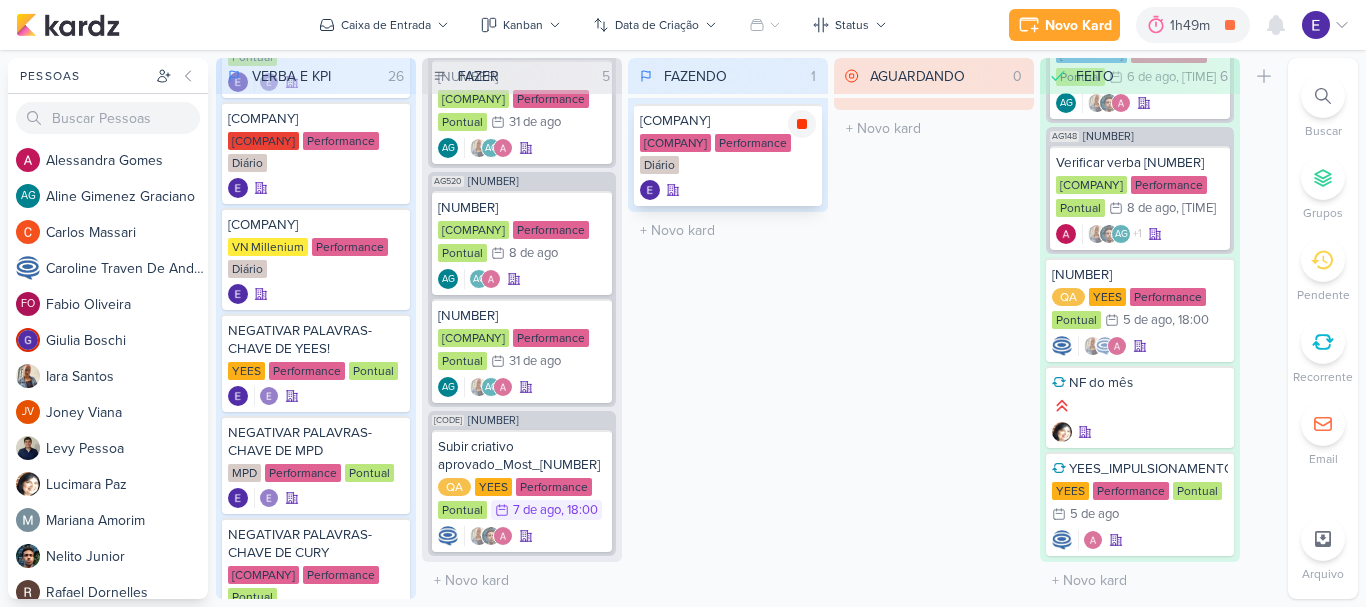 click at bounding box center (802, 124) 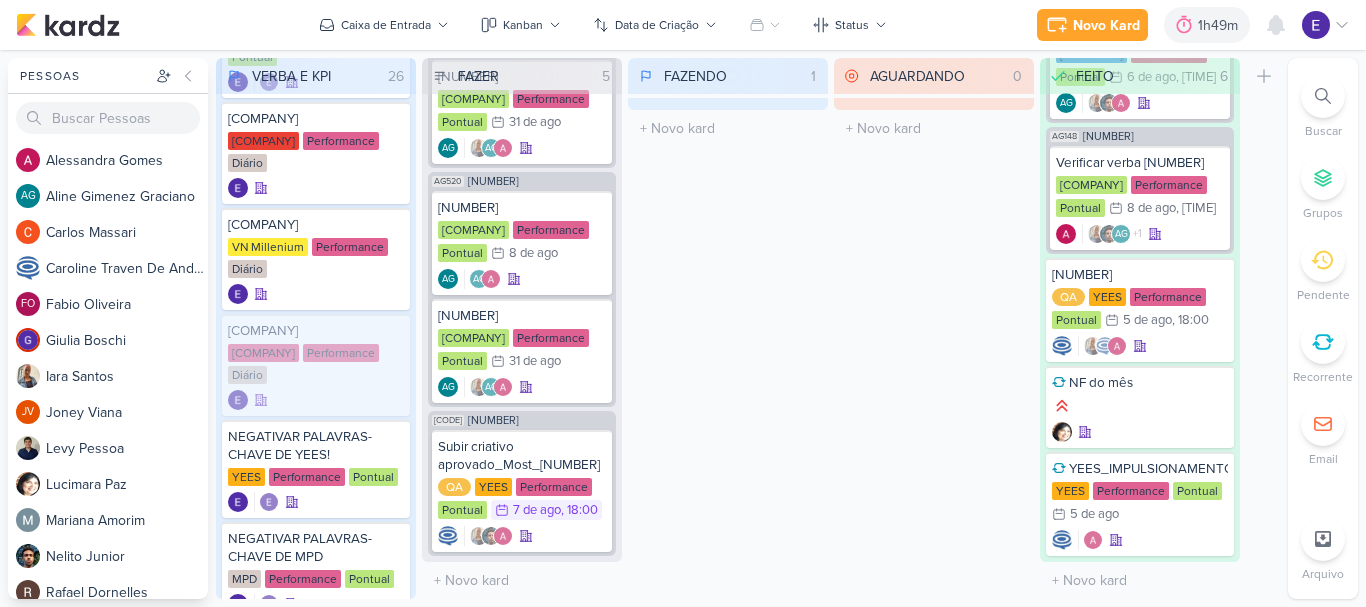 scroll, scrollTop: 571, scrollLeft: 0, axis: vertical 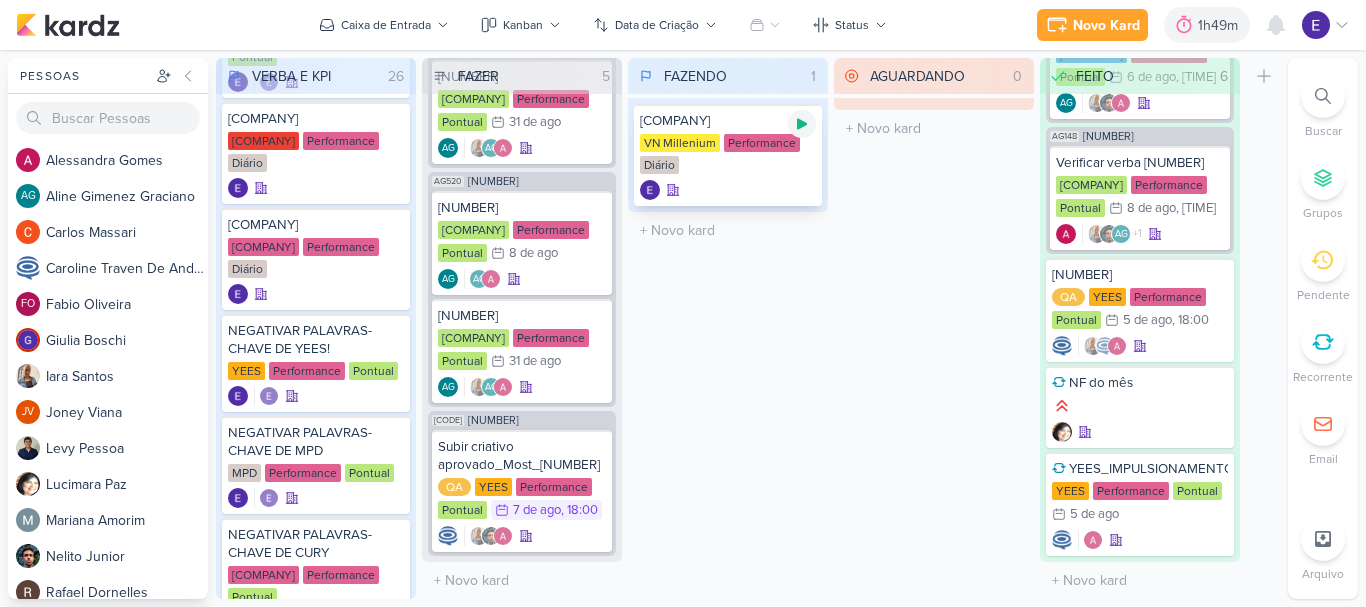 click 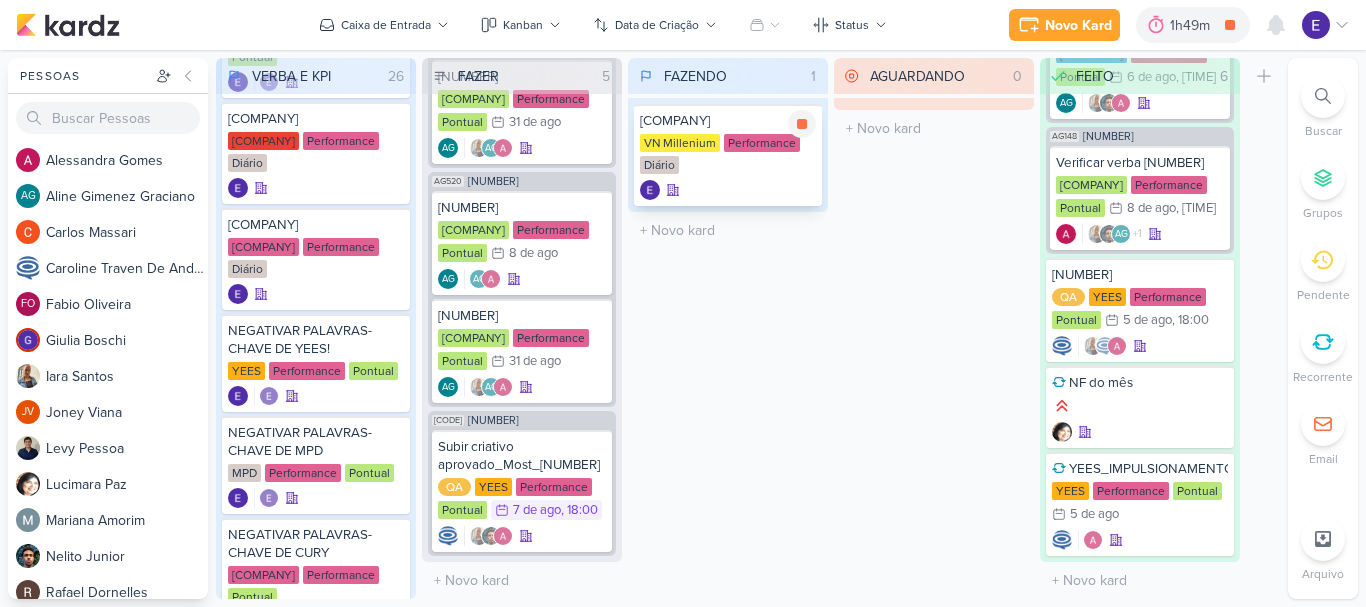 click at bounding box center (728, 190) 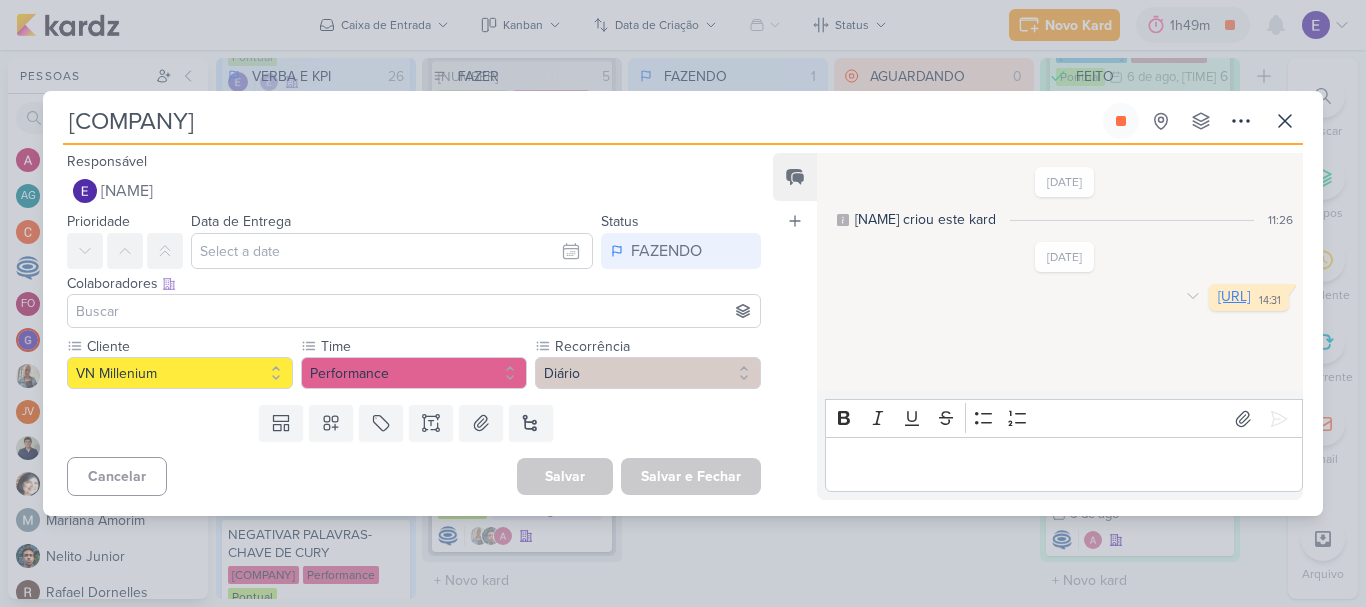 click on "https://docs.google.com/spreadsheets/d/1K2JbJ69yAjhoBuWCk-Eny1zkEGYraCZU8iTDiNZJLvg/edit?gid=1341780850#gid=1341780850" at bounding box center [1234, 296] 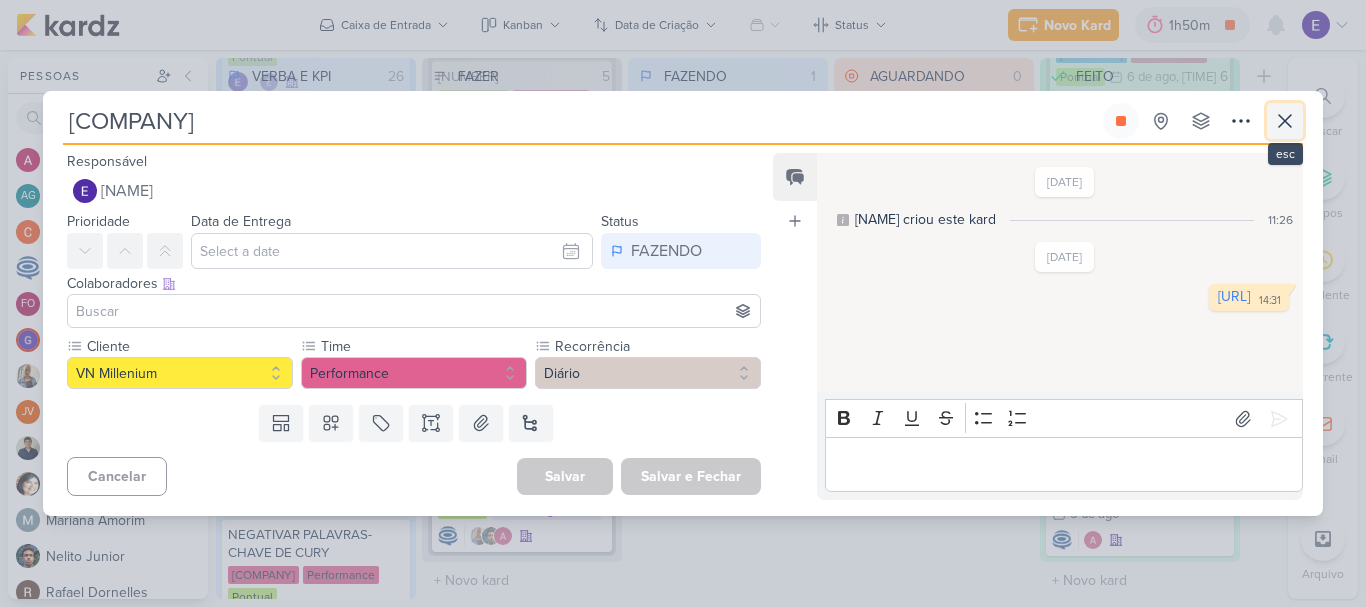 click 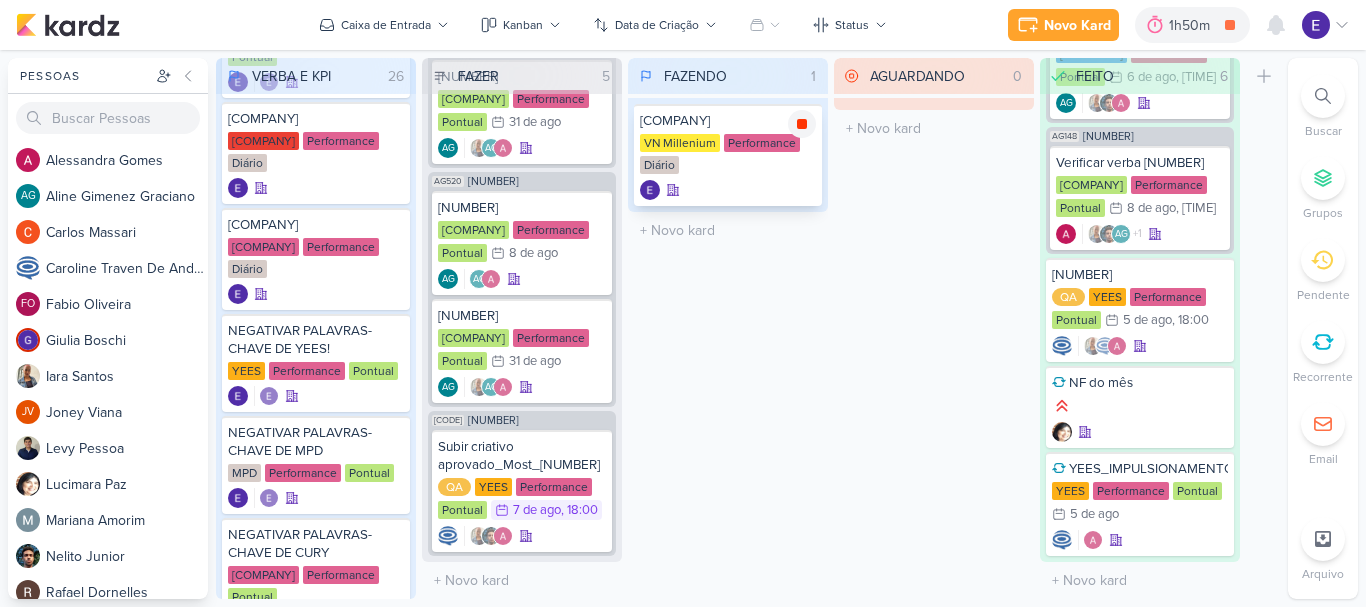 click 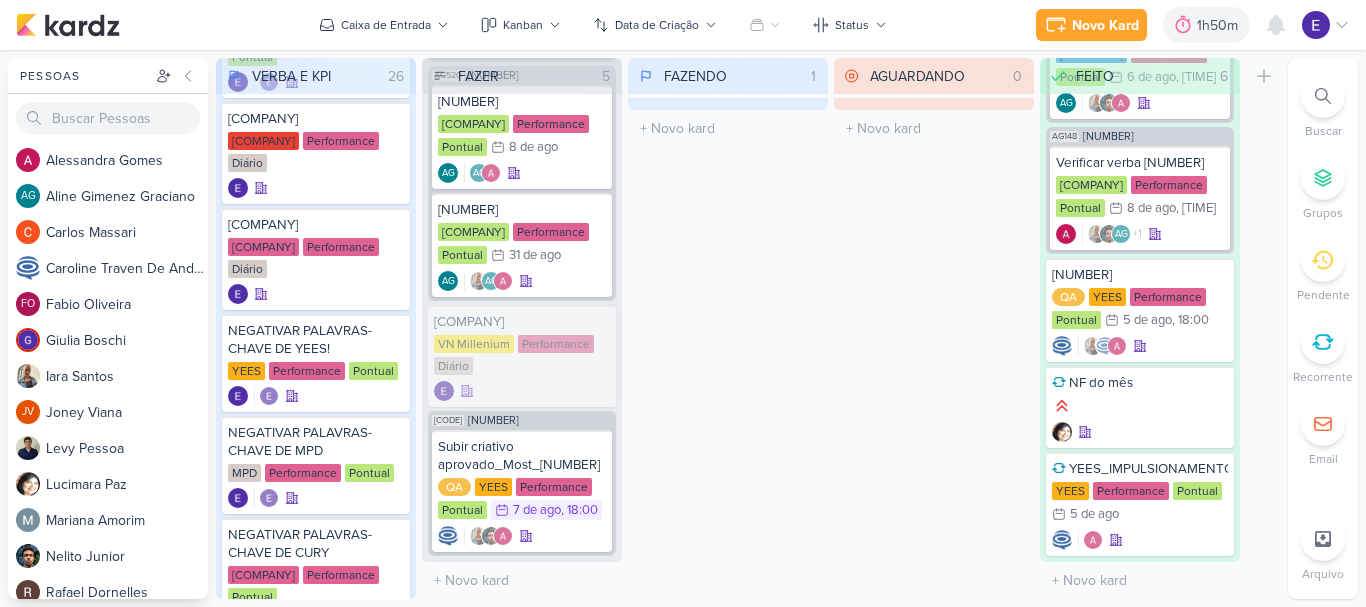 scroll, scrollTop: 571, scrollLeft: 0, axis: vertical 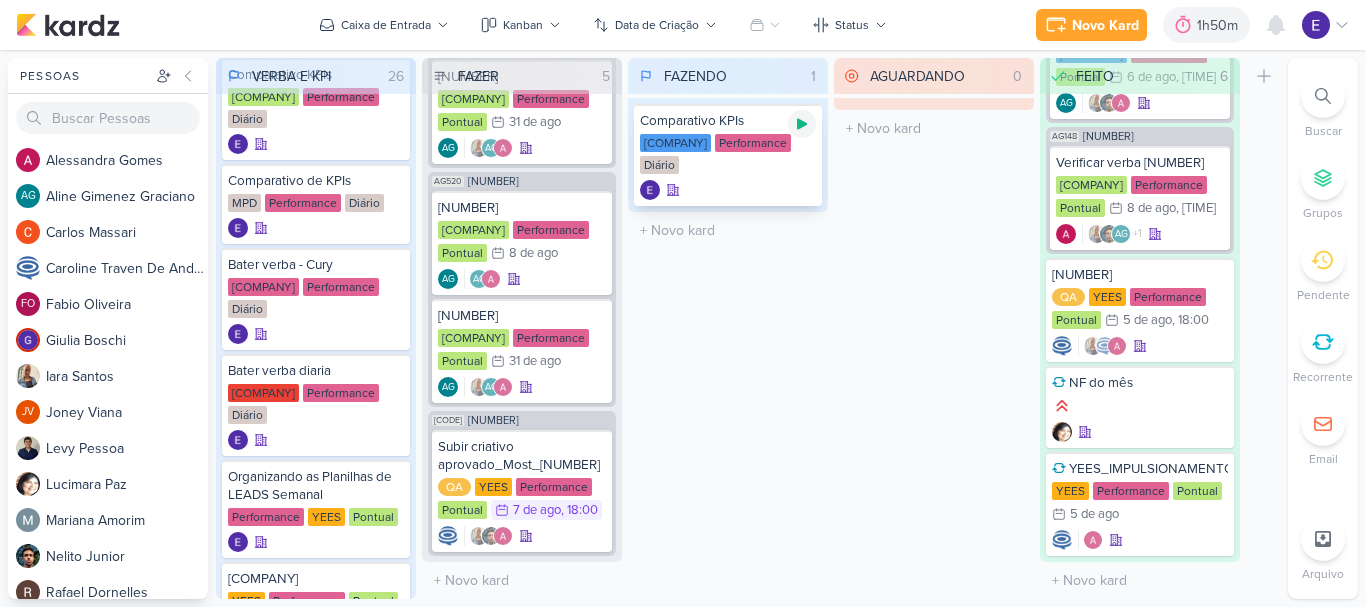 click 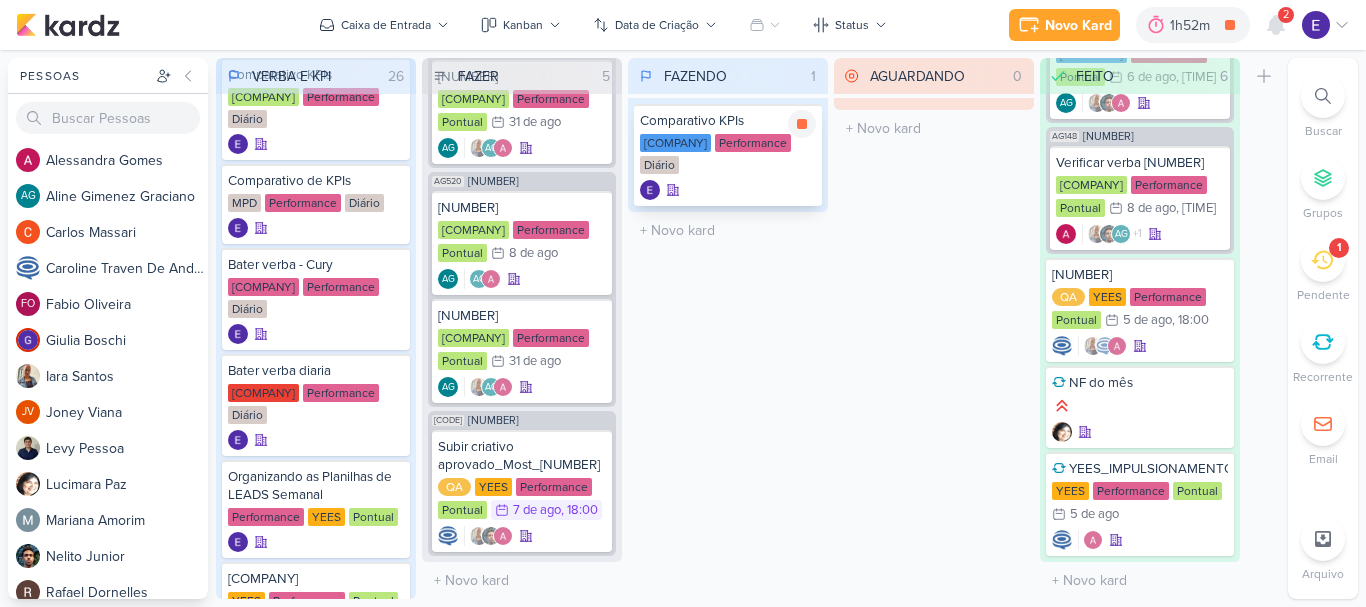 click on "Teixeira Duarte
Performance
Diário" at bounding box center [728, 155] 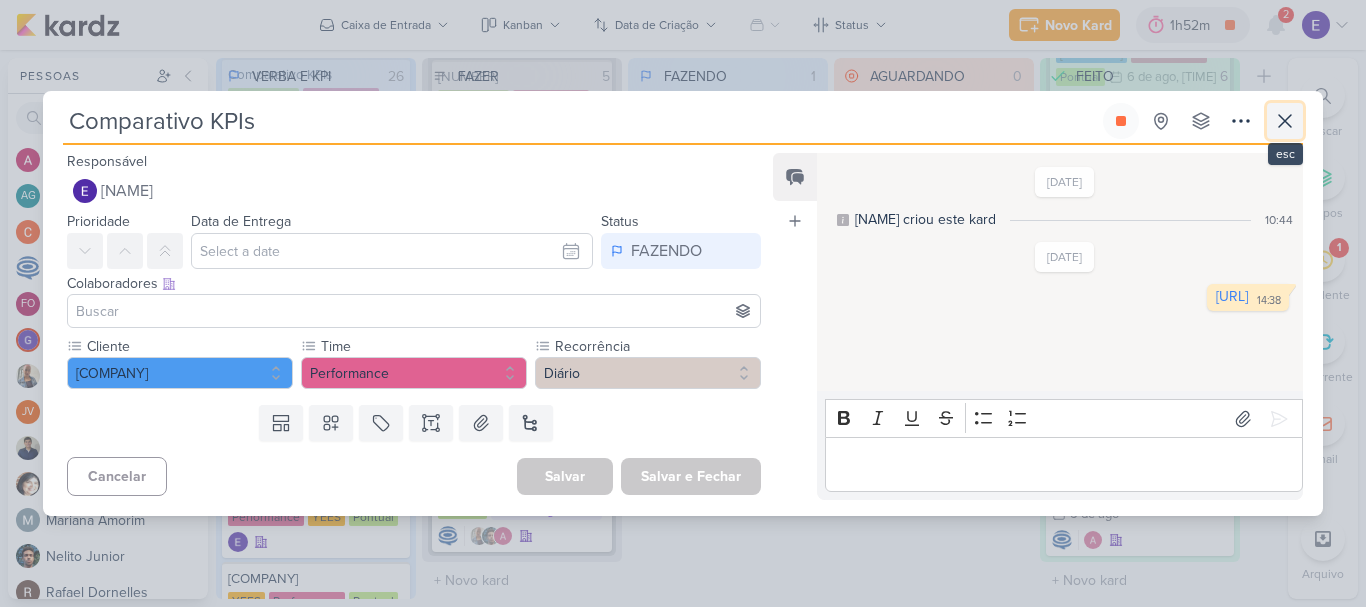 click at bounding box center (1285, 121) 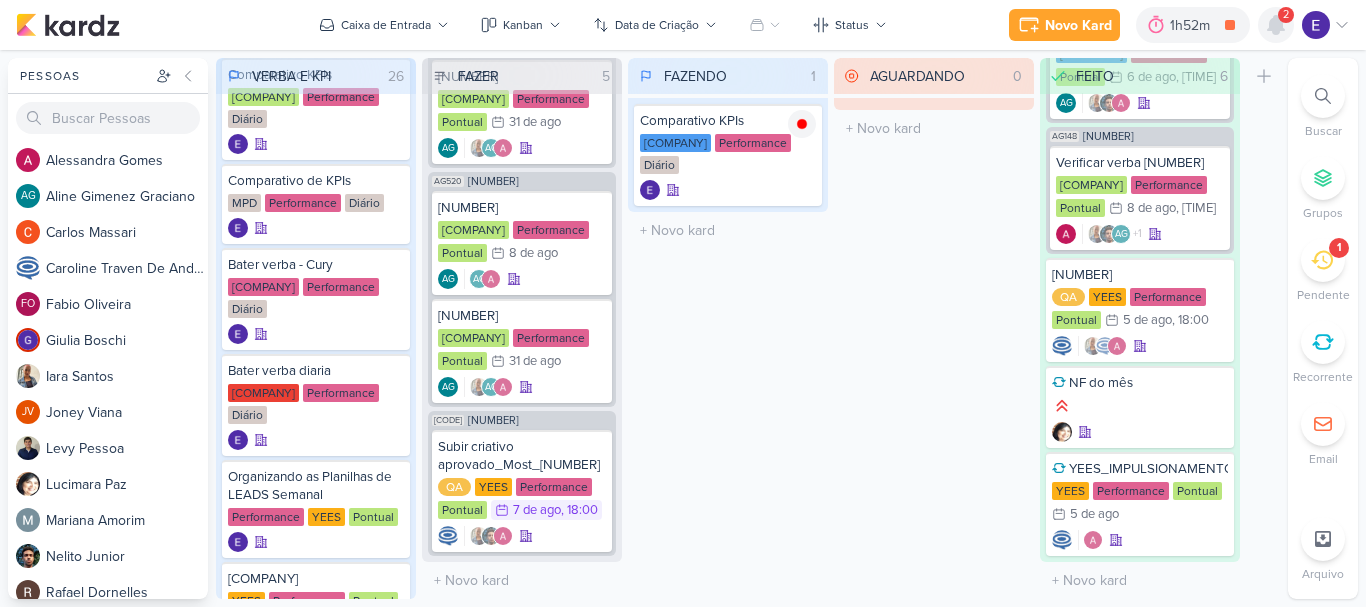 click 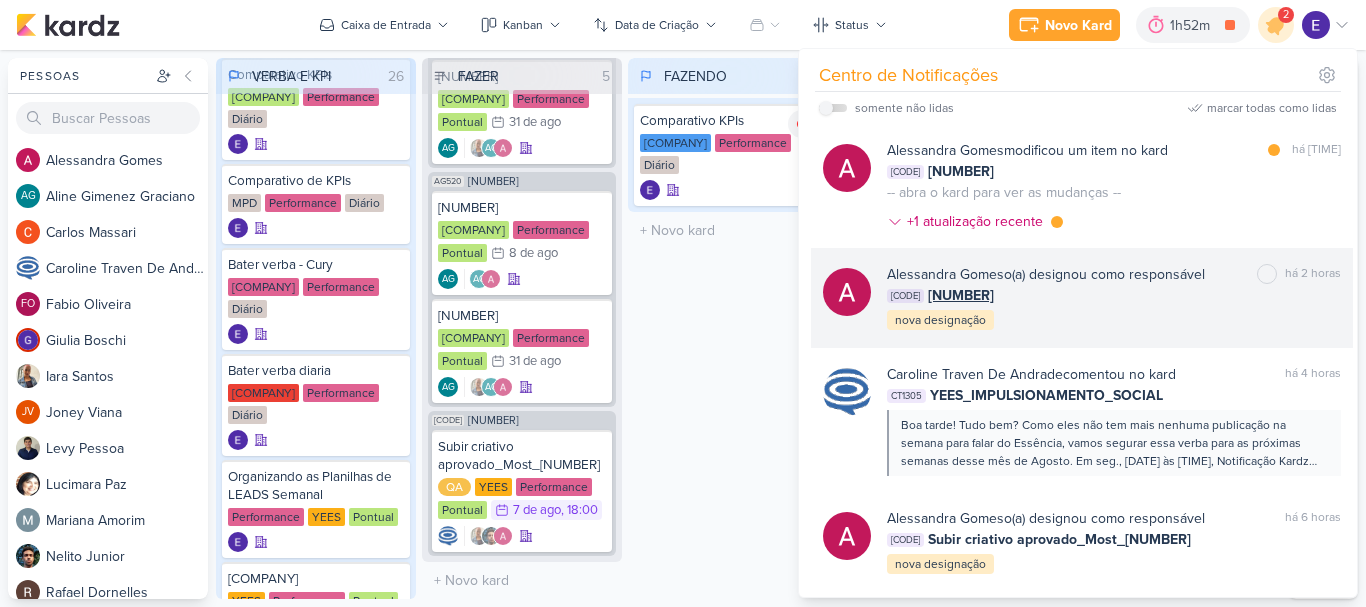 click on "AG155
6708061_YEES_TATUAPÉ_BASE PH3A" at bounding box center (1114, 295) 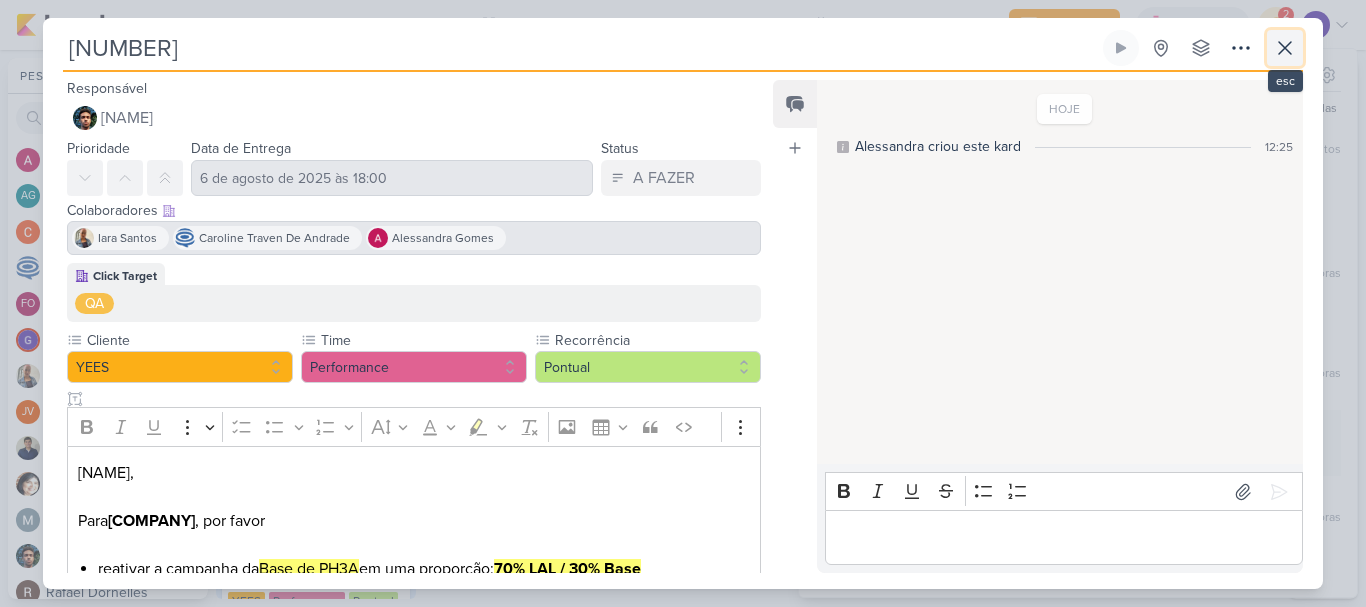 click 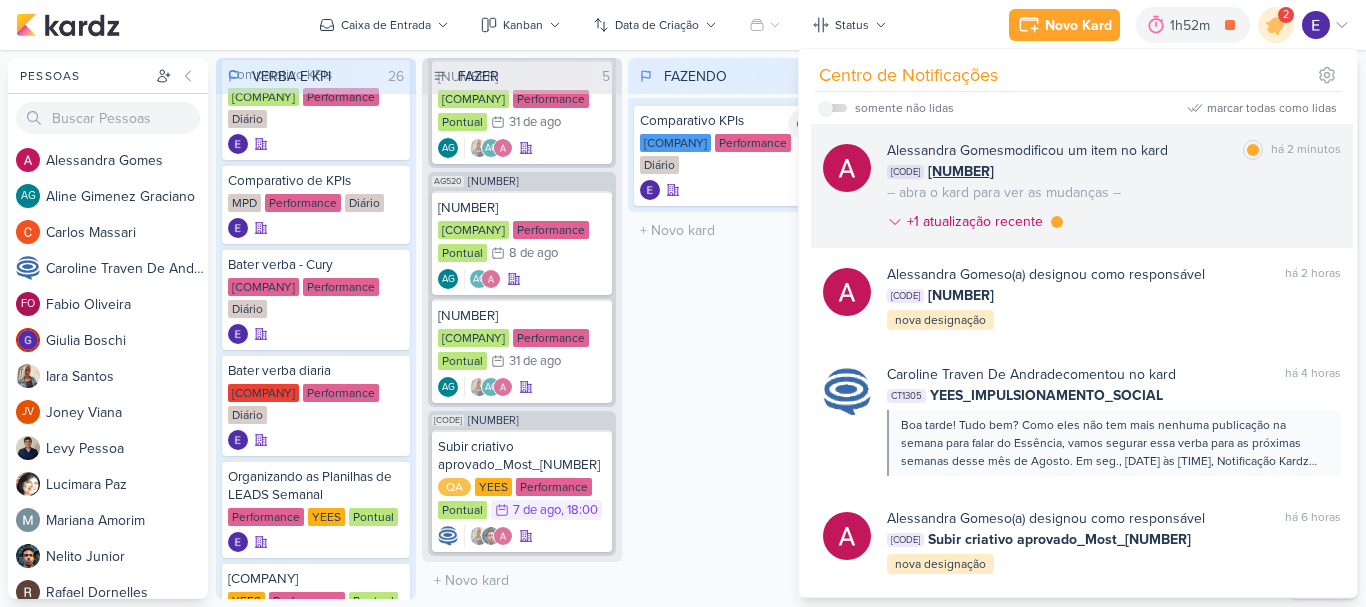 click on "[NUMBER]_YEES_ESSÊNCIA_CAMPOLIM_SUBIR_PEÇAS_CAMPANHA" at bounding box center [961, 171] 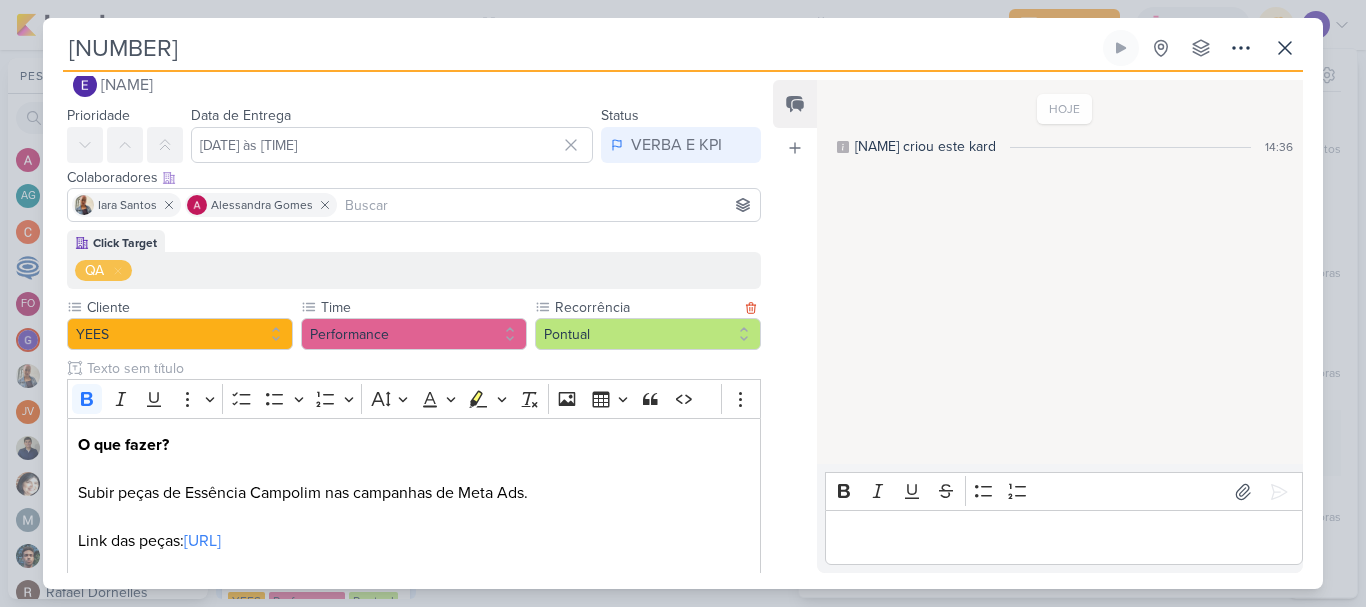 scroll, scrollTop: 0, scrollLeft: 0, axis: both 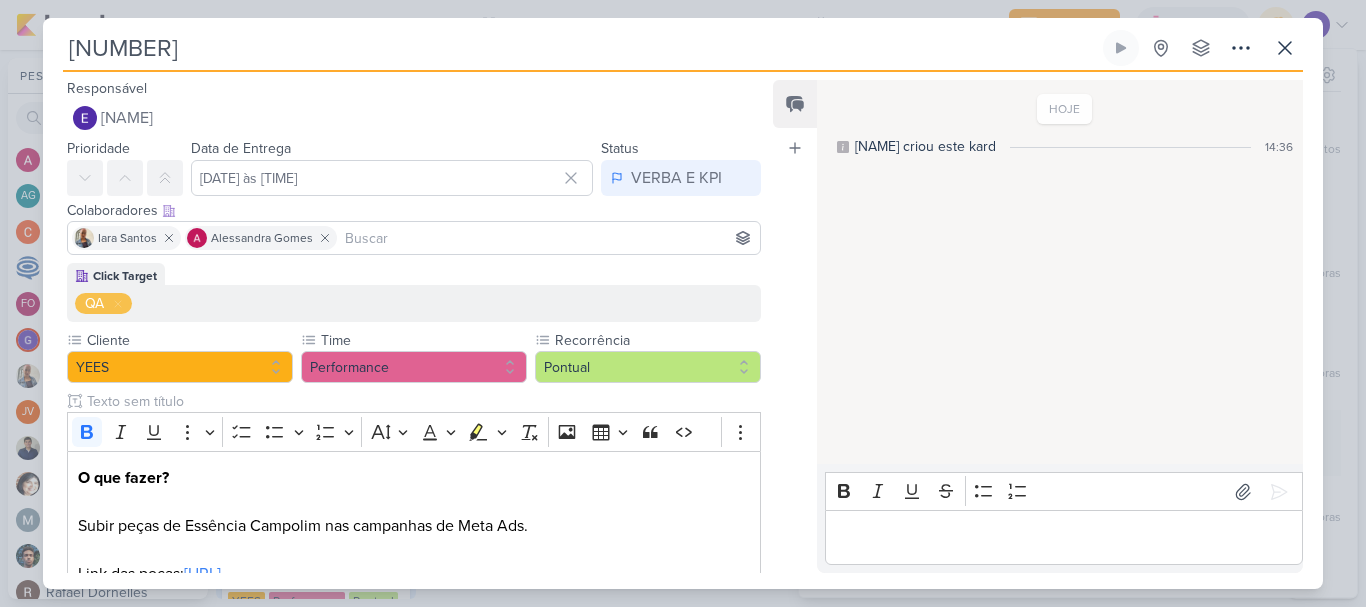 click on "Colaboradores
Este kard pode ser visível a usuários da sua organização
Este kard é privado à colaboradores imediatos" at bounding box center [414, 210] 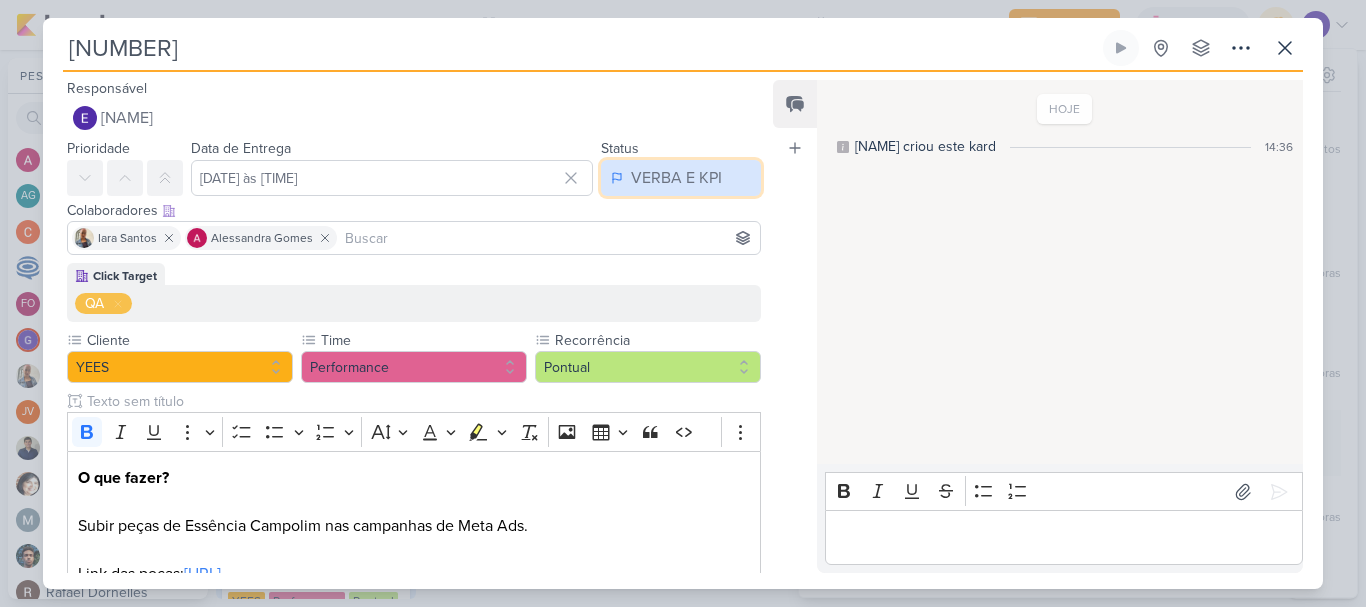 click on "VERBA E KPI" at bounding box center (676, 178) 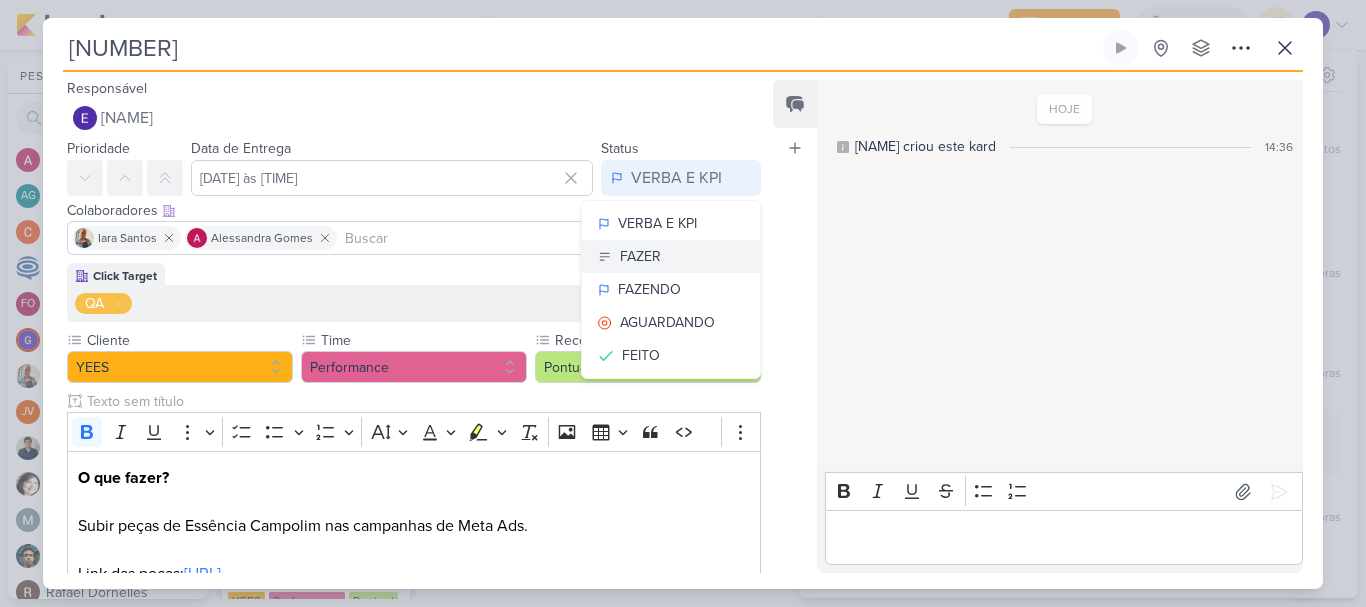 click on "FAZER" at bounding box center [671, 256] 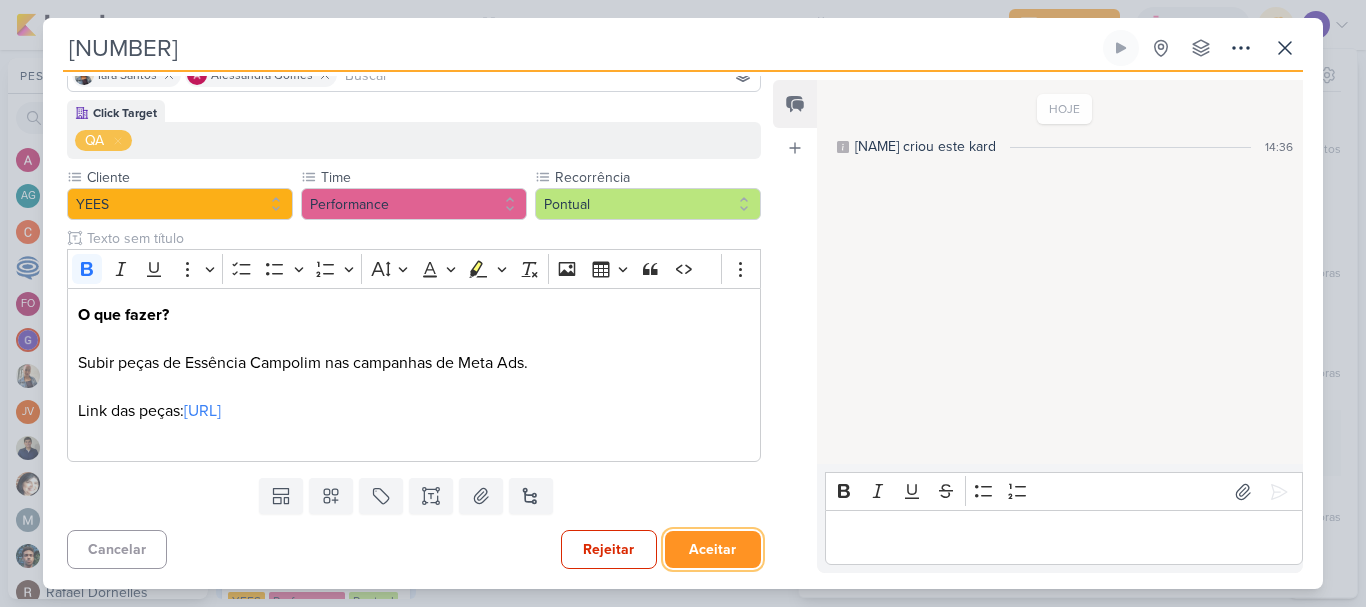 click on "Aceitar" at bounding box center (713, 549) 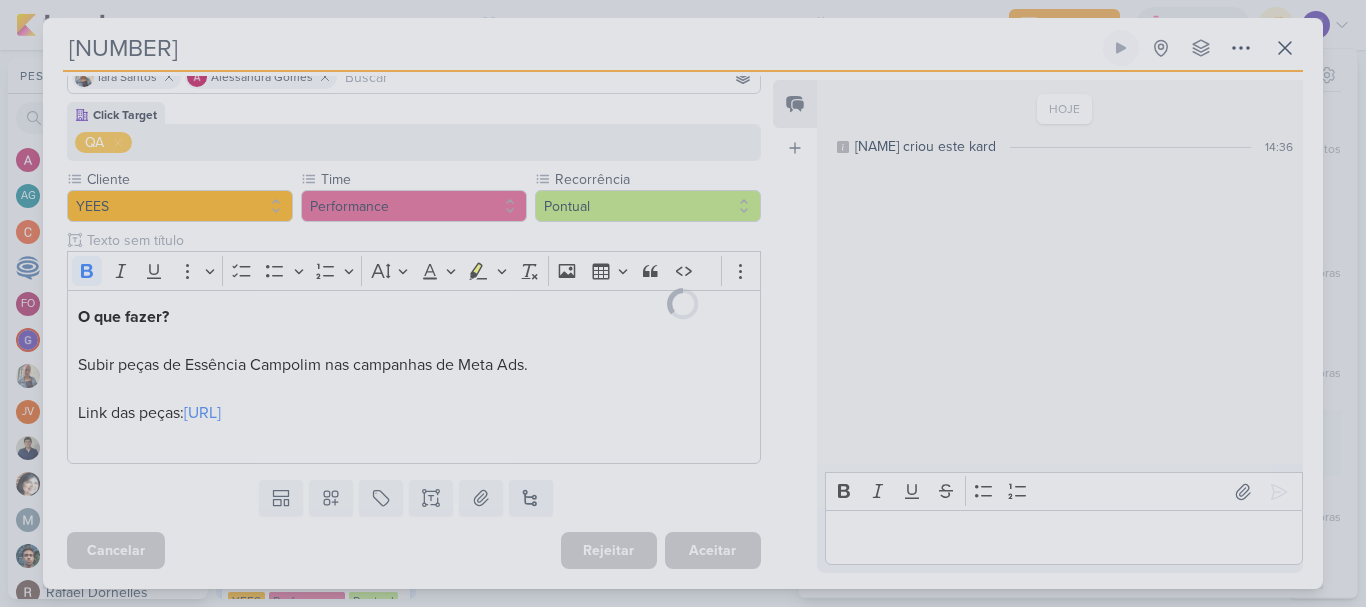 scroll, scrollTop: 163, scrollLeft: 0, axis: vertical 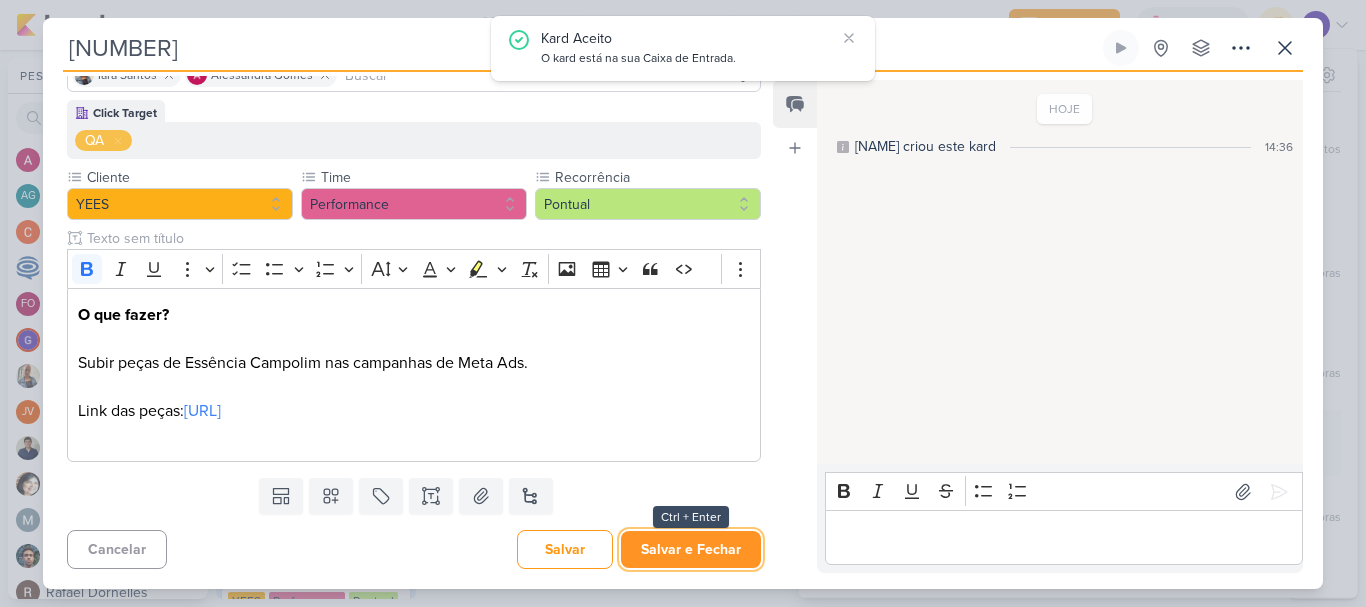 click on "Salvar e Fechar" at bounding box center (691, 549) 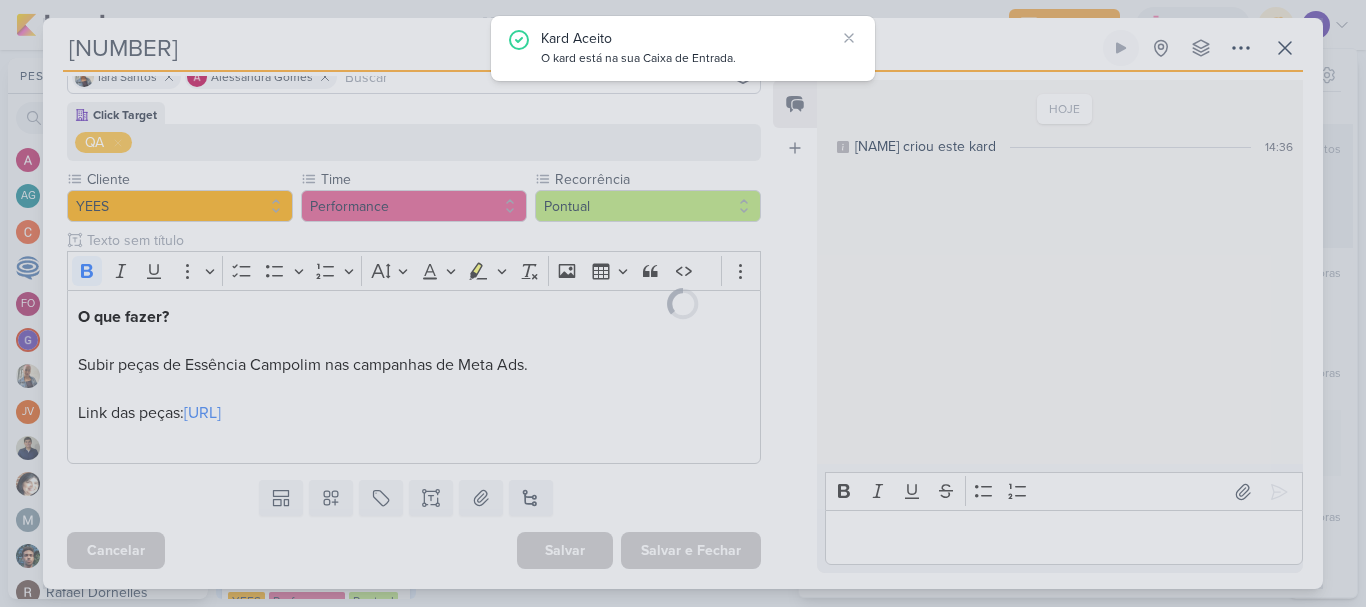 scroll, scrollTop: 161, scrollLeft: 0, axis: vertical 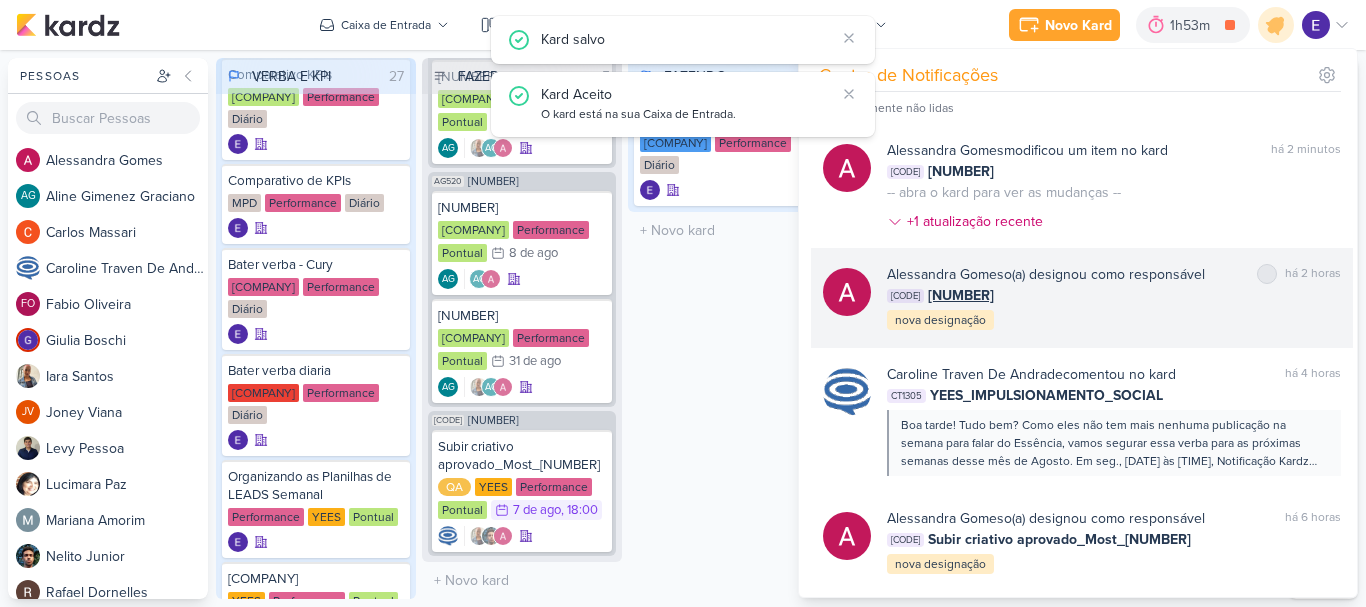 click on "marcar como não lida" at bounding box center (1267, 274) 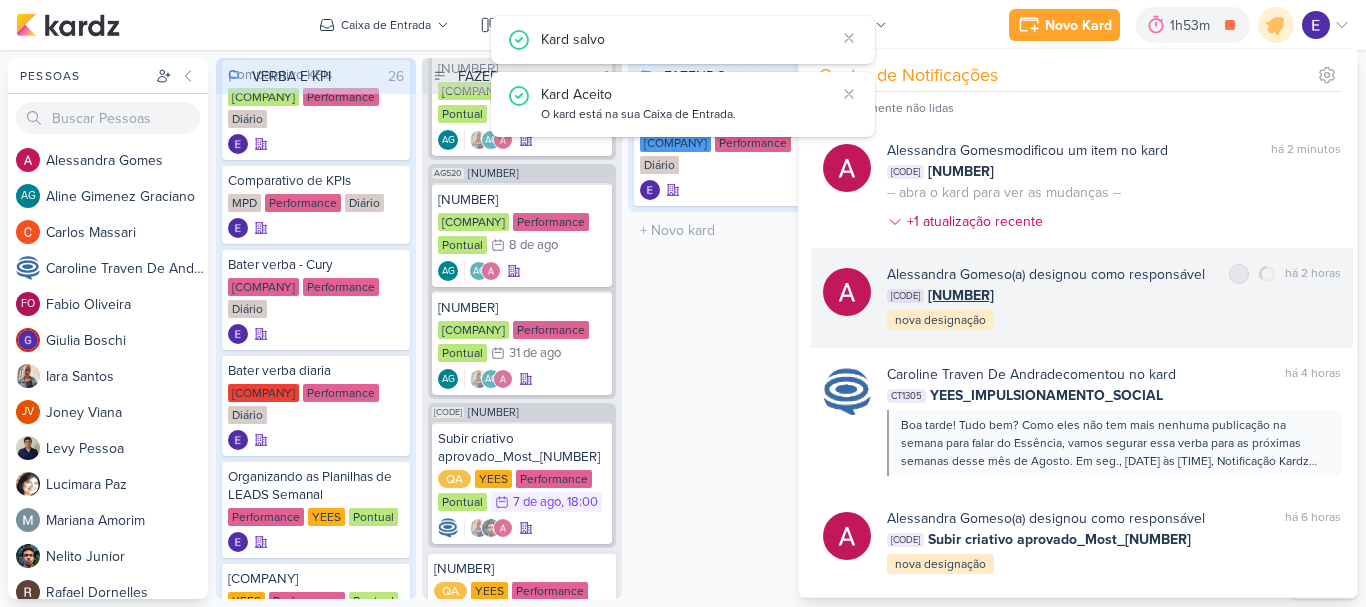 scroll, scrollTop: 679, scrollLeft: 0, axis: vertical 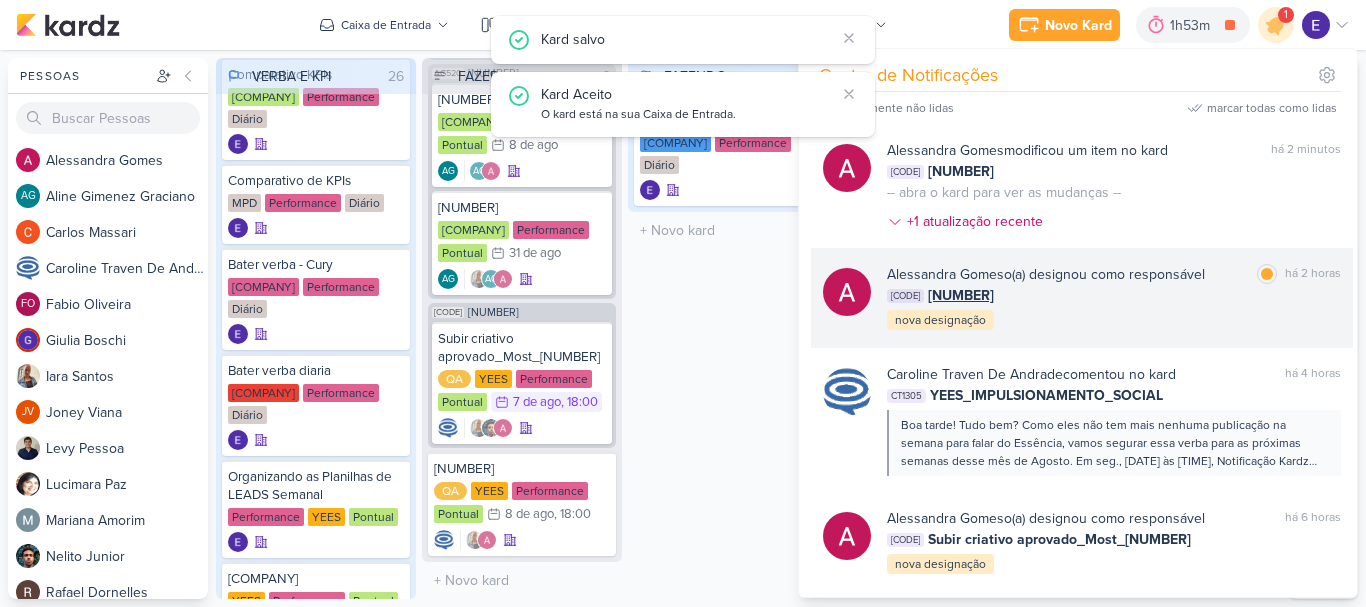 click on "AG155
6708061_YEES_TATUAPÉ_BASE PH3A" at bounding box center [1114, 295] 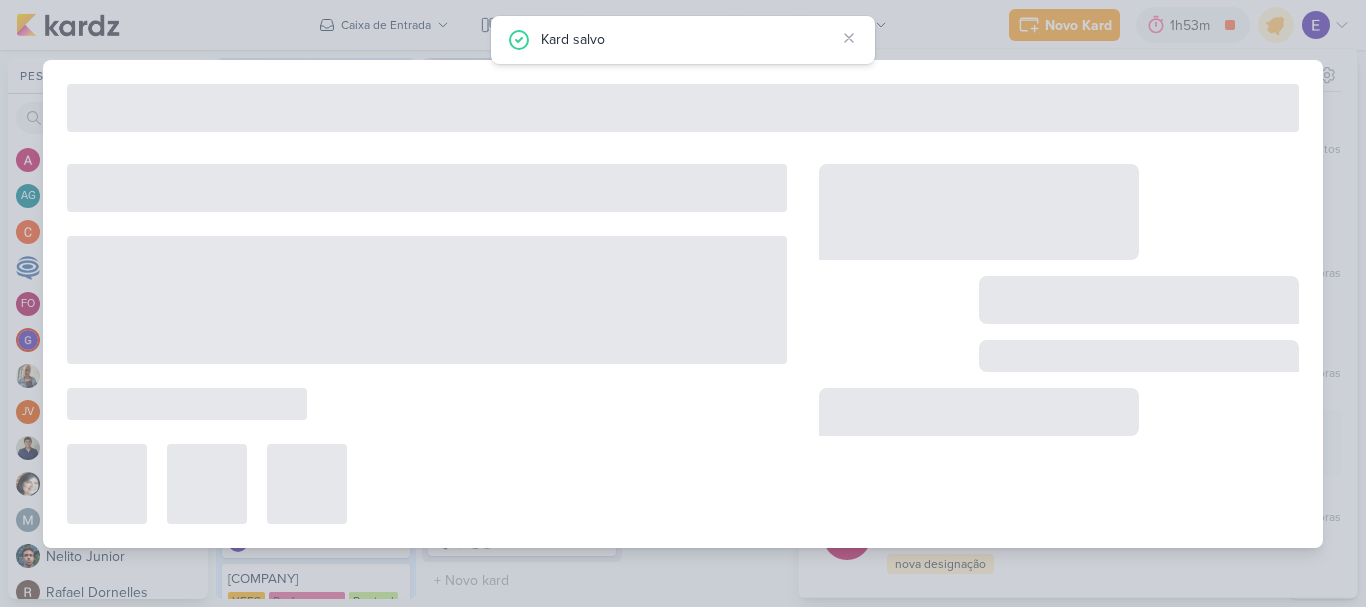 type on "6708061_YEES_TATUAPÉ_BASE PH3A" 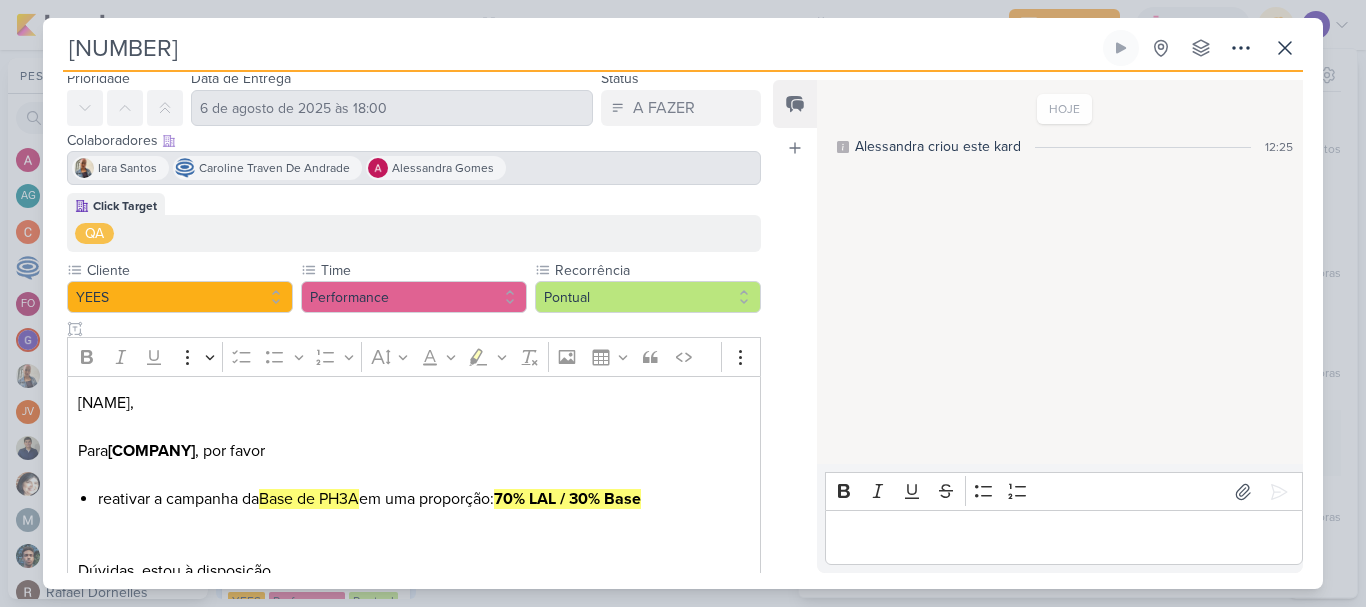 scroll, scrollTop: 139, scrollLeft: 0, axis: vertical 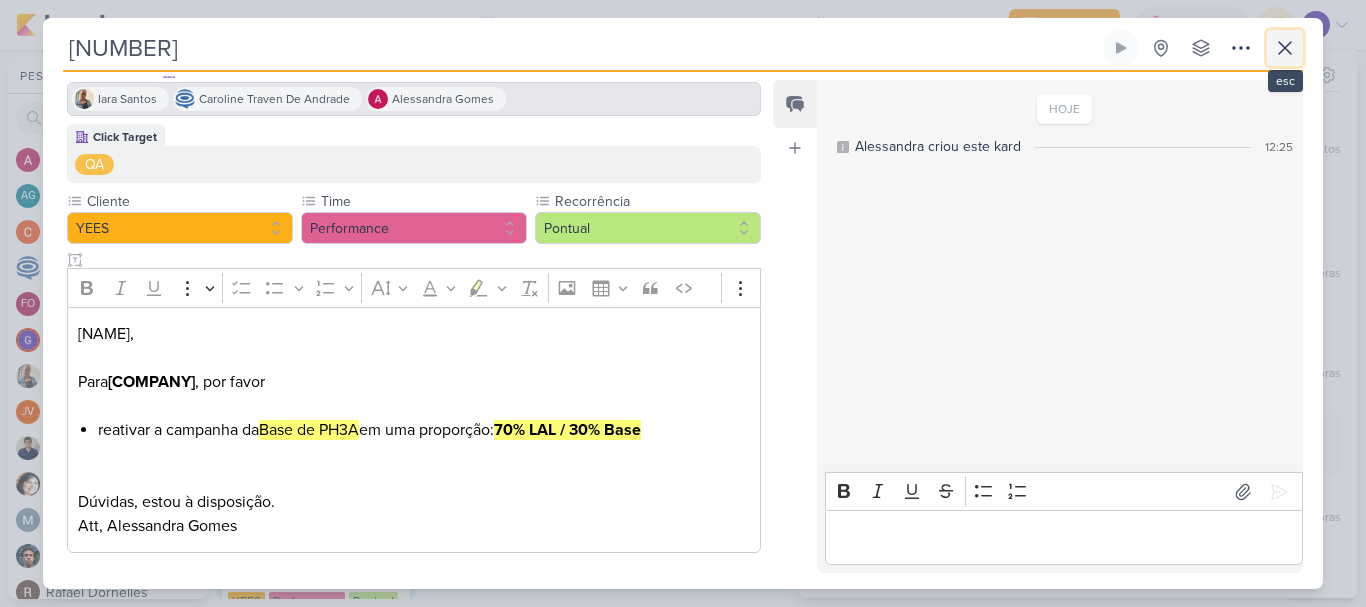 click 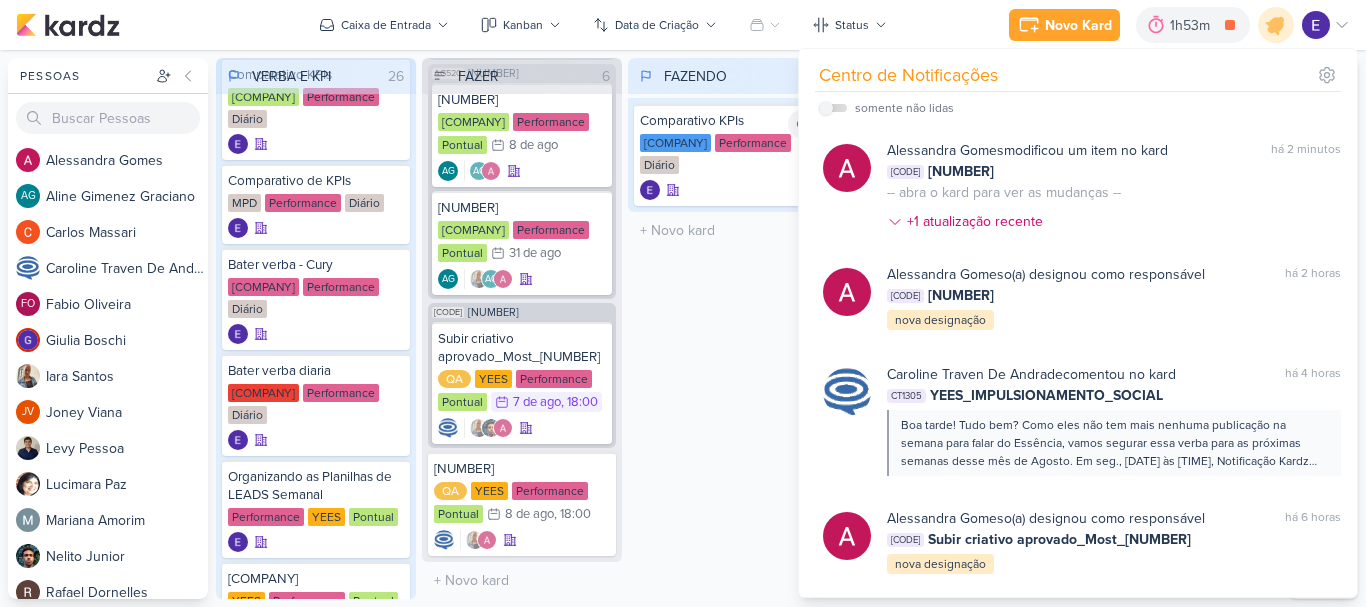 click on "FAZENDO
1
Mover Para Esquerda
Mover Para Direita
Deletar
Comparativo KPIs
Teixeira Duarte
Performance
Diário" at bounding box center [728, 328] 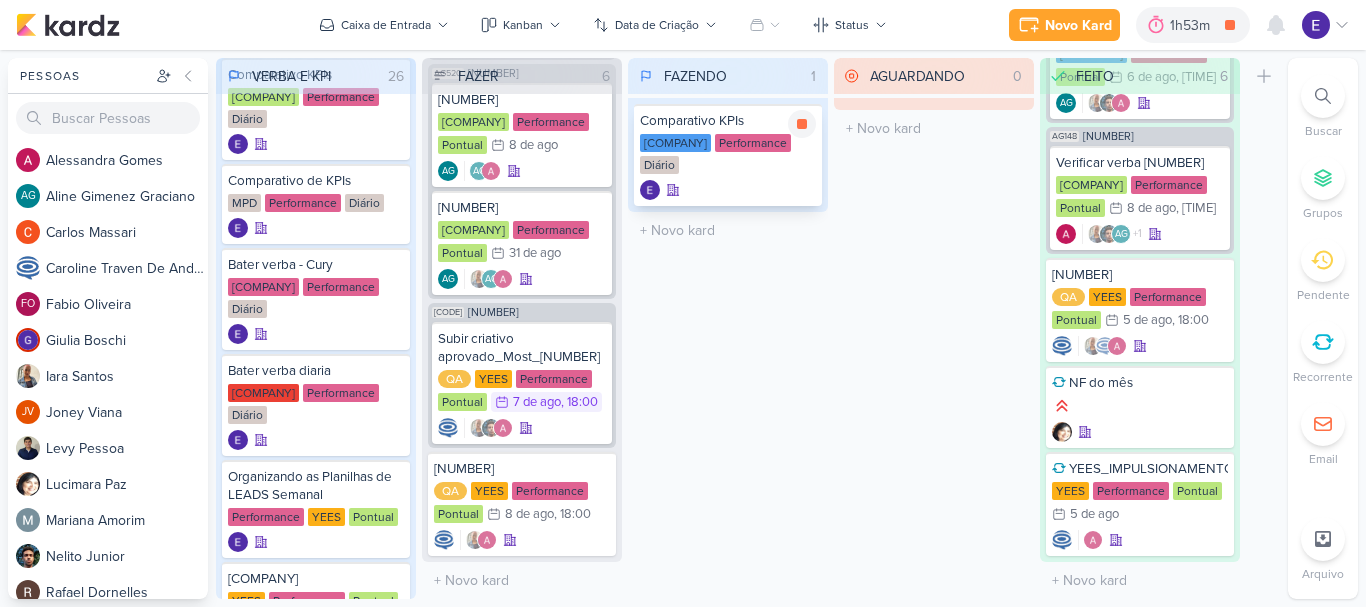 click on "Teixeira Duarte" at bounding box center [675, 143] 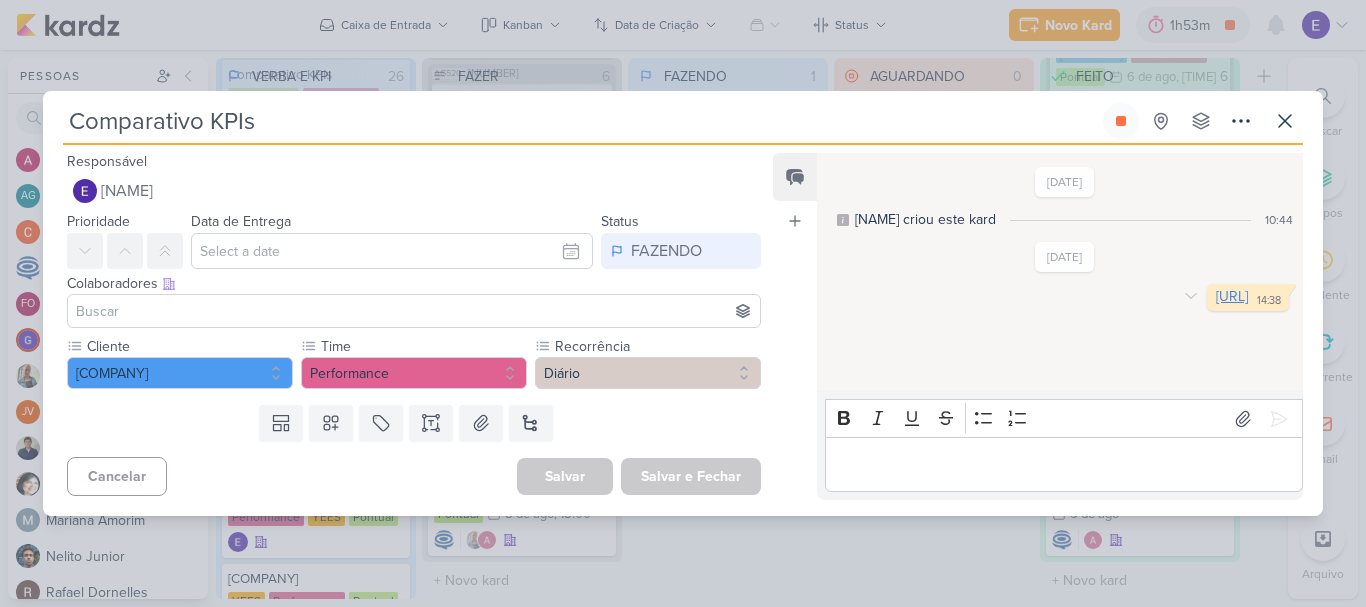 click on "https://docs.google.com/spreadsheets/d/1fRObwiKG9tiDiDcDhtIV-uL_A4AxCZ0AfFSRipnkrpw/edit?gid=1341780850#gid=1341780850" at bounding box center (1232, 296) 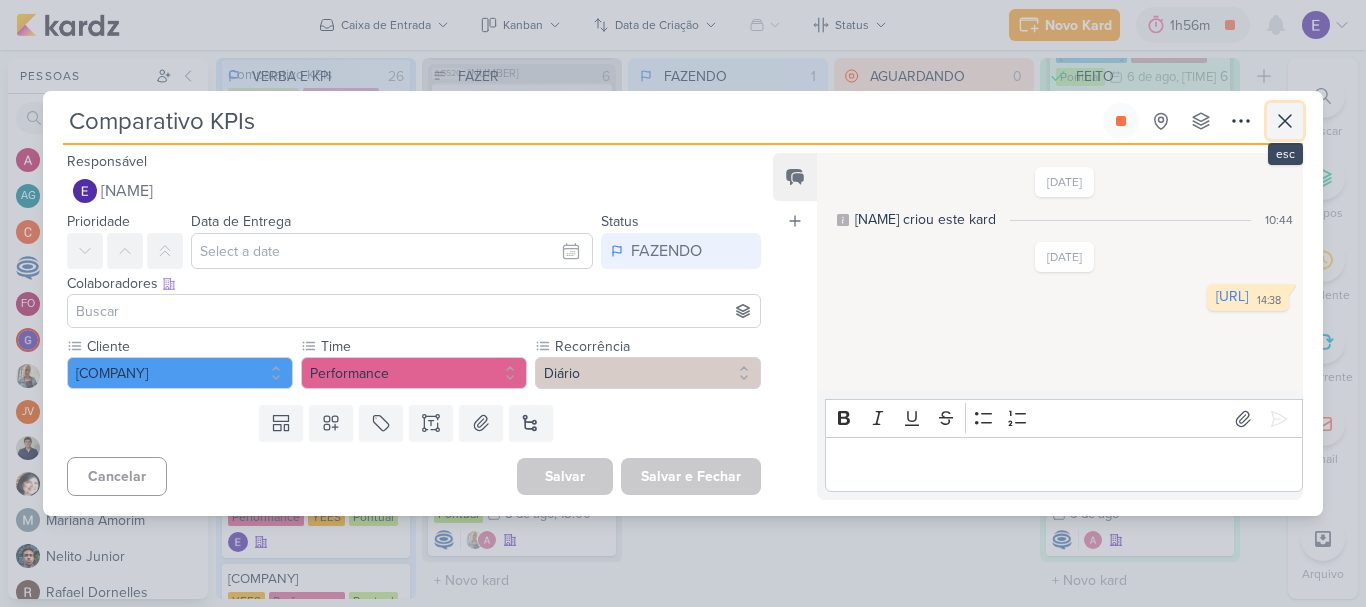 click 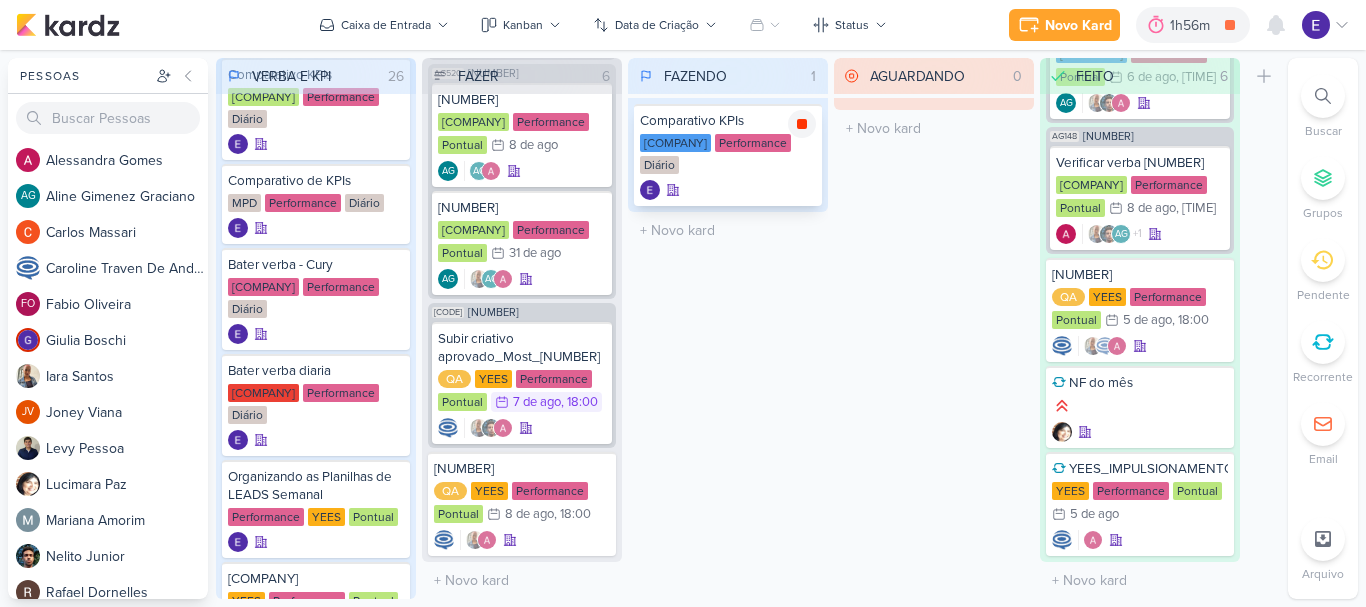 click 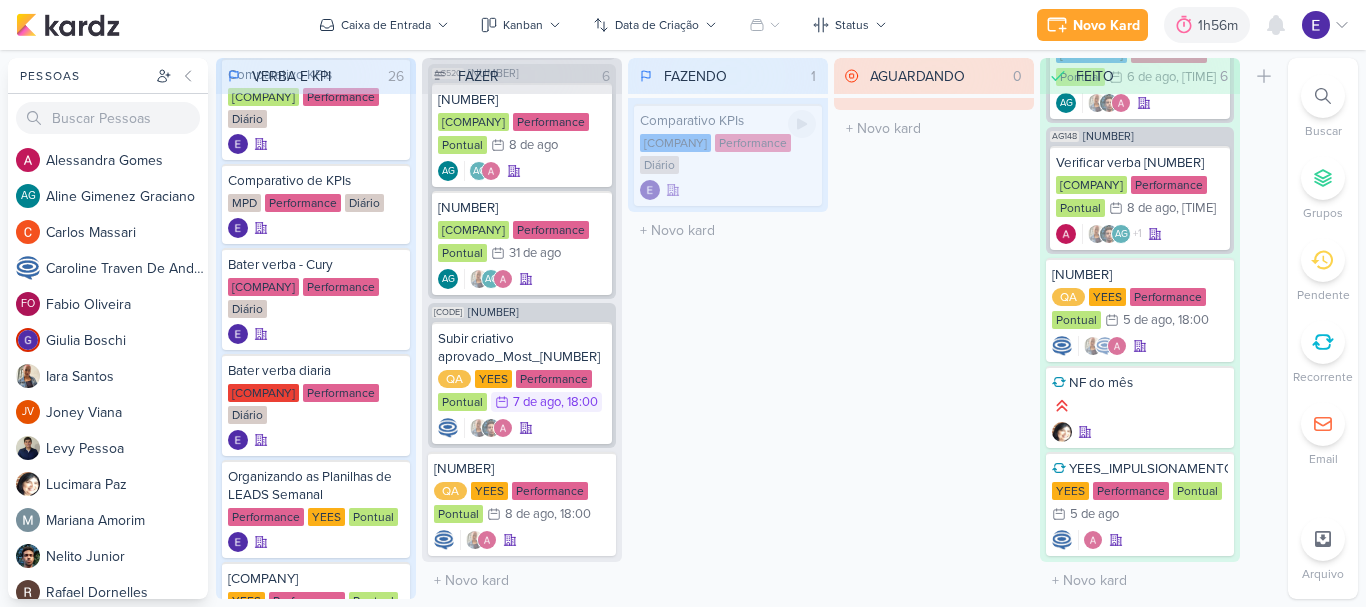 scroll, scrollTop: 679, scrollLeft: 0, axis: vertical 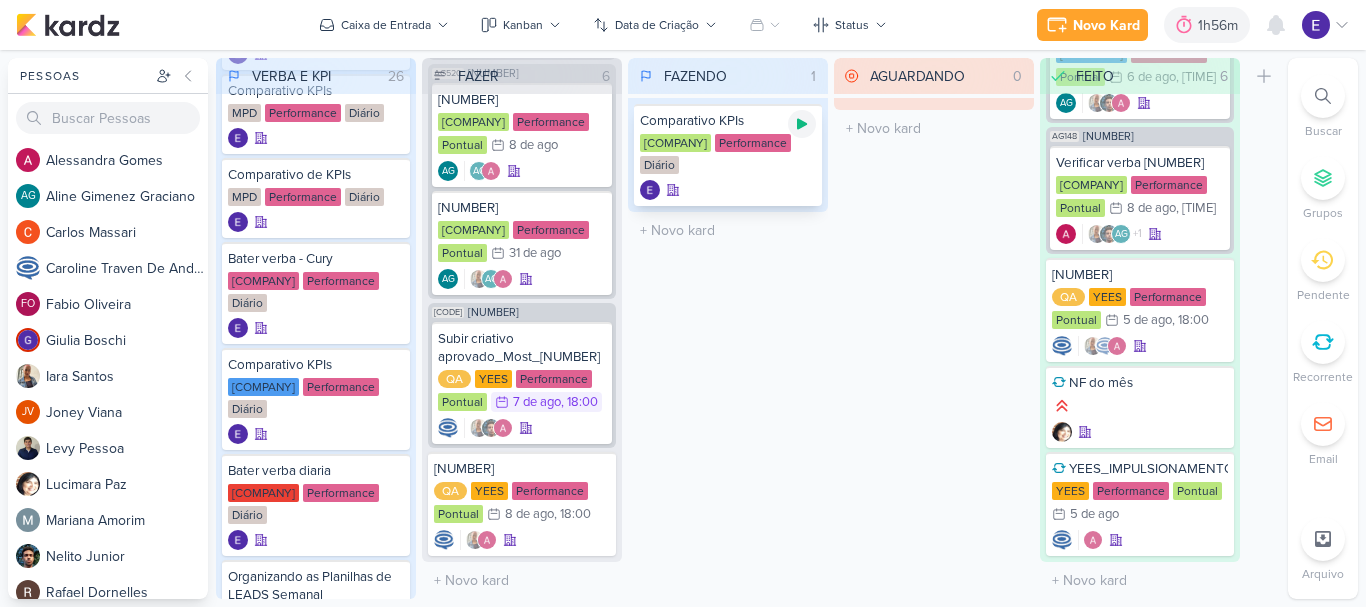 click at bounding box center (802, 124) 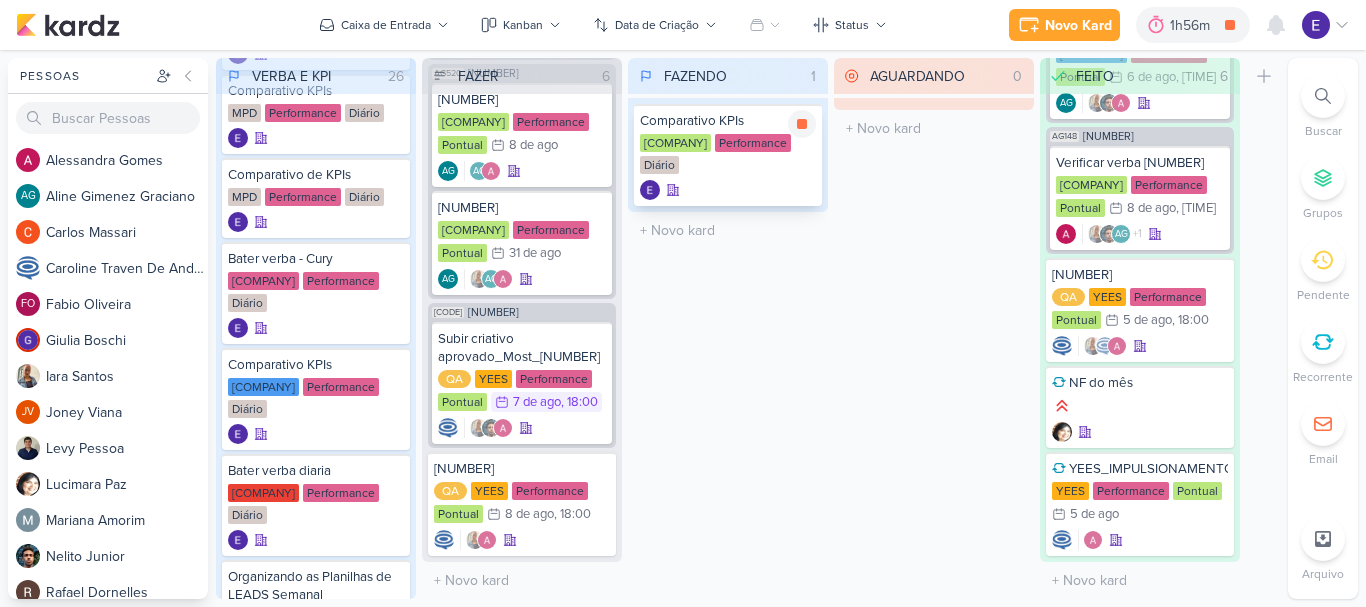 click on "Grupo Godoi
Performance
Diário" at bounding box center (728, 155) 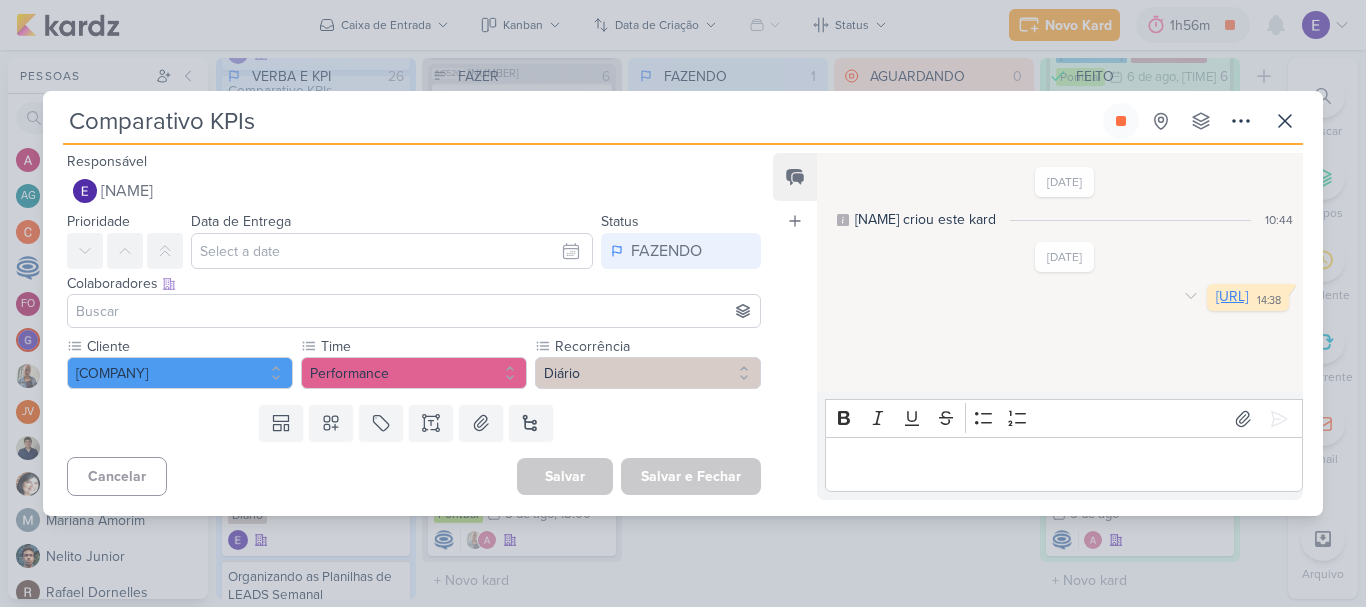 click on "https://docs.google.com/spreadsheets/d/1fRObwiKG9tiDiDcDhtIV-uL_A4AxCZ0AfFSRipnkrpw/edit?gid=1341780850#gid=1341780850" at bounding box center [1232, 296] 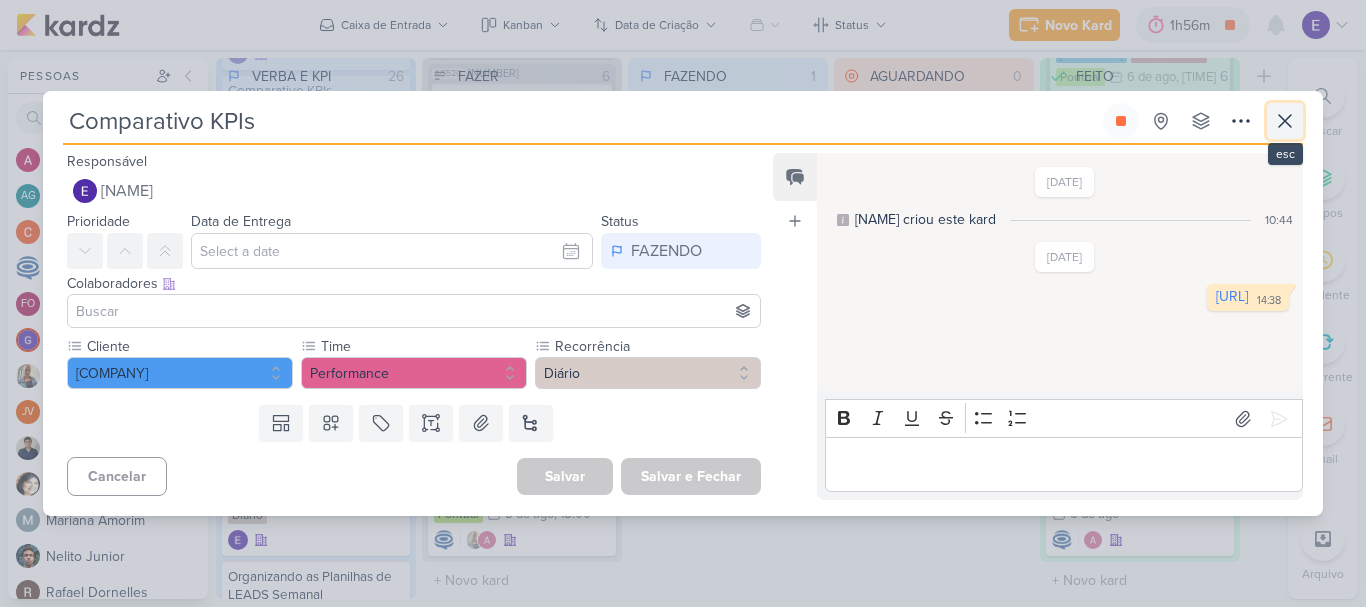 click 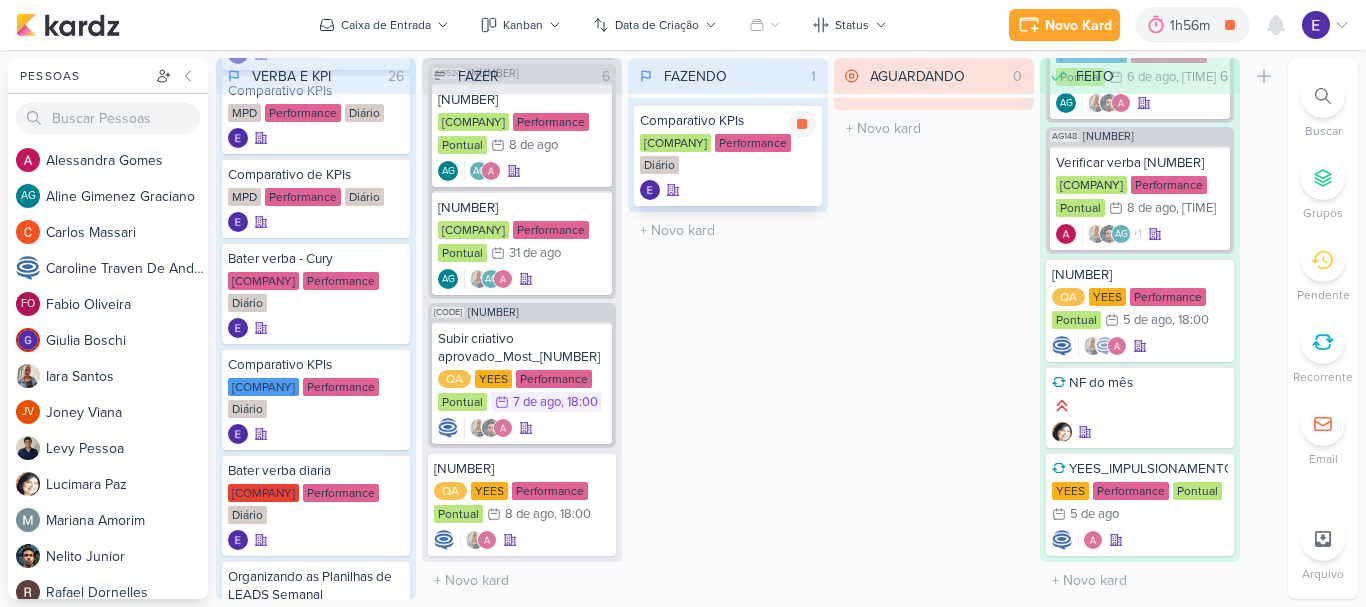 click on "Grupo Godoi
Performance
Diário" at bounding box center (728, 155) 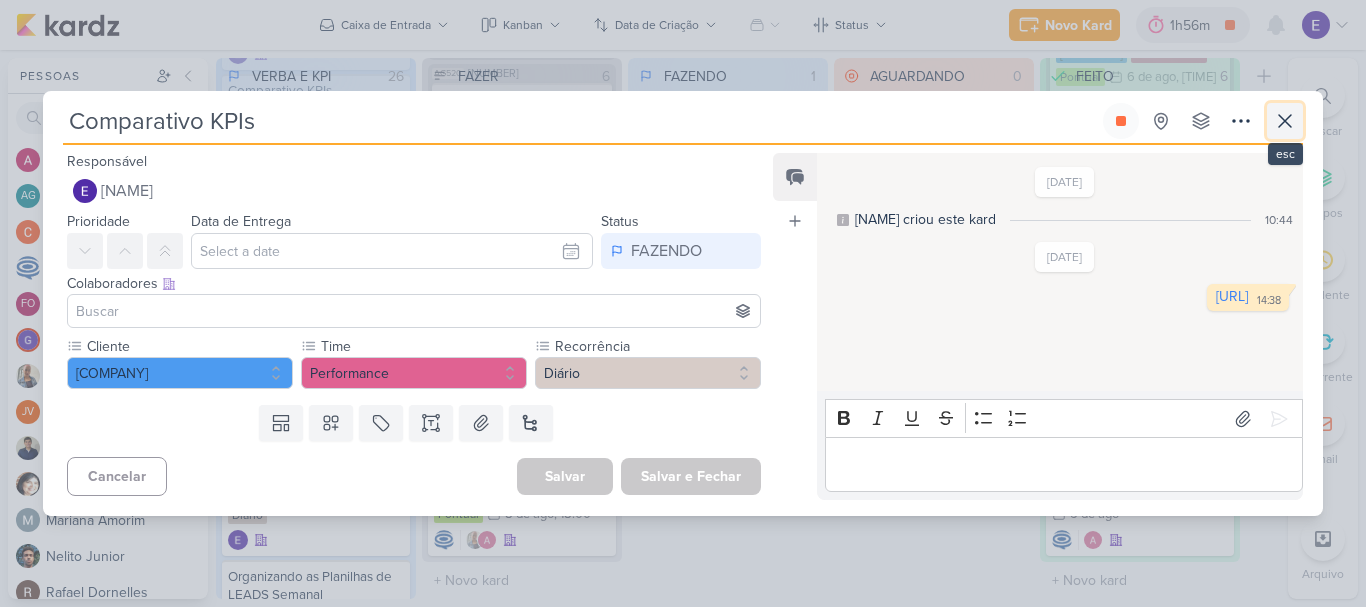 click at bounding box center [1285, 121] 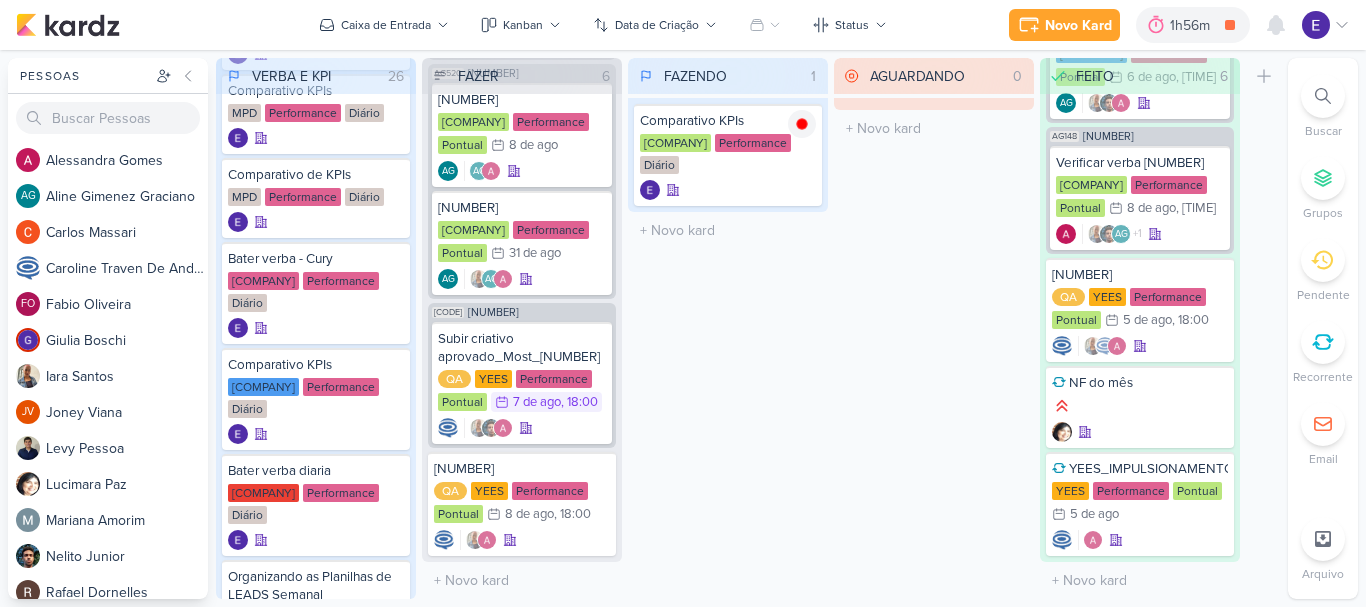 click on "VERBA E KPI
26
Mover Para Esquerda
Mover Para Direita
Deletar
Bater verba
MPD
Performance
Diário" at bounding box center (748, 328) 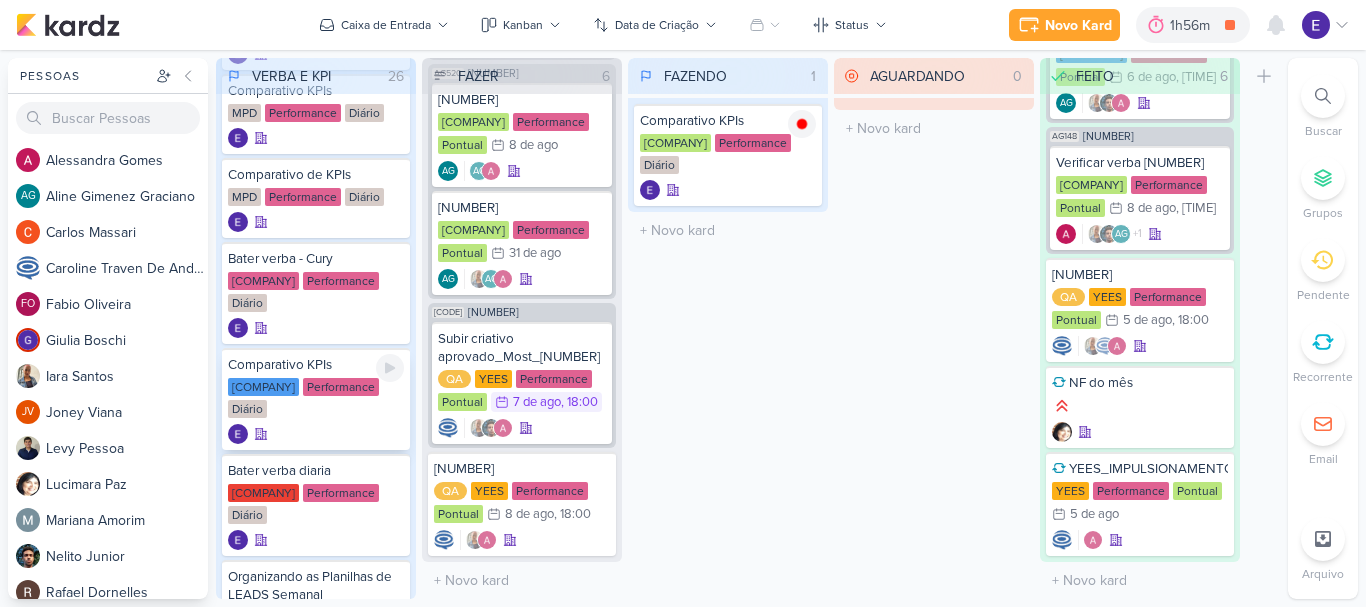 click at bounding box center (316, 434) 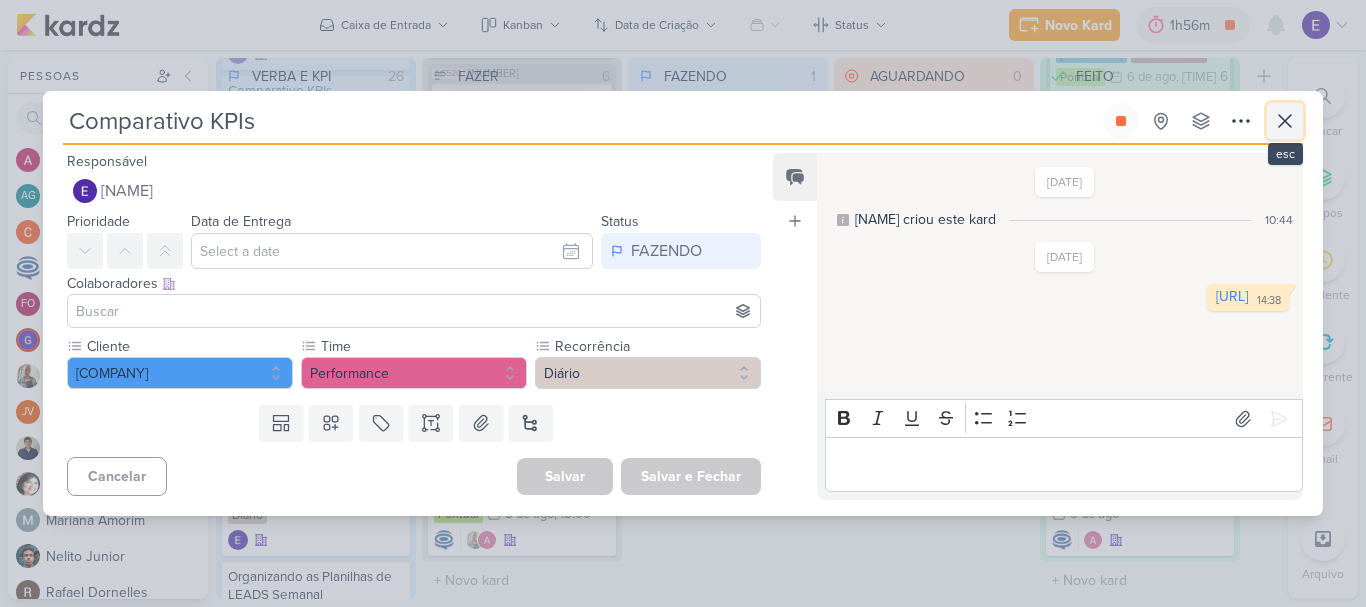 click 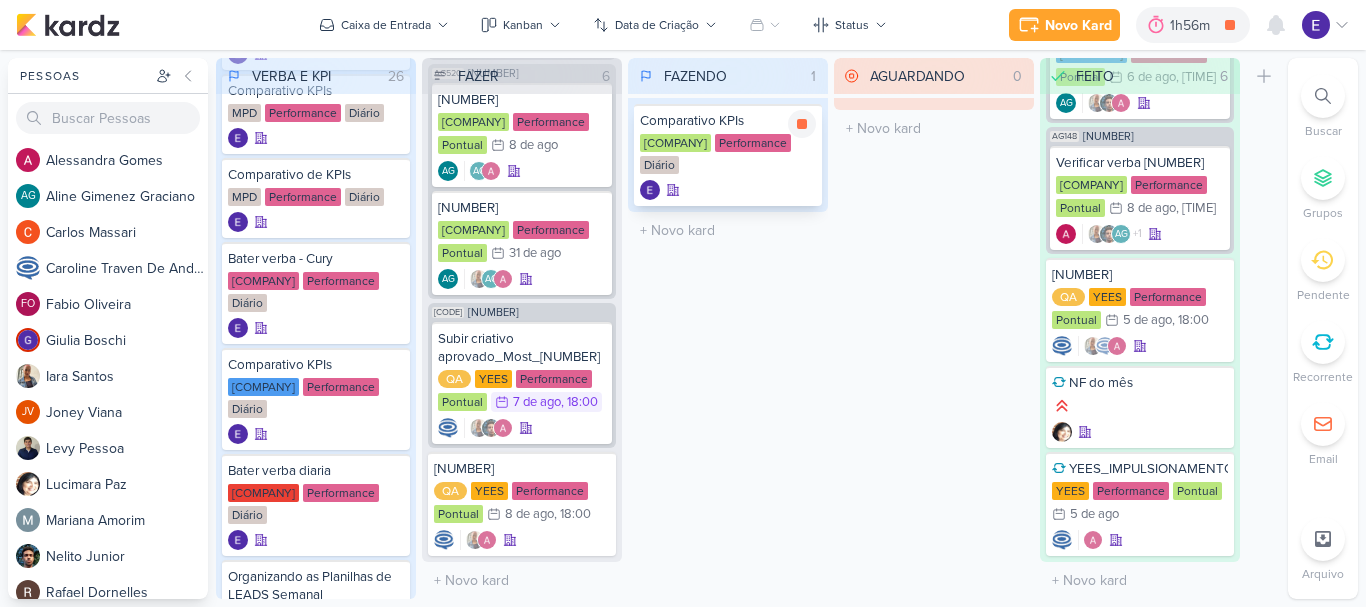 click at bounding box center [728, 190] 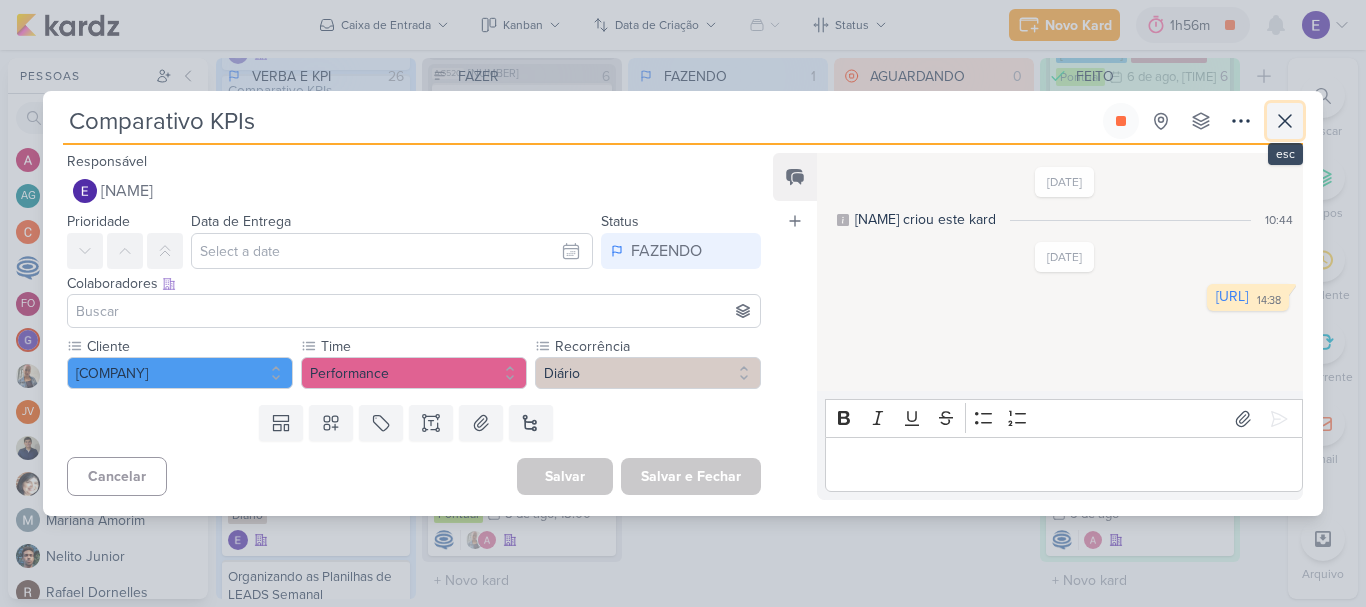 click 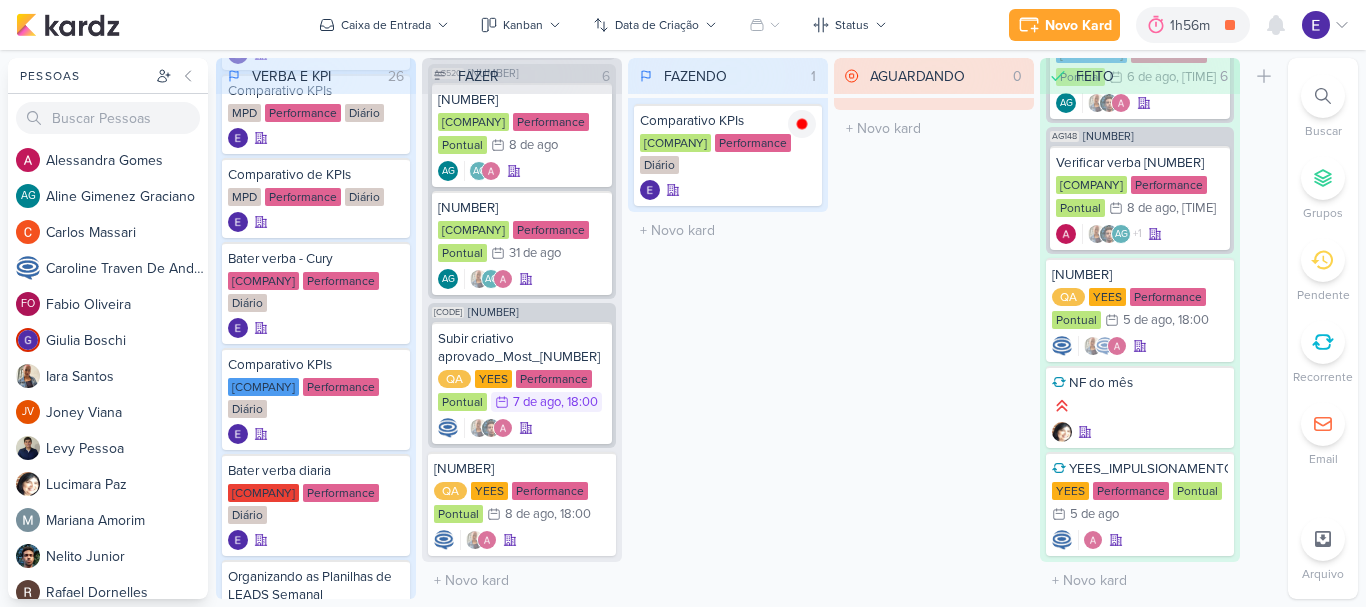 click on "VERBA E KPI
26
Mover Para Esquerda
Mover Para Direita
Deletar
Bater verba
MPD
Performance
Diário" at bounding box center (748, 328) 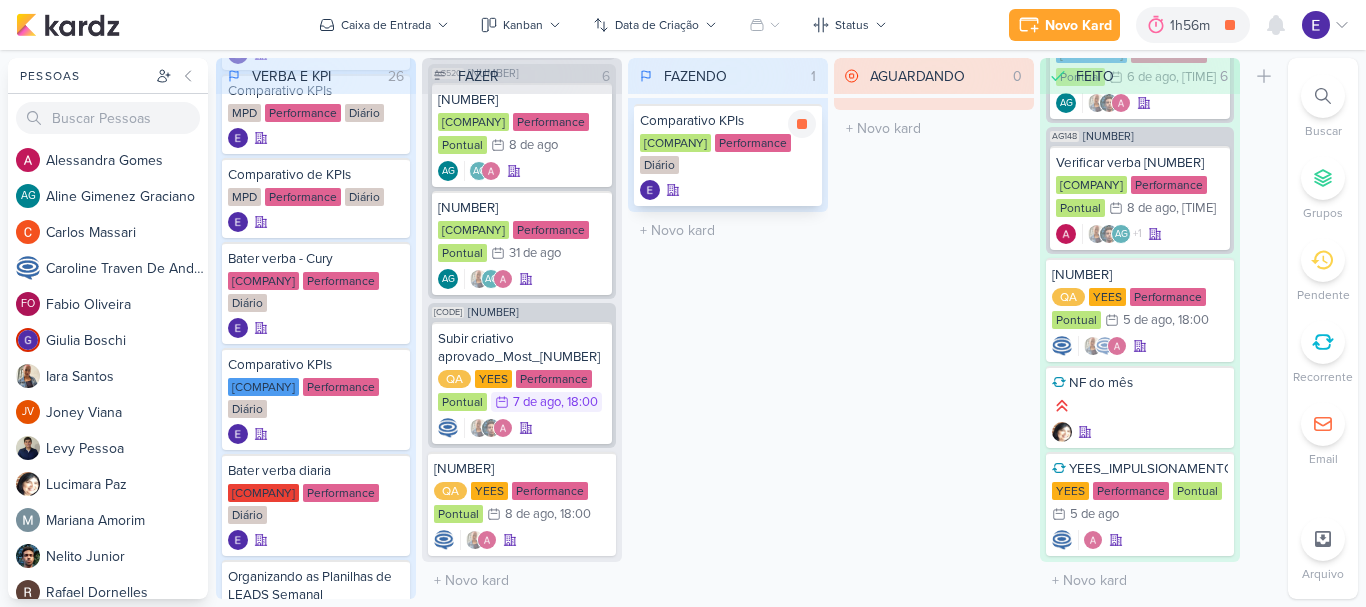 click on "Grupo Godoi
Performance
Diário" at bounding box center [728, 155] 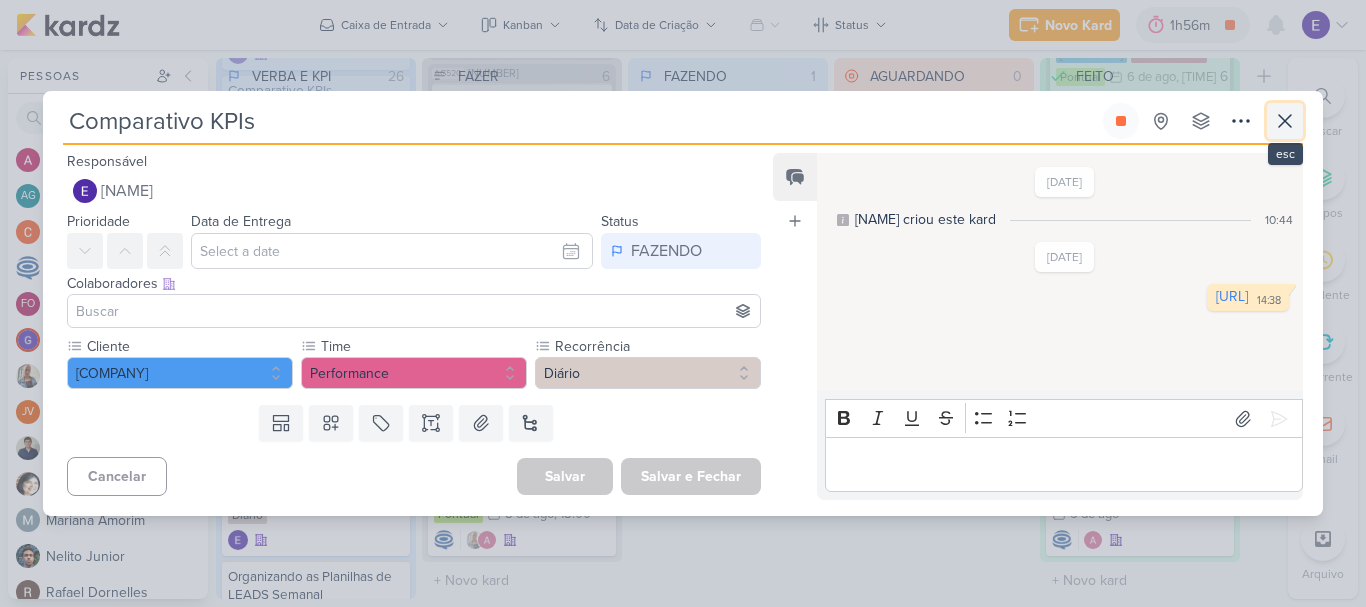 click 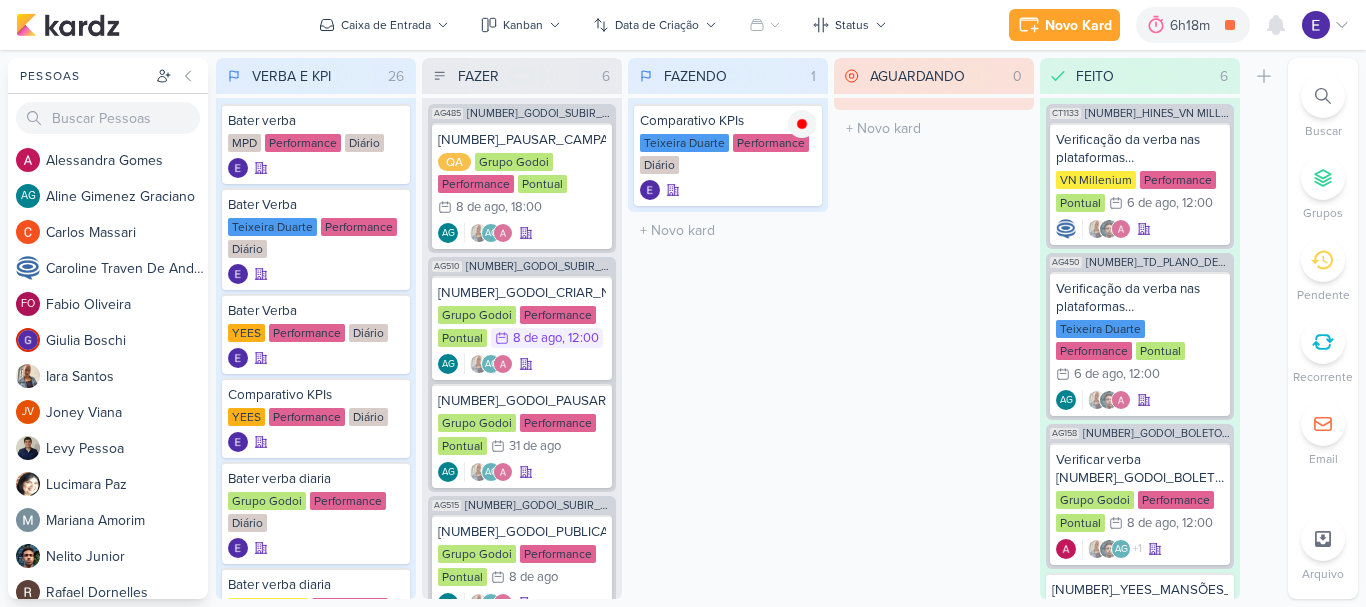 scroll, scrollTop: 0, scrollLeft: 0, axis: both 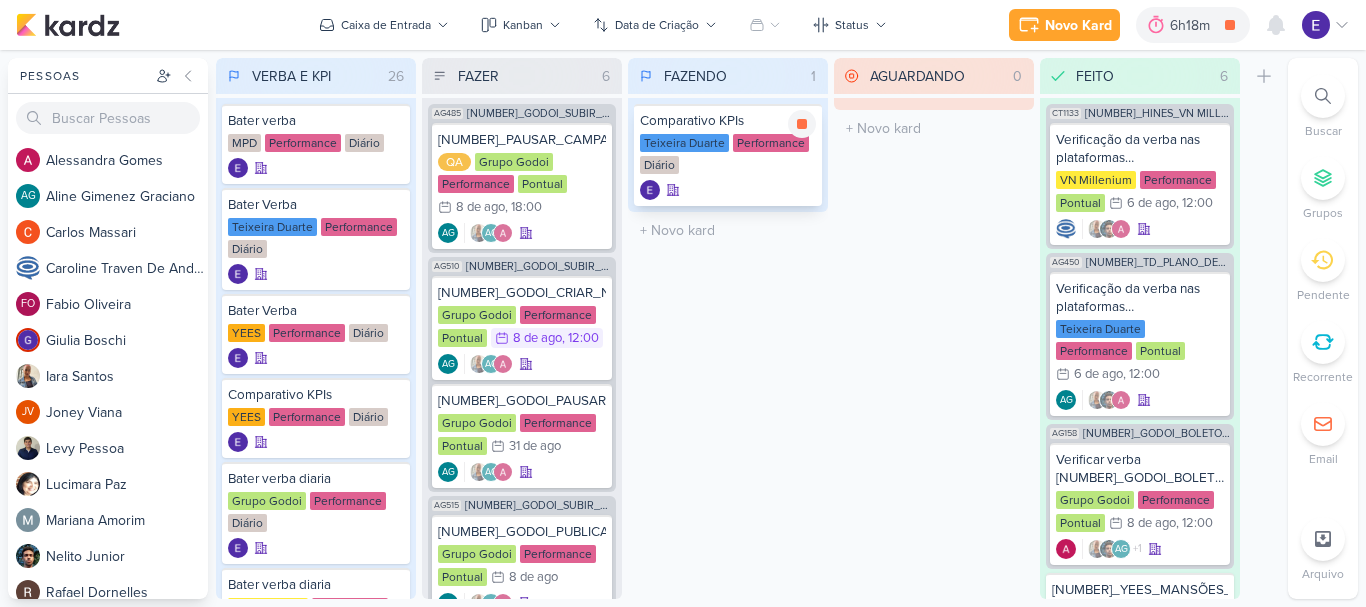 drag, startPoint x: 799, startPoint y: 124, endPoint x: 797, endPoint y: 155, distance: 31.06445 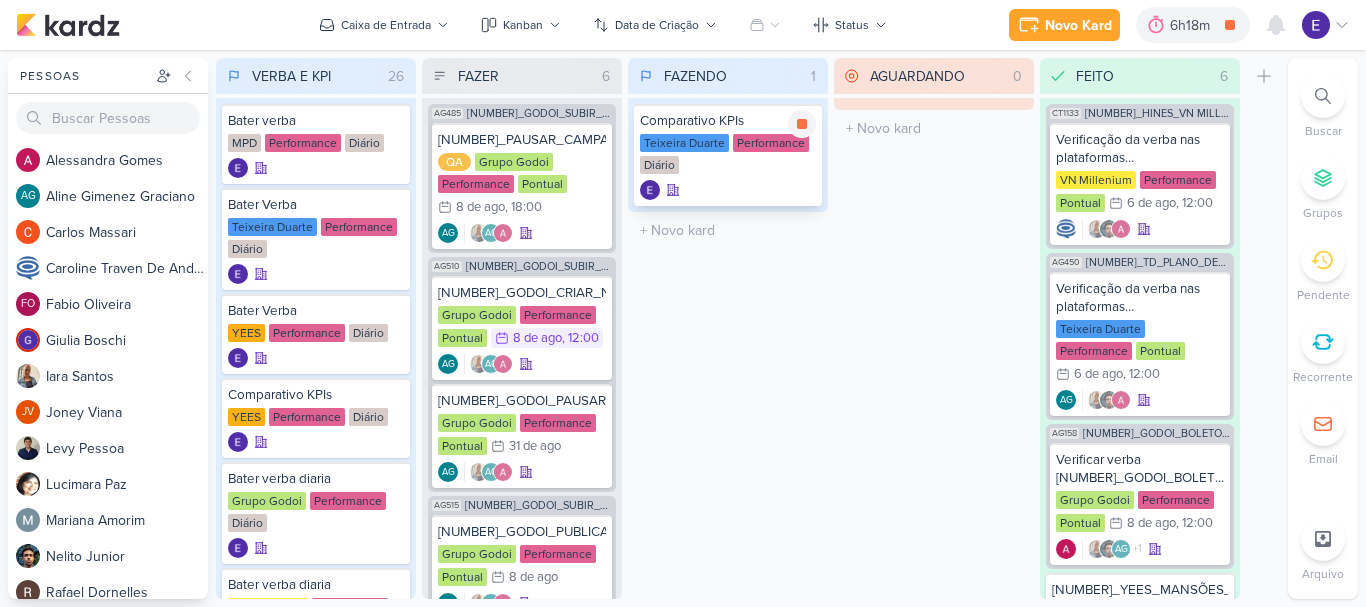 click 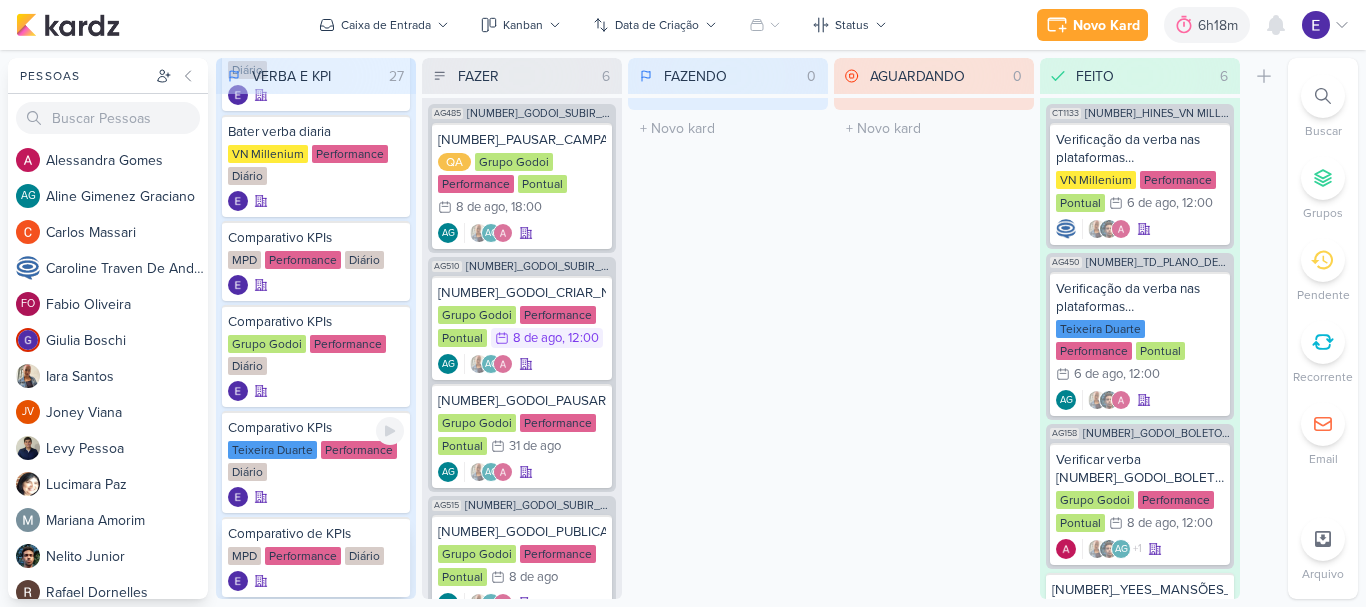 scroll, scrollTop: 500, scrollLeft: 0, axis: vertical 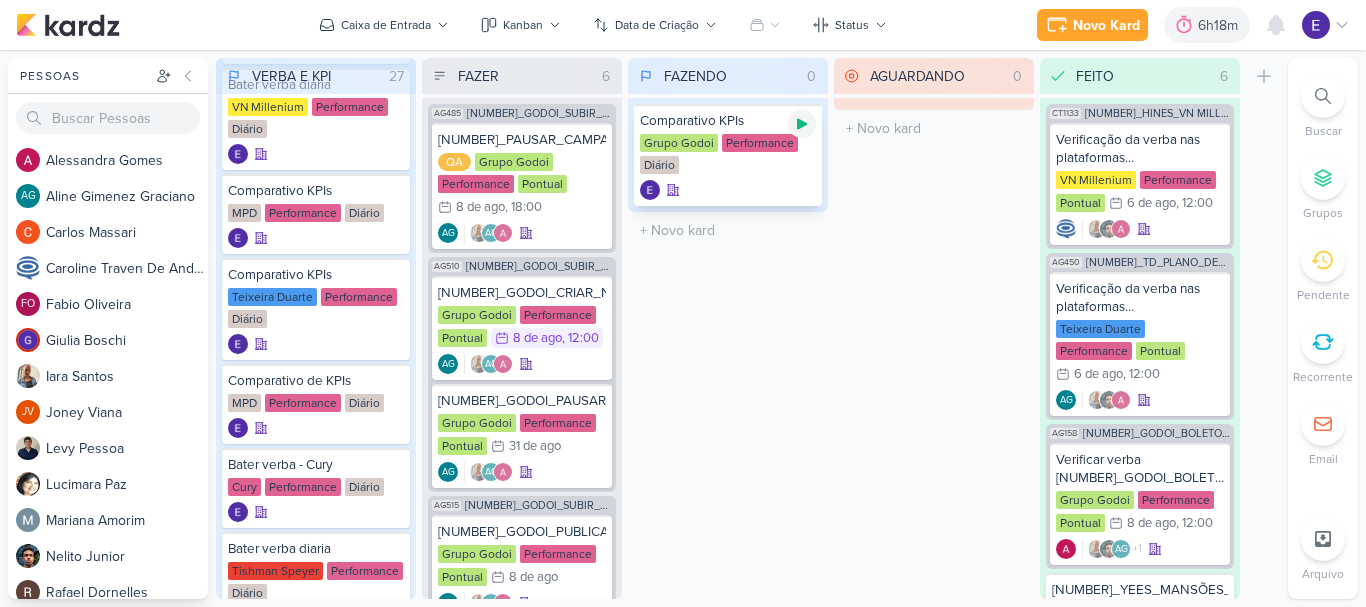 click 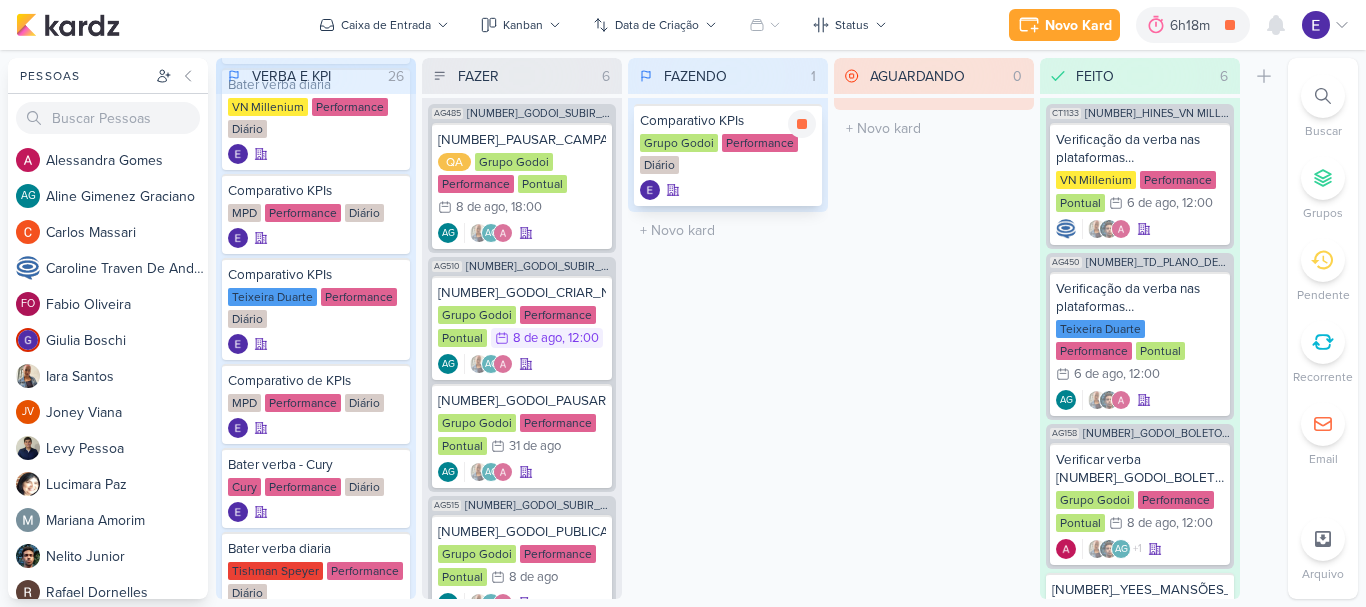 click on "Grupo Godoi
Performance
Diário" at bounding box center (728, 155) 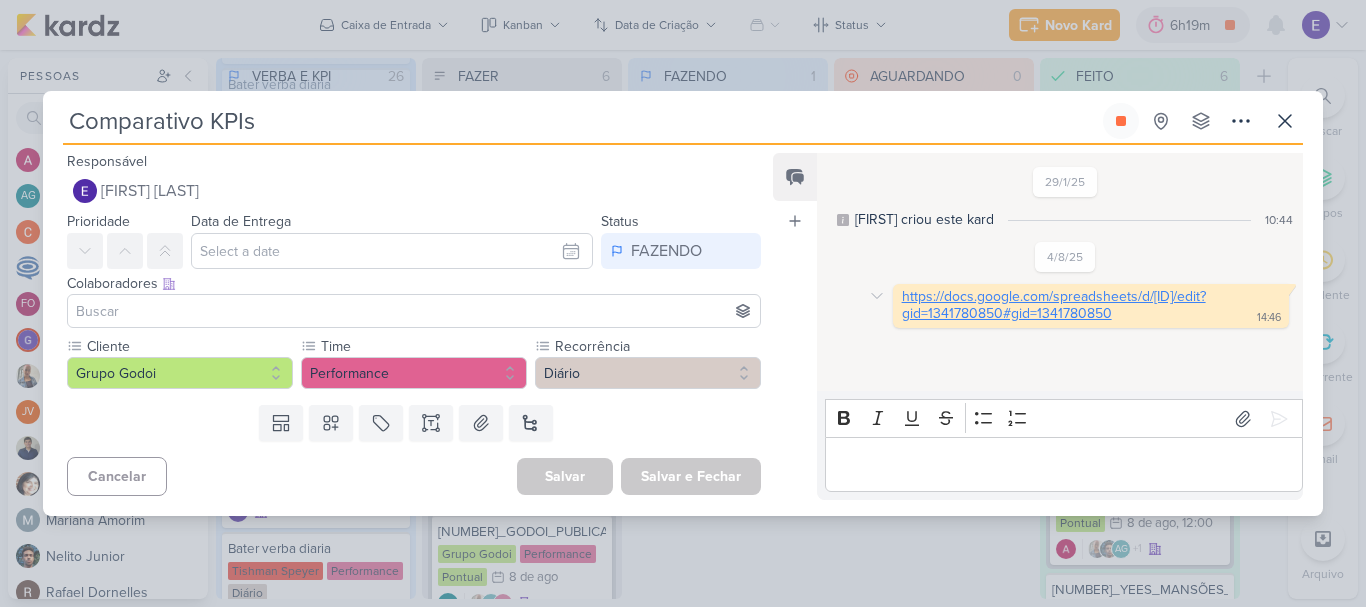 click on "https://docs.google.com/spreadsheets/d/1_xv7QNleeBQsB0AKWfsxGIuMouiut3pyB2sW3gB92IQ/edit?gid=1341780850#gid=1341780850" at bounding box center [1054, 305] 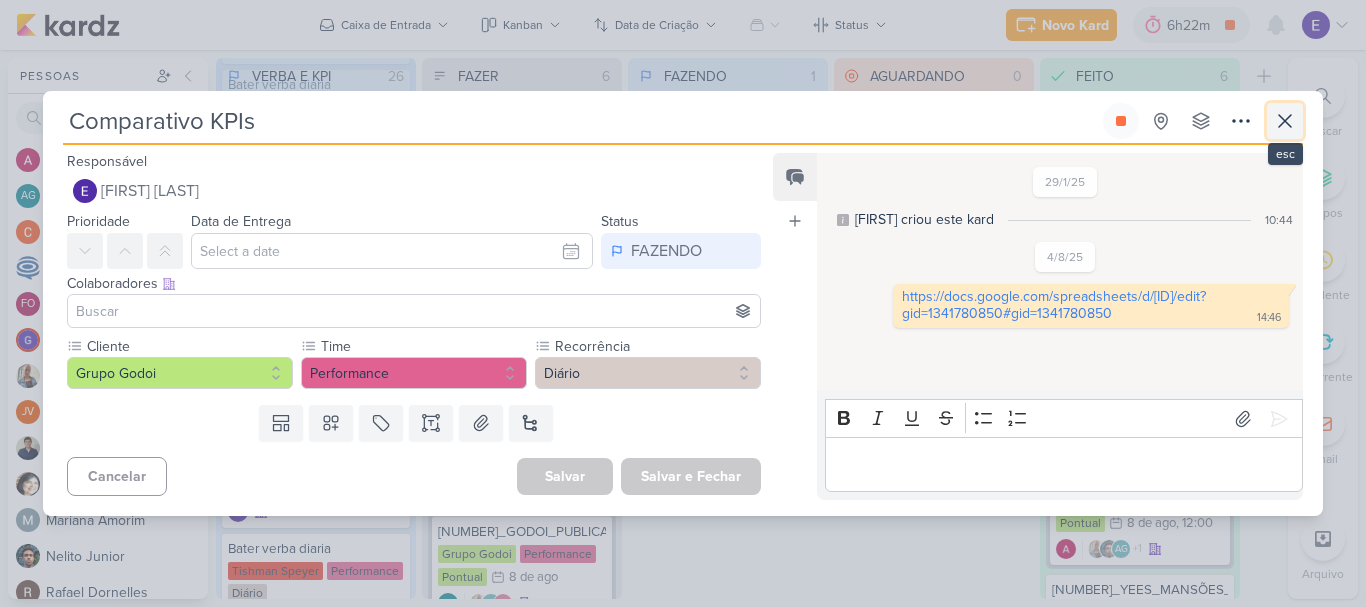 click at bounding box center [1285, 121] 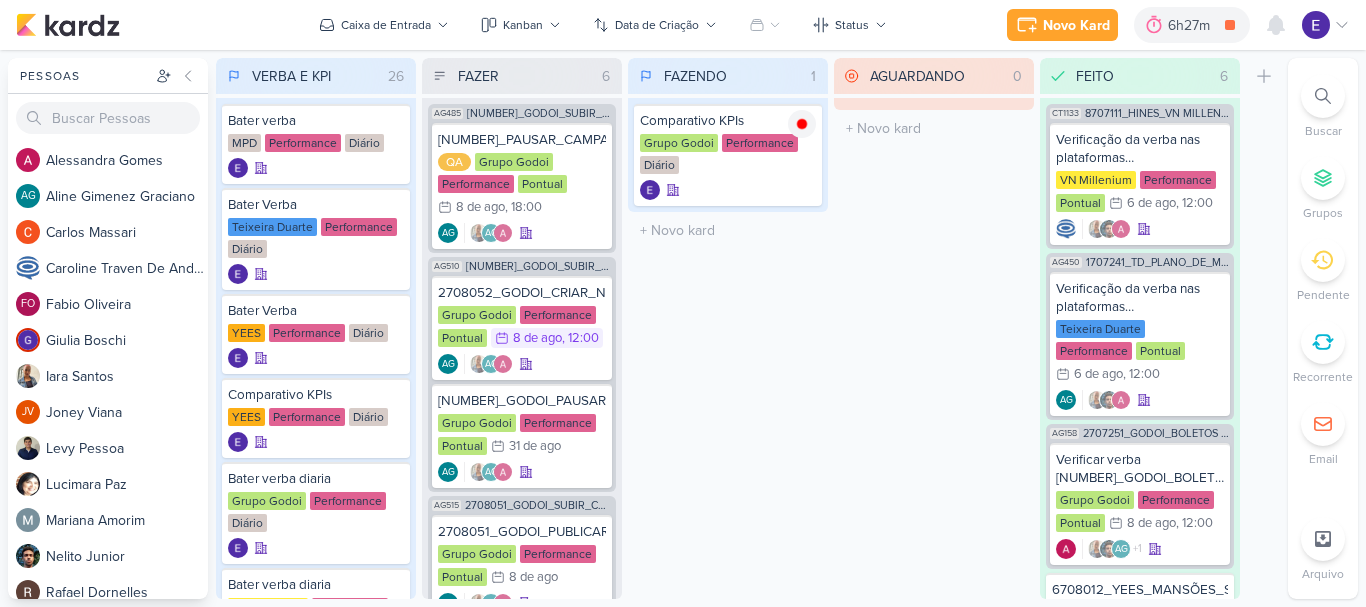 scroll, scrollTop: 0, scrollLeft: 0, axis: both 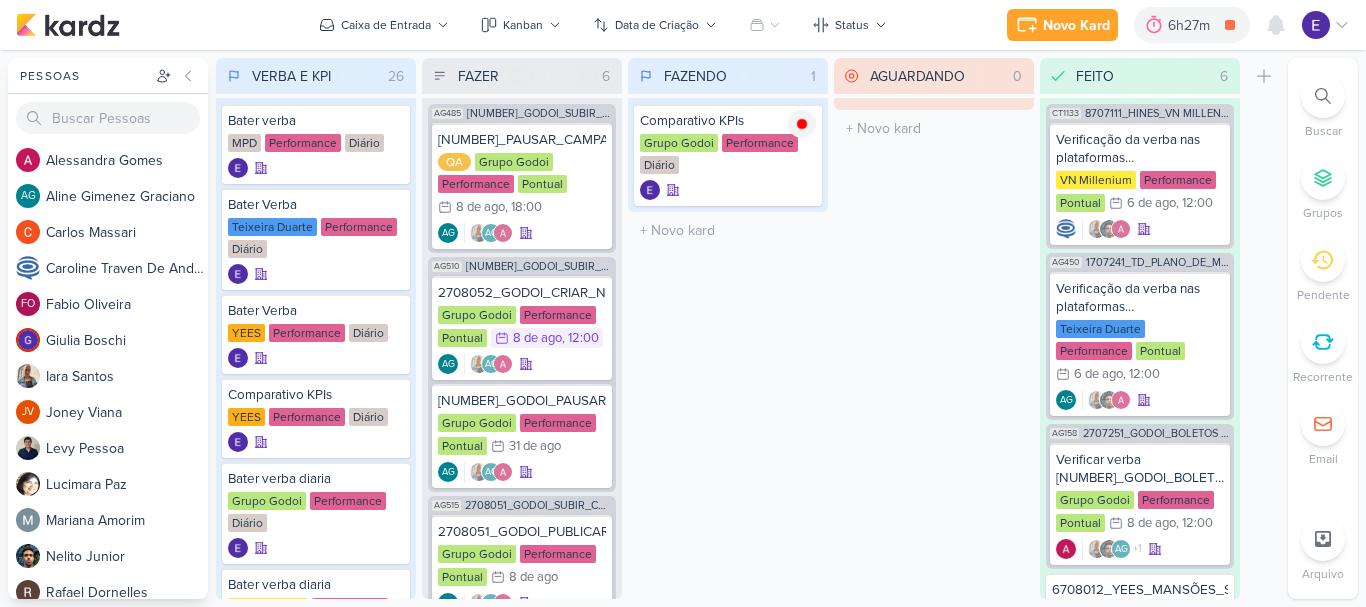 drag, startPoint x: 0, startPoint y: 0, endPoint x: 729, endPoint y: 383, distance: 823.4865 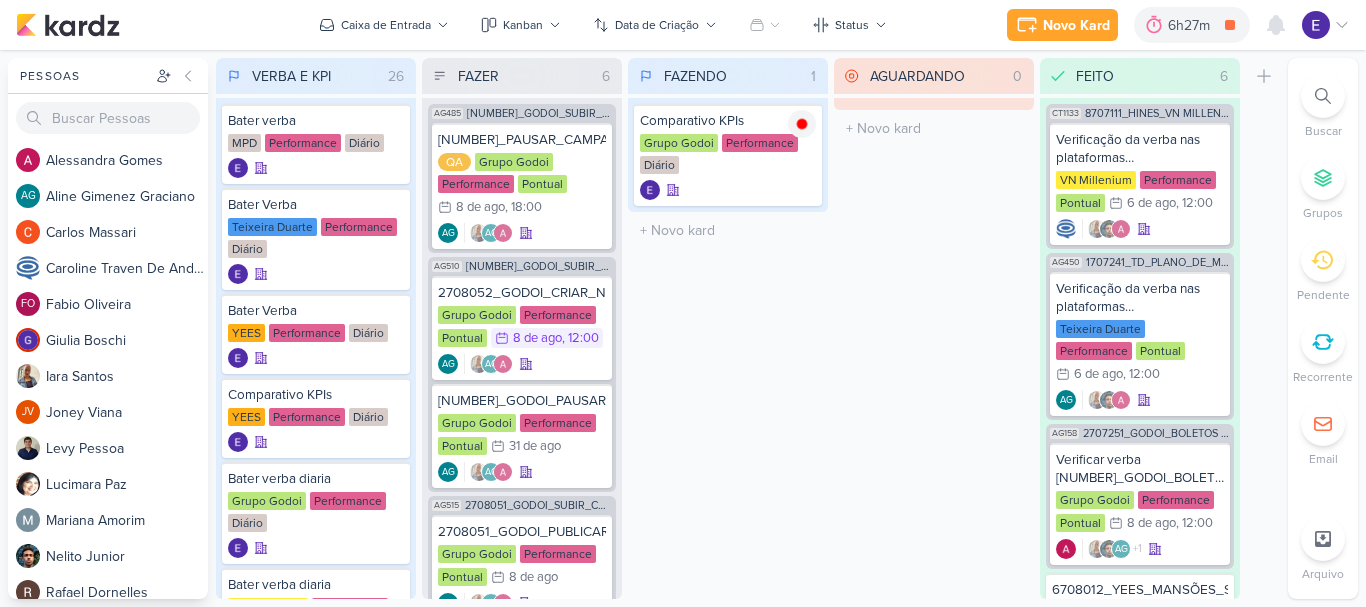 click on "FAZENDO
1
Mover Para Esquerda
Mover Para Direita
Deletar
Comparativo KPIs
[COMPANY]
Performance
Diário" at bounding box center (728, 328) 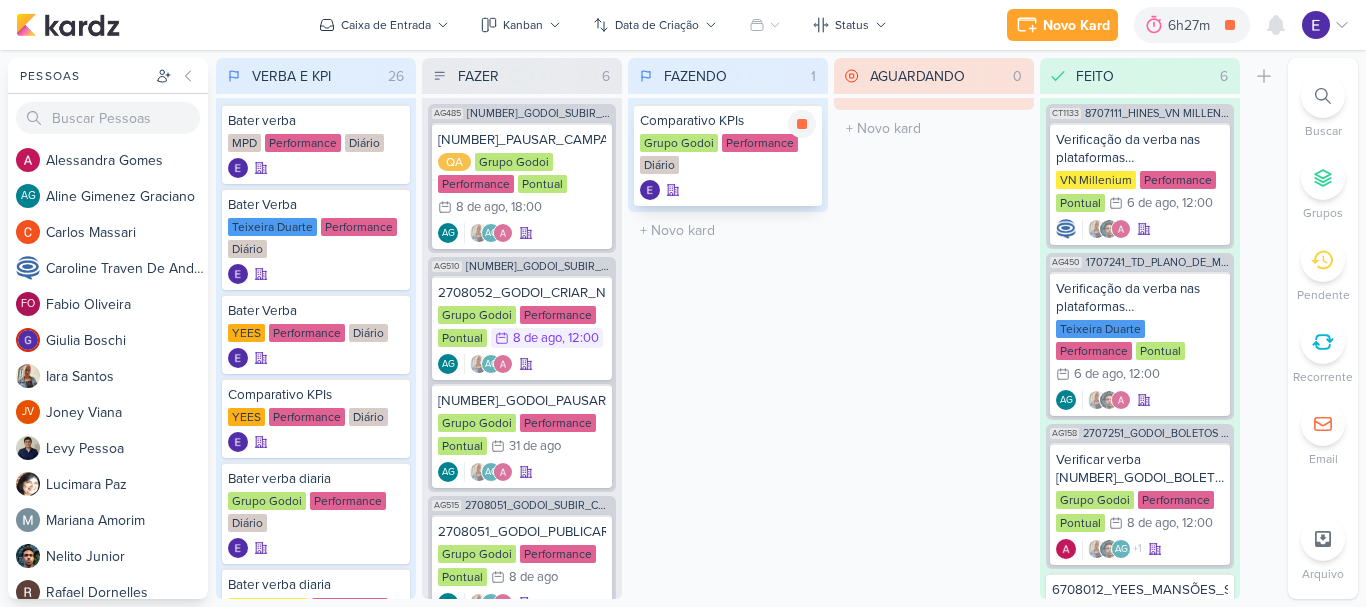 click on "Grupo Godoi" at bounding box center [679, 143] 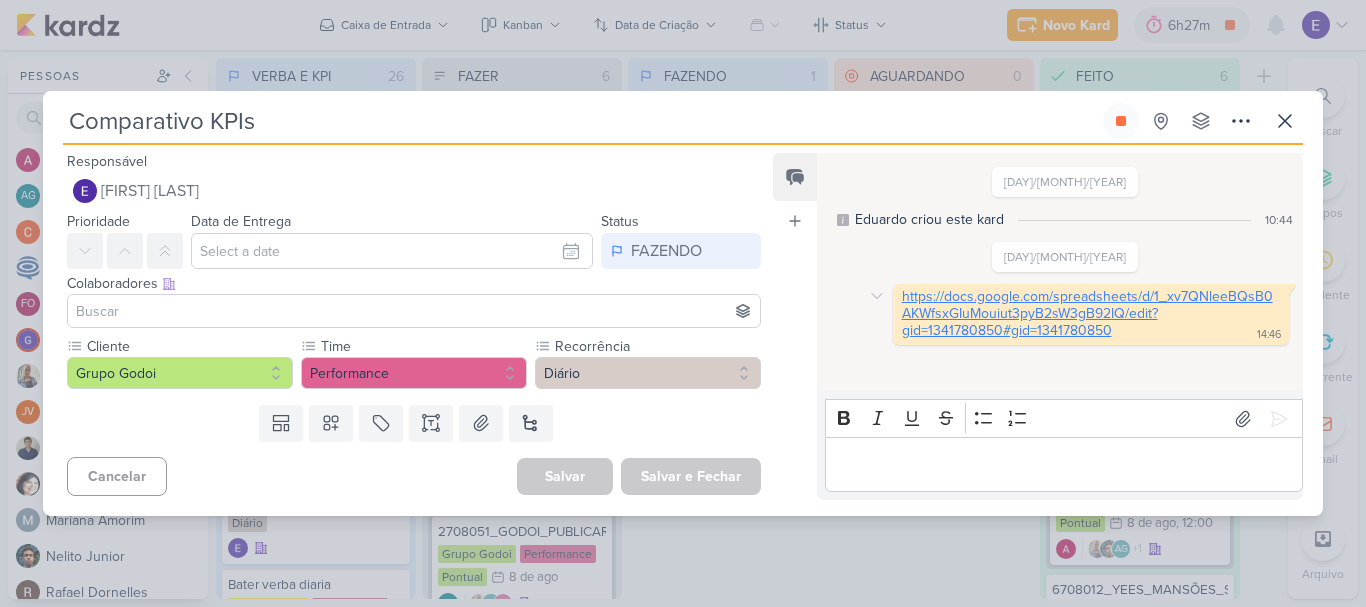 click on "https://docs.google.com/spreadsheets/d/1_xv7QNleeBQsB0AKWfsxGIuMouiut3pyB2sW3gB92IQ/edit?gid=1341780850#gid=1341780850" at bounding box center [1087, 313] 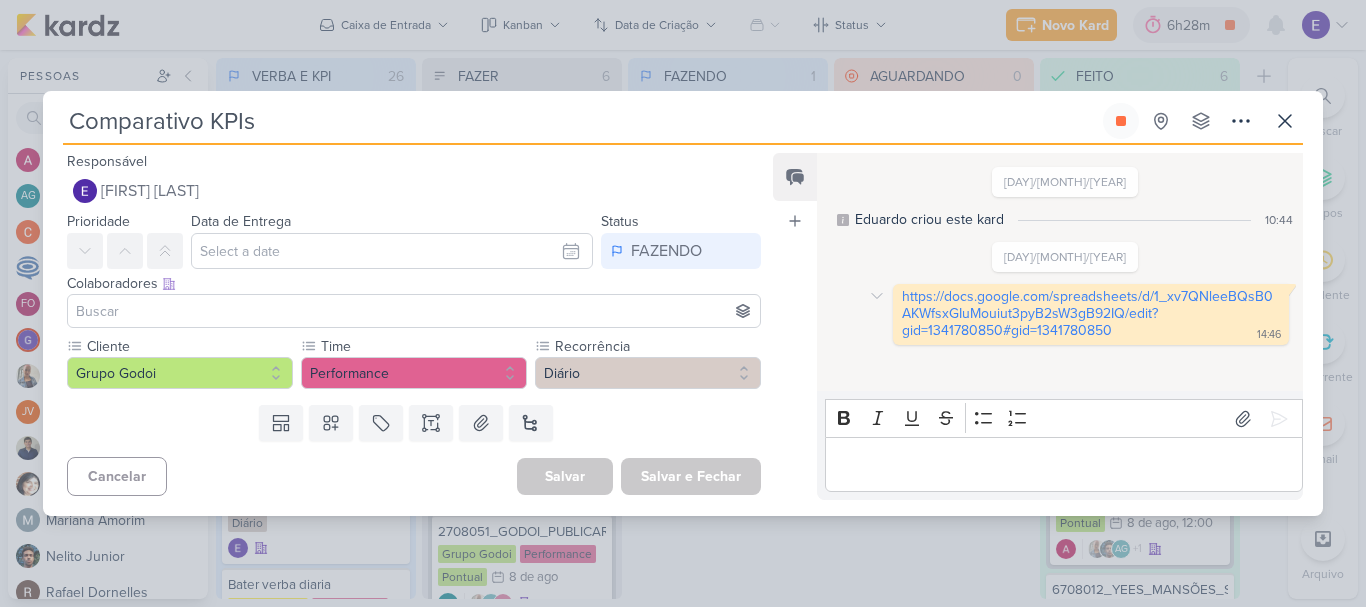 drag, startPoint x: 995, startPoint y: 316, endPoint x: 846, endPoint y: 88, distance: 272.36923 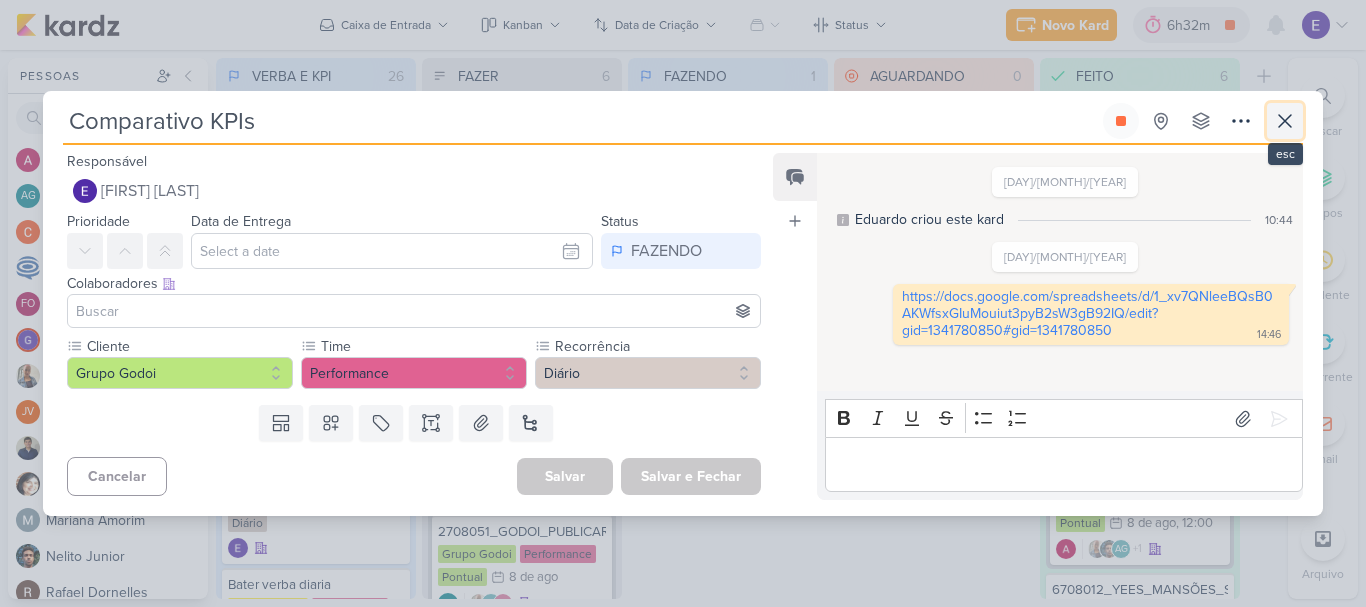 click at bounding box center (1285, 121) 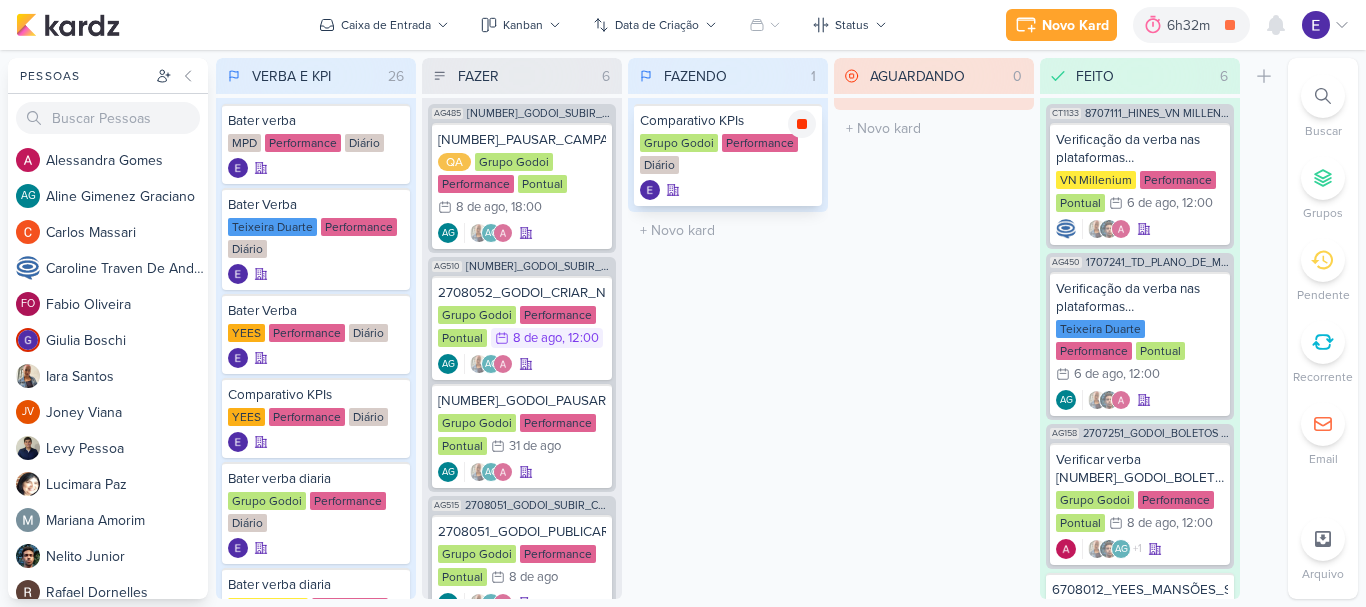 click 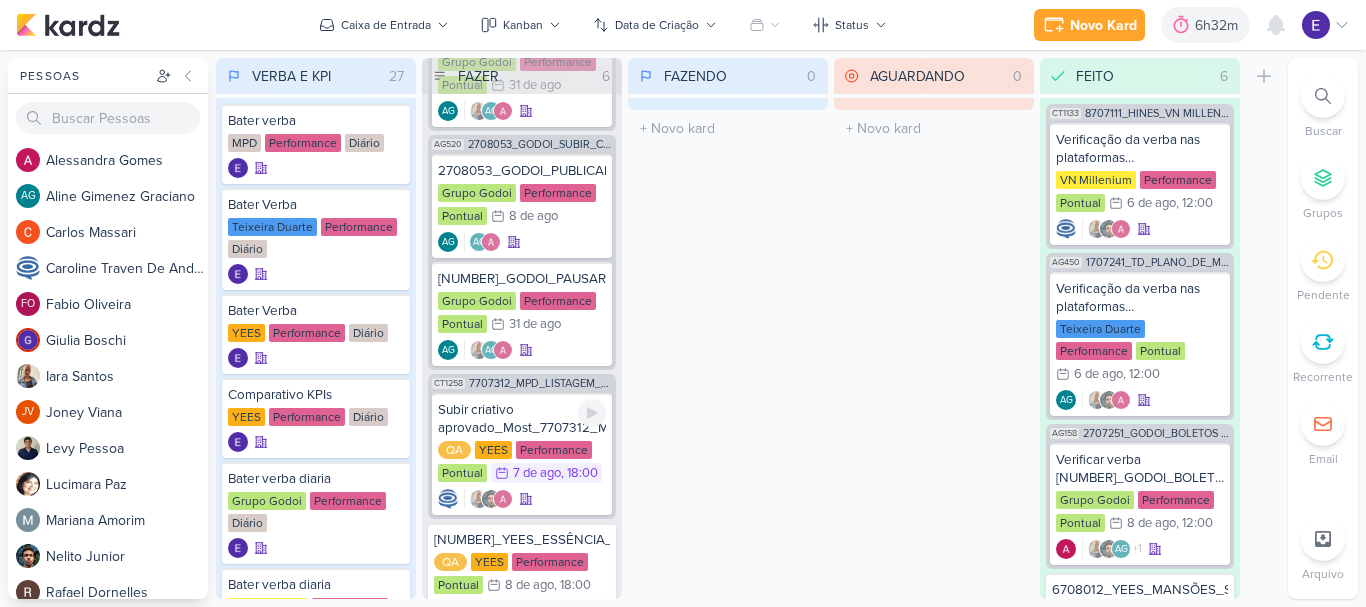 scroll, scrollTop: 679, scrollLeft: 0, axis: vertical 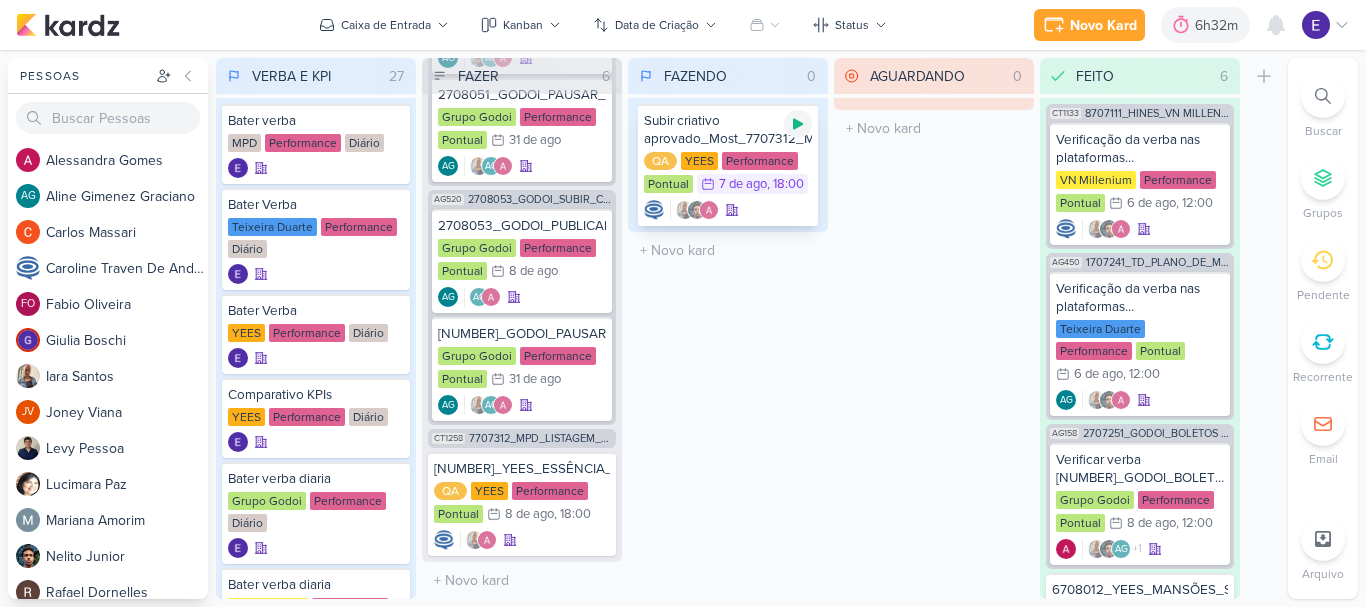 click 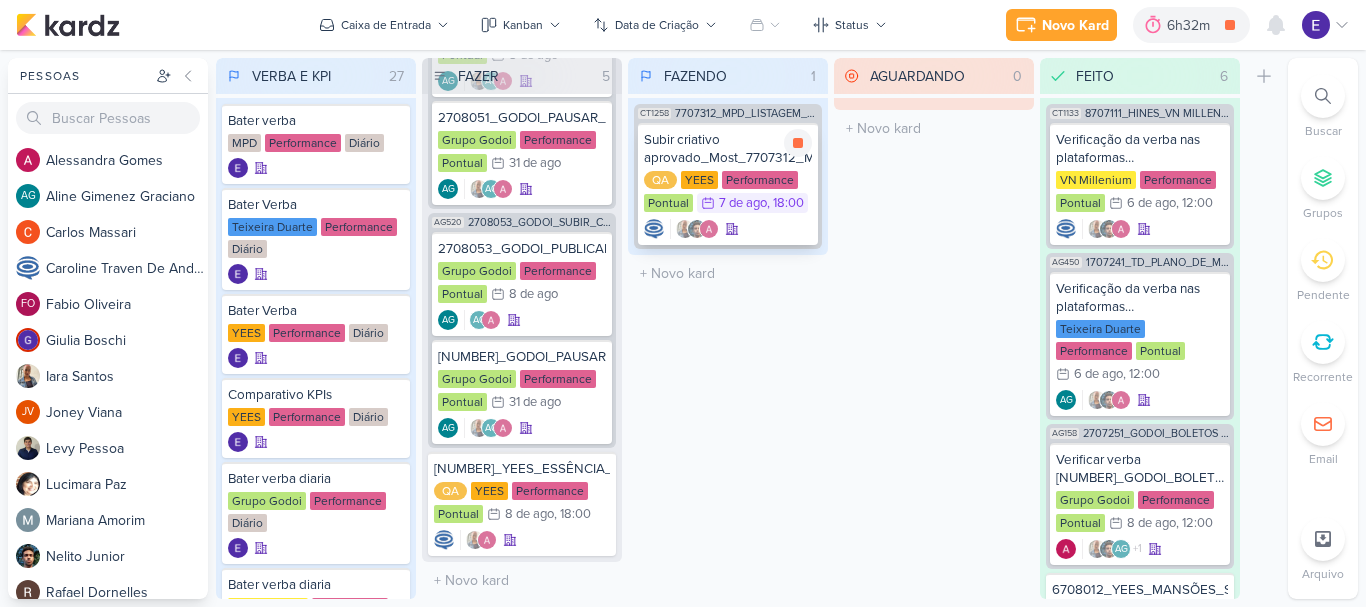 scroll, scrollTop: 530, scrollLeft: 0, axis: vertical 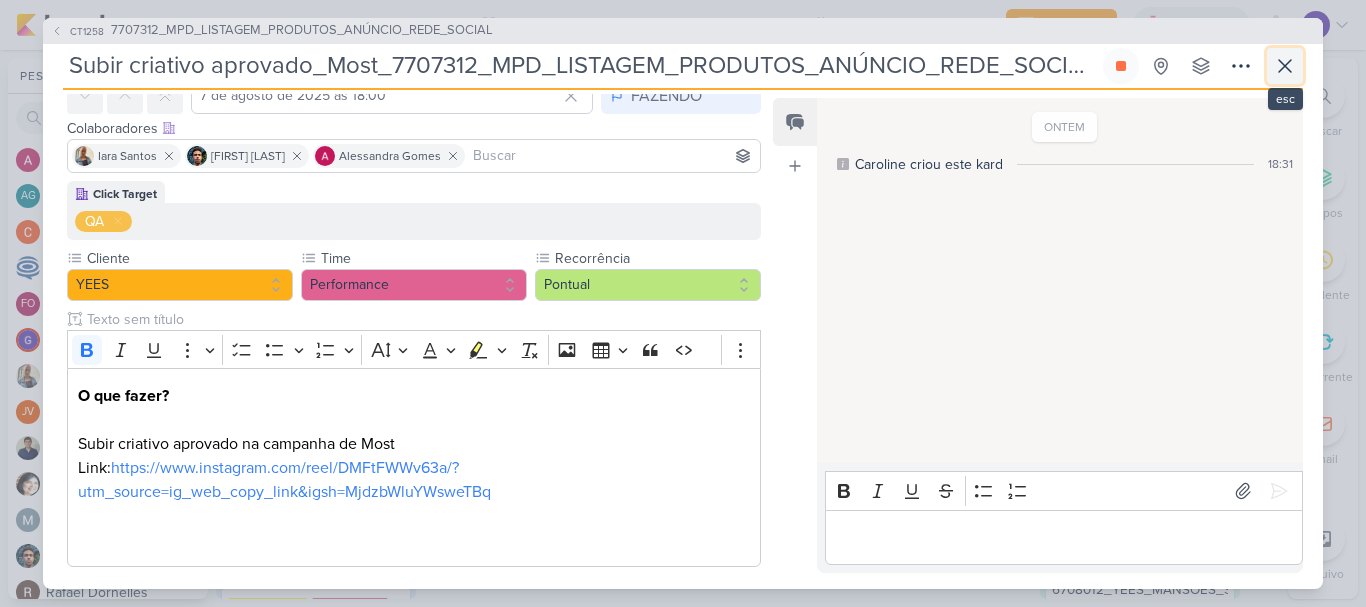 click 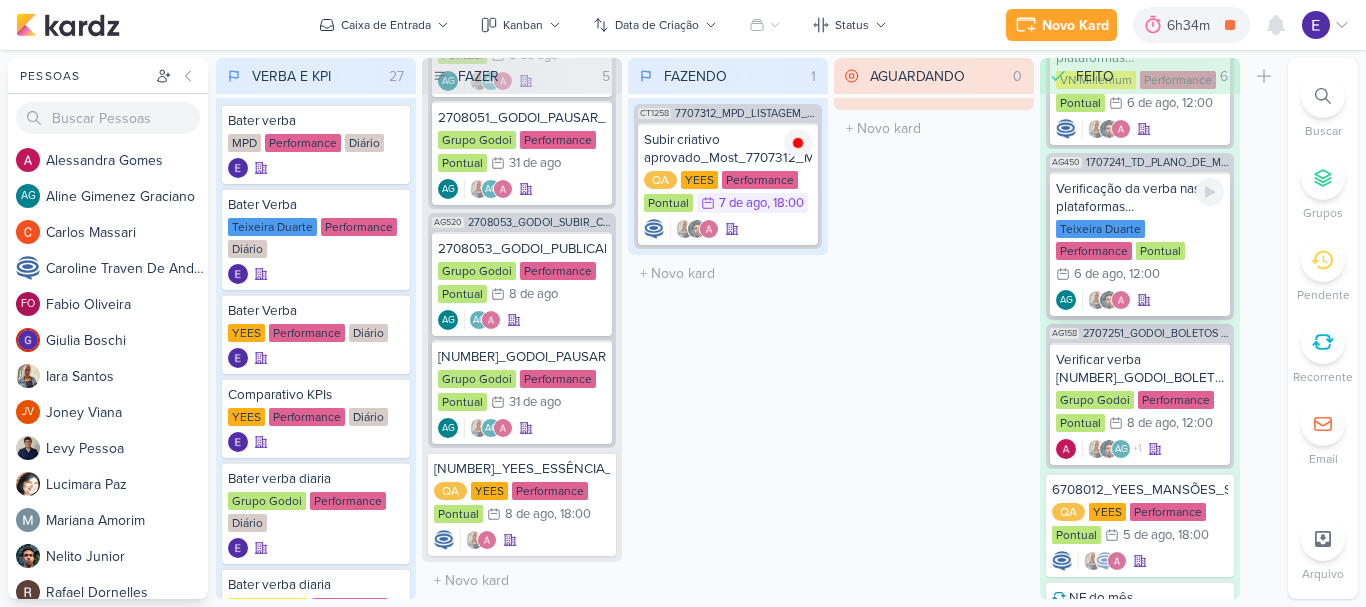 scroll, scrollTop: 200, scrollLeft: 0, axis: vertical 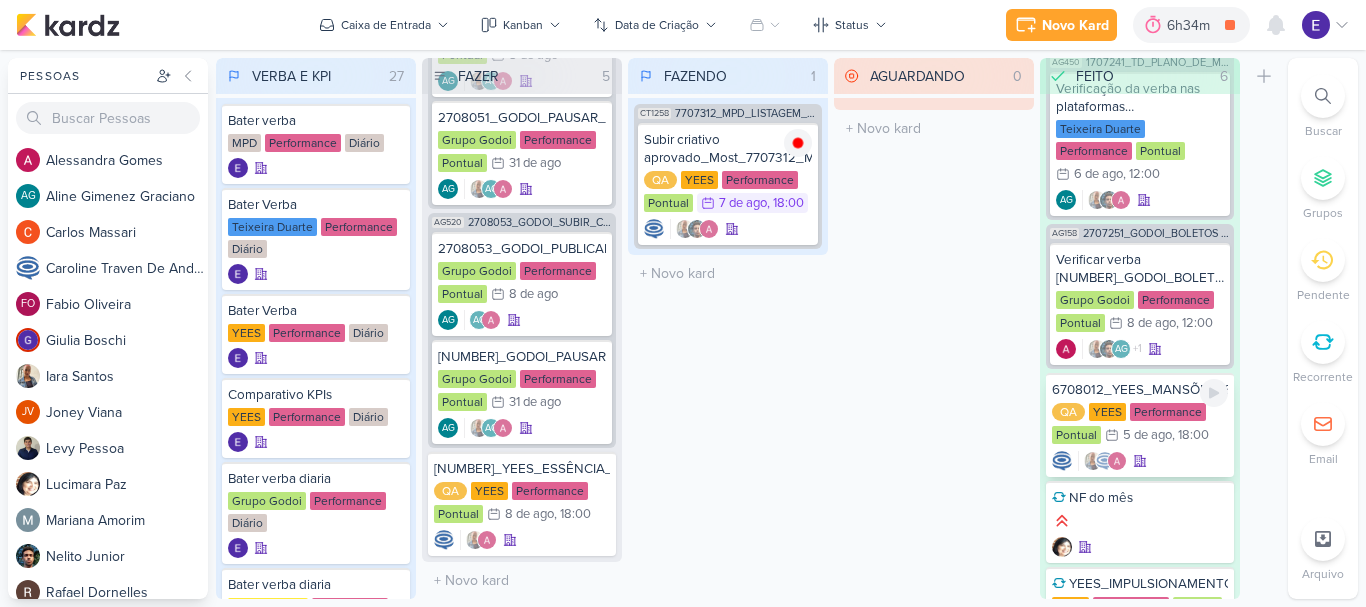 click on ", 18:00" at bounding box center [1190, 435] 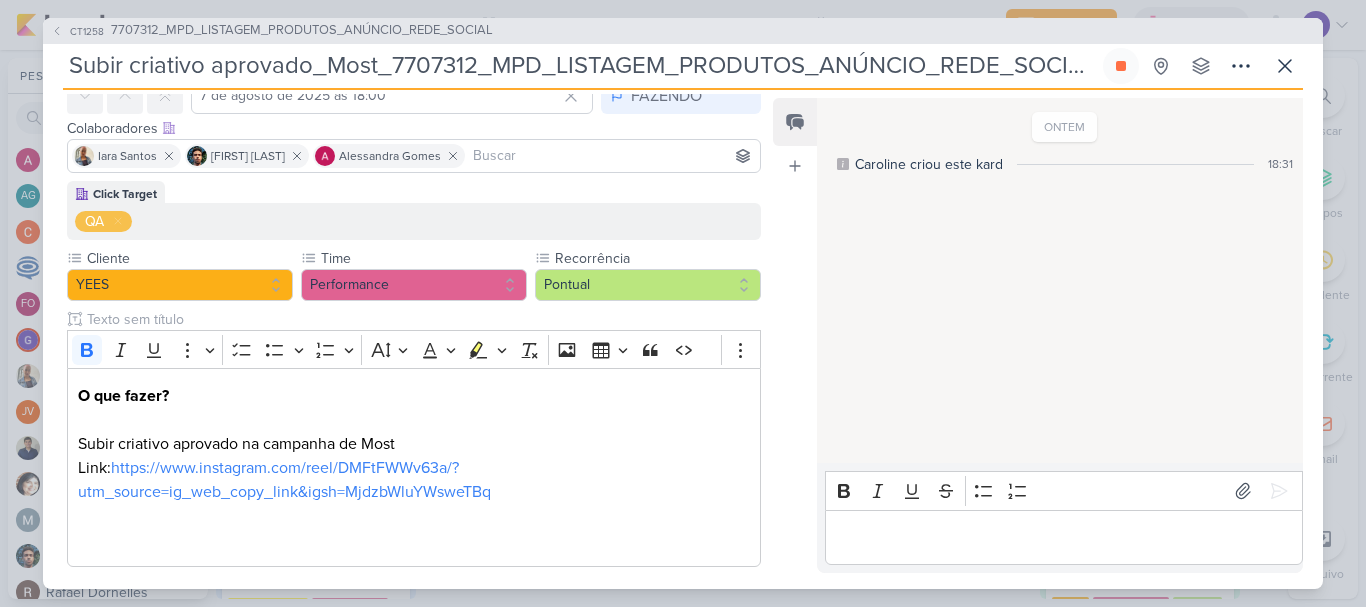 click at bounding box center [1063, 537] 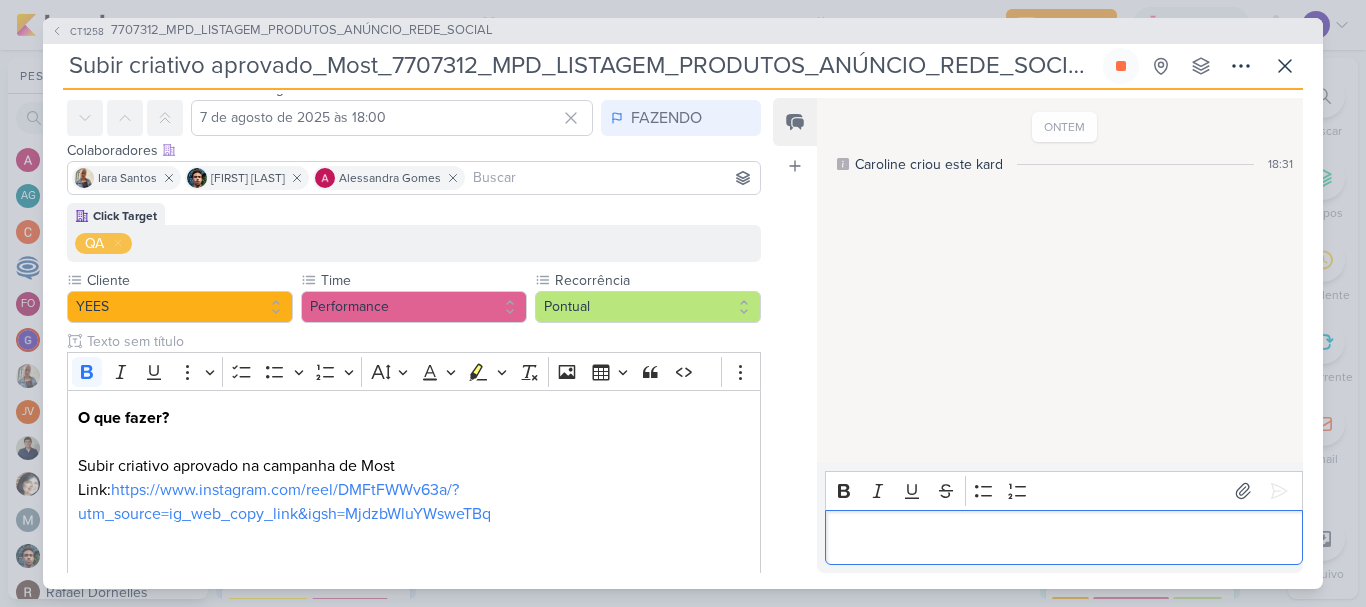 scroll, scrollTop: 0, scrollLeft: 0, axis: both 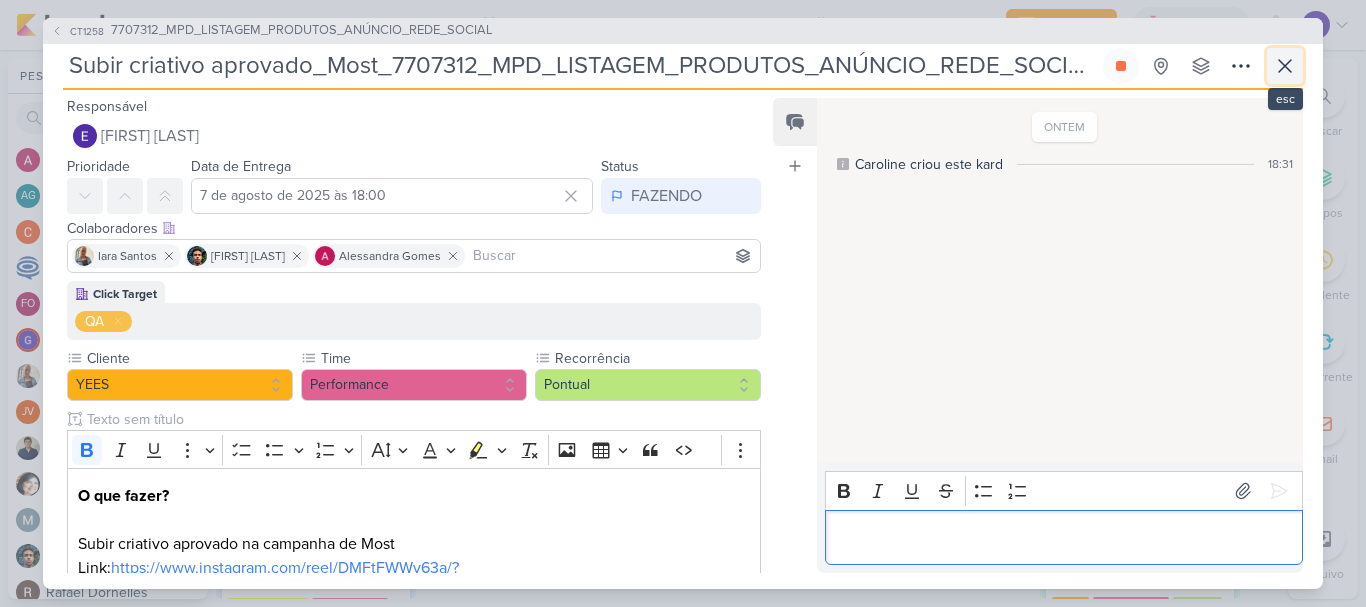 click 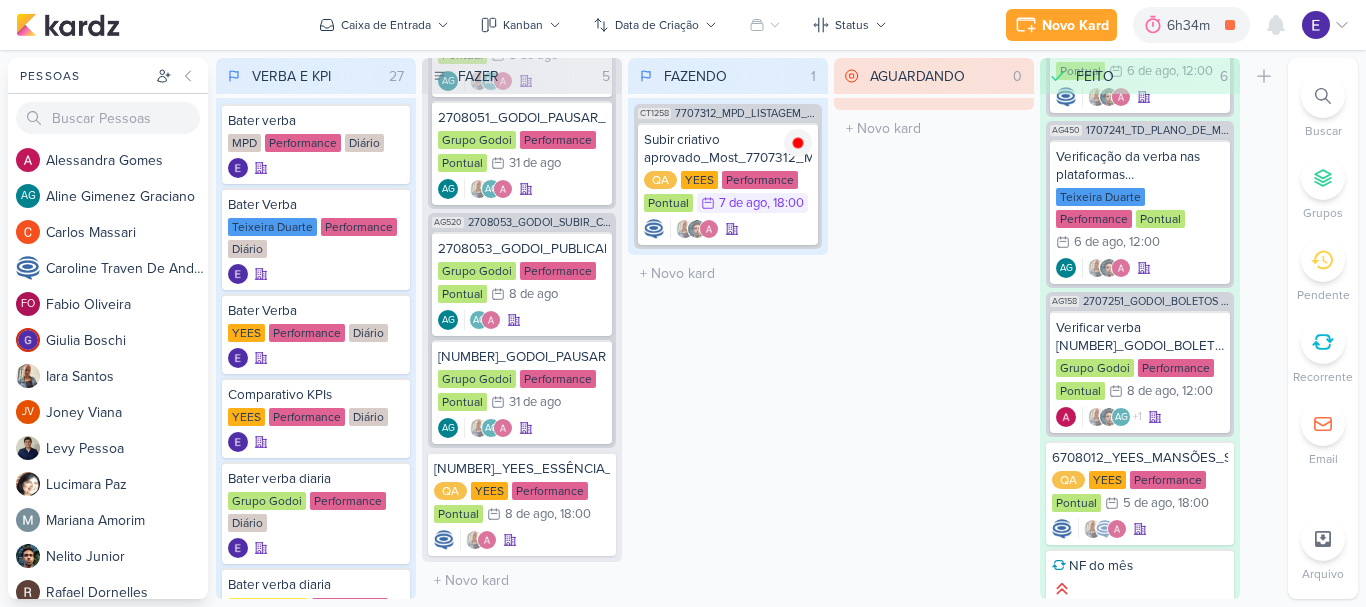 scroll, scrollTop: 100, scrollLeft: 0, axis: vertical 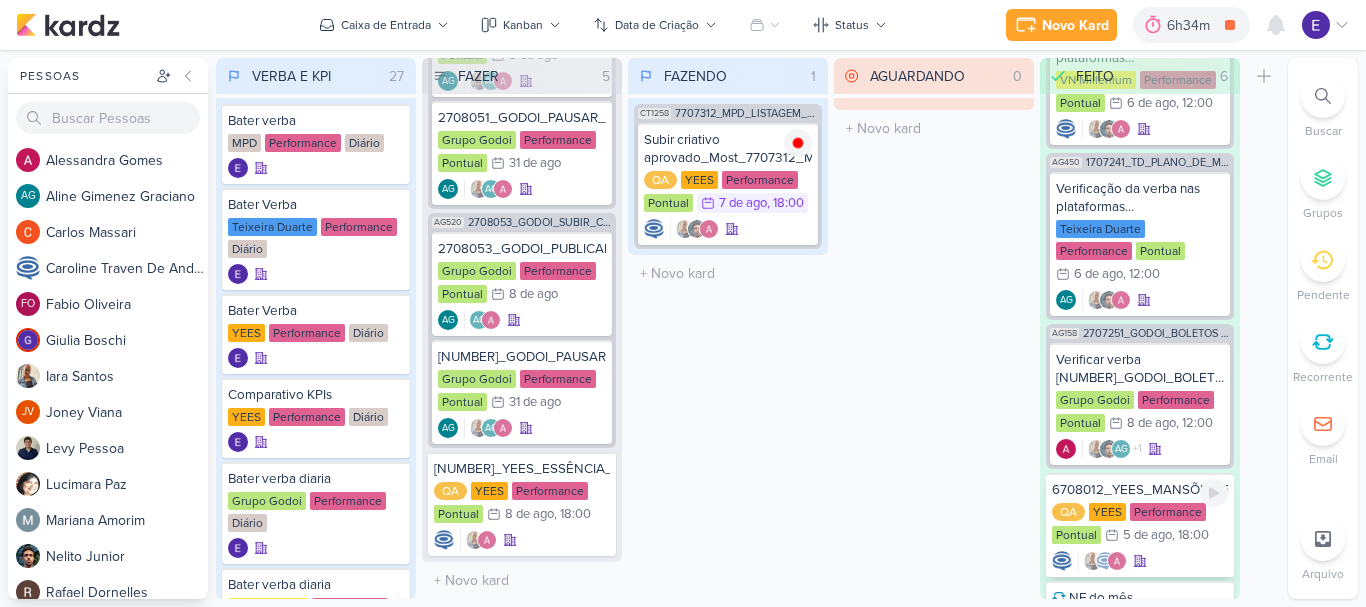 click on "QA
YEES
Performance
Pontual
5/8
5 de ago
, 18:00" at bounding box center (1140, 525) 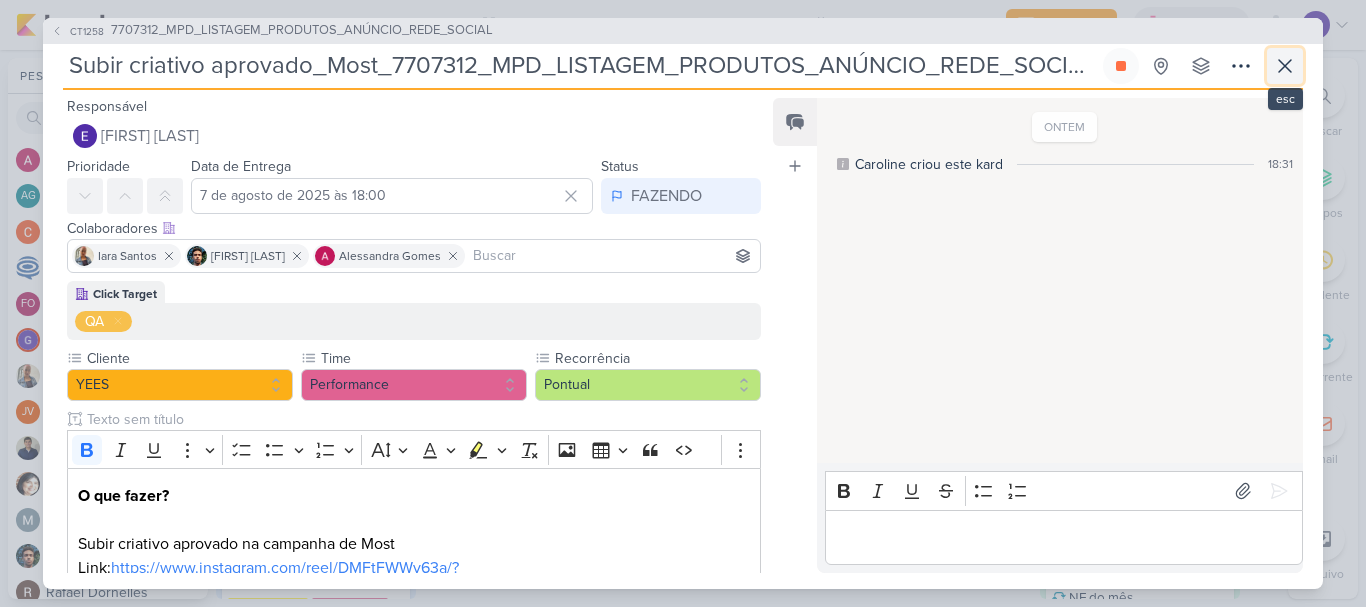 click 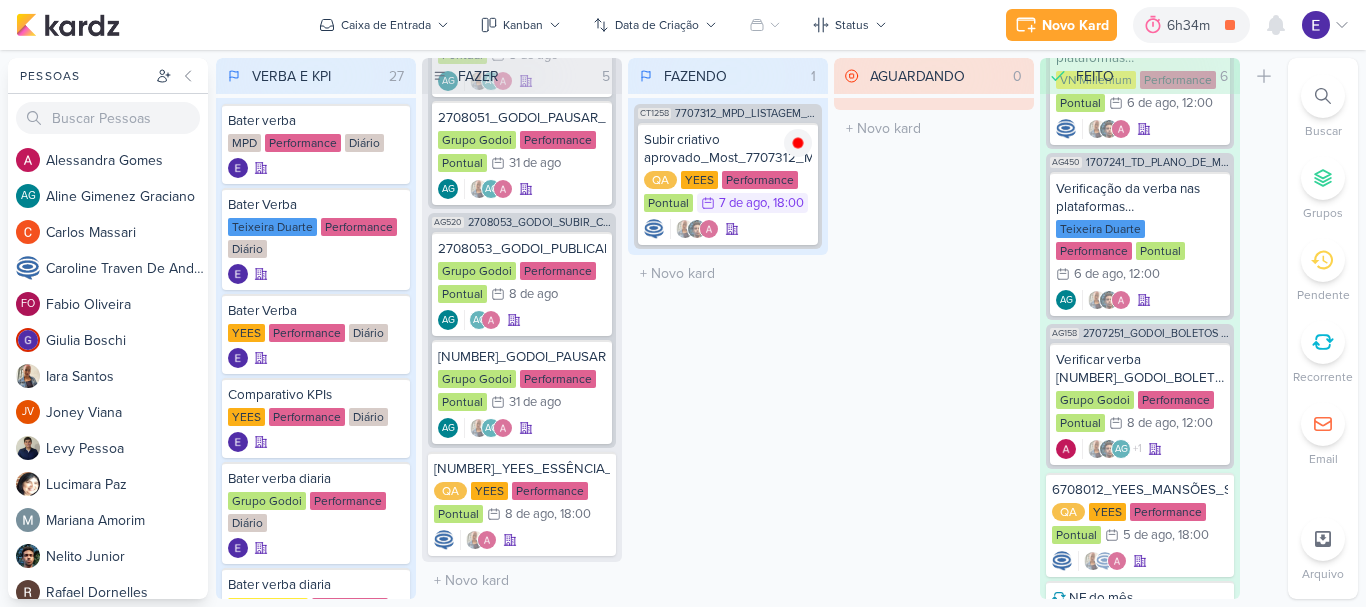 click on "AGUARDANDO
0
Mover Para Esquerda
Mover Para Direita
Deletar
O título do kard deve ter menos que 100 caracteres" at bounding box center [934, 328] 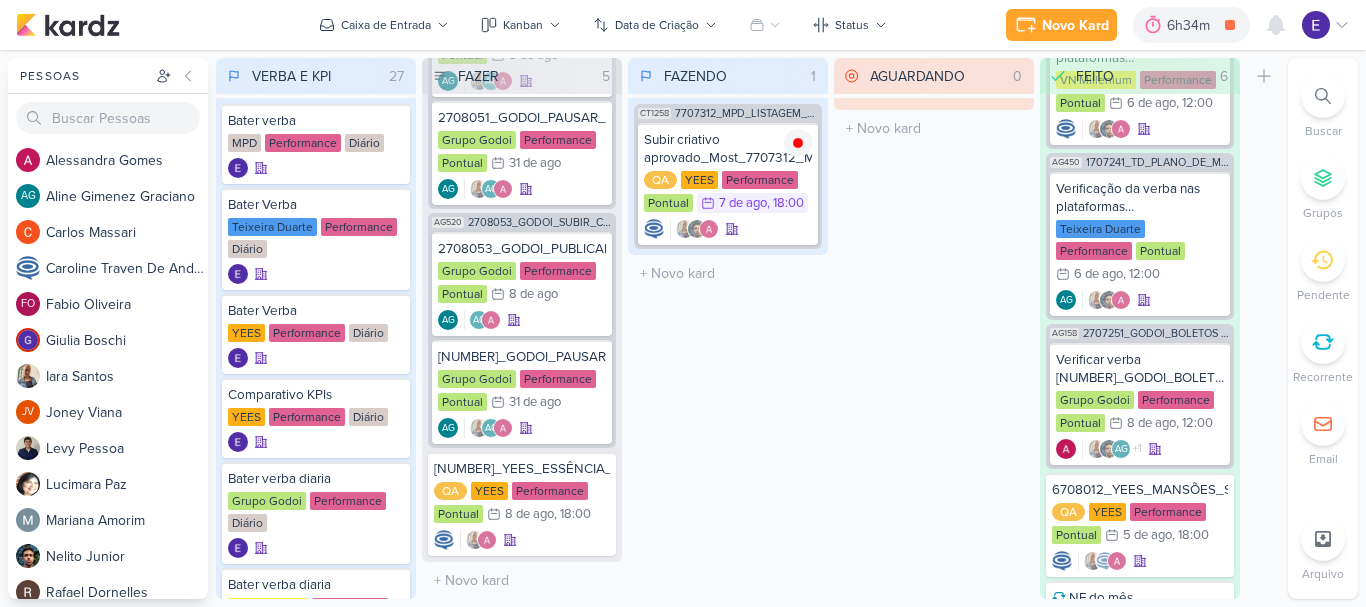click on "AGUARDANDO
0
Mover Para Esquerda
Mover Para Direita
Deletar
O título do kard deve ter menos que 100 caracteres" at bounding box center (934, 328) 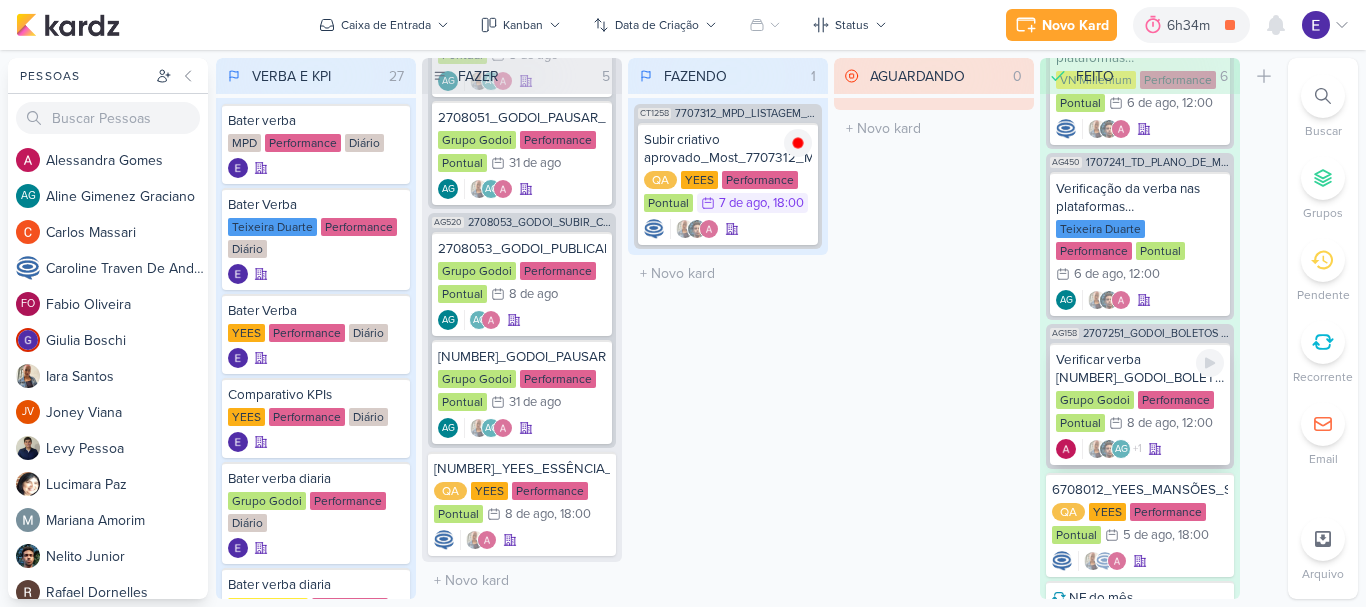 click on "8/8
8 de ago
, 12:00" at bounding box center [1161, 423] 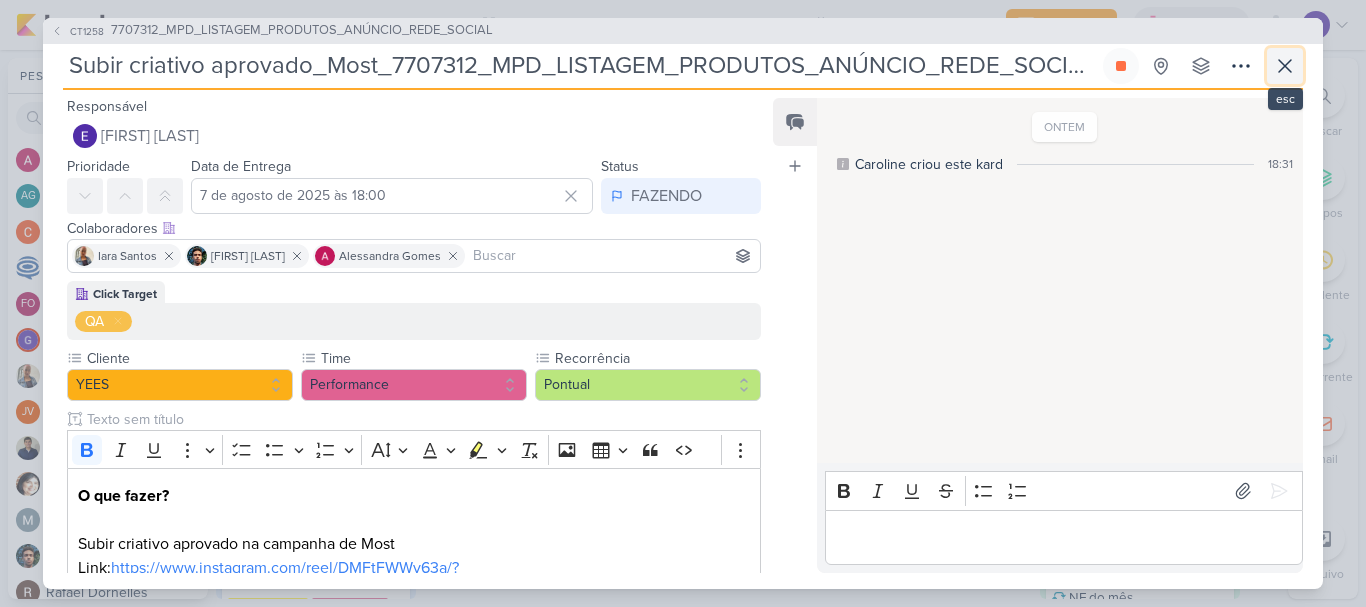 click 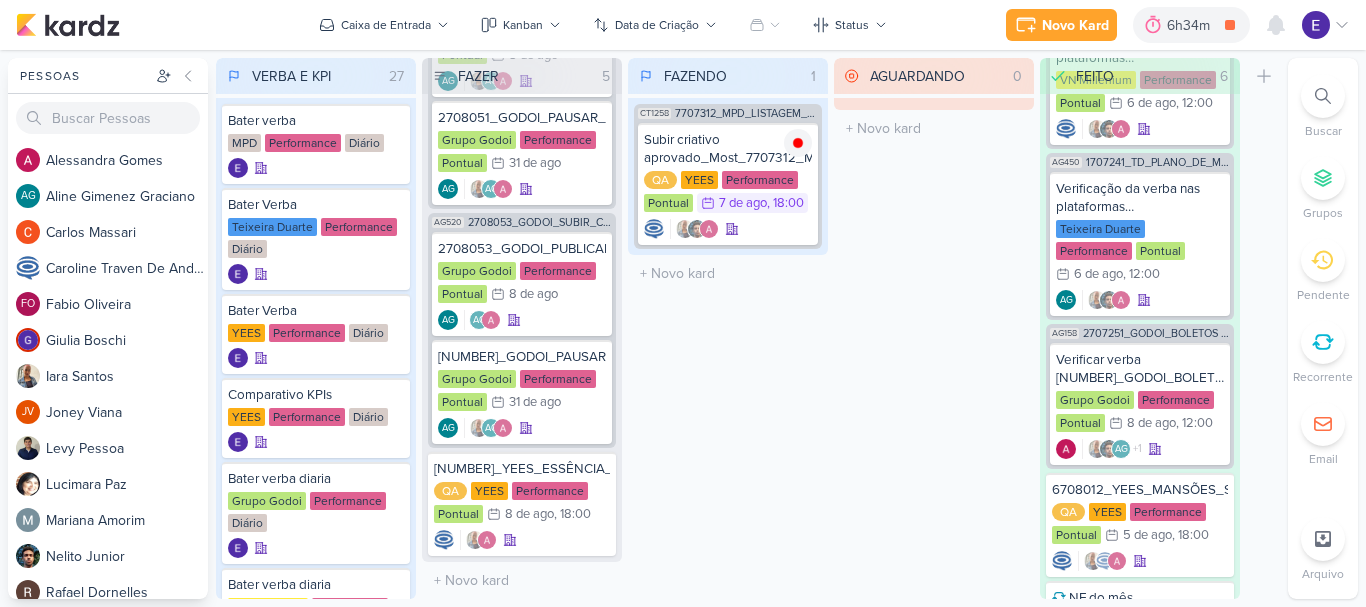 click on "AGUARDANDO
0
Mover Para Esquerda
Mover Para Direita
Deletar
O título do kard deve ter menos que 100 caracteres" at bounding box center [934, 328] 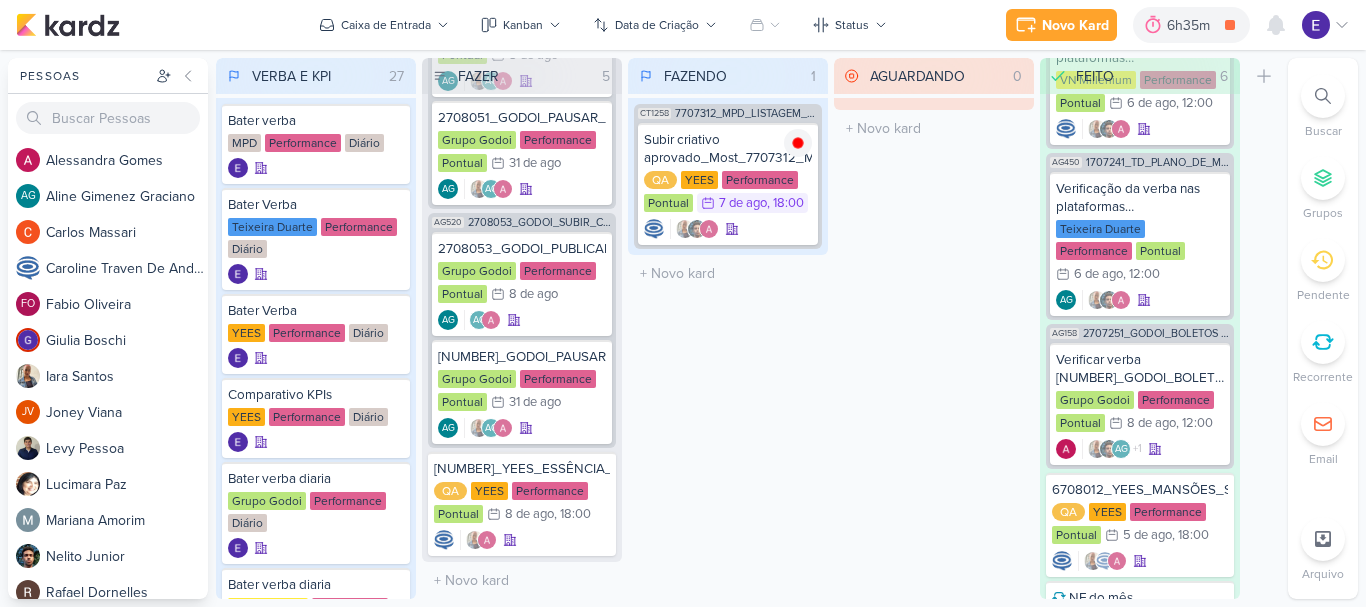 click on "AGUARDANDO
0
Mover Para Esquerda
Mover Para Direita
Deletar
O título do kard deve ter menos que 100 caracteres" at bounding box center [934, 328] 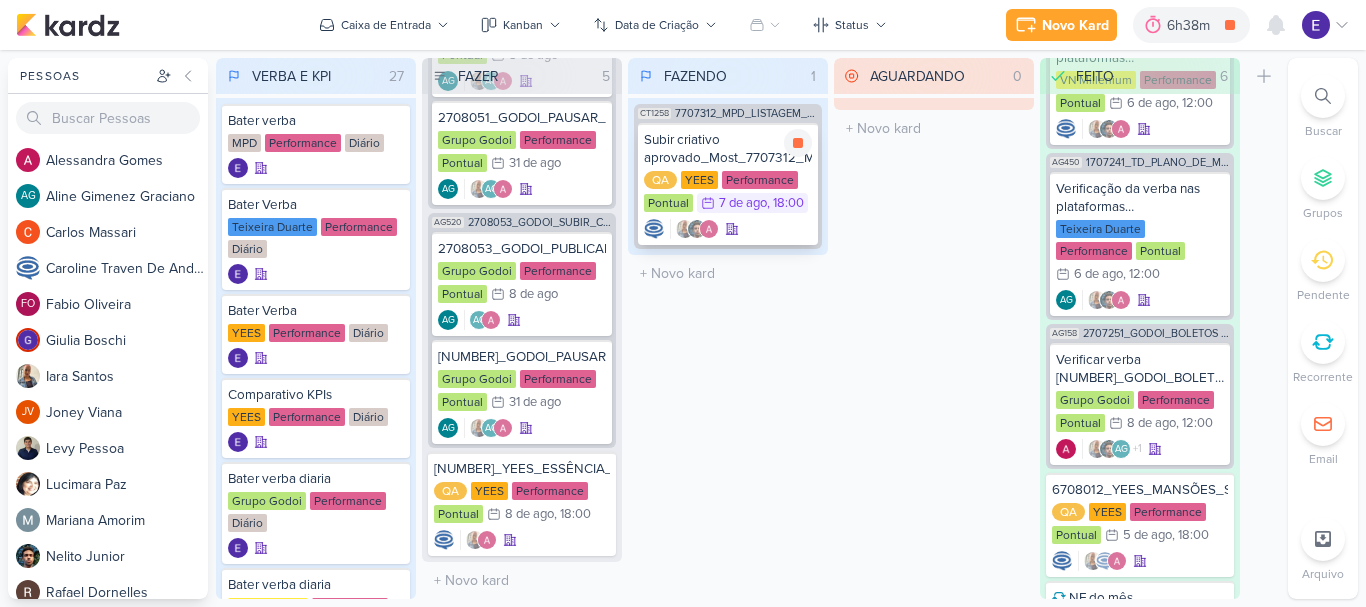 click at bounding box center [728, 229] 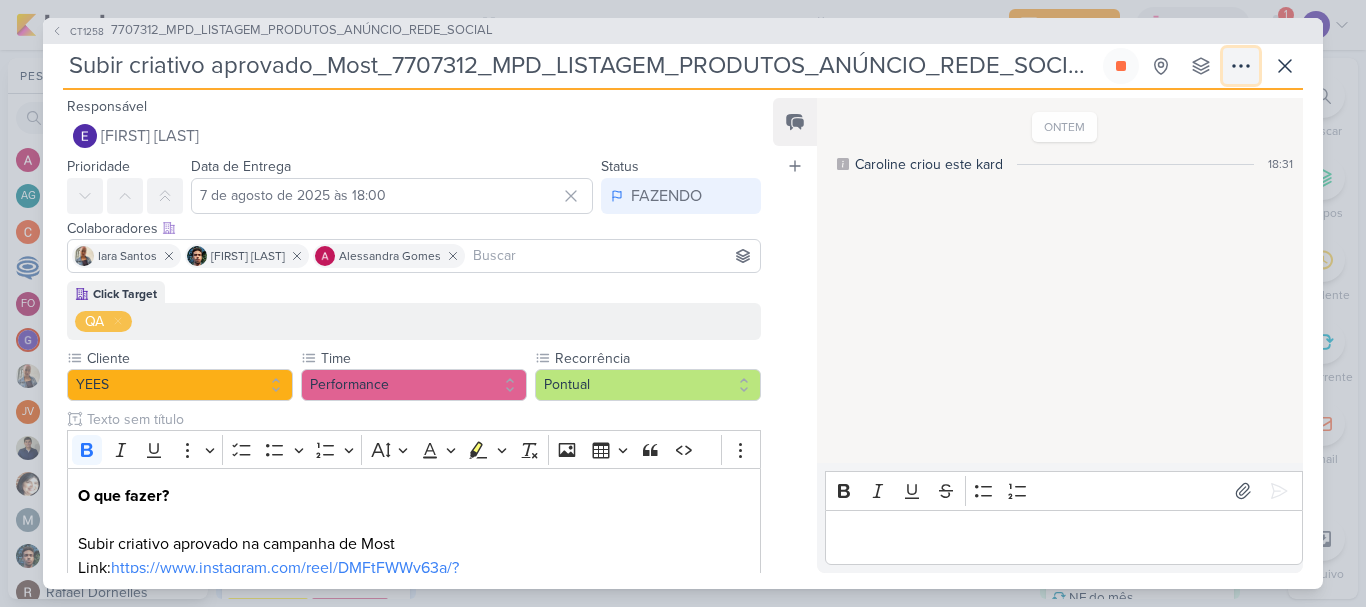 click at bounding box center (1241, 66) 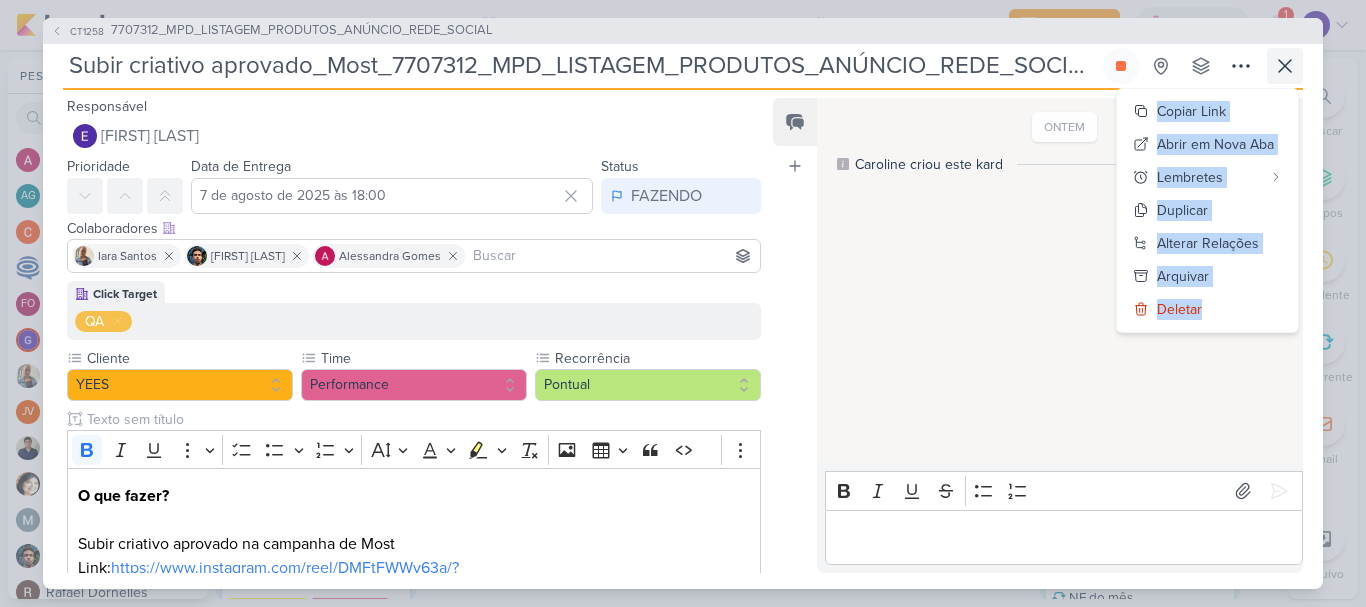 drag, startPoint x: 1314, startPoint y: 74, endPoint x: 1293, endPoint y: 68, distance: 21.84033 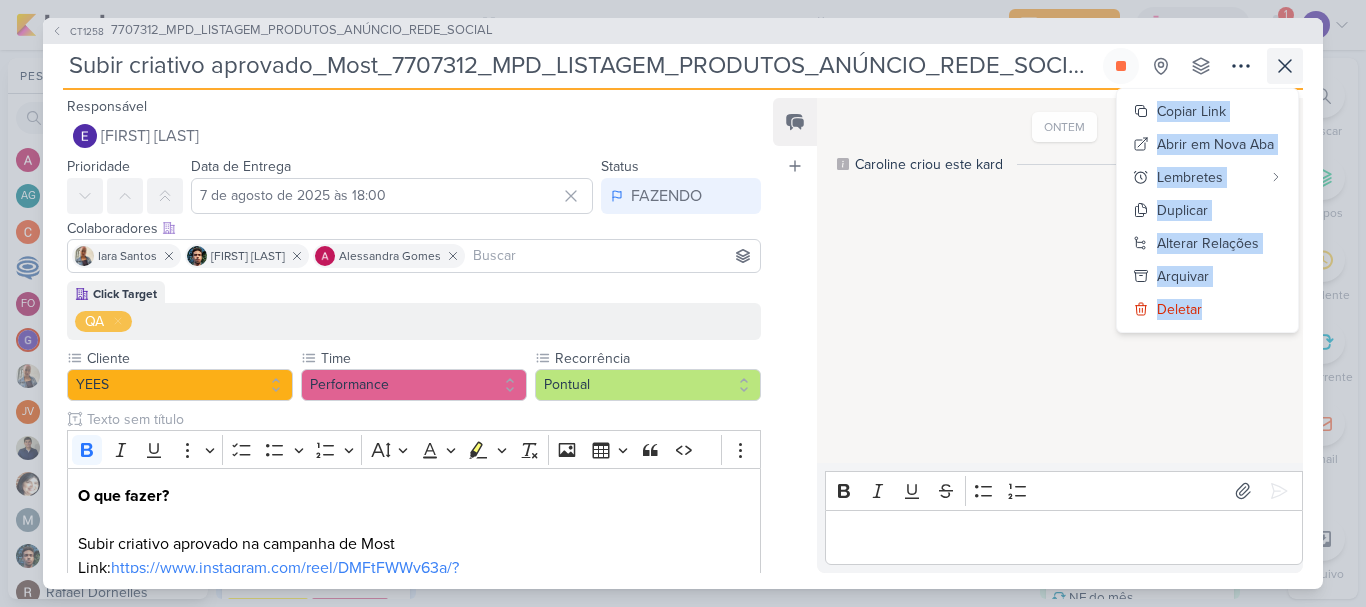 click on "CT1258
7707312_MPD_LISTAGEM_PRODUTOS_ANÚNCIO_REDE_SOCIAL
Subir criativo aprovado_Most_7707312_MPD_LISTAGEM_PRODUTOS_ANÚNCIO_REDE_SOCIAL
Criado por Caroline" at bounding box center (683, 303) 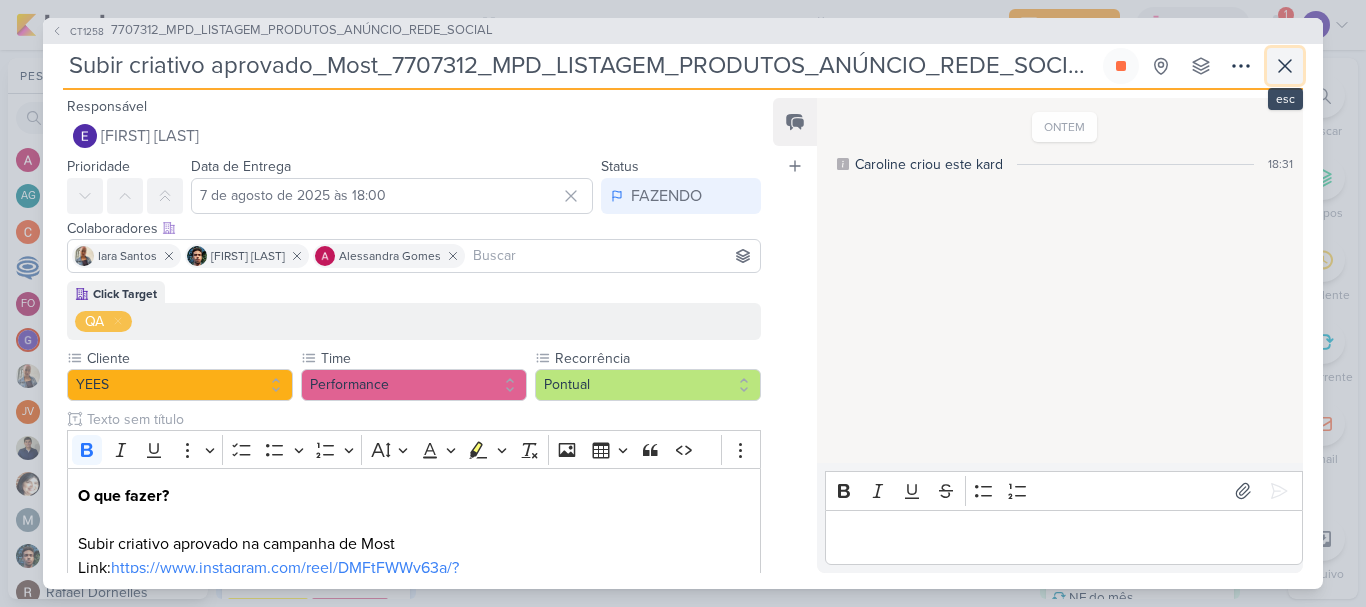 click 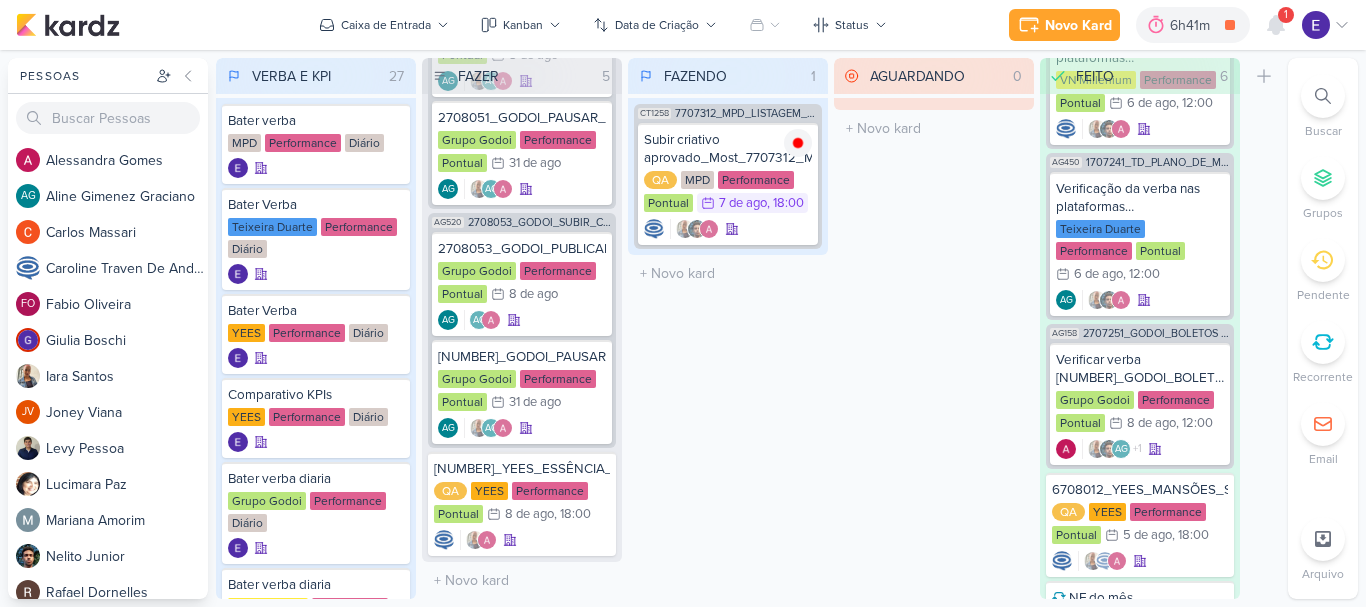 click on "1" at bounding box center [1286, 15] 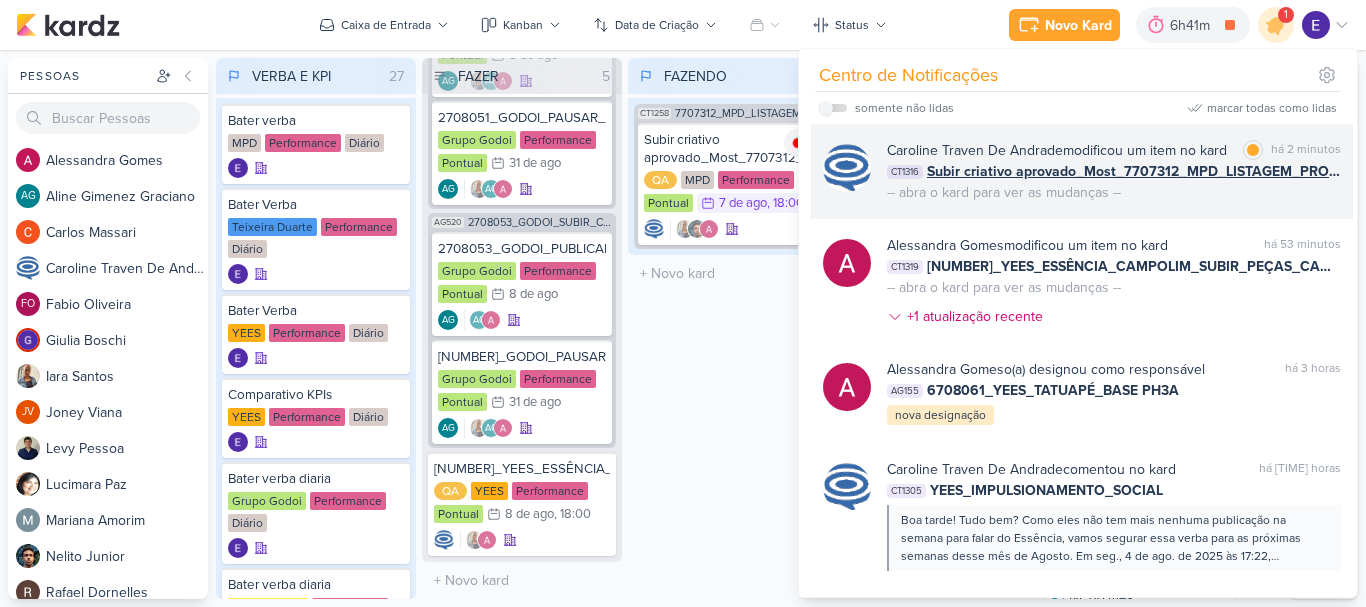 click on "[FIRST] [LAST]  modificou um item no kard
marcar como lida
há [TIME]
CT[NUMBER]
Subir criativo aprovado_Most_7707312_MPD_LISTAGEM_PRODUTOS_ANÚNCIO_REDE_SOCIAL
-- abra o kard para ver as mudanças --" at bounding box center (1114, 171) 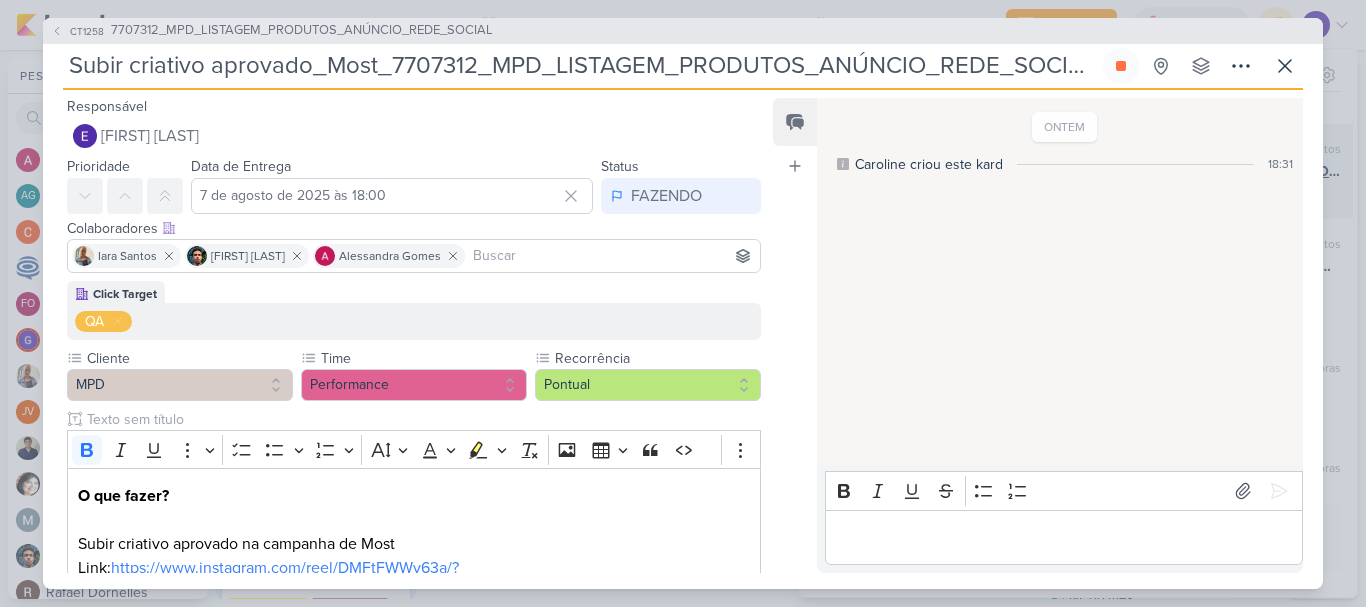 click on "ONTEM
Caroline criou este kard
18:31" at bounding box center [1059, 282] 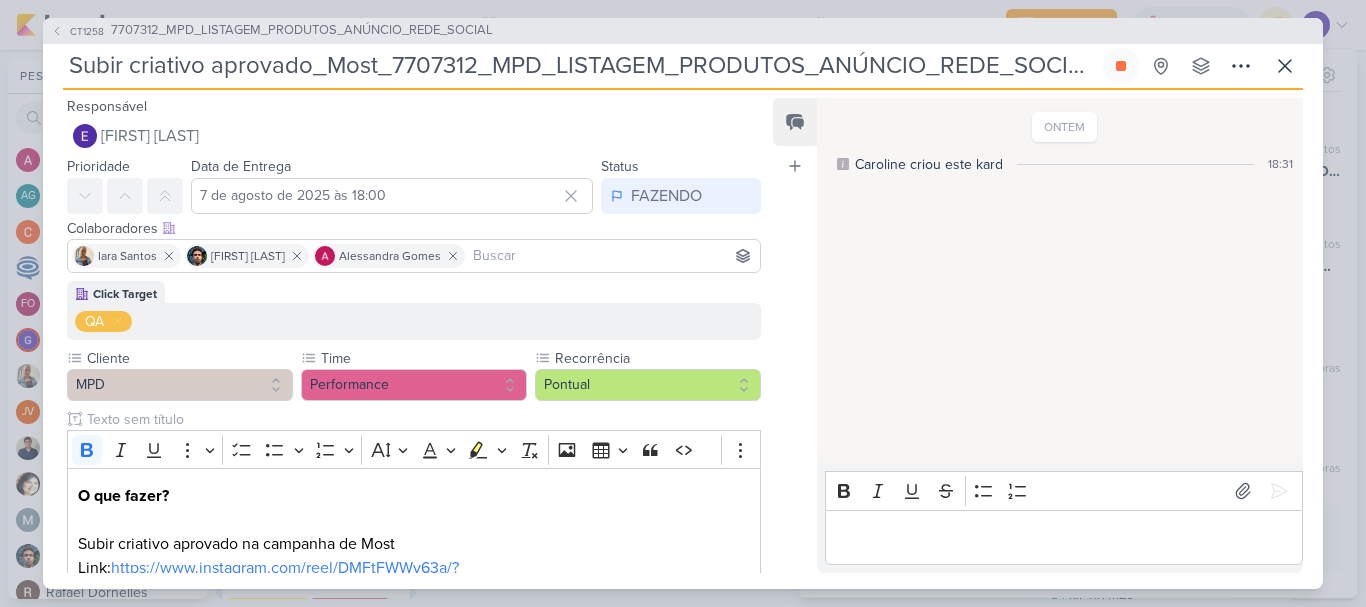click on "Subir criativo aprovado_Most_7707312_MPD_LISTAGEM_PRODUTOS_ANÚNCIO_REDE_SOCIAL
Criado por [FIRST]
nenhum grupo disponível" at bounding box center (683, 69) 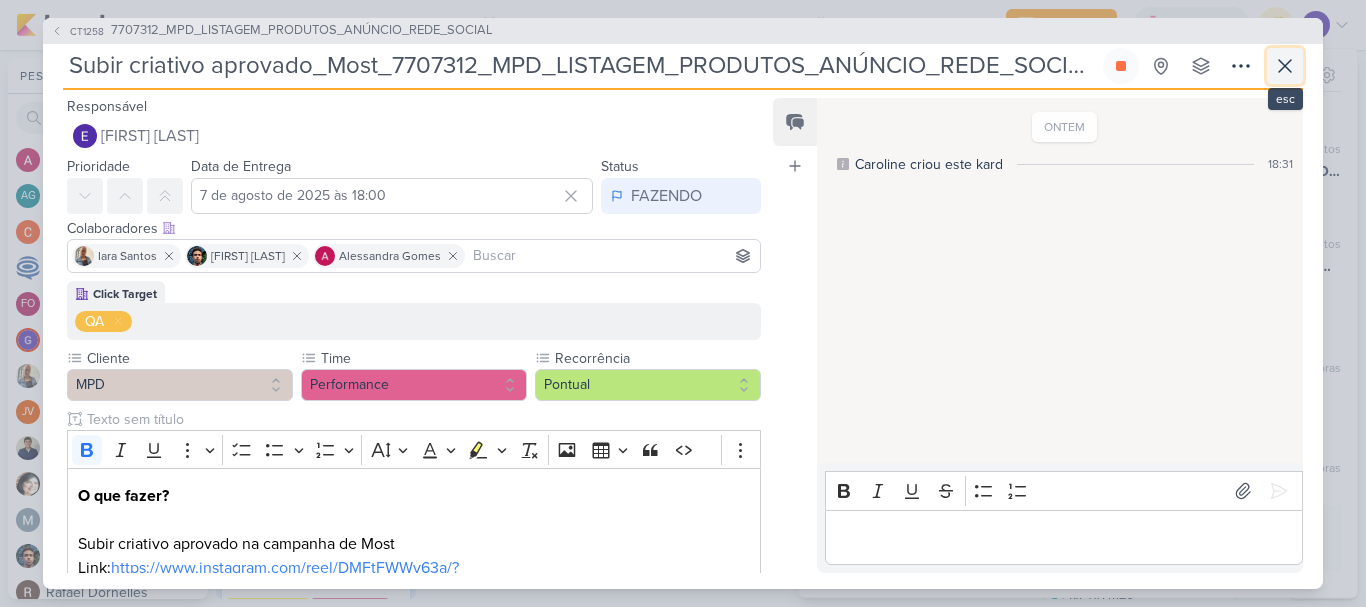 click 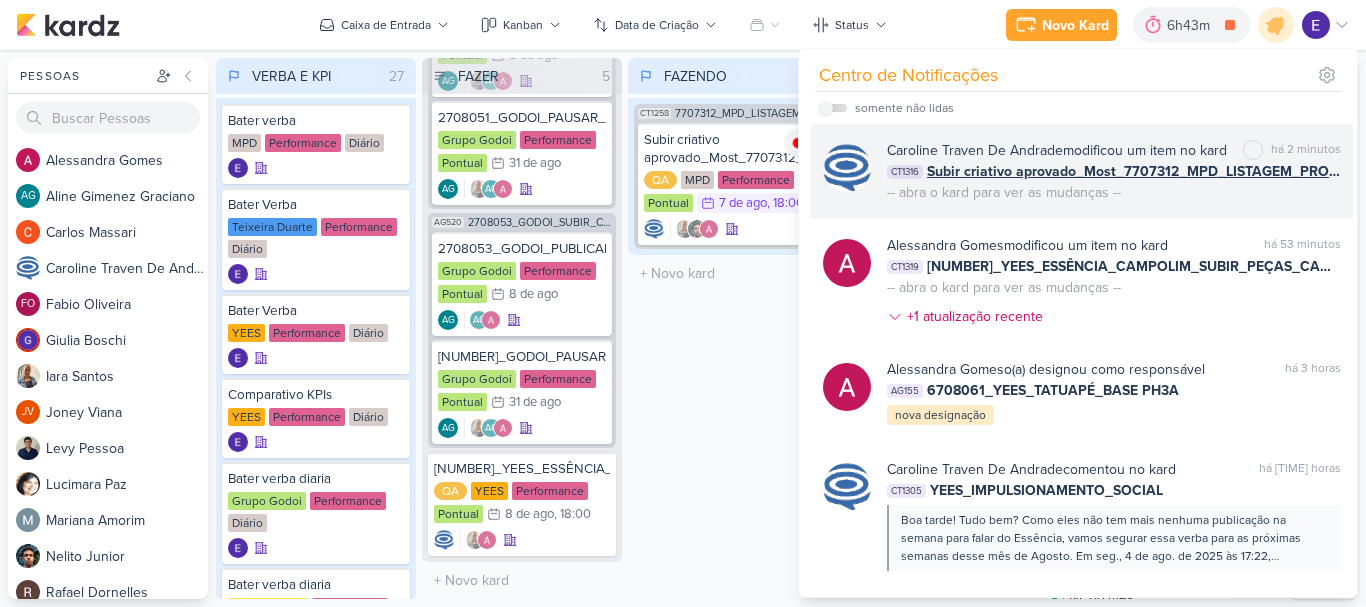 click on "[FIRST] [LAST]  modificou um item no kard
marcar como não lida
há [TIME]
CT[NUMBER]
Subir criativo aprovado_Most_7707312_MPD_LISTAGEM_PRODUTOS_ANÚNCIO_REDE_SOCIAL
-- abra o kard para ver as mudanças --" at bounding box center [1114, 171] 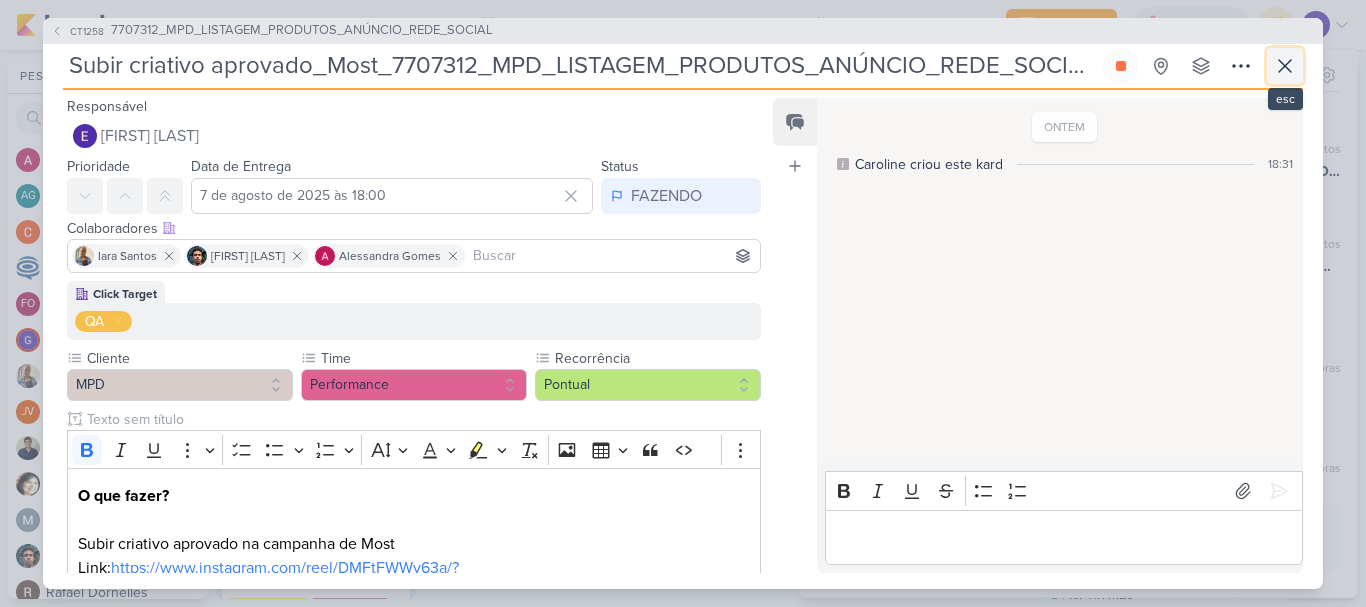 click at bounding box center (1285, 66) 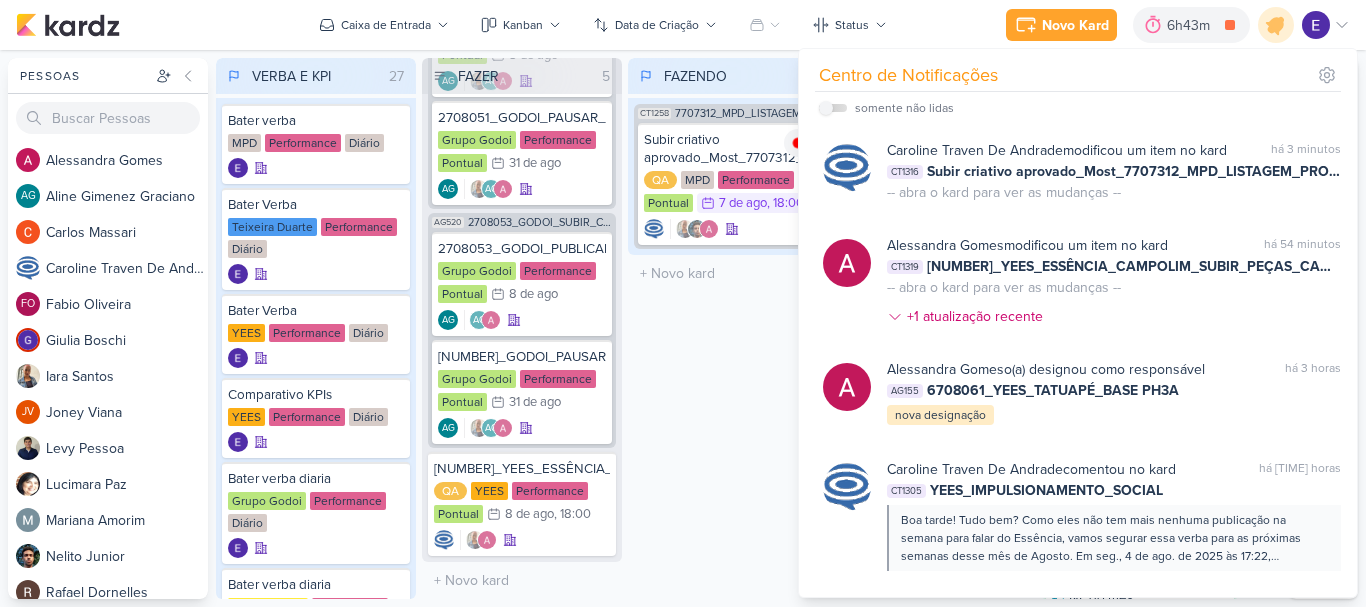 click on "Mover Para Esquerda
Mover Para Direita
Deletar
CT1258
7707312_MPD_LISTAGEM_PRODUTOS_ANÚNCIO_REDE_SOCIAL
QA
7/8" at bounding box center (728, 328) 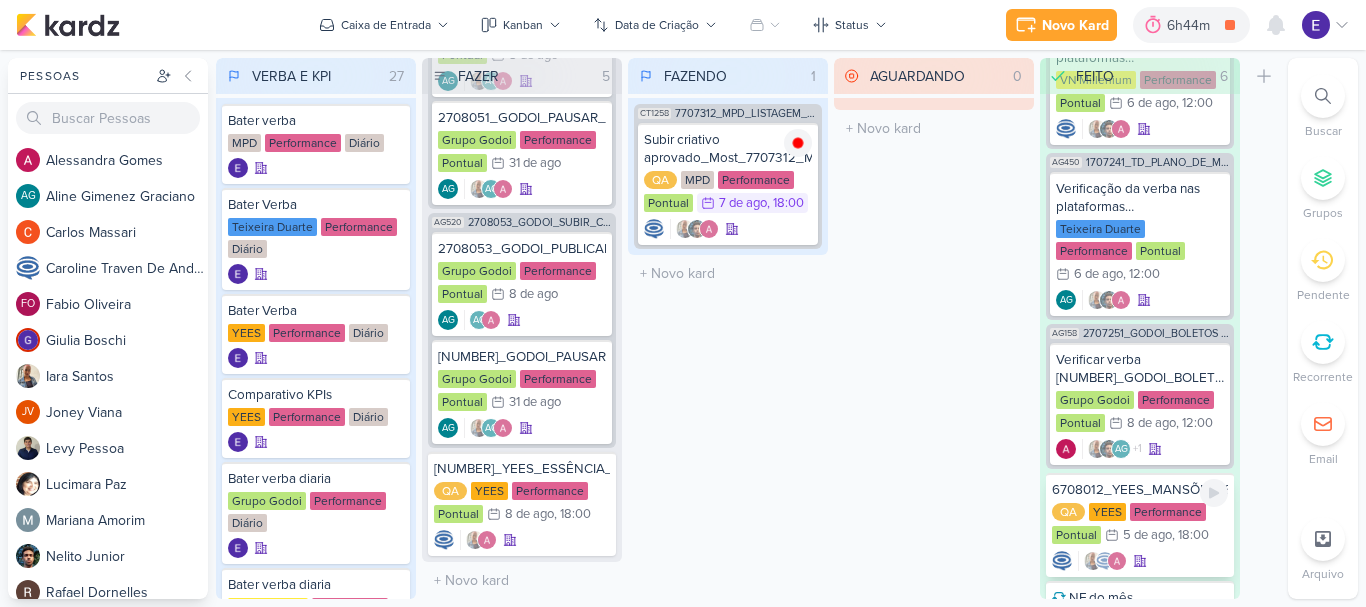 click on "QA
YEES
Performance
Pontual
5/8
5 de ago
, 18:00" at bounding box center [1140, 525] 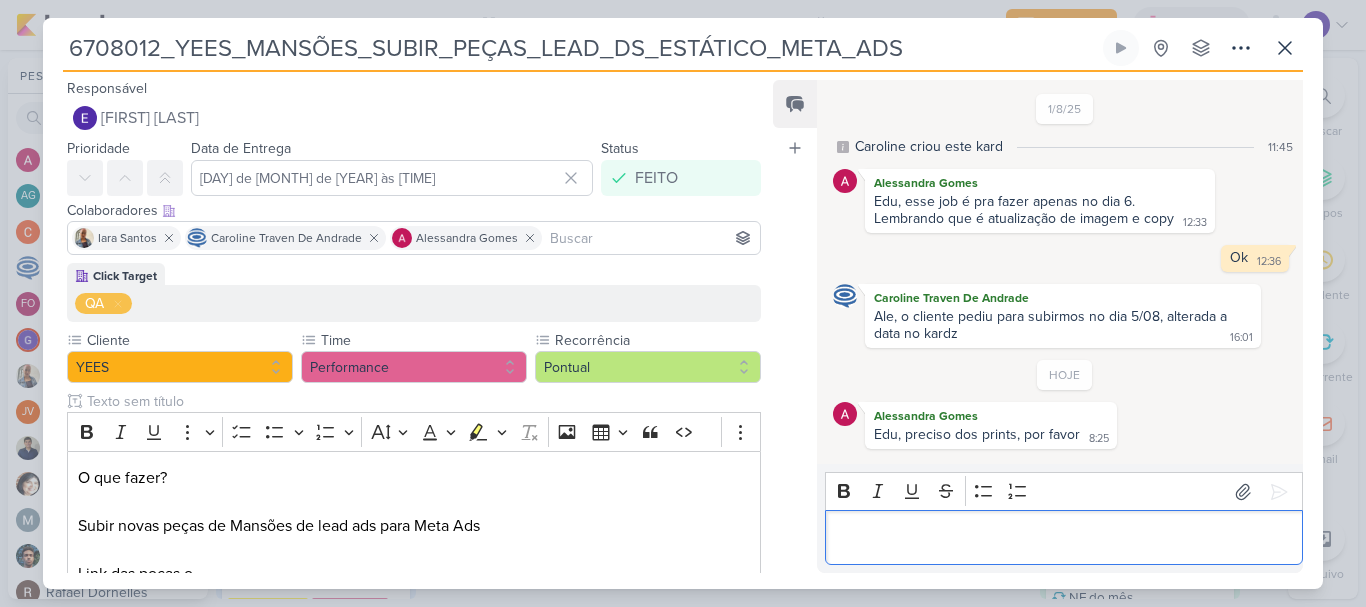 click at bounding box center (1063, 538) 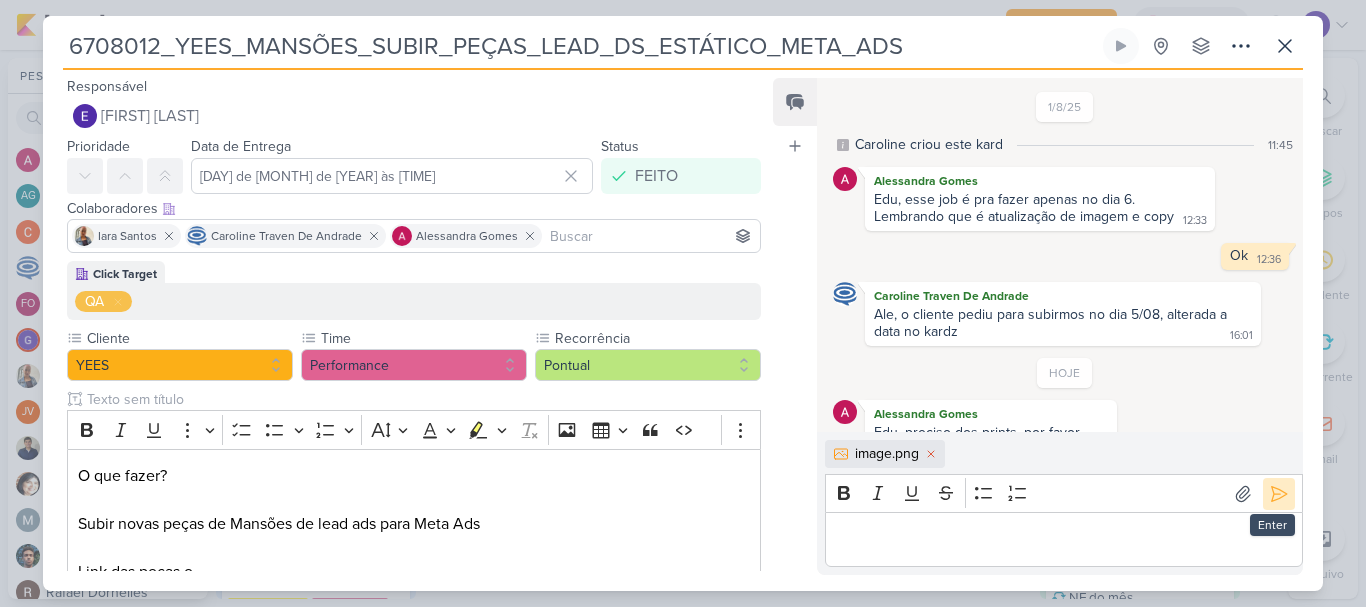 scroll, scrollTop: 23, scrollLeft: 0, axis: vertical 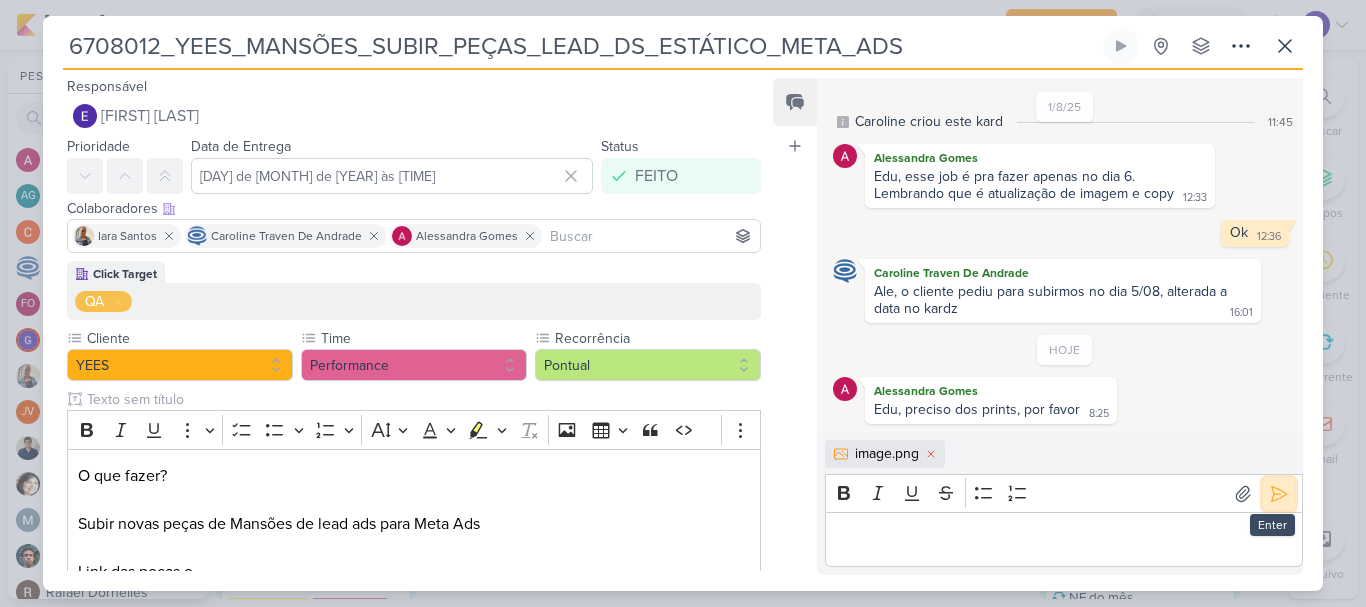 click 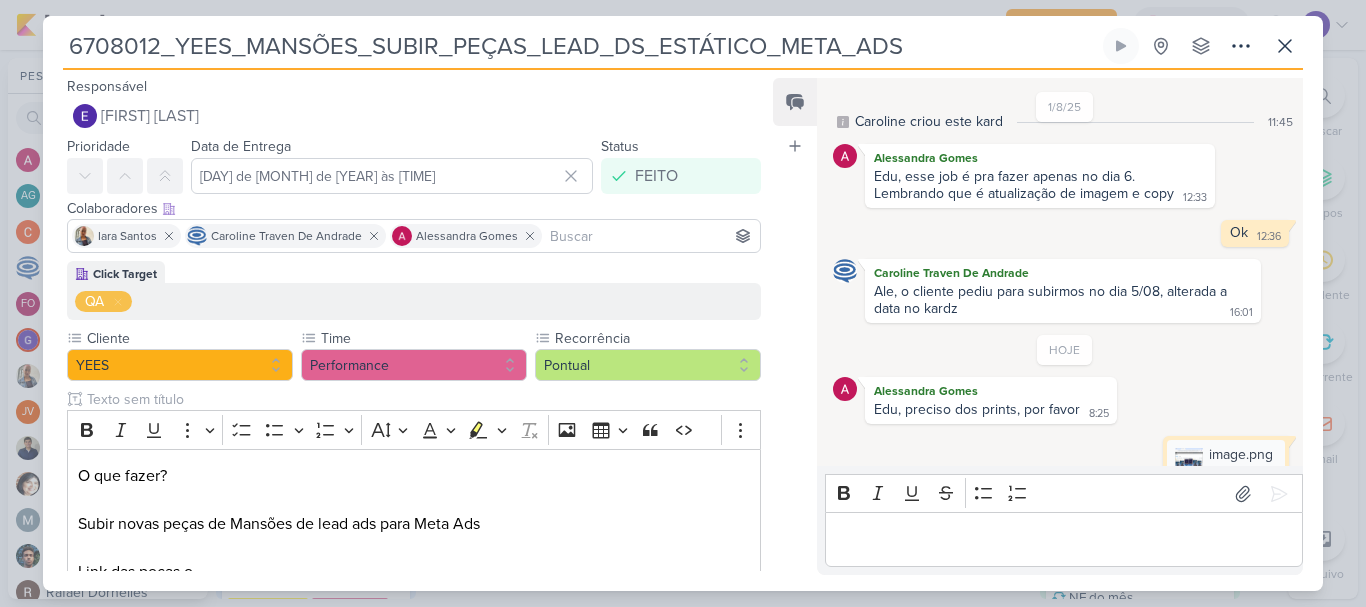 scroll, scrollTop: 75, scrollLeft: 0, axis: vertical 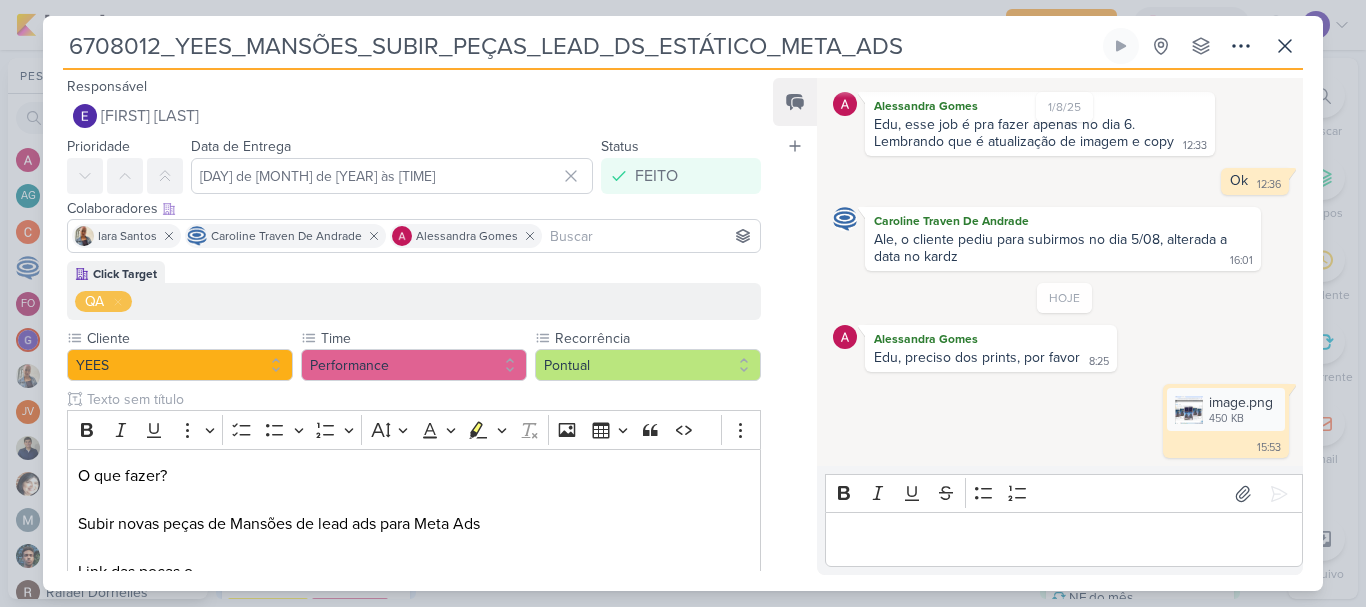 click at bounding box center [1063, 540] 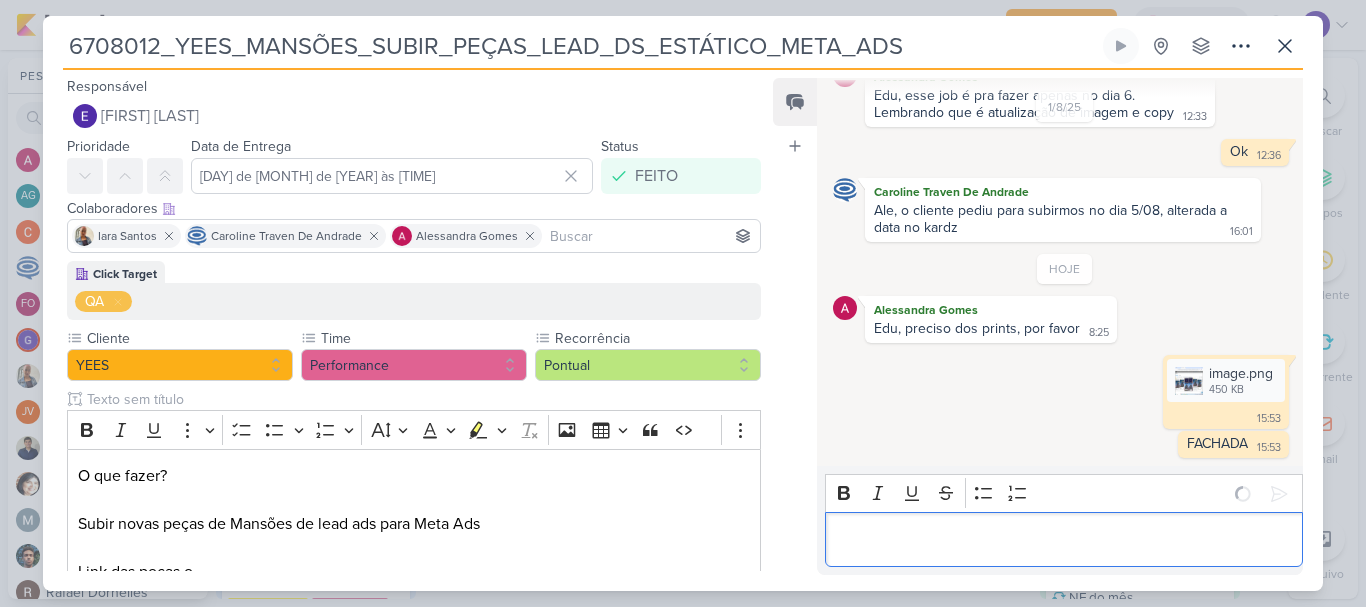 scroll, scrollTop: 138, scrollLeft: 0, axis: vertical 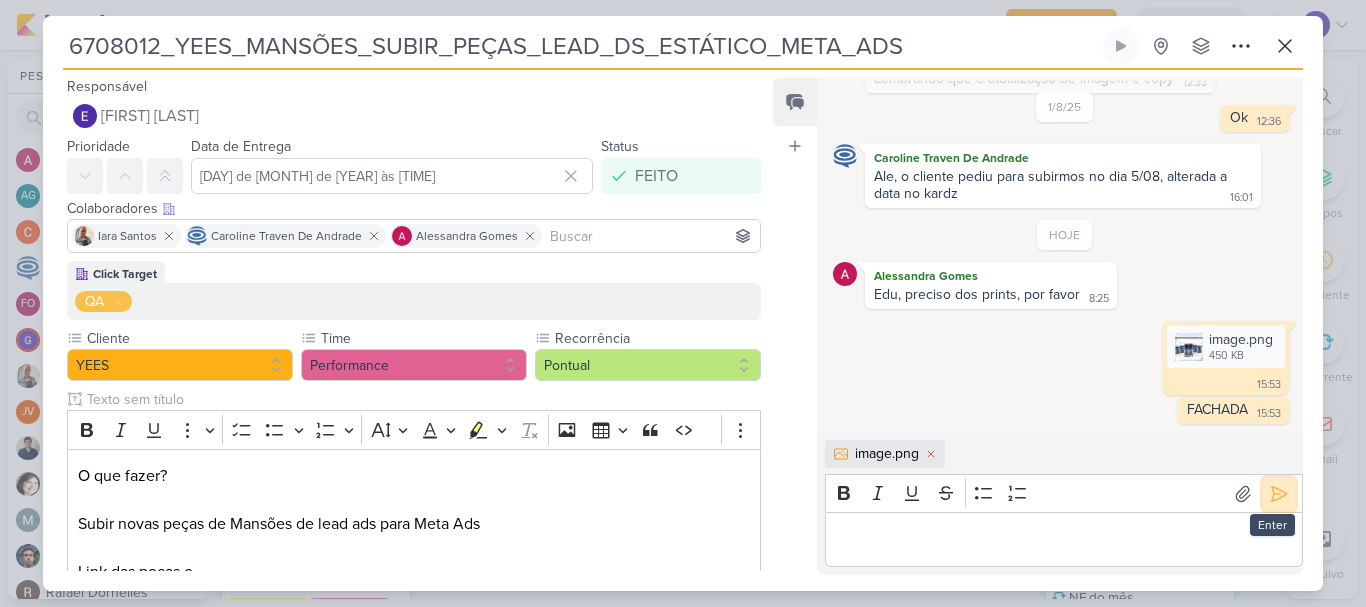 click 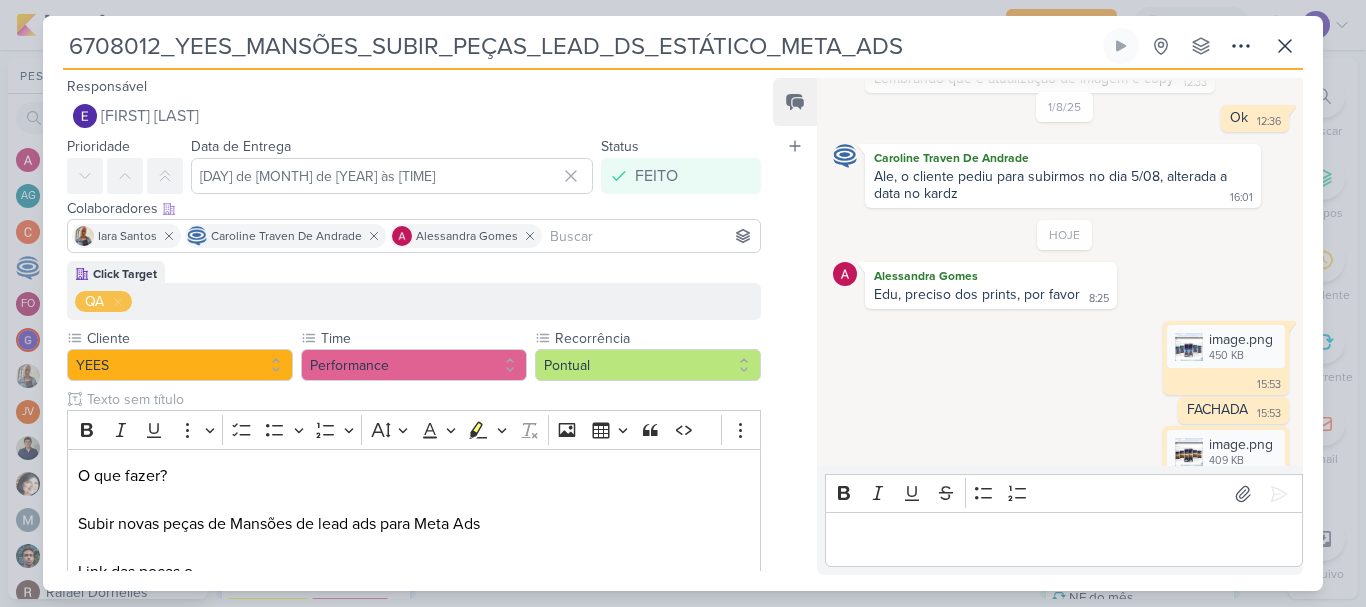 scroll, scrollTop: 180, scrollLeft: 0, axis: vertical 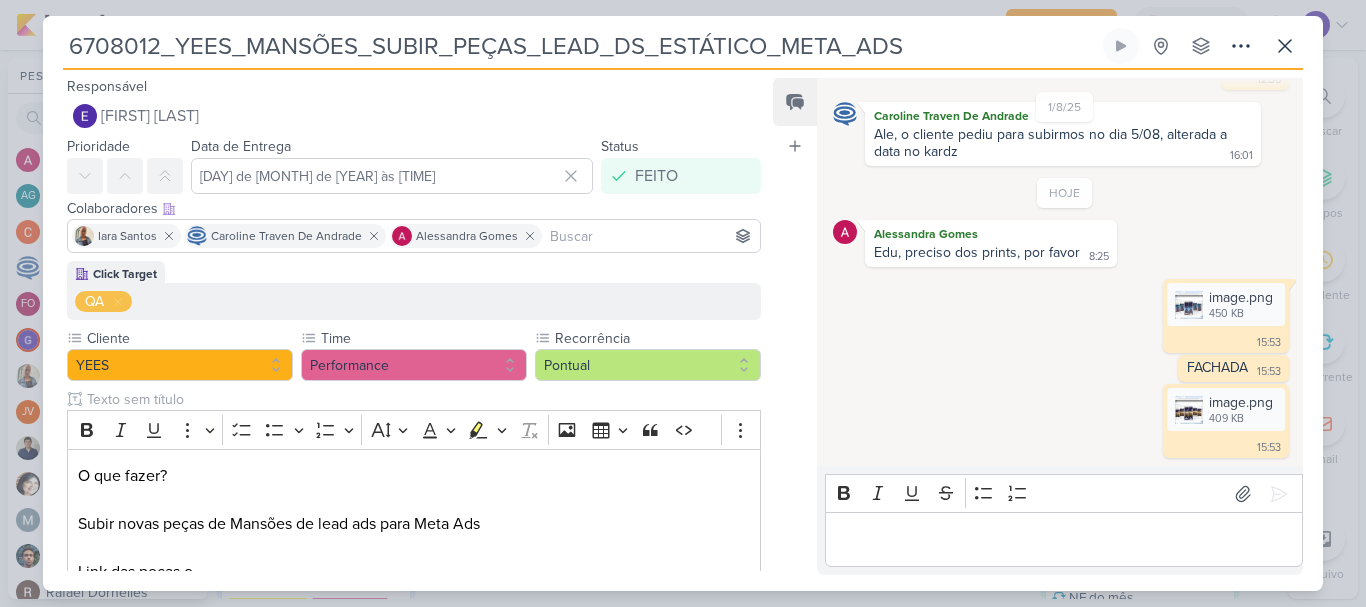 click at bounding box center (1063, 540) 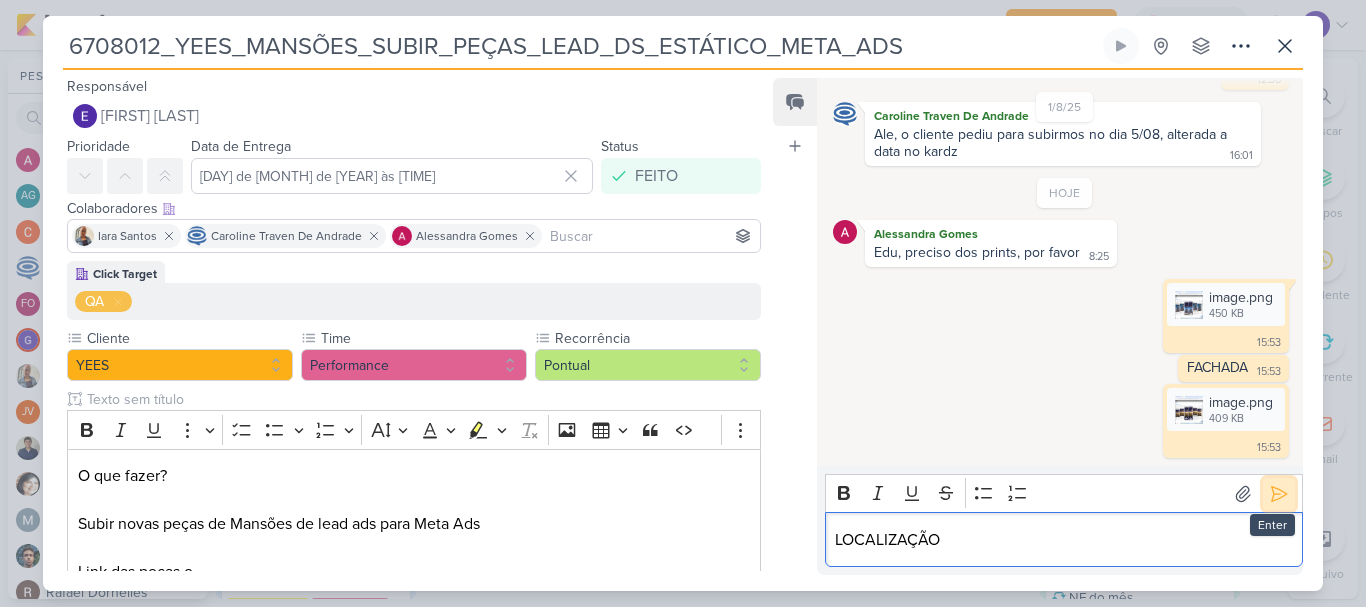 click 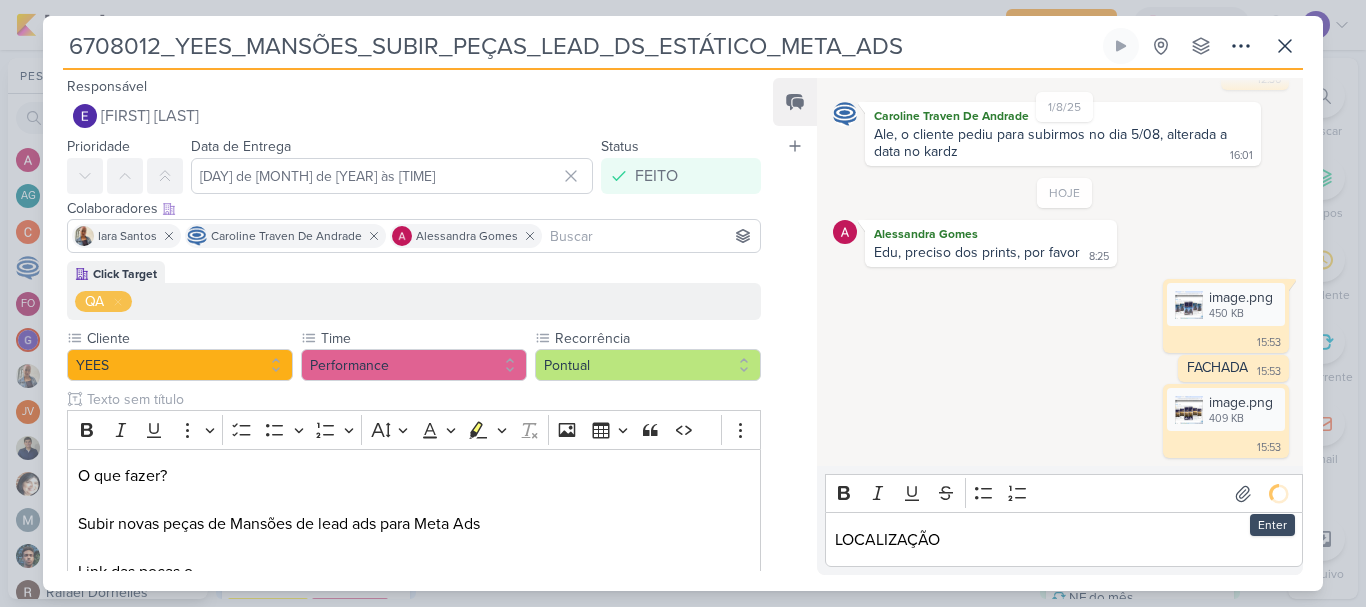 scroll, scrollTop: 209, scrollLeft: 0, axis: vertical 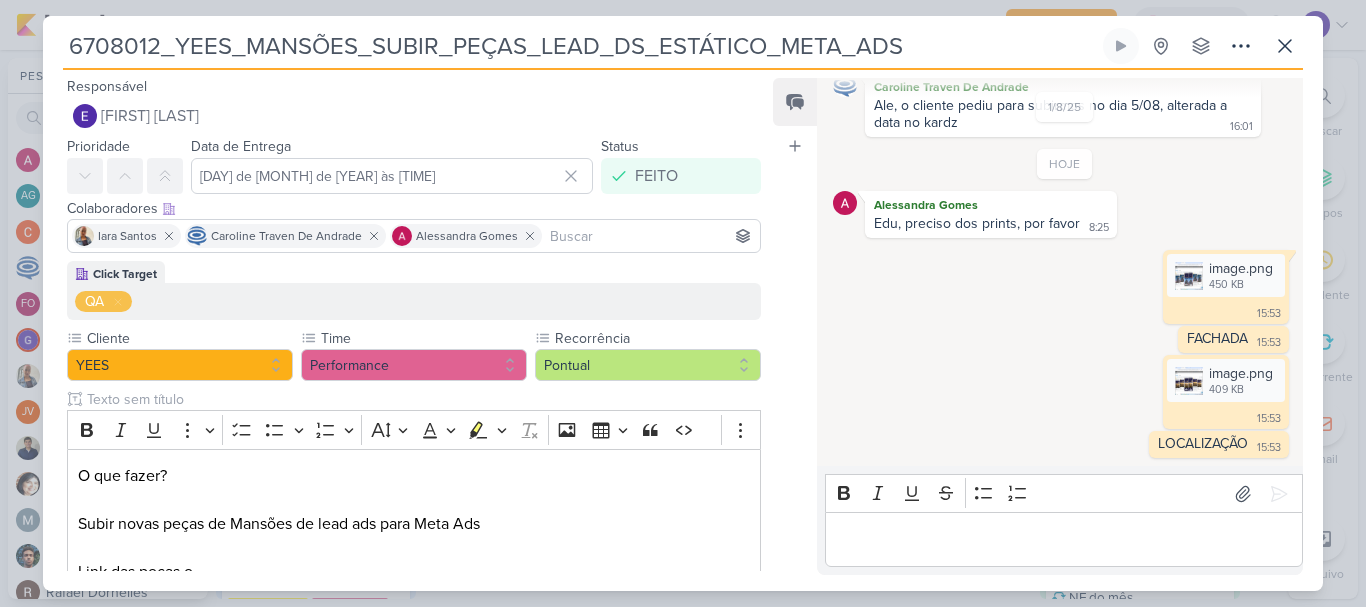 click at bounding box center [1063, 540] 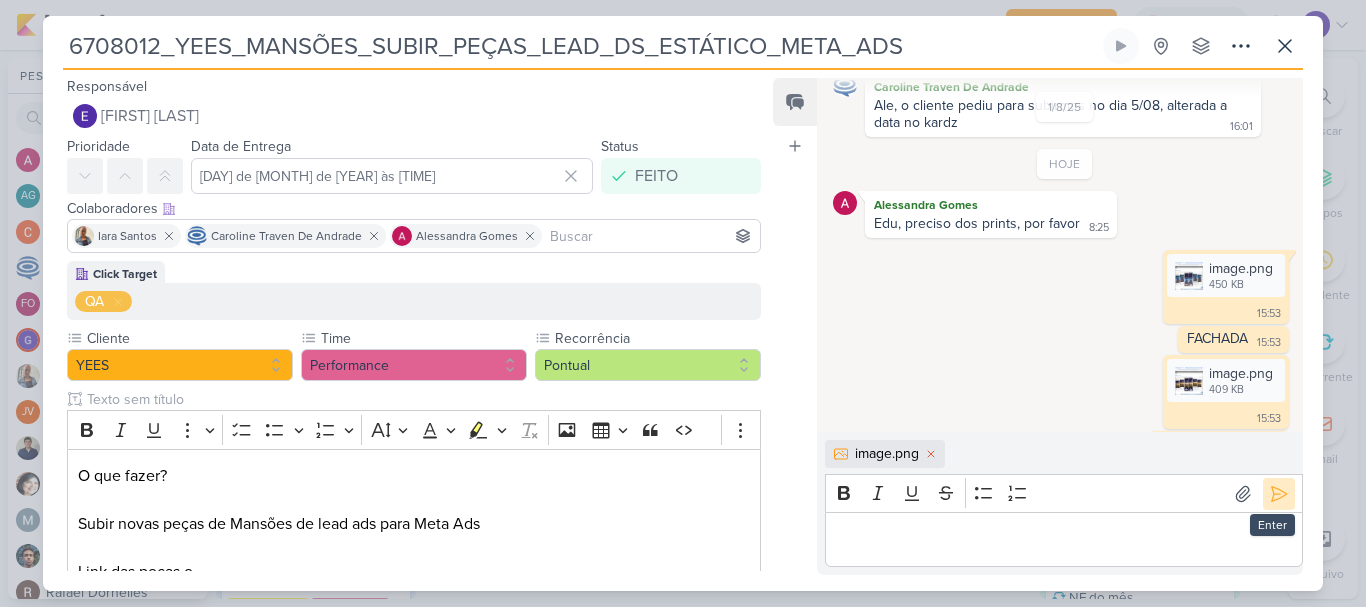 scroll, scrollTop: 243, scrollLeft: 0, axis: vertical 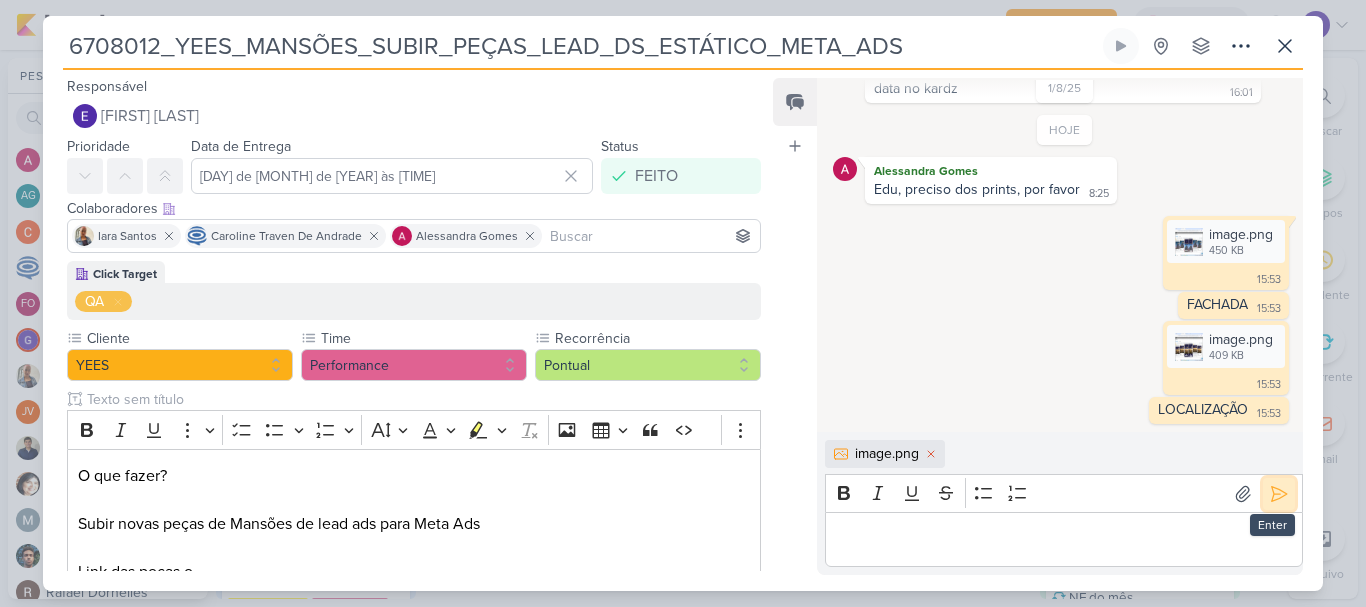 click 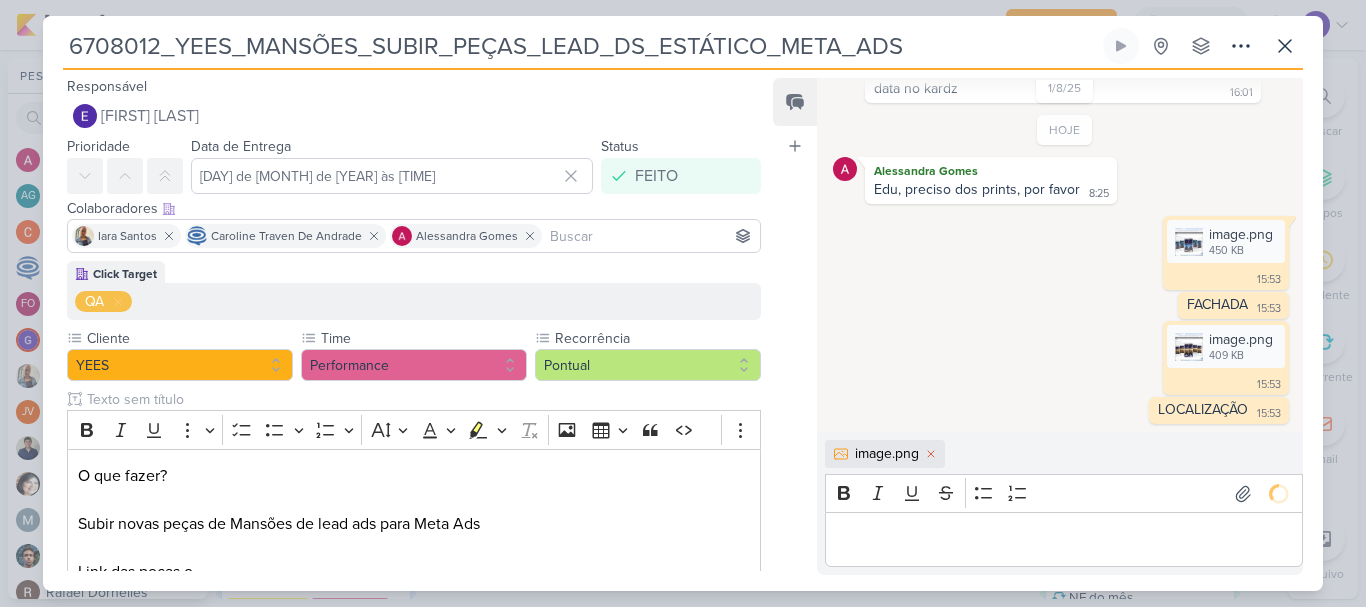 scroll, scrollTop: 286, scrollLeft: 0, axis: vertical 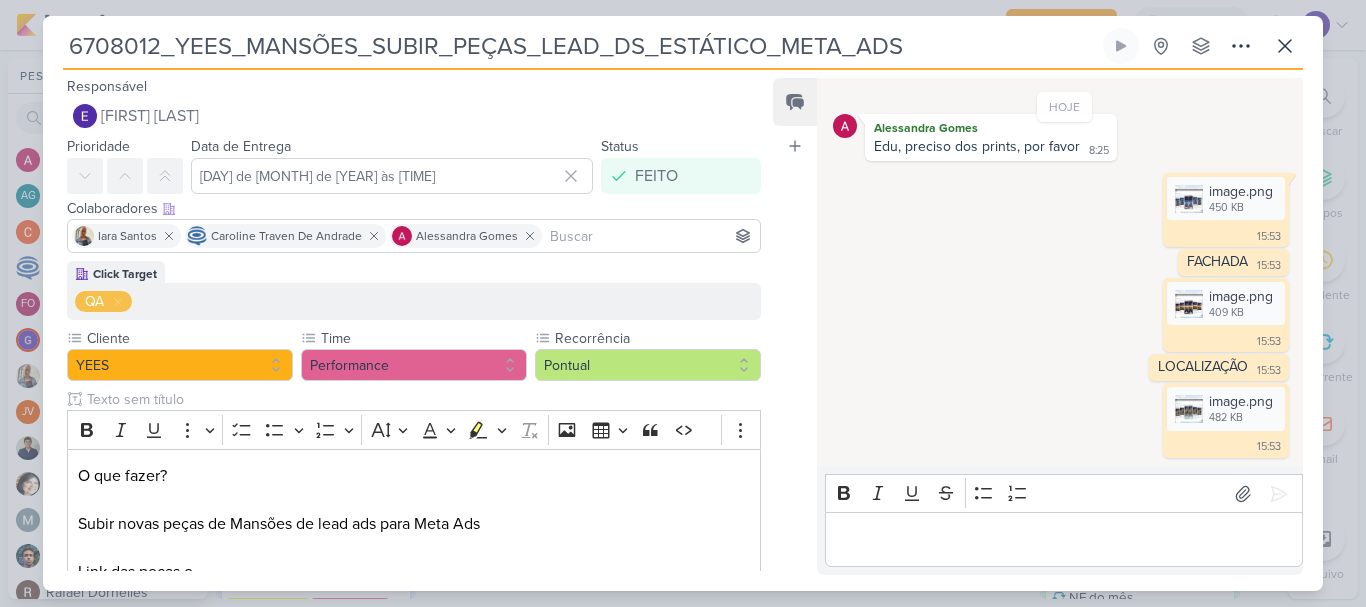 click at bounding box center [1063, 540] 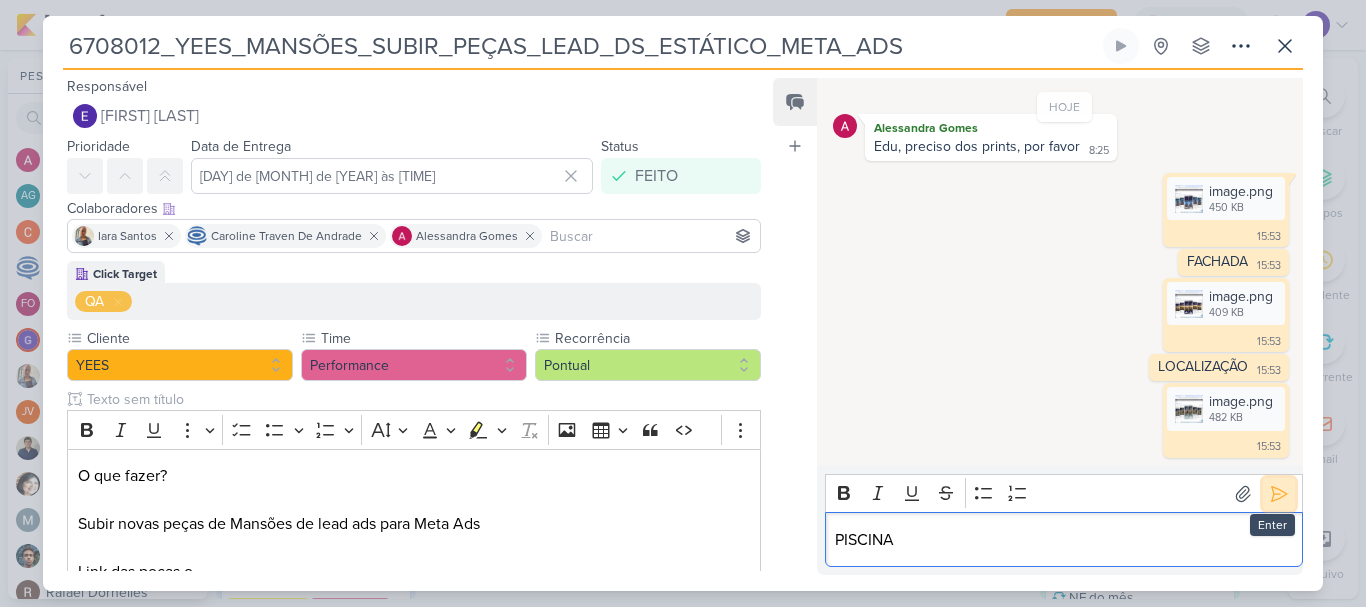 click 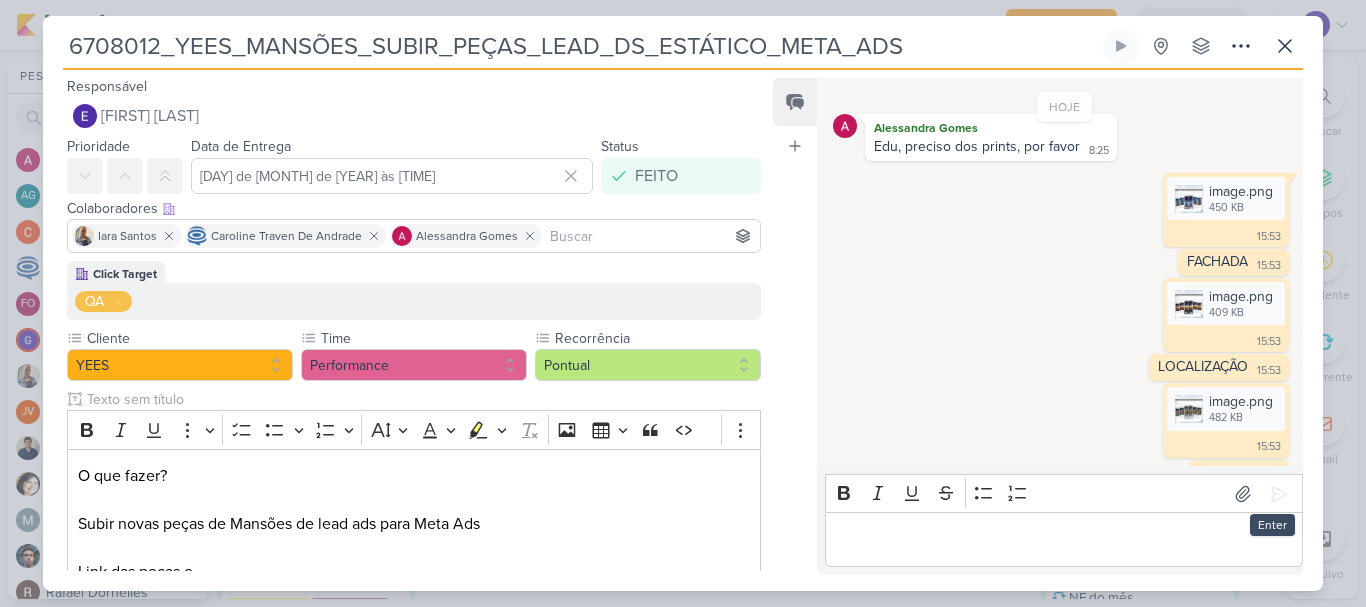 scroll, scrollTop: 315, scrollLeft: 0, axis: vertical 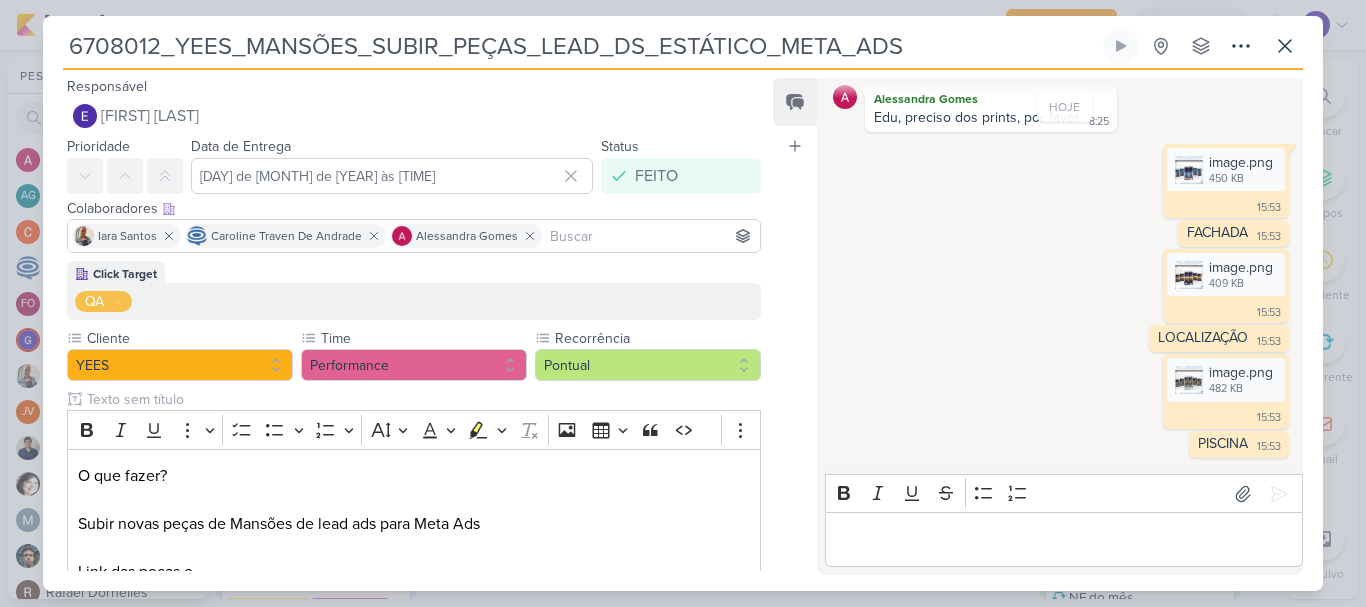 click at bounding box center (1063, 540) 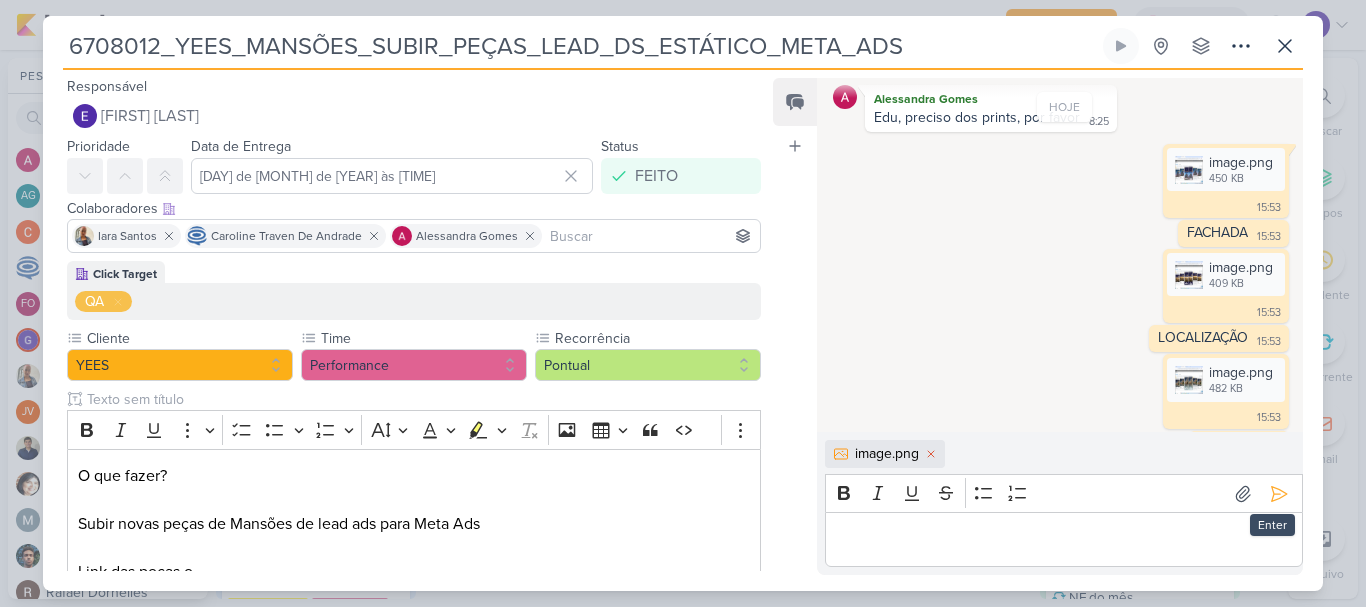 scroll, scrollTop: 349, scrollLeft: 0, axis: vertical 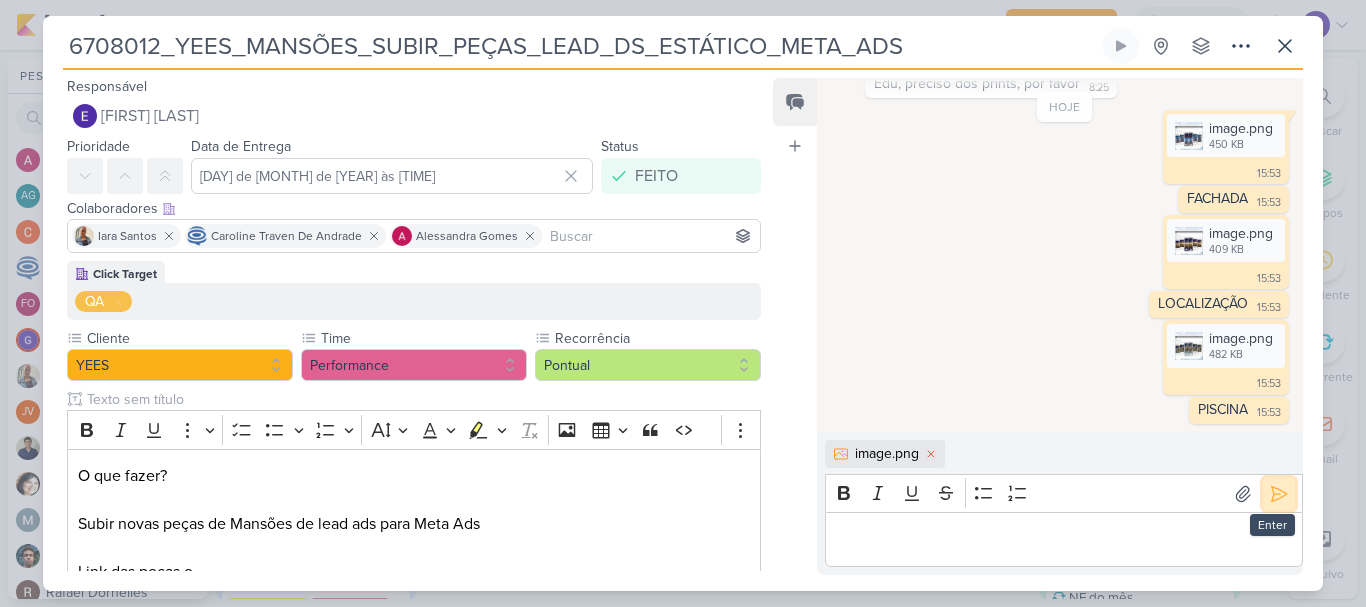 click 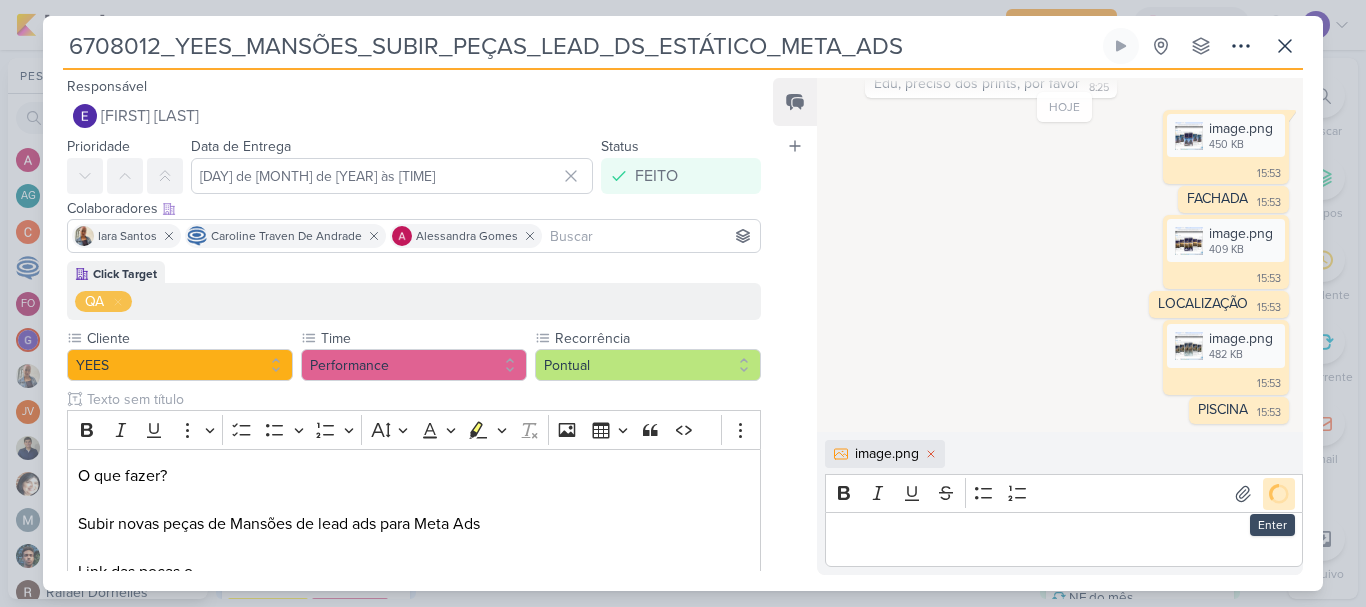 scroll, scrollTop: 391, scrollLeft: 0, axis: vertical 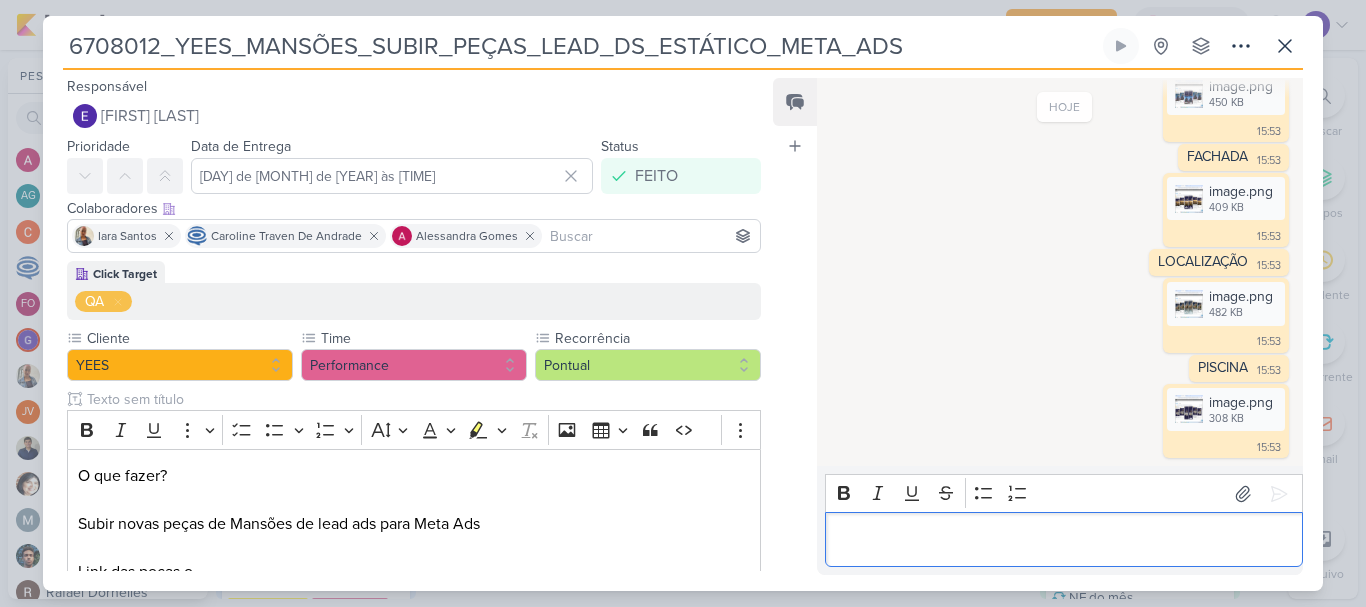 click at bounding box center [1063, 540] 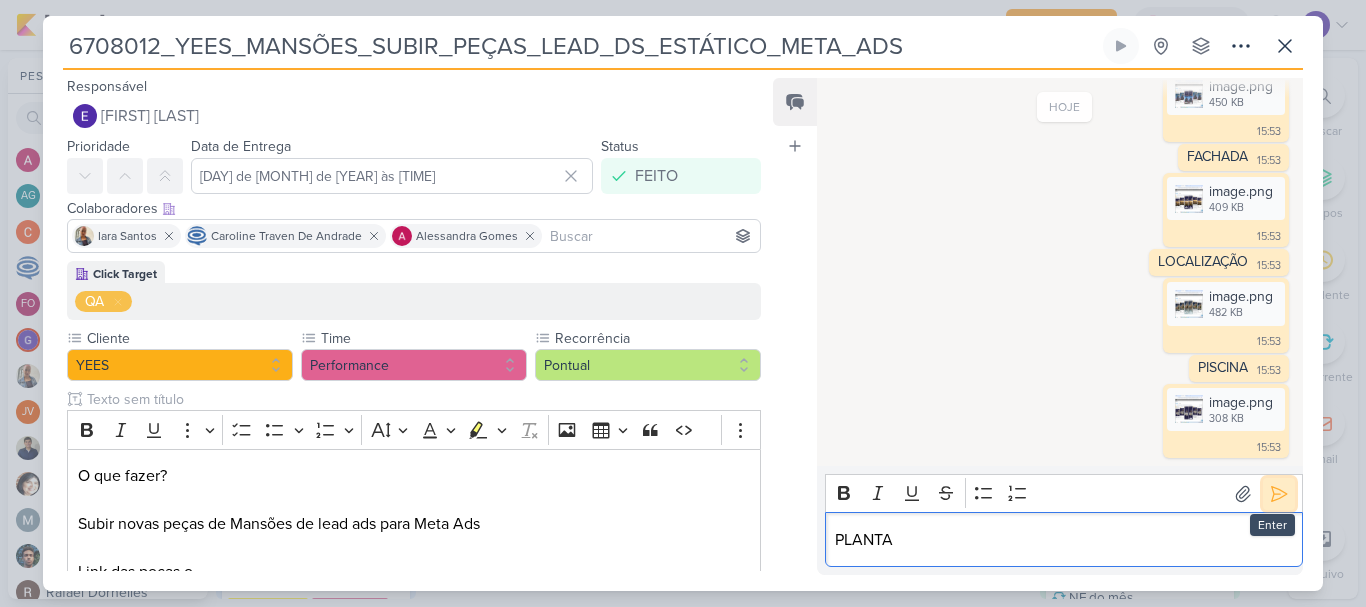 click 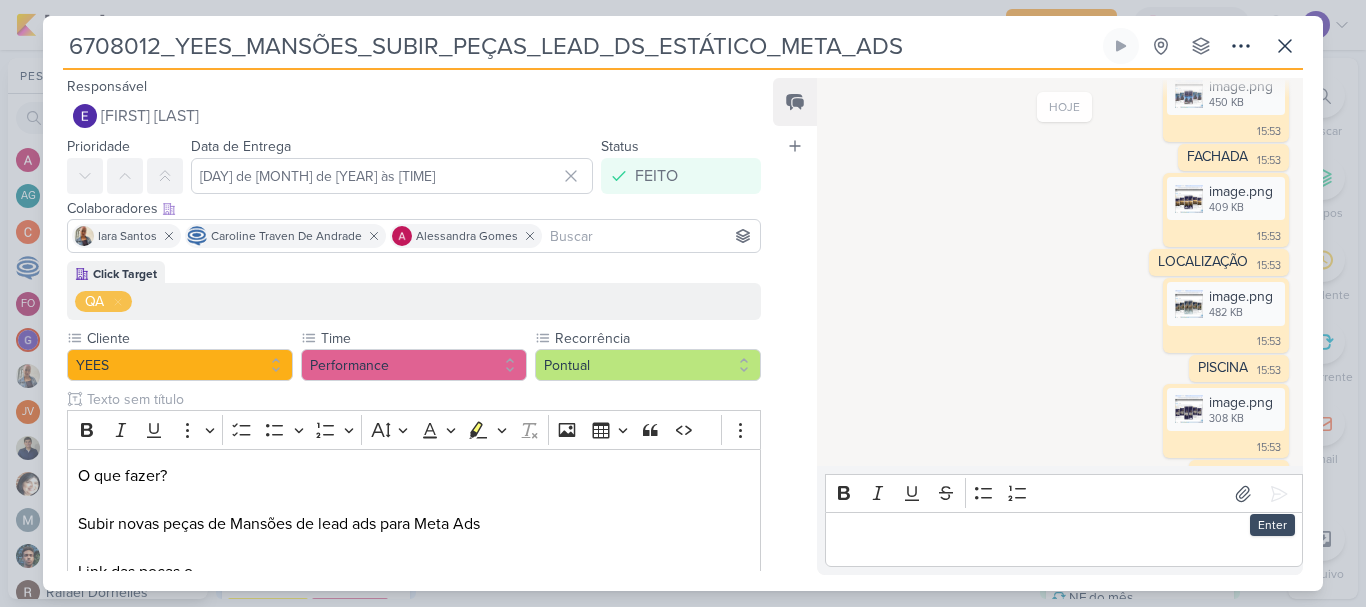 scroll, scrollTop: 420, scrollLeft: 0, axis: vertical 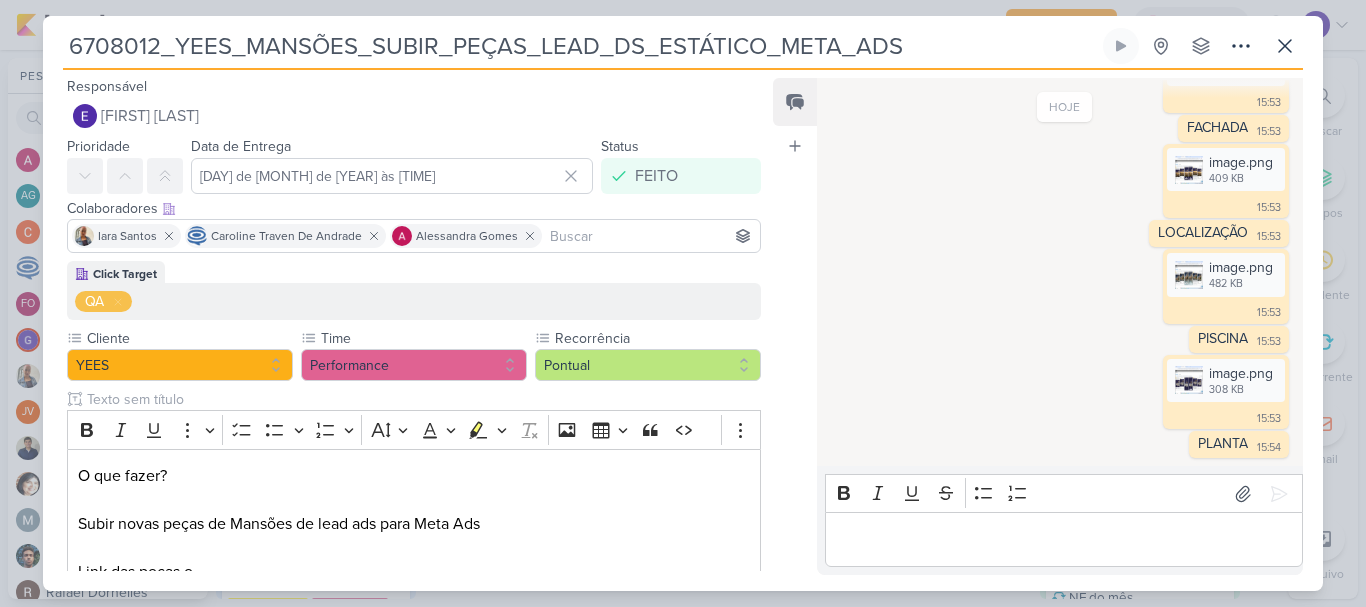 click at bounding box center [1063, 540] 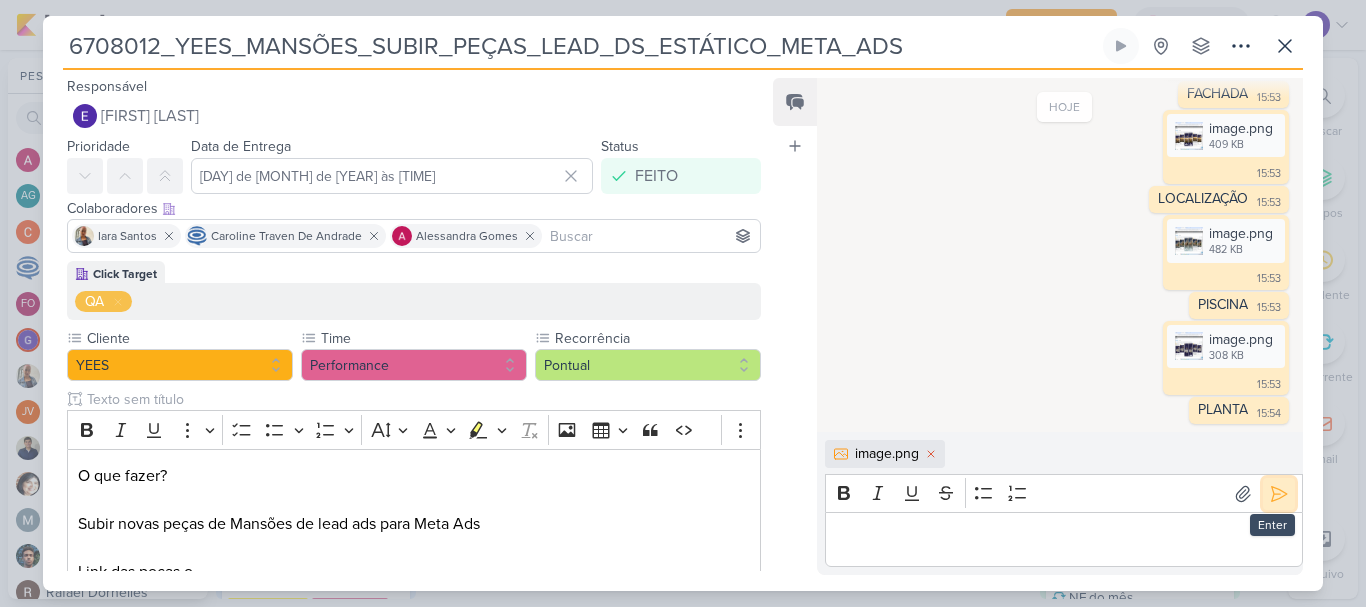 click 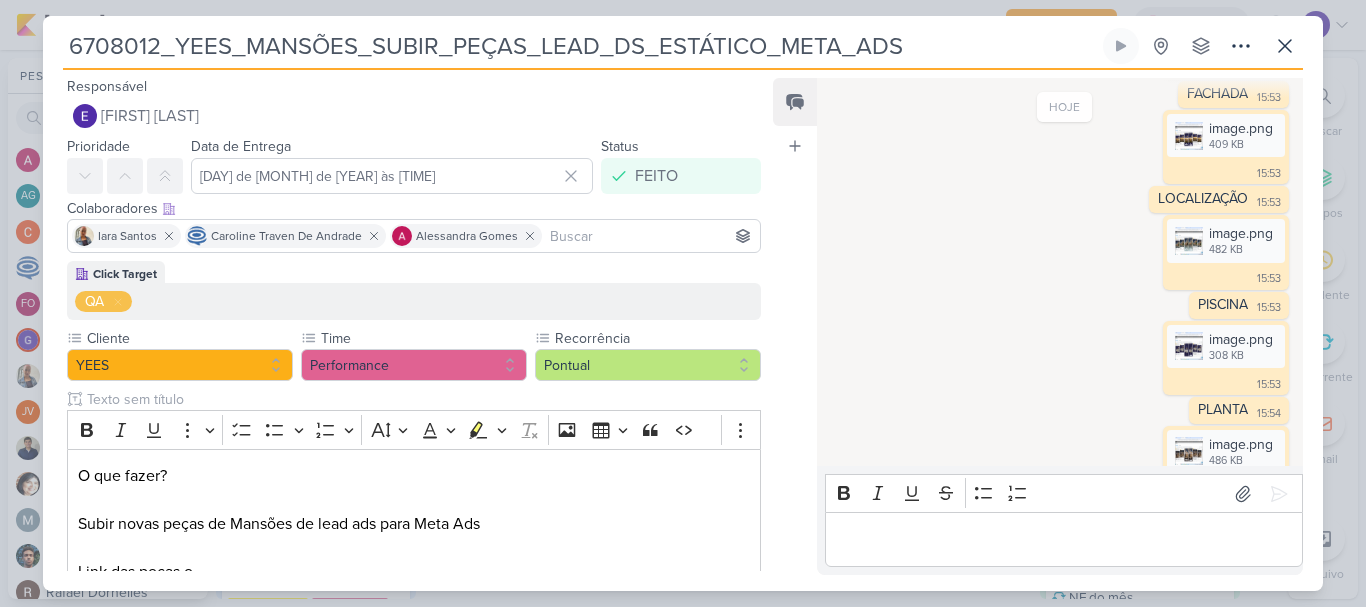 scroll, scrollTop: 496, scrollLeft: 0, axis: vertical 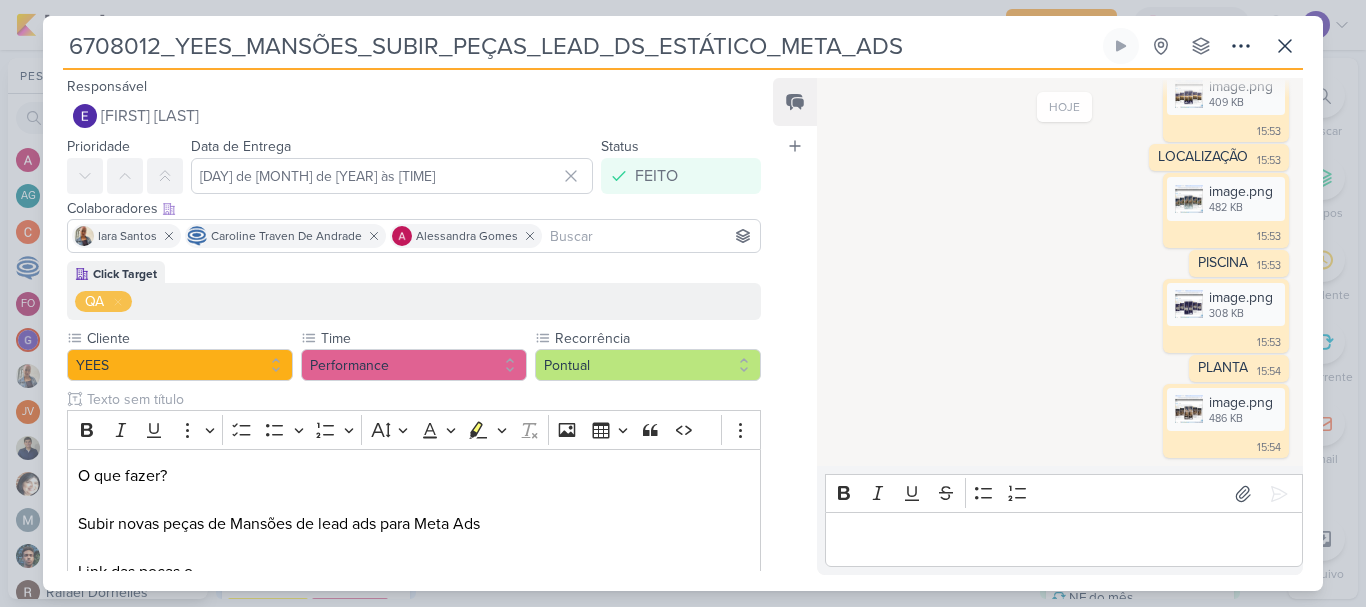 click at bounding box center [1064, 539] 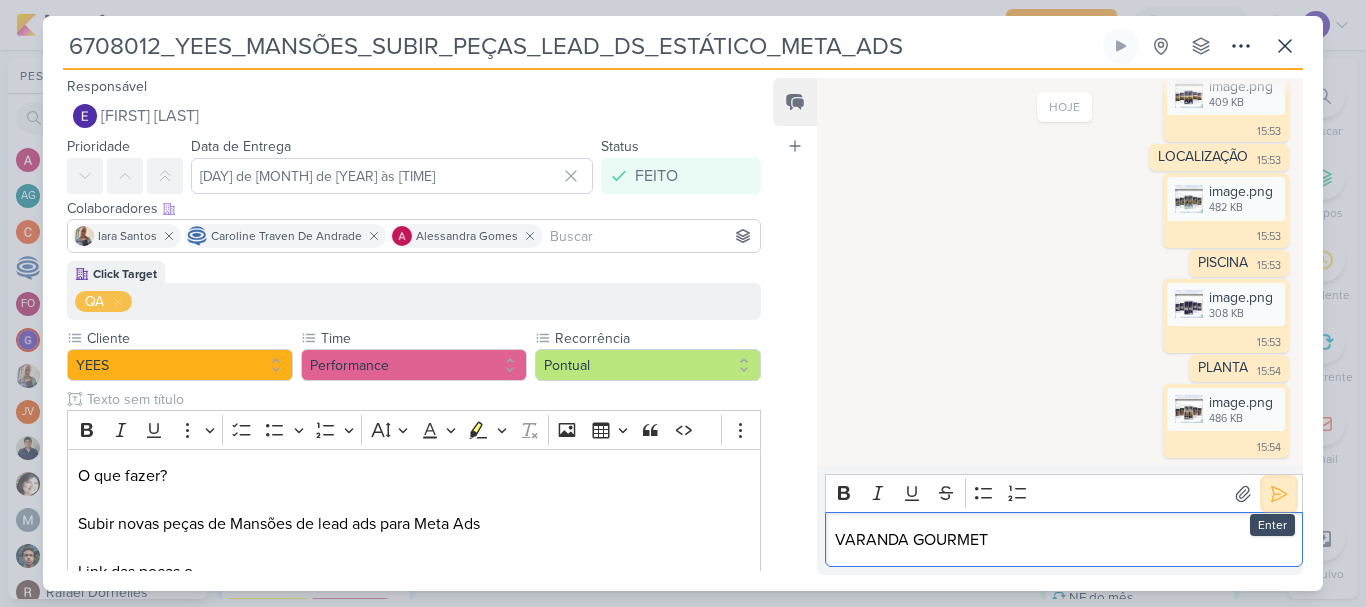 click 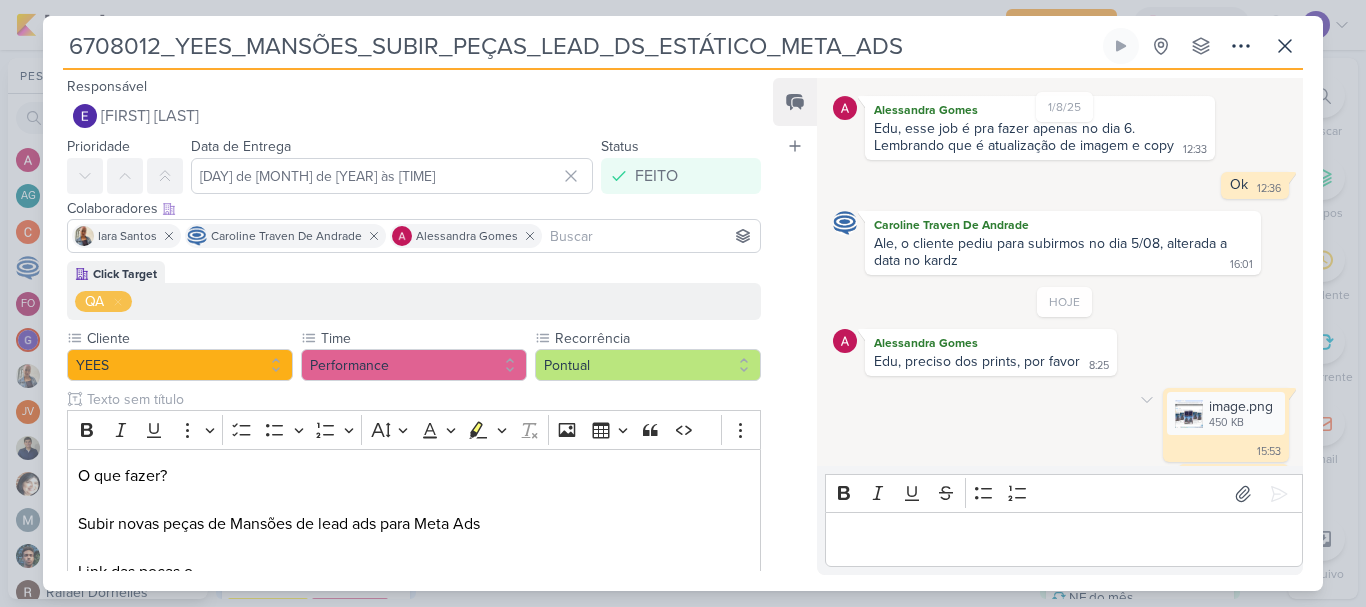 scroll, scrollTop: 0, scrollLeft: 0, axis: both 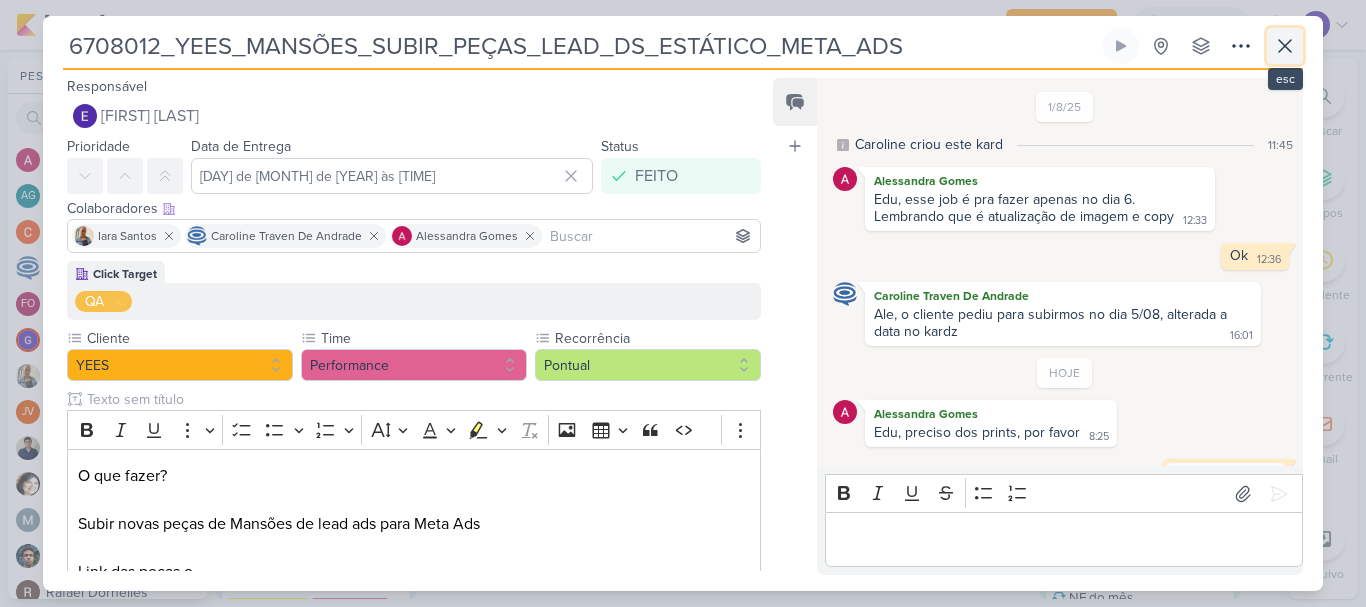 click 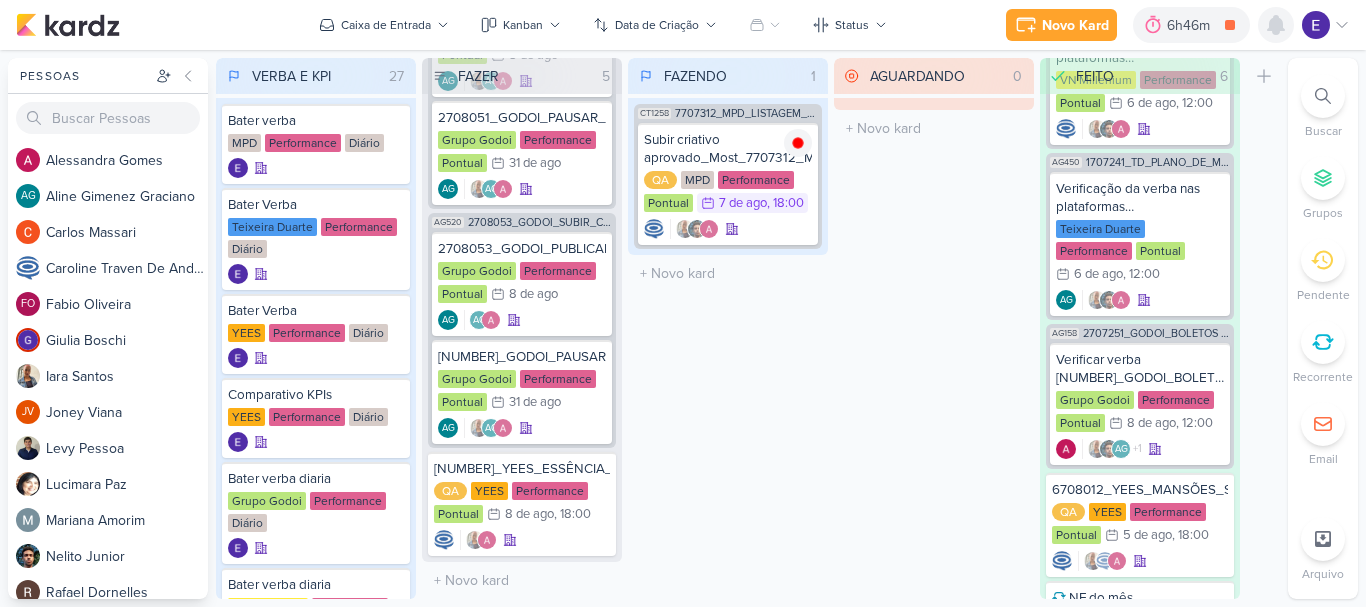 click 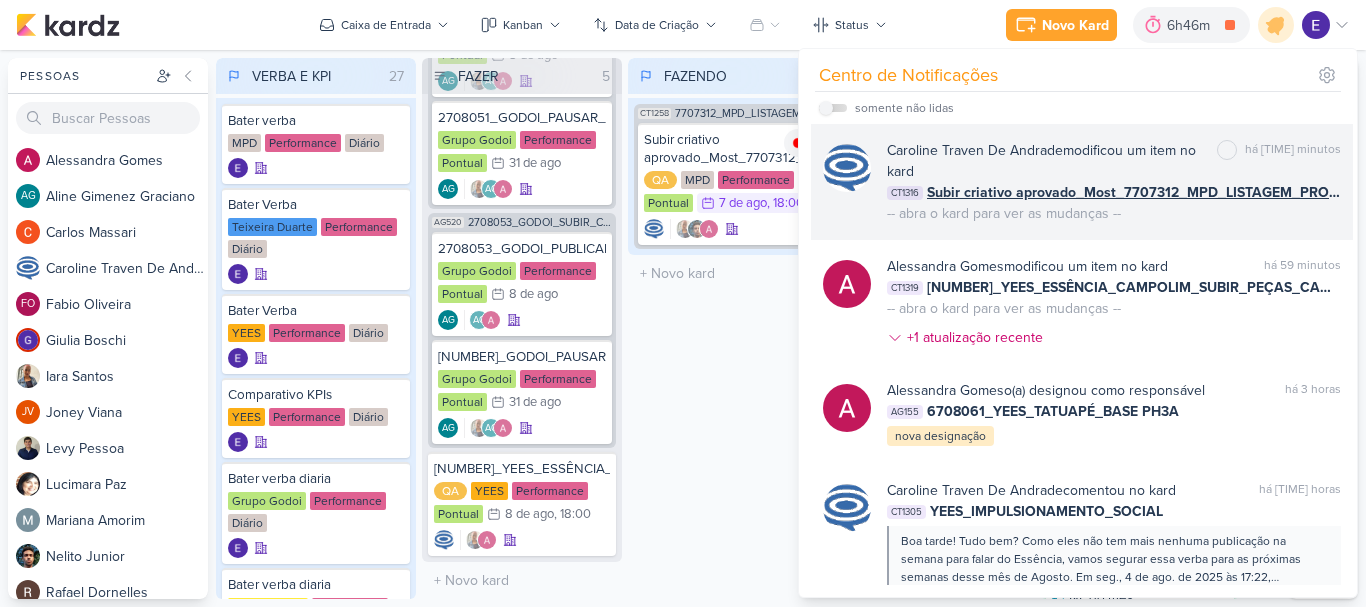 click on "[FIRST] [LAST]  modificou um item no kard
marcar como não lida
há [TIME]
CT[NUMBER]
Subir criativo aprovado_Most_7707312_MPD_LISTAGEM_PRODUTOS_ANÚNCIO_REDE_SOCIAL
-- abra o kard para ver as mudanças --" at bounding box center [1114, 182] 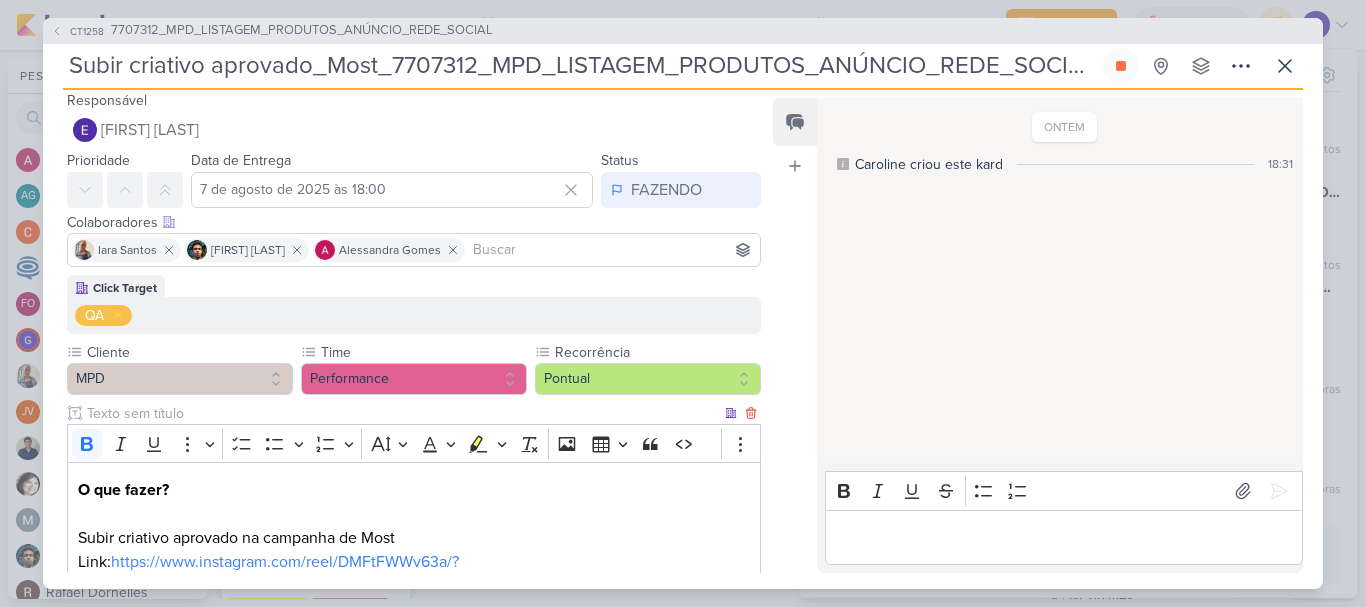 scroll, scrollTop: 0, scrollLeft: 0, axis: both 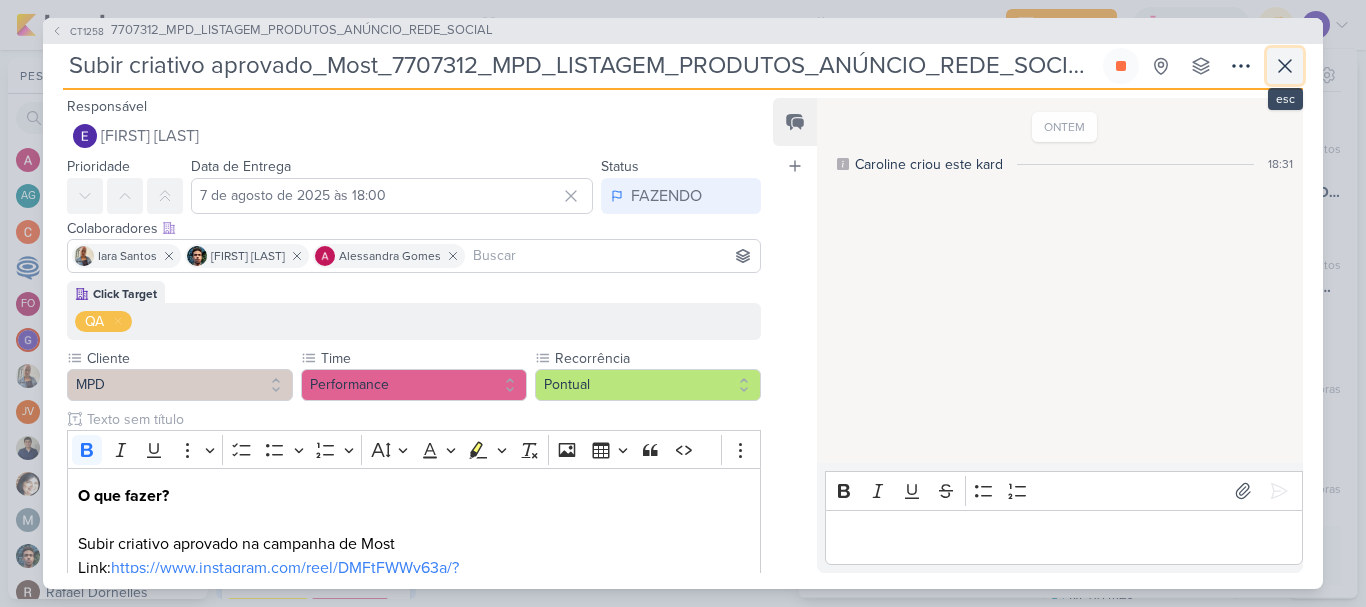 click at bounding box center [1285, 66] 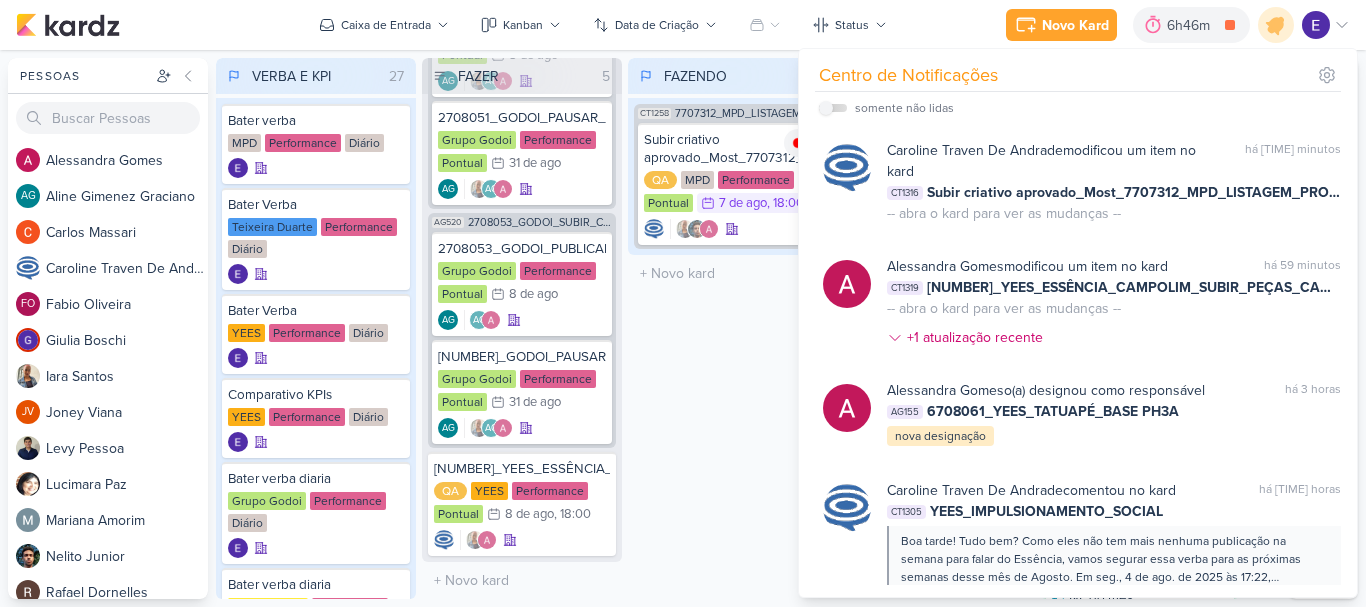 click on "Mover Para Esquerda
Mover Para Direita
Deletar
CT1258
7707312_MPD_LISTAGEM_PRODUTOS_ANÚNCIO_REDE_SOCIAL
QA
7/8" at bounding box center [728, 328] 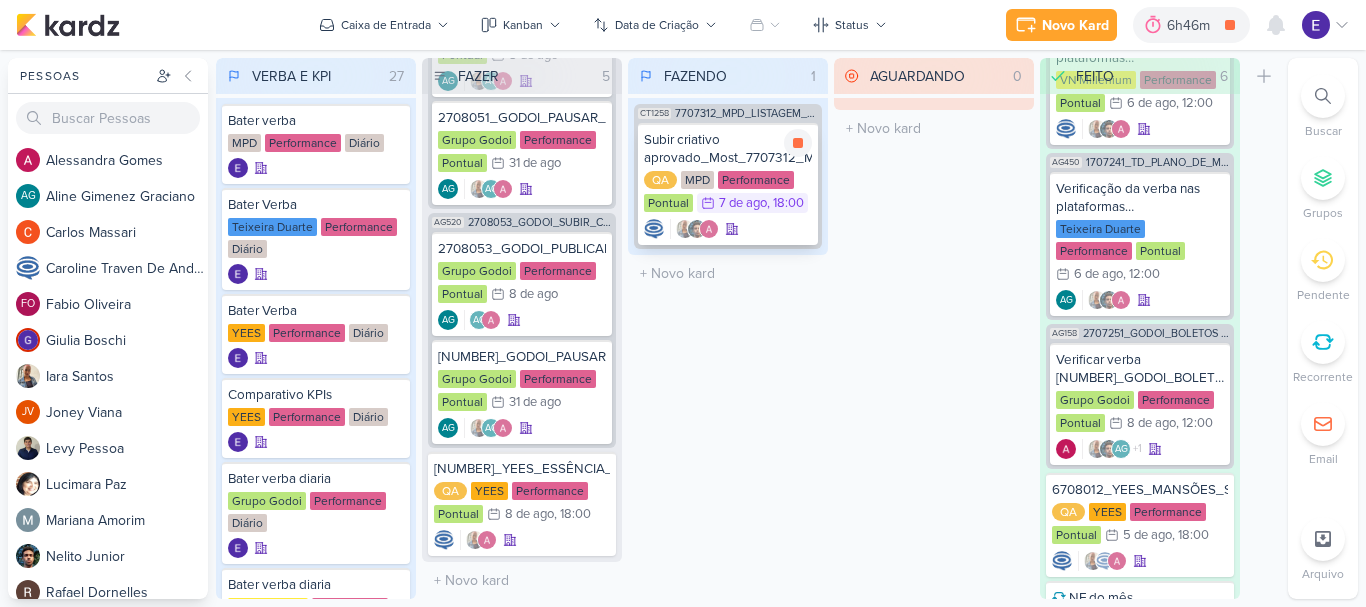 click at bounding box center [728, 229] 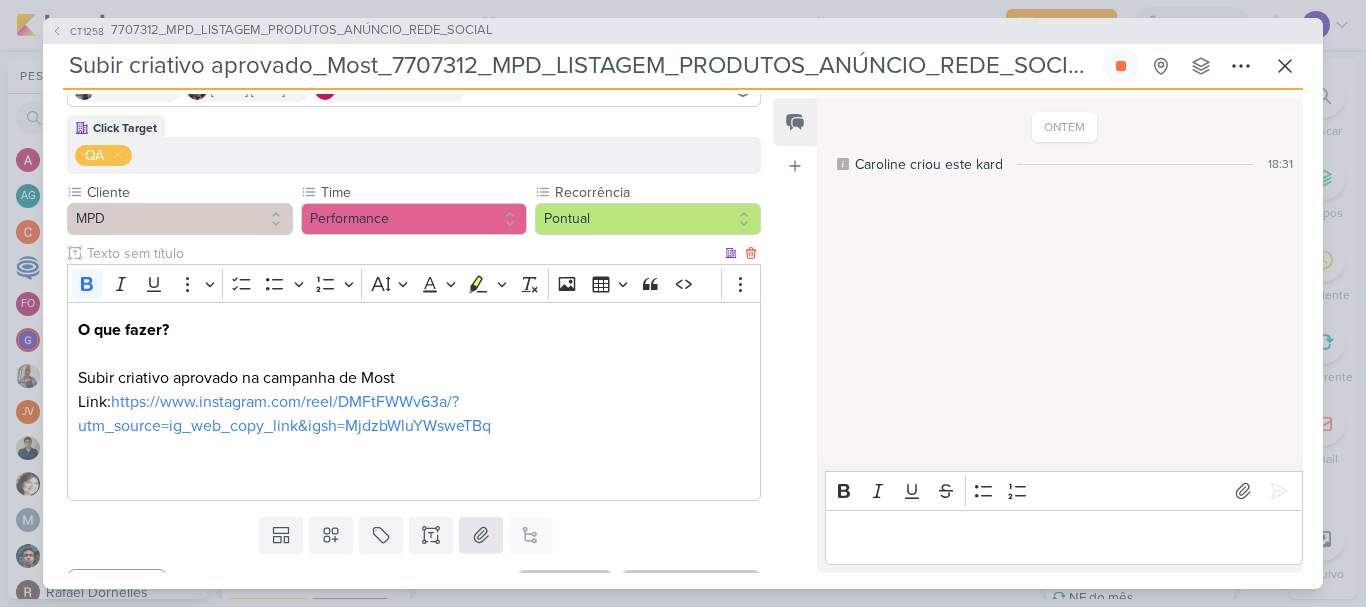 scroll, scrollTop: 205, scrollLeft: 0, axis: vertical 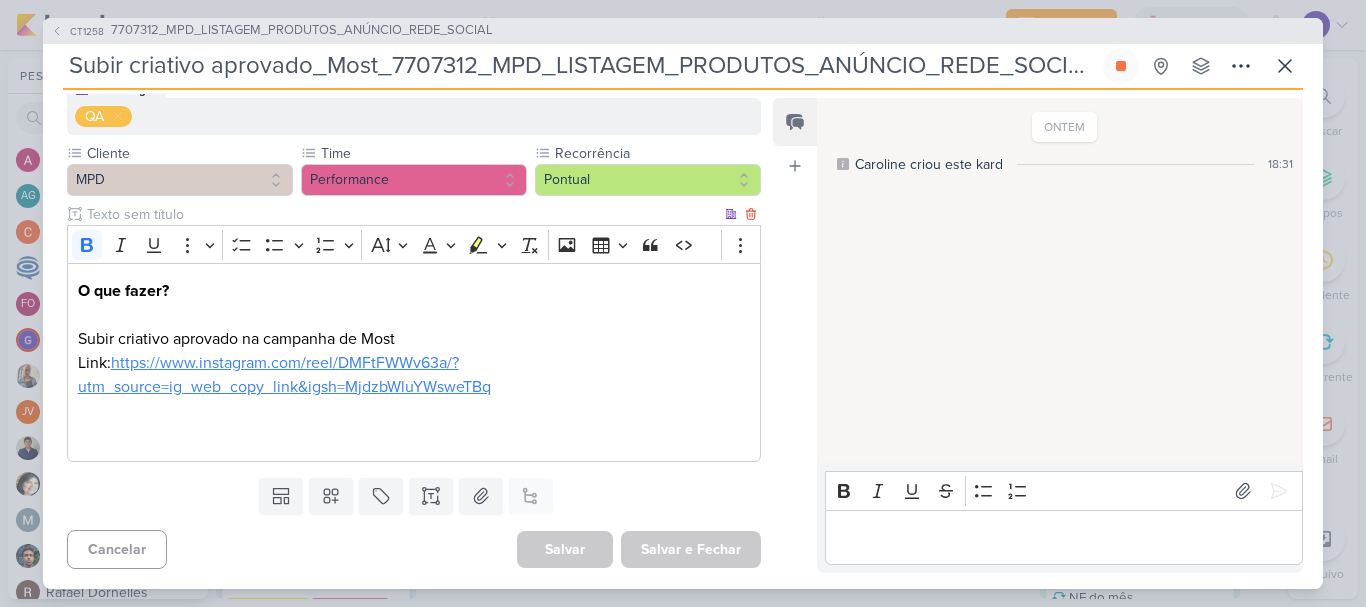 click on "https://www.instagram.com/reel/DMFtFWWv63a/?utm_source=ig_web_copy_link&igsh=MjdzbWluYWsweTBq" at bounding box center [284, 375] 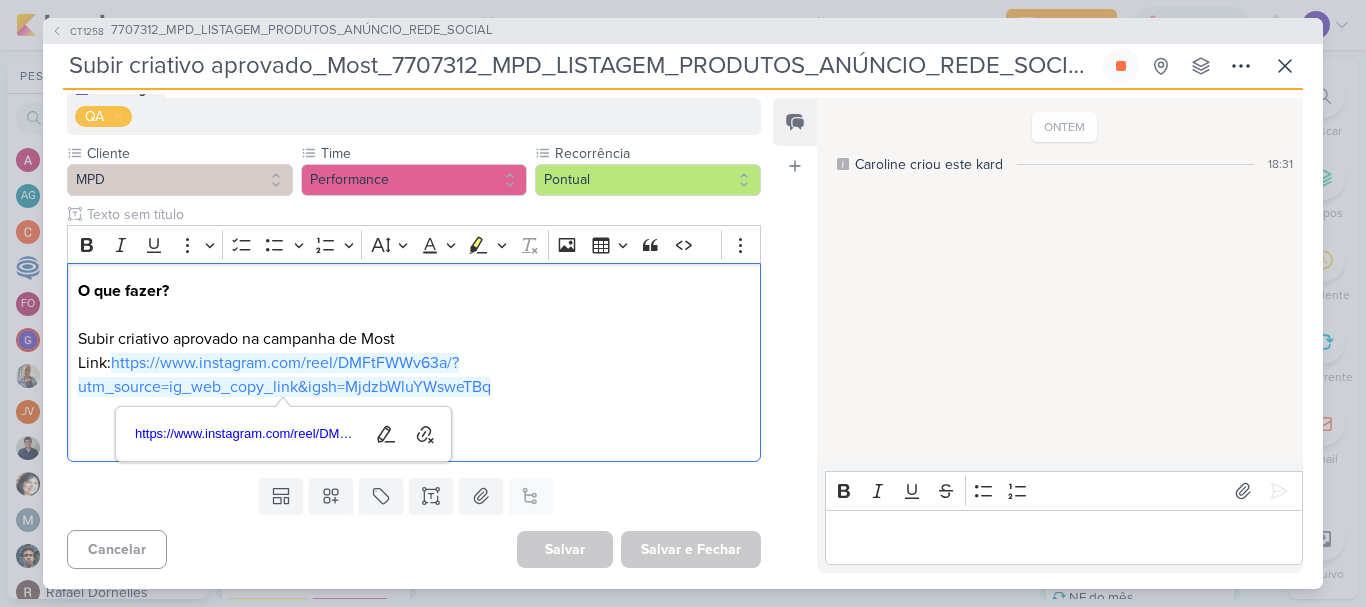 click on "ONTEM
Caroline criou este kard
18:31" at bounding box center [1059, 282] 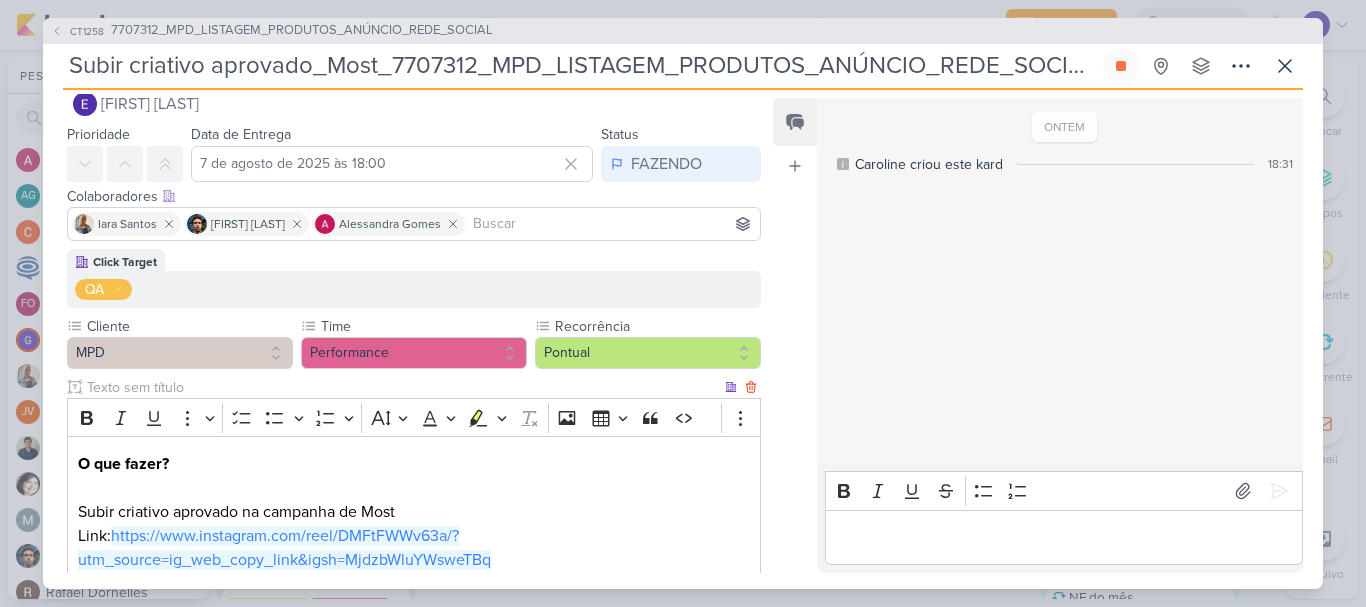 scroll, scrollTop: 5, scrollLeft: 0, axis: vertical 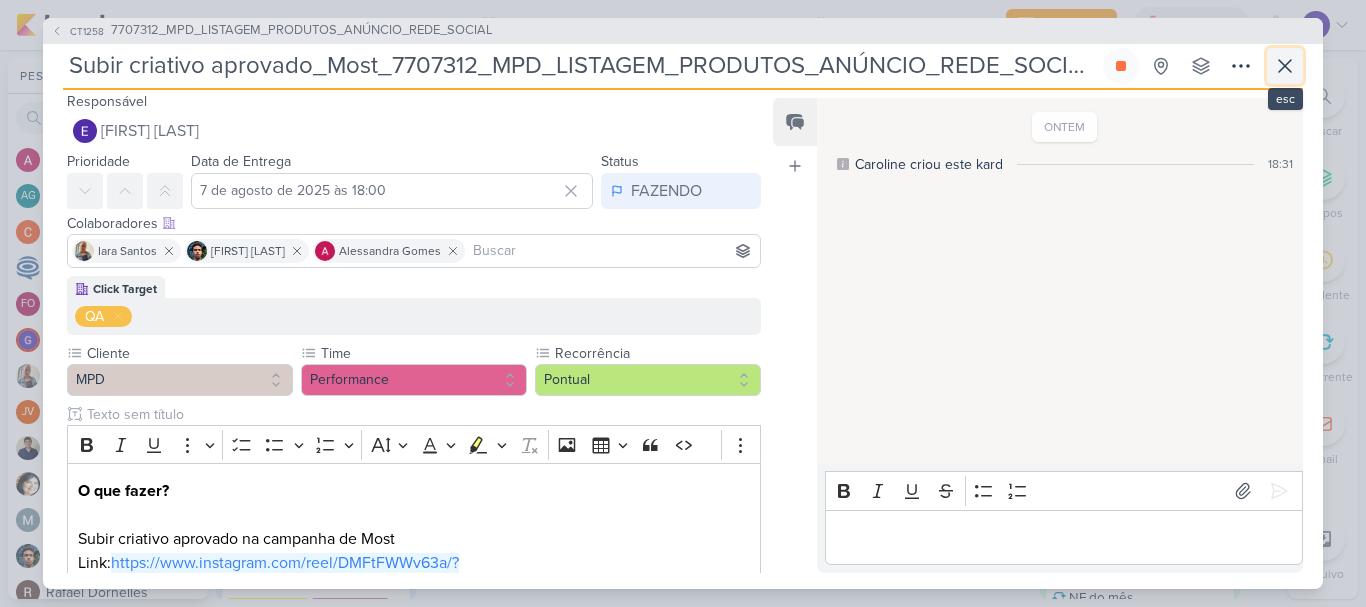 click 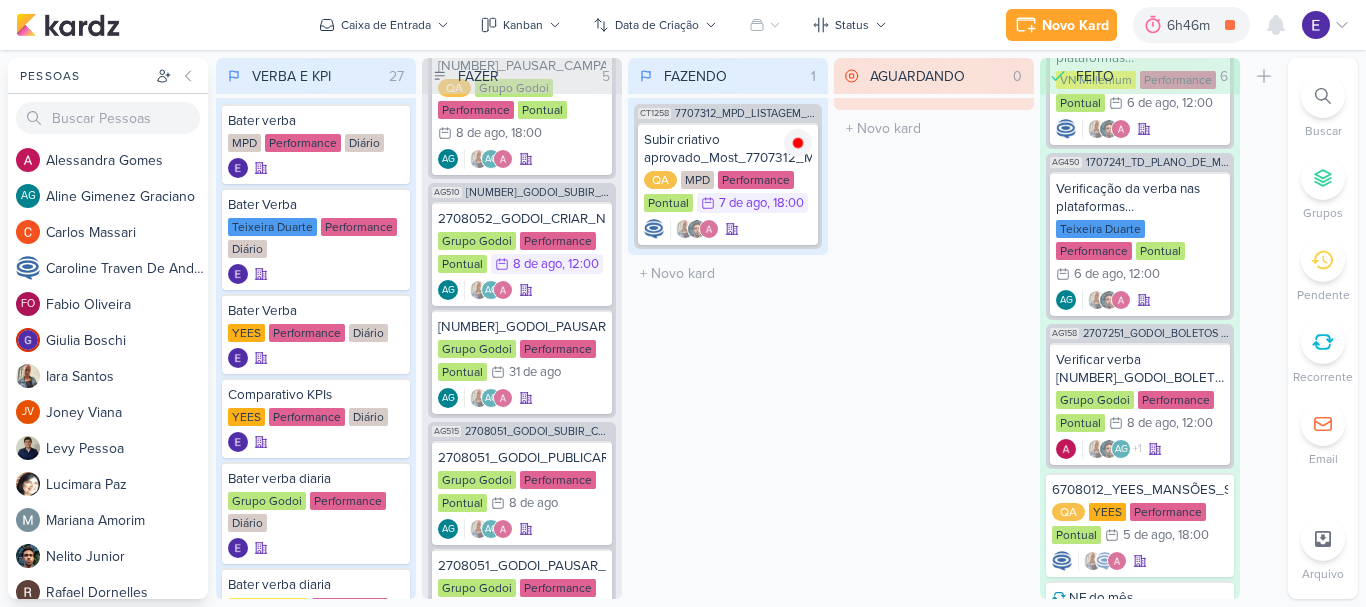 scroll, scrollTop: 30, scrollLeft: 0, axis: vertical 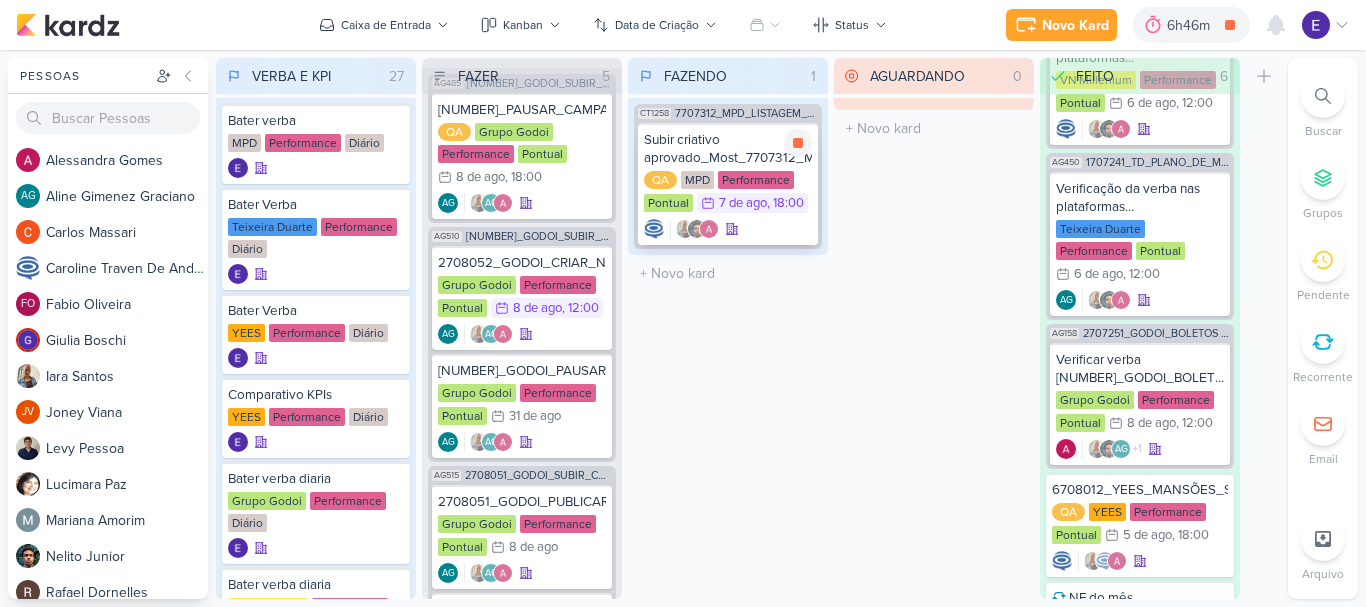 click at bounding box center [728, 229] 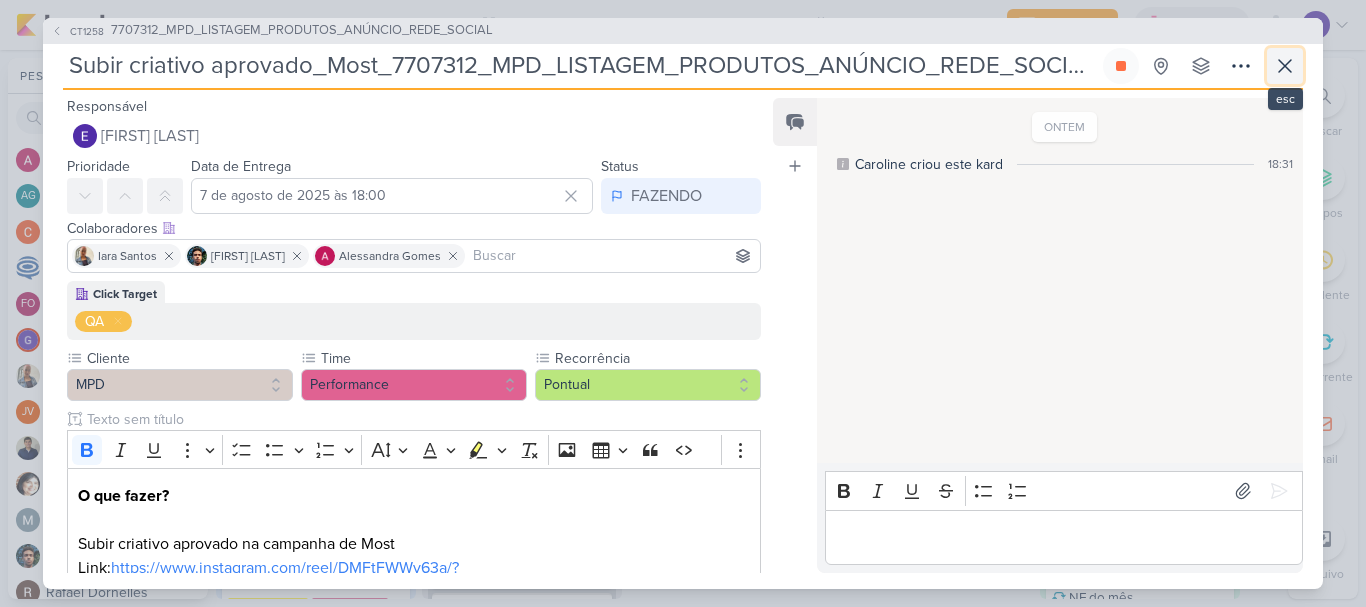 click 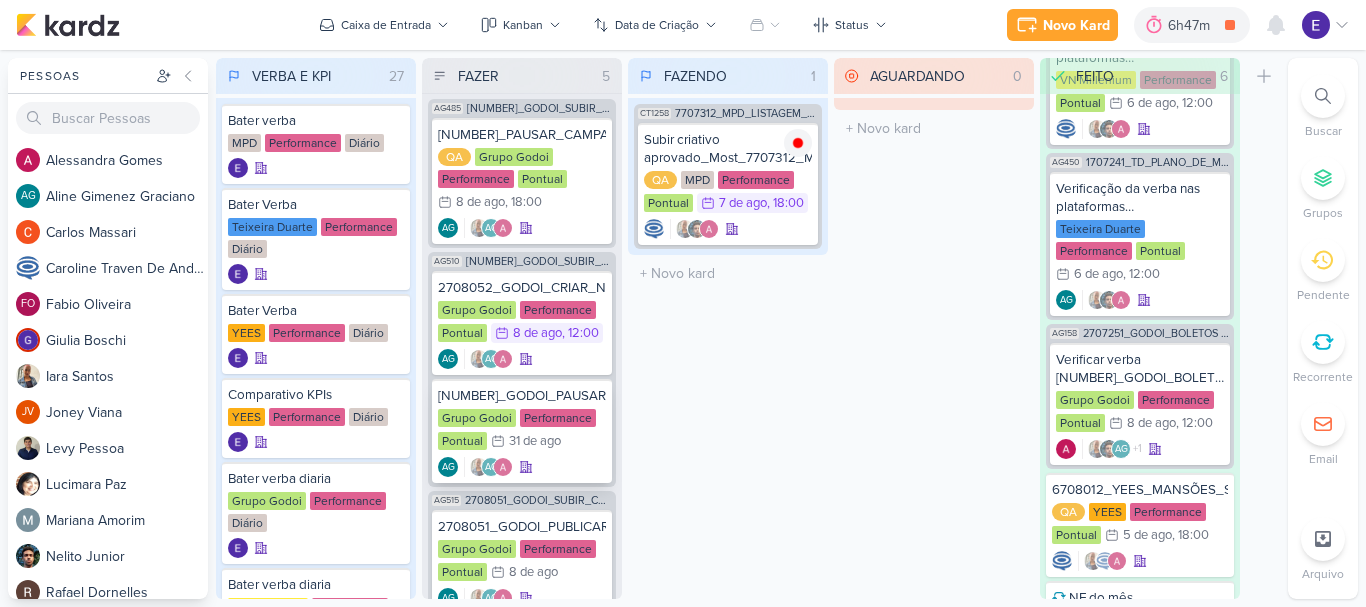 scroll, scrollTop: 0, scrollLeft: 0, axis: both 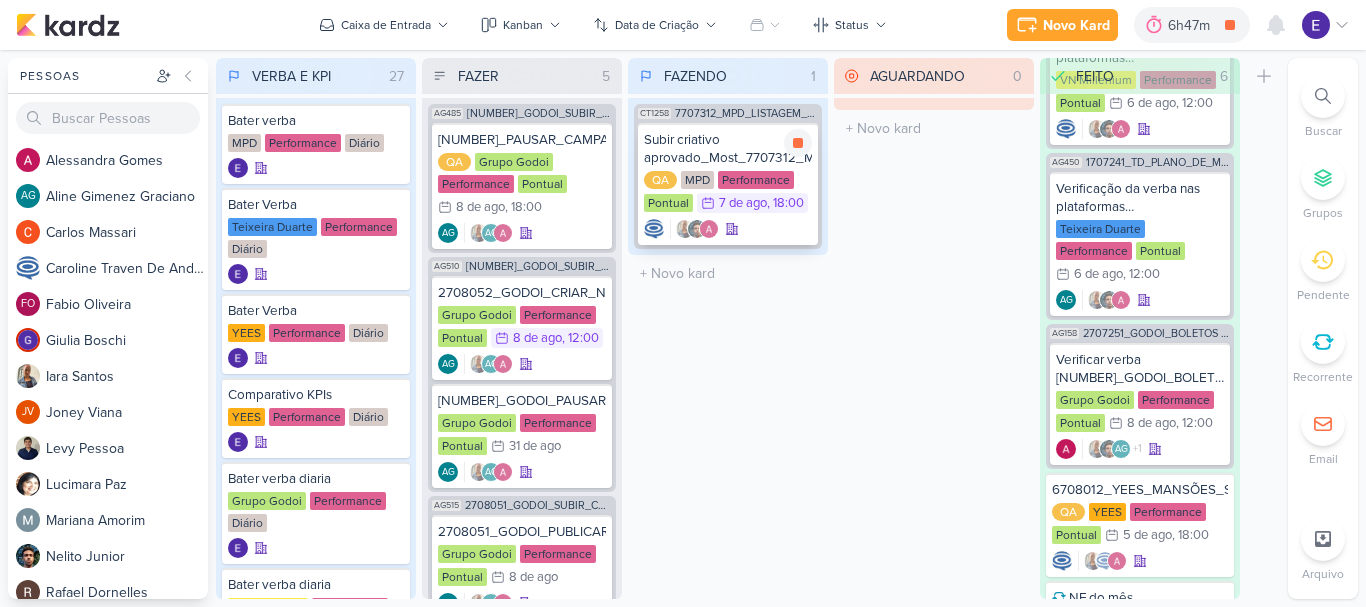 click on "Subir criativo aprovado_Most_7707312_MPD_LISTAGEM_PRODUTOS_ANÚNCIO_REDE_SOCIAL
QA
MPD
Performance
Pontual
7/8
7 de ago
, 18:00" at bounding box center (728, 184) 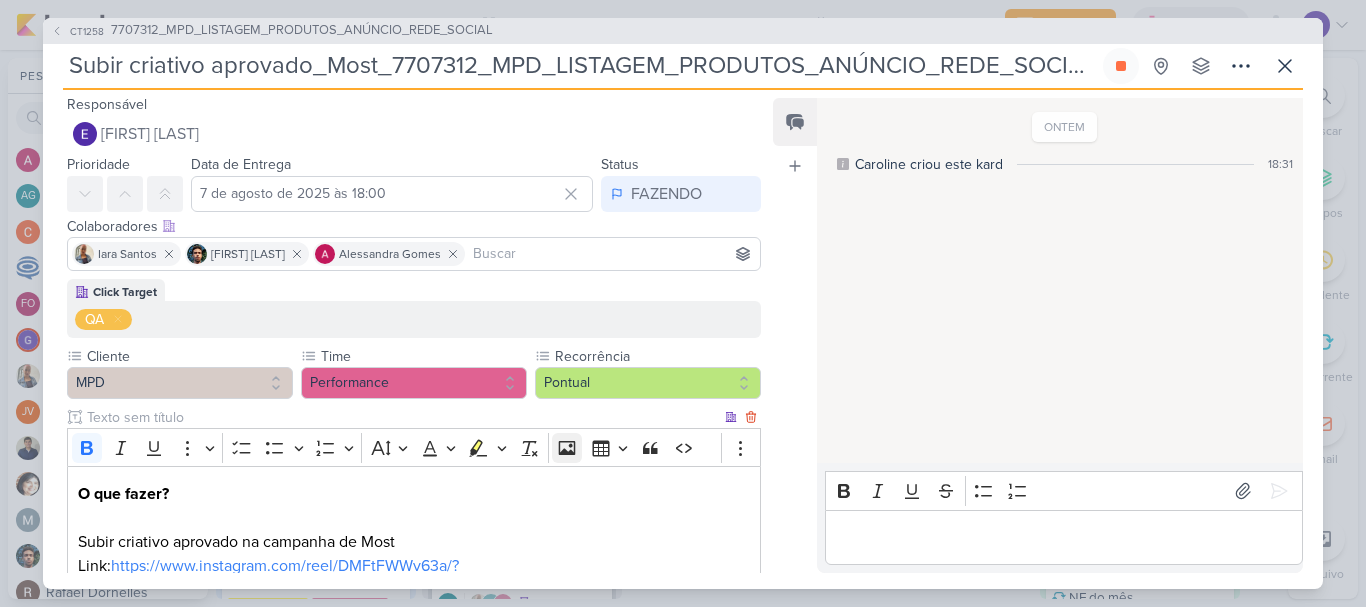 scroll, scrollTop: 0, scrollLeft: 0, axis: both 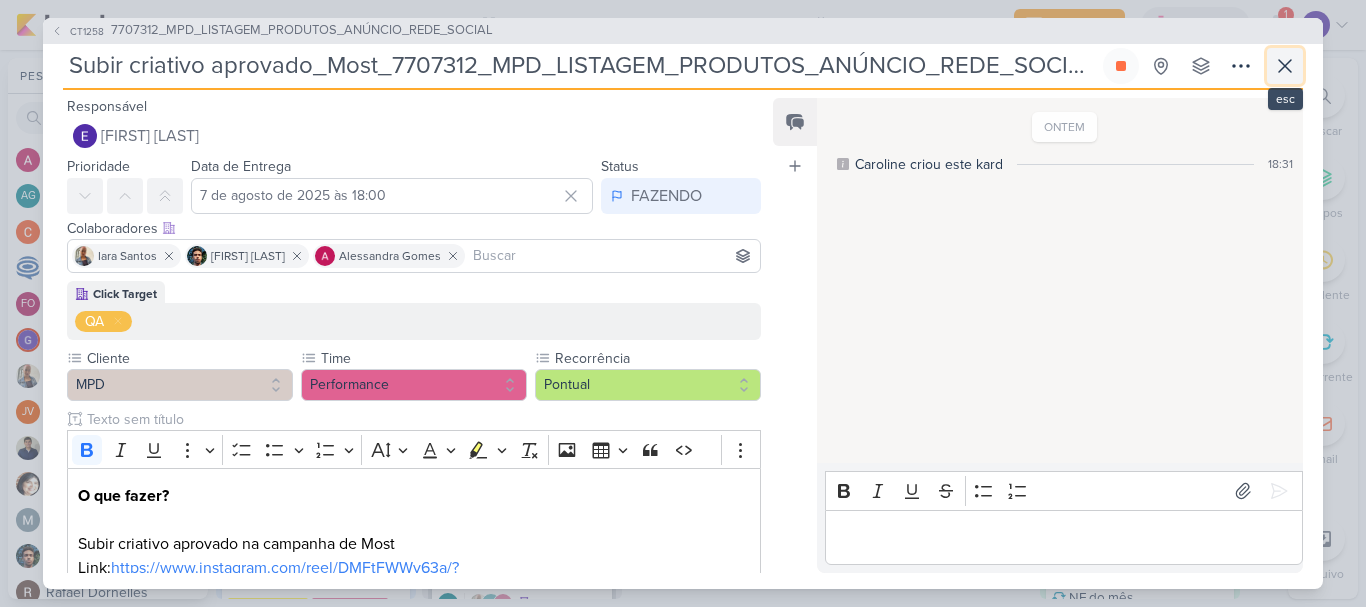click 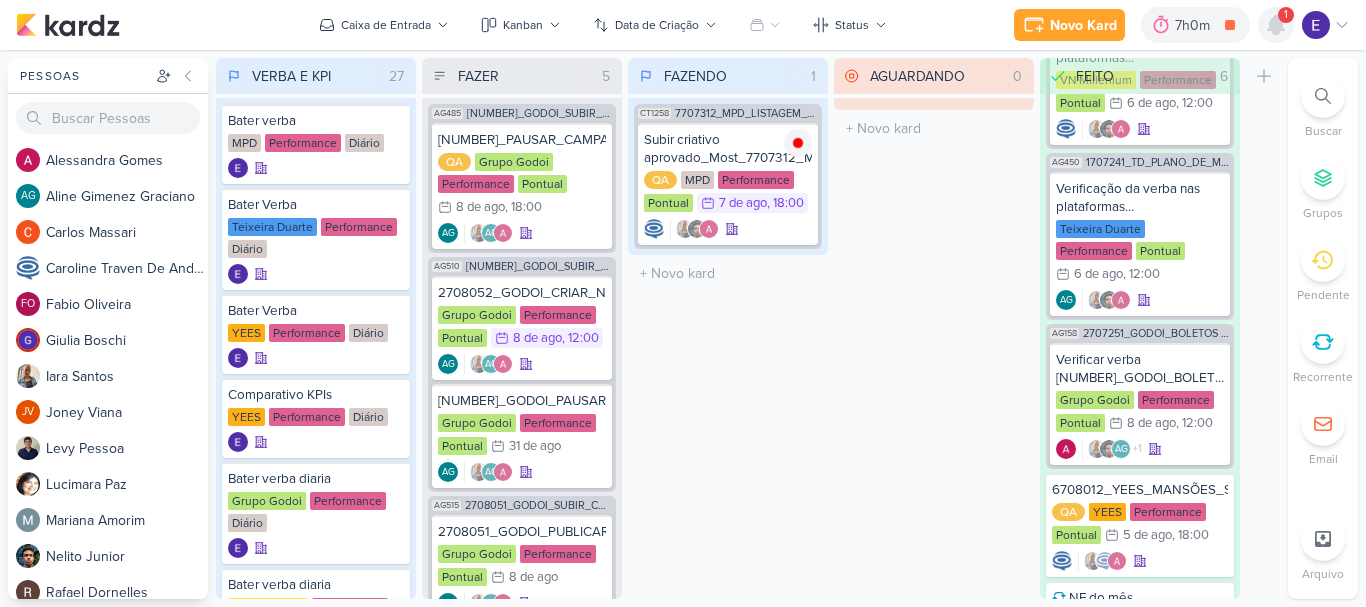 click at bounding box center [1276, 25] 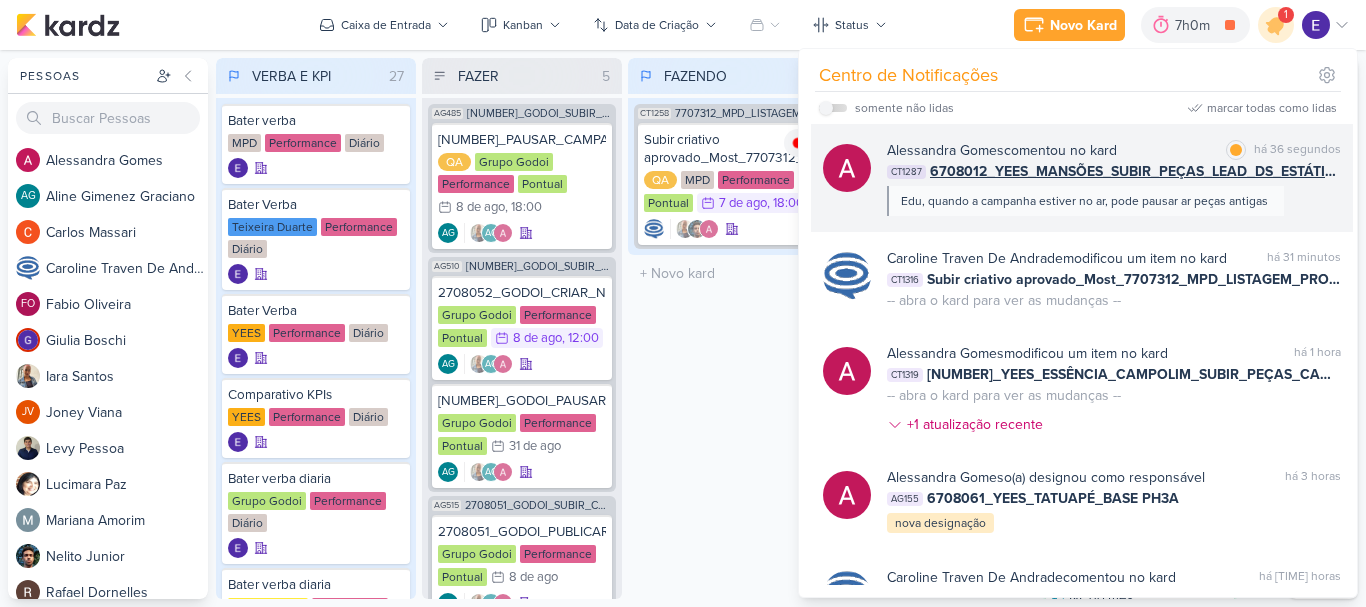 click on "[FIRST] [LAST]  comentou no kard
marcar como lida
há [TIME]
CT[NUMBER]
[NUMBER]_YEES_MANSÕES_SUBIR_PEÇAS_LEAD_DS_ESTÁTICO_META_ADS
Edu, quando a campanha estiver no ar, pode pausar ar peças antigas" at bounding box center (1114, 178) 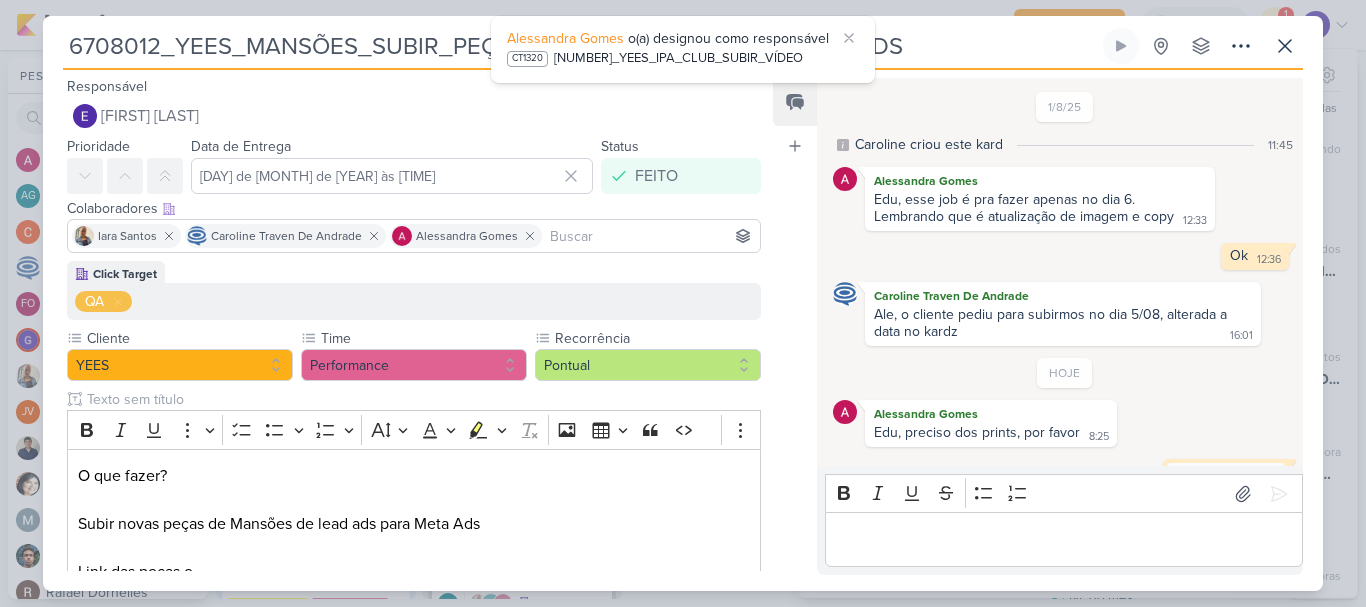 scroll, scrollTop: 601, scrollLeft: 0, axis: vertical 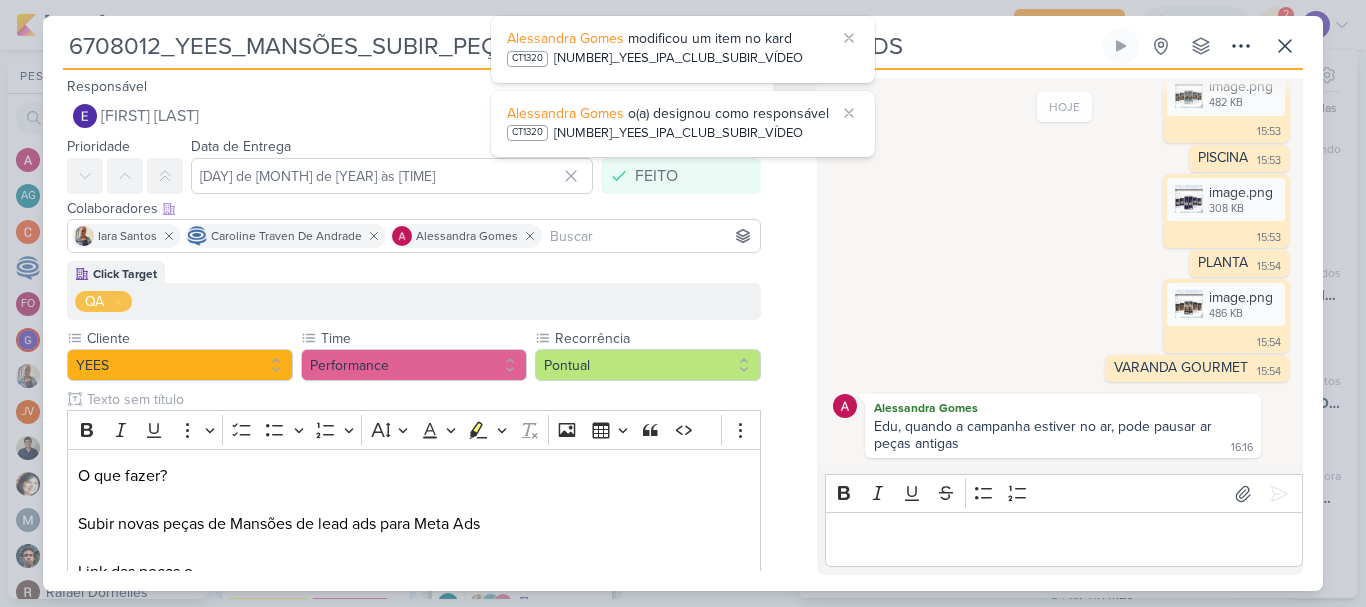 click at bounding box center [1063, 540] 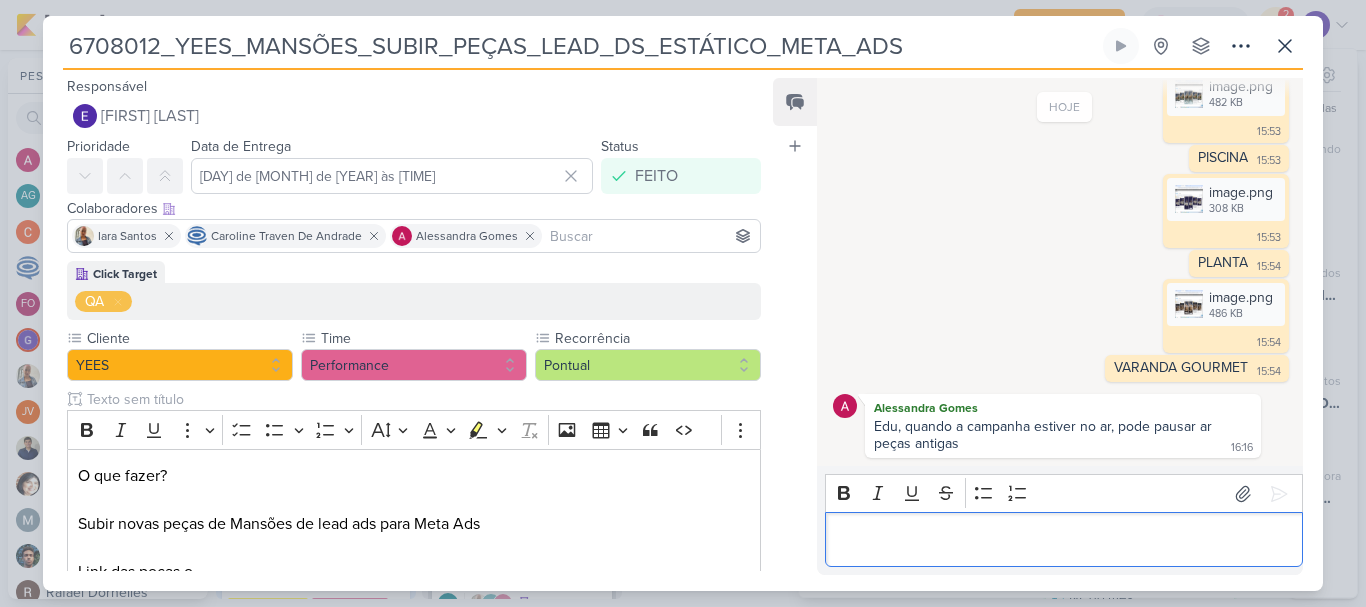 scroll, scrollTop: 640, scrollLeft: 0, axis: vertical 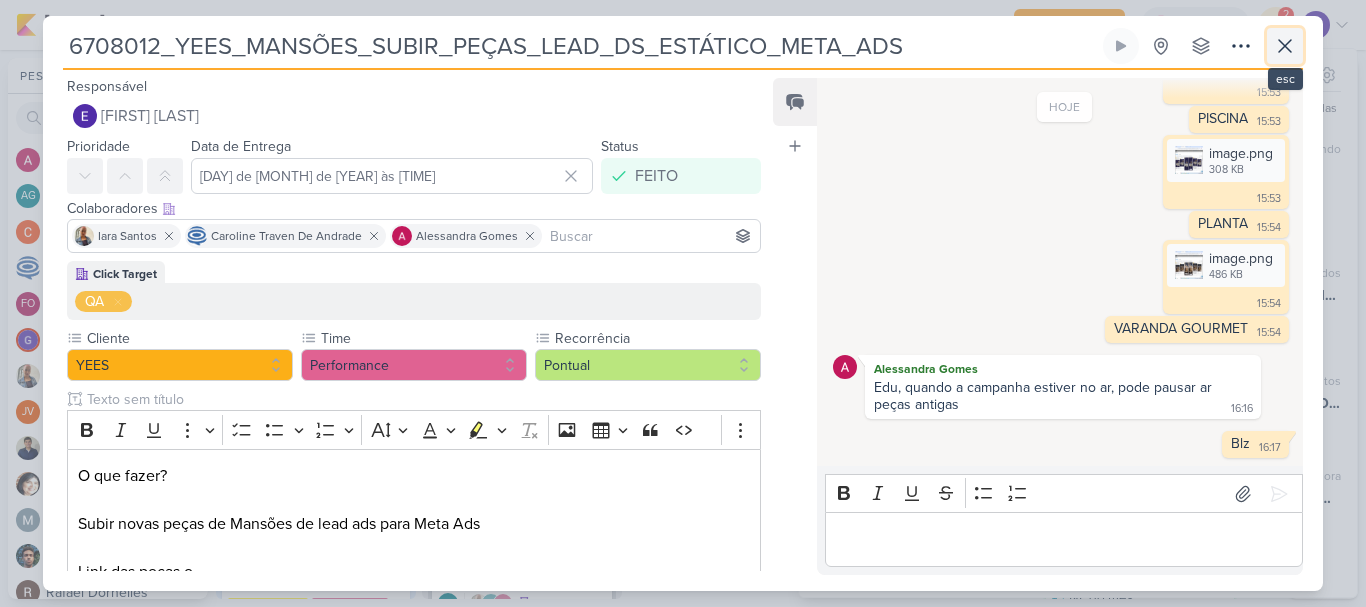 click at bounding box center [1285, 46] 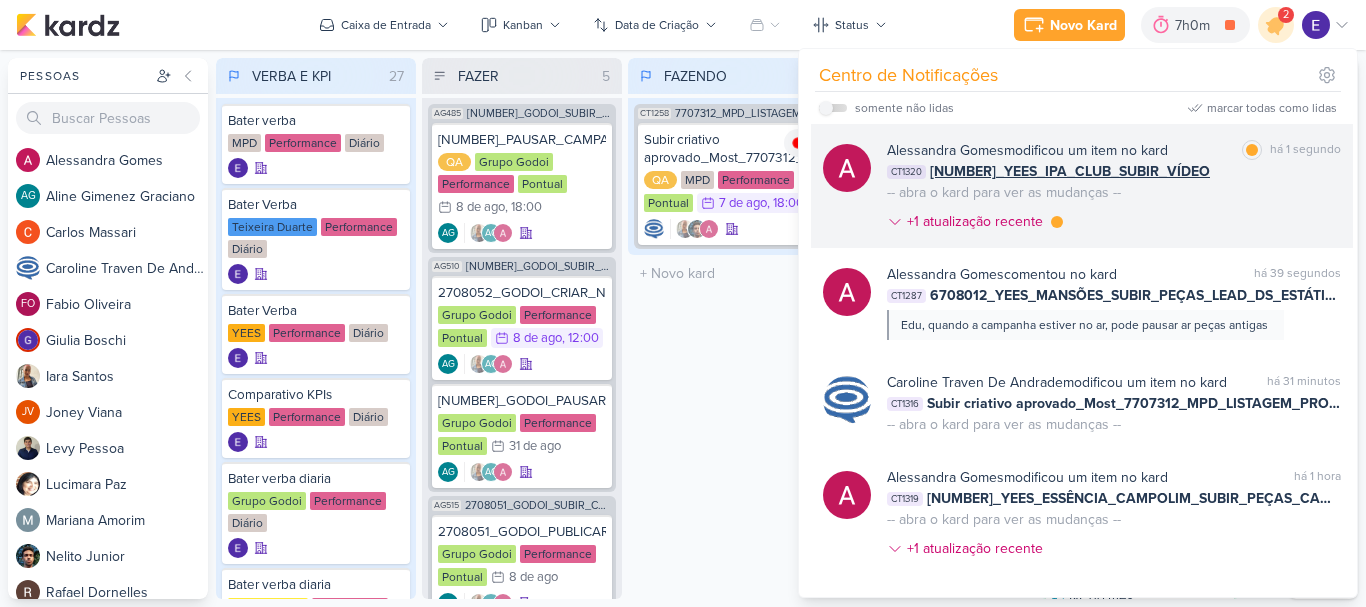 click on "Alessandra Gomes  modificou um item no kard
marcar como lida
há 1 segundo
CT1320
6708065_YEES_IPA_CLUB_SUBIR_VÍDEO
-- abra o kard para ver as mudanças --
+1 atualização recente" at bounding box center (1114, 190) 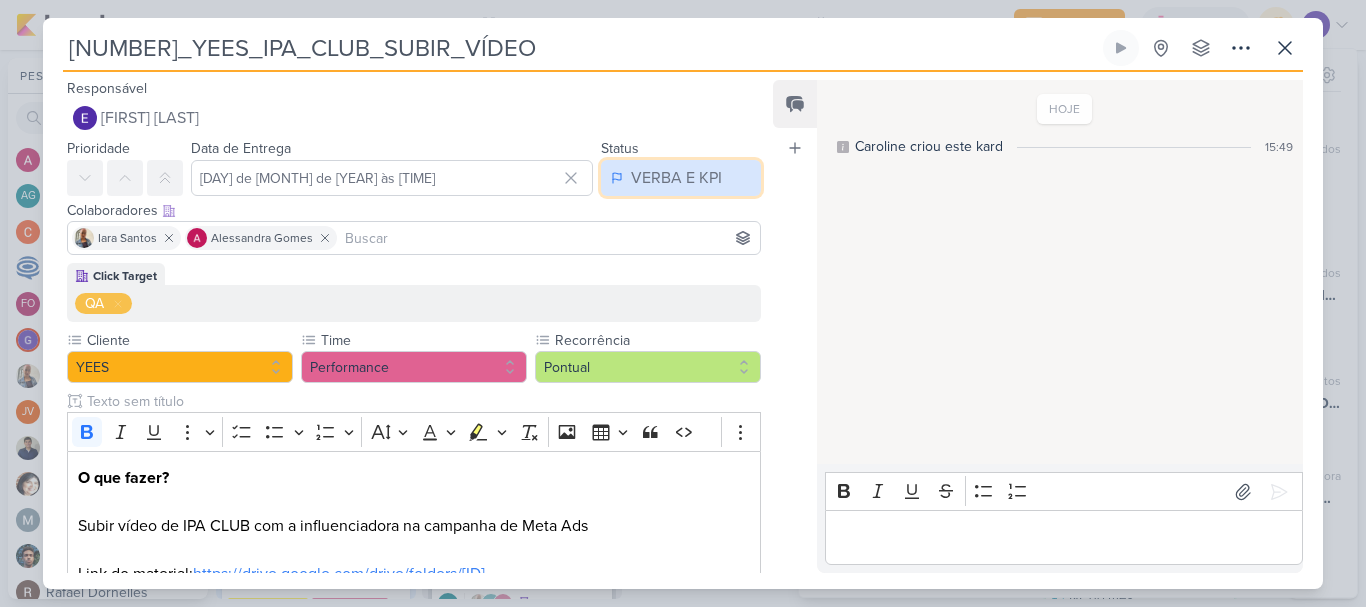 click on "VERBA E KPI" at bounding box center (676, 178) 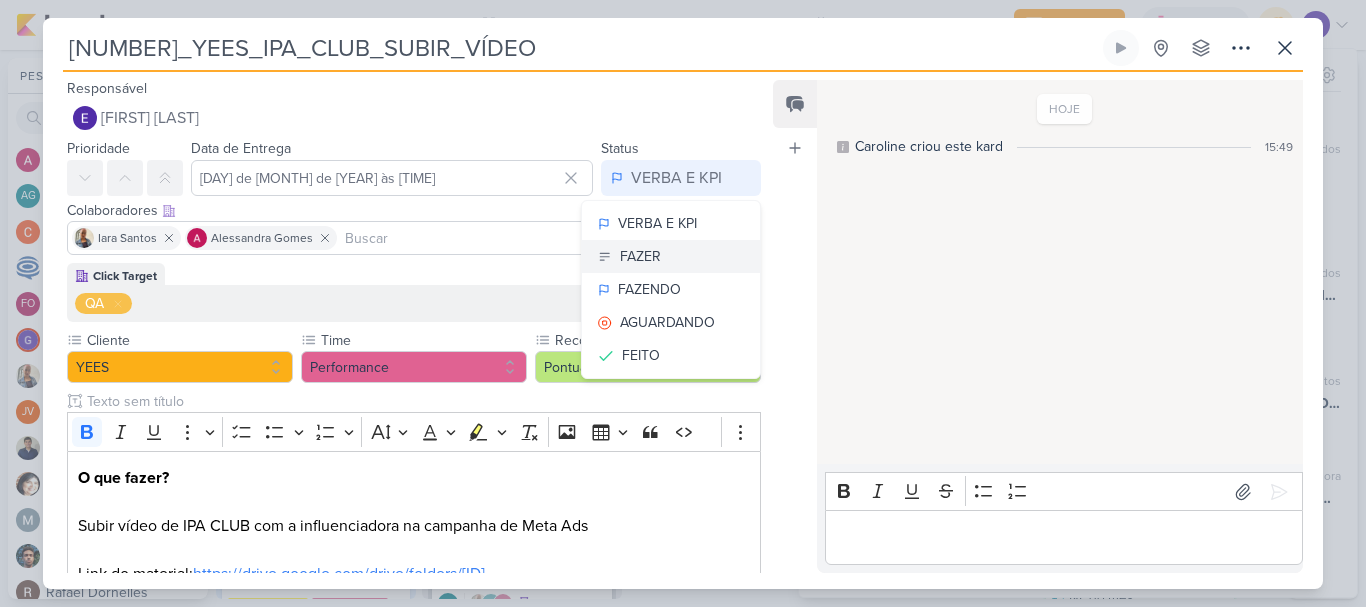 click on "FAZER" at bounding box center [671, 256] 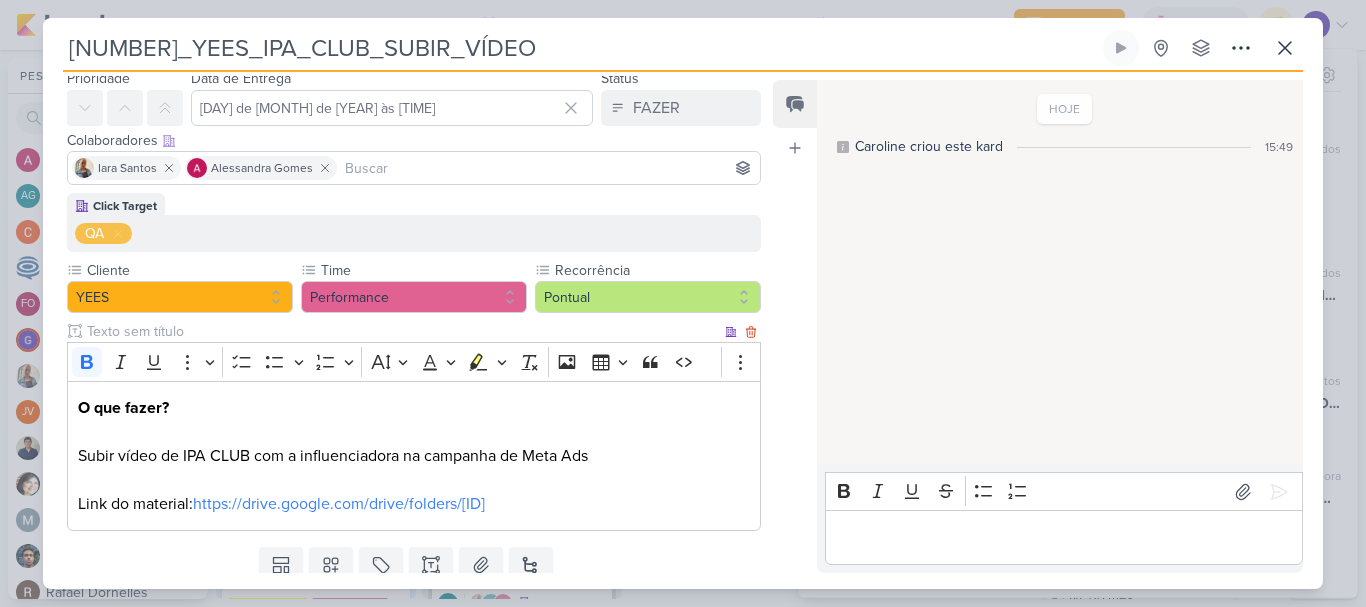 scroll, scrollTop: 163, scrollLeft: 0, axis: vertical 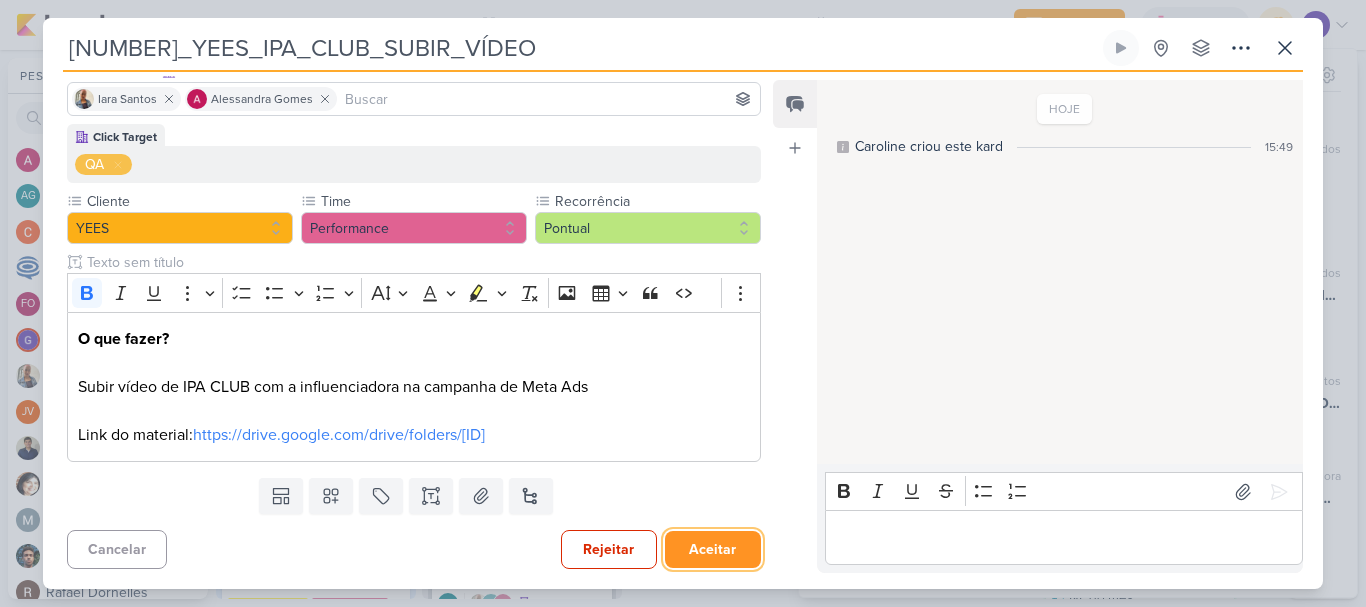 click on "Aceitar" at bounding box center [713, 549] 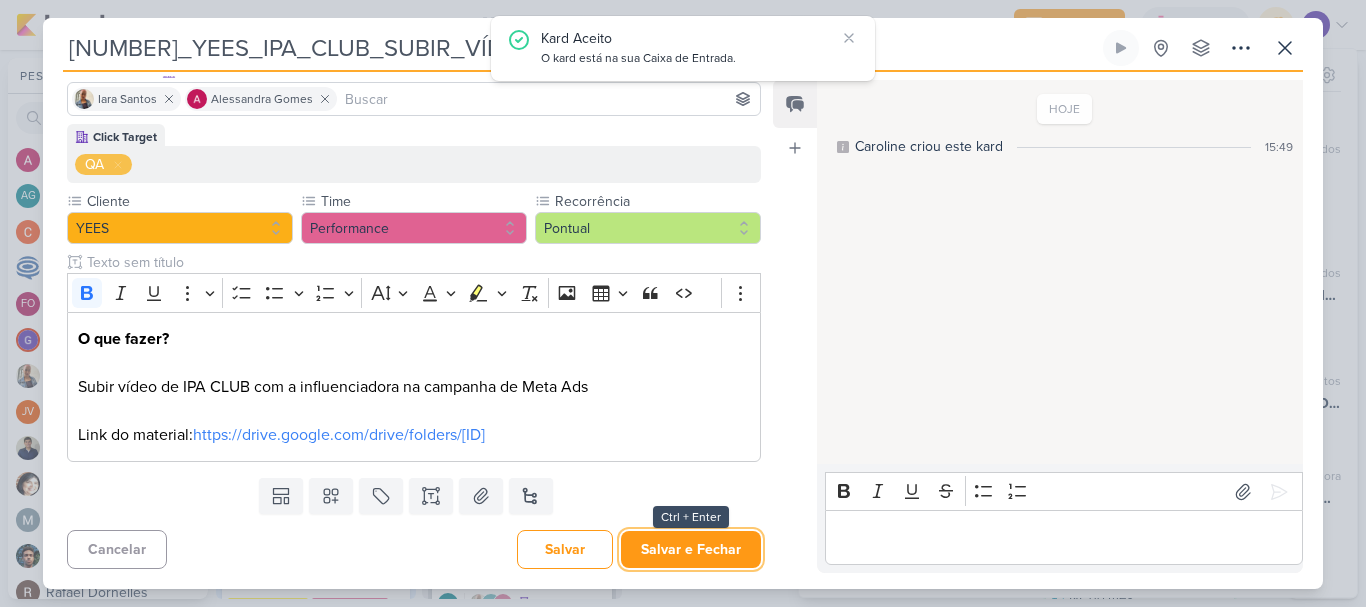 click on "Salvar e Fechar" at bounding box center (691, 549) 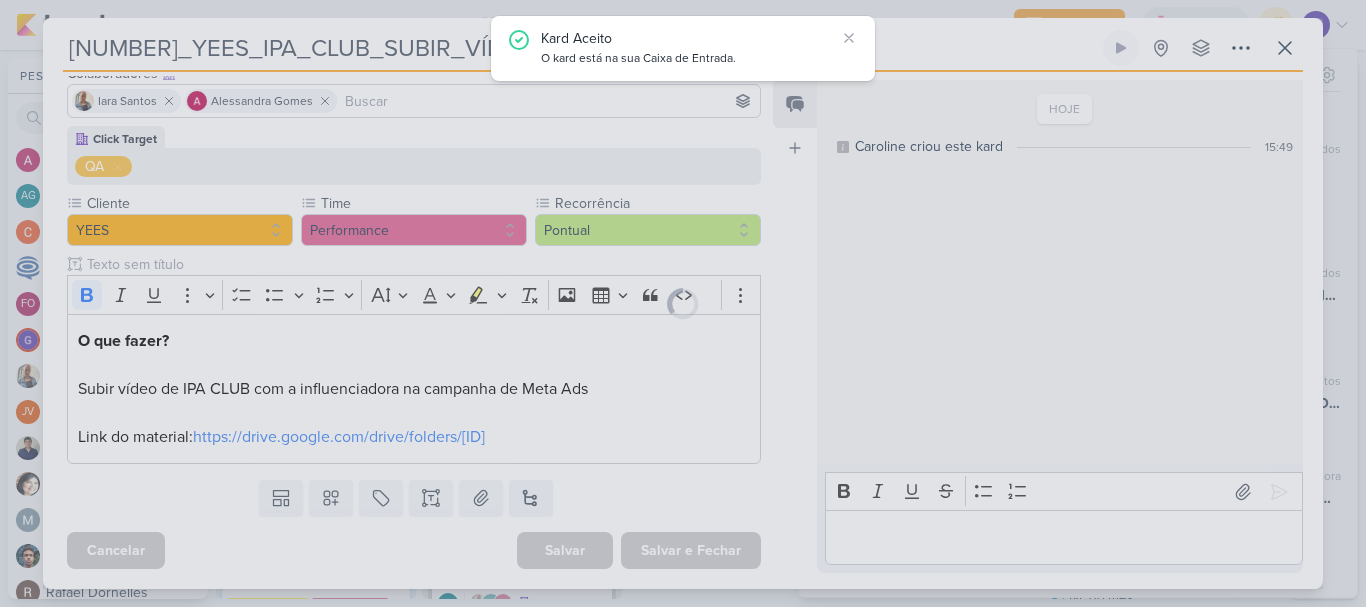 scroll, scrollTop: 161, scrollLeft: 0, axis: vertical 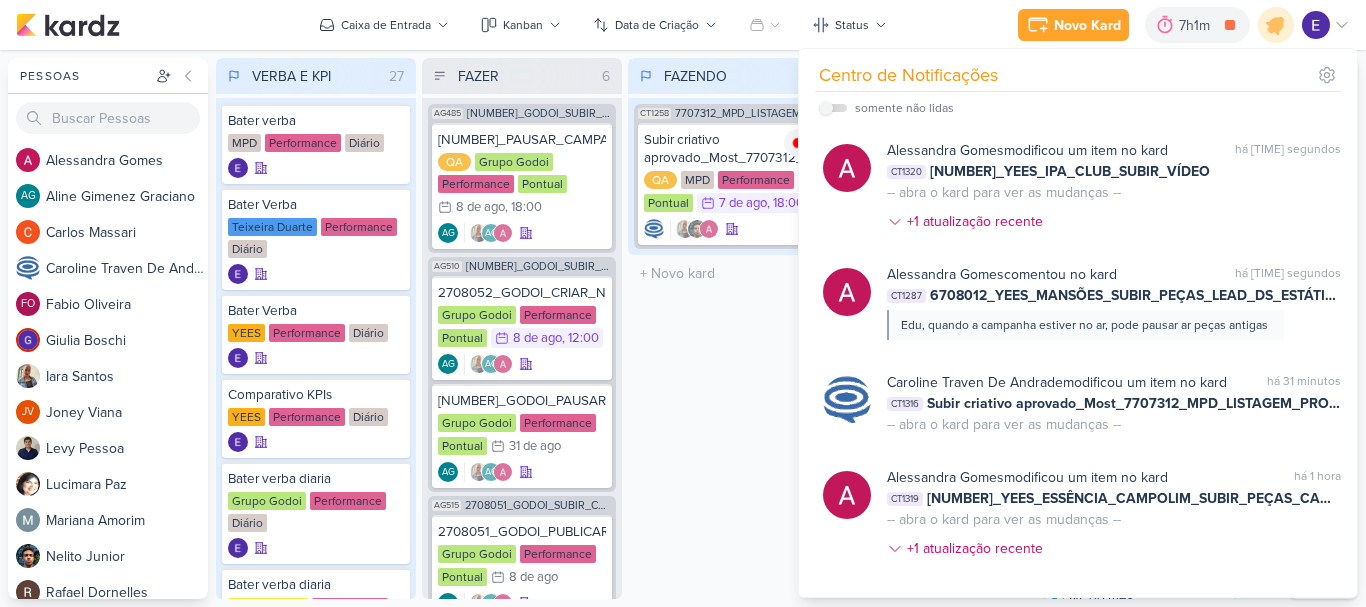 click on "Mover Para Esquerda
Mover Para Direita
Deletar
CT1258
7707312_MPD_LISTAGEM_PRODUTOS_ANÚNCIO_REDE_SOCIAL
QA
7/8" at bounding box center (728, 328) 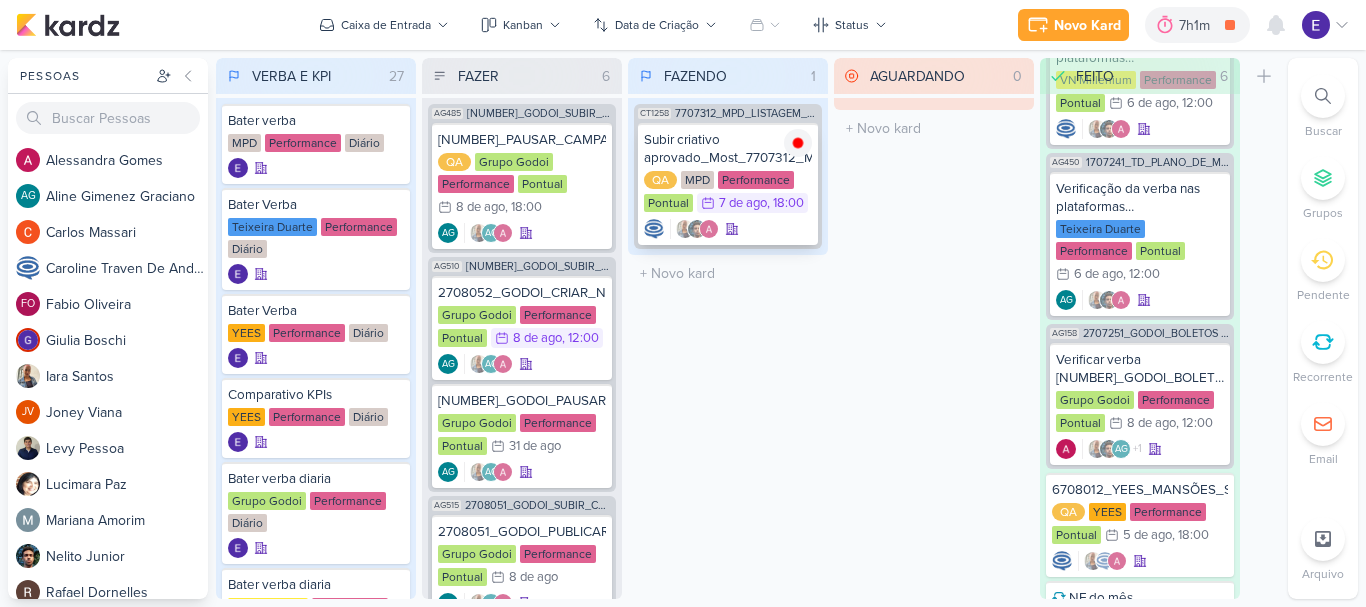 click on "Subir criativo aprovado_Most_7707312_MPD_LISTAGEM_PRODUTOS_ANÚNCIO_REDE_SOCIAL
QA
MPD
Performance
Pontual
7/8
7 de ago
, 18:00" at bounding box center (728, 184) 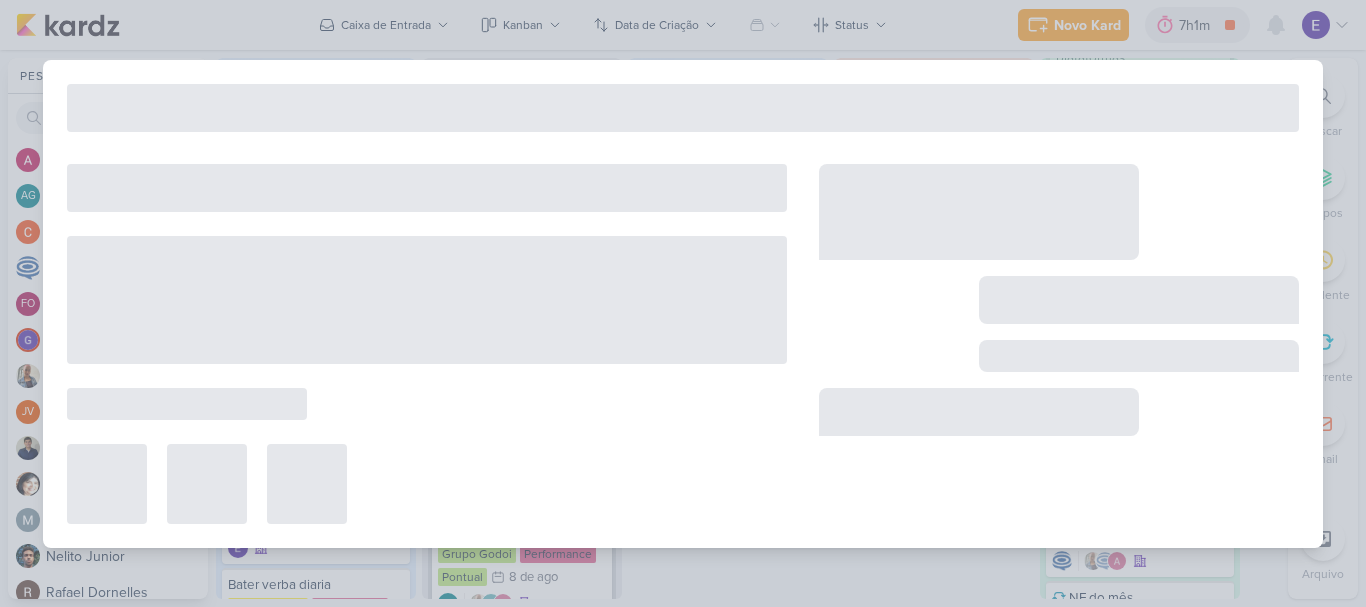 type on "Subir criativo aprovado_Most_7707312_MPD_LISTAGEM_PRODUTOS_ANÚNCIO_REDE_SOCIAL" 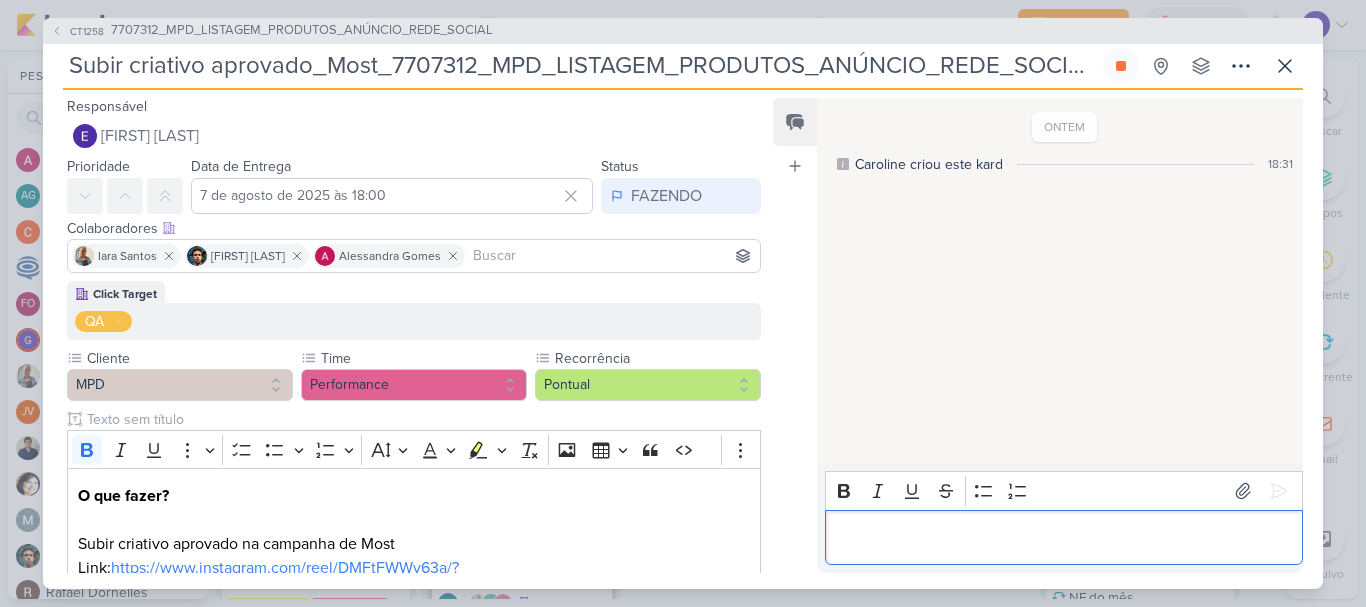 click at bounding box center [1063, 537] 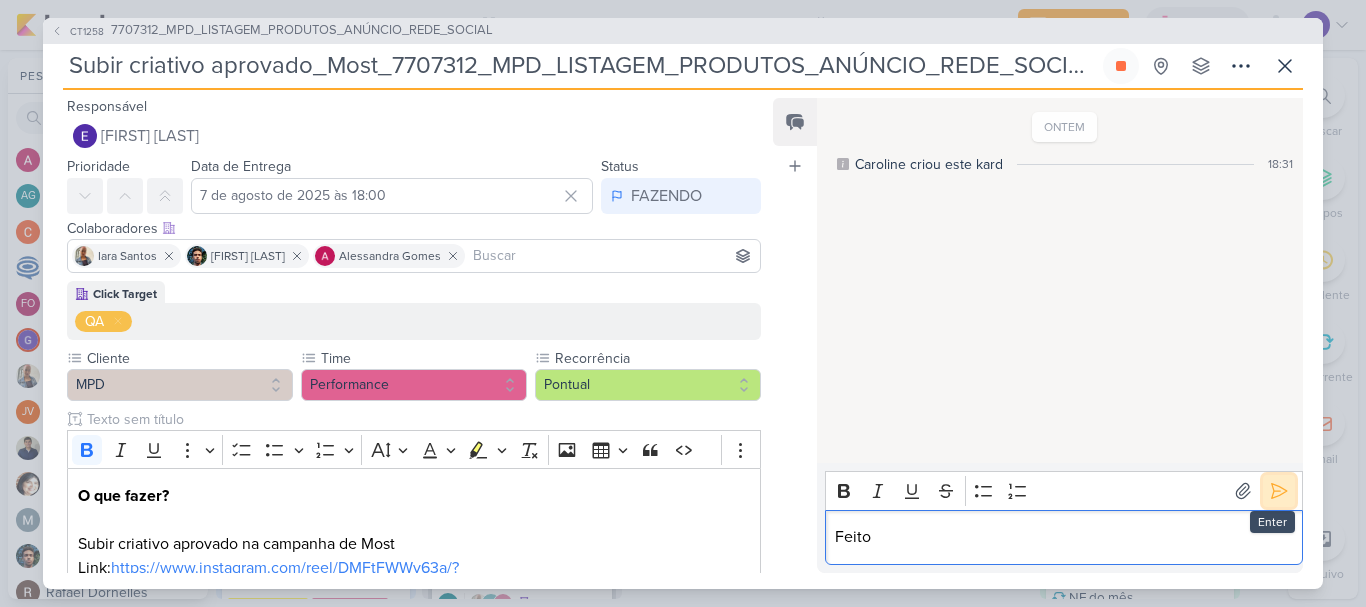 click 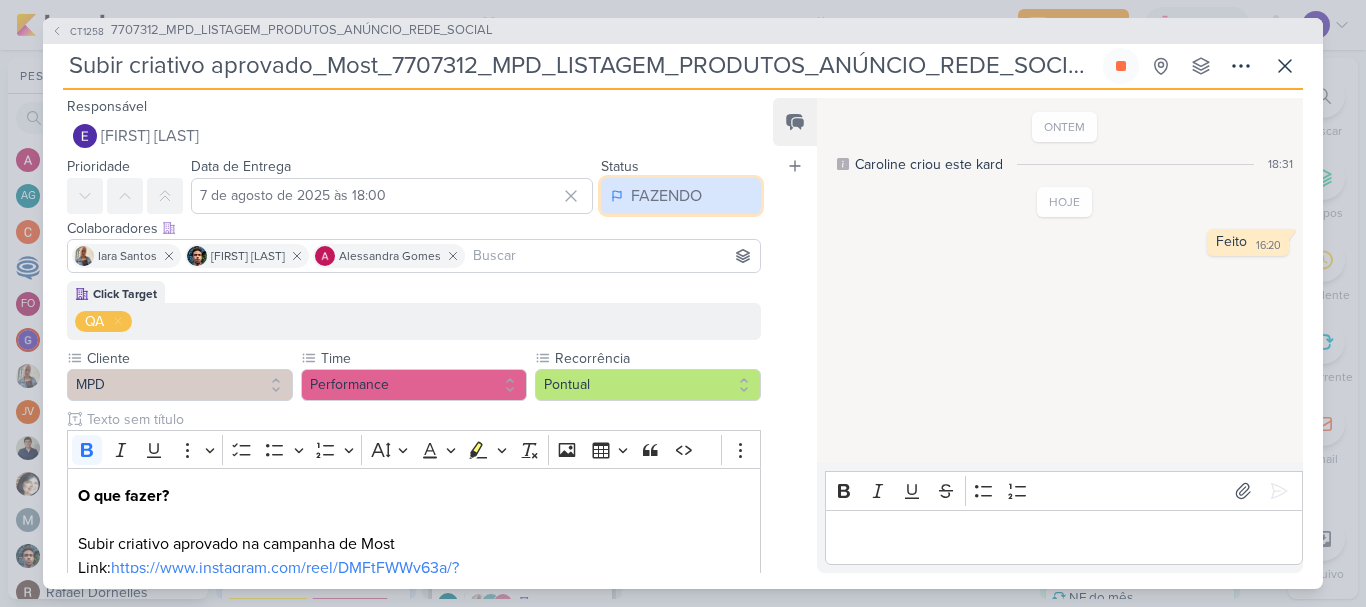 click on "FAZENDO" at bounding box center [666, 196] 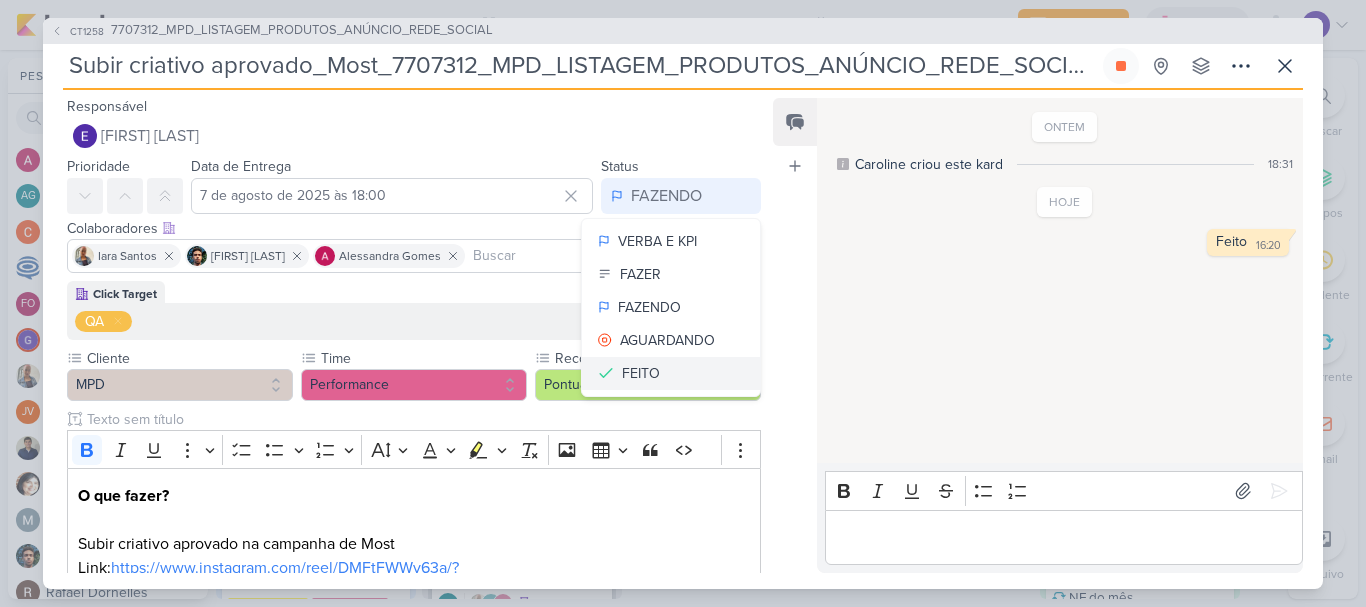 click on "FEITO" at bounding box center (671, 373) 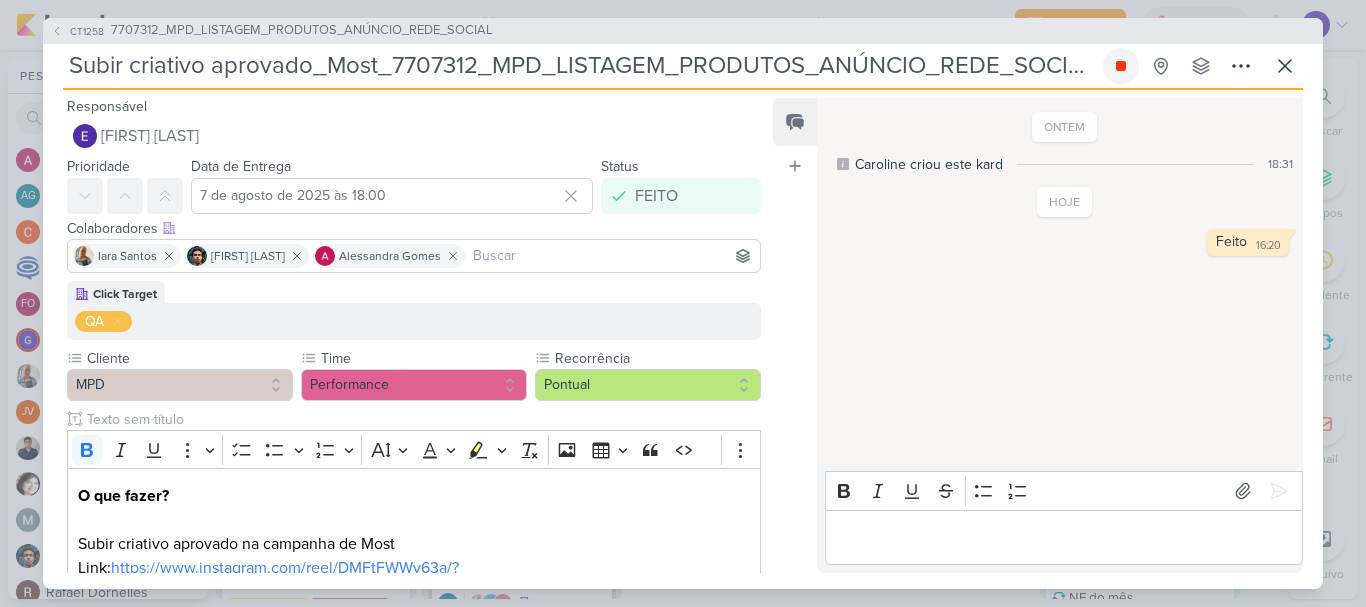 click 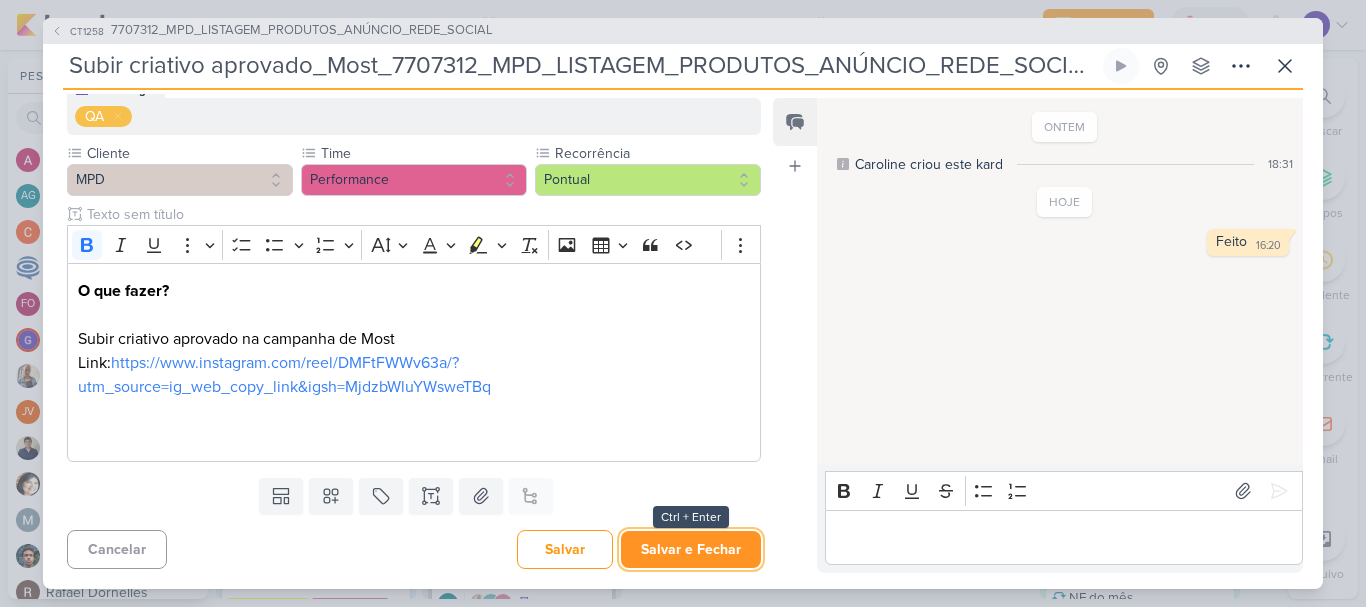click on "Salvar e Fechar" at bounding box center [691, 549] 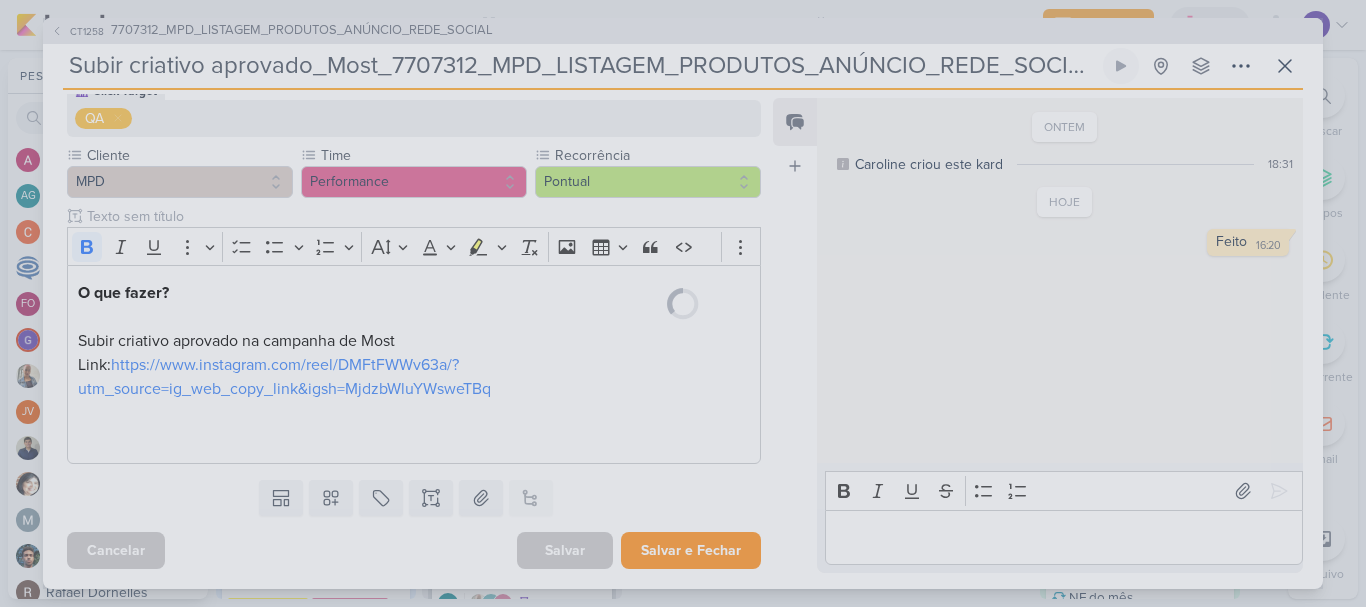 scroll, scrollTop: 203, scrollLeft: 0, axis: vertical 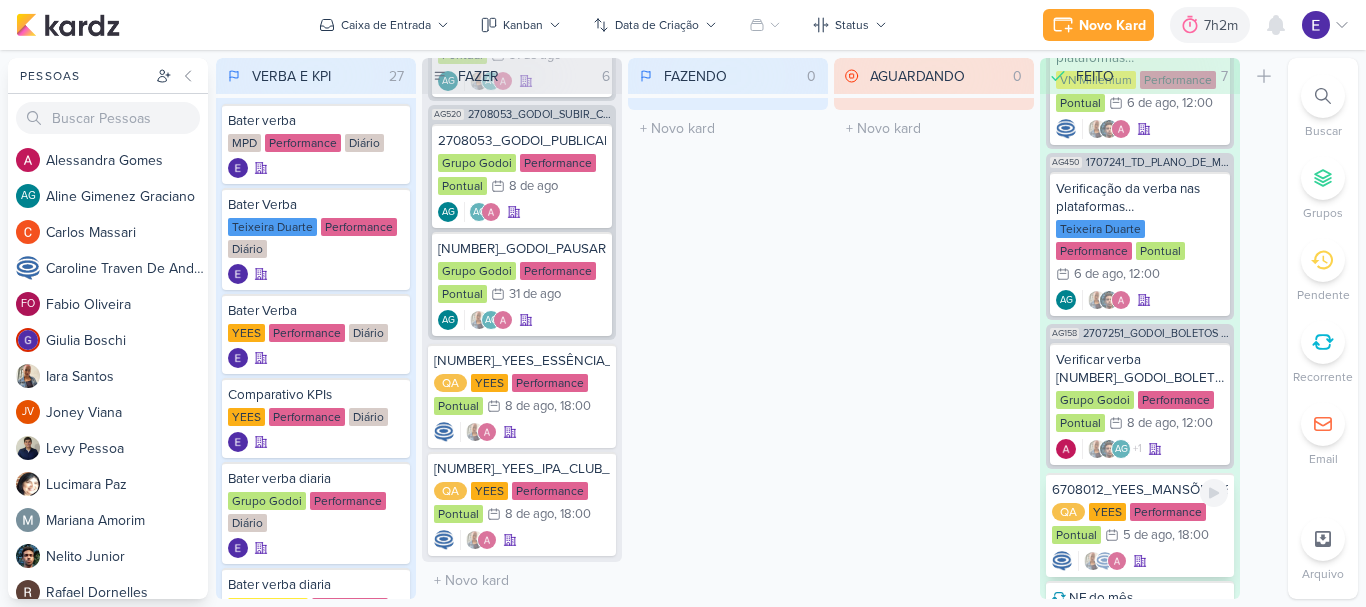click at bounding box center [1140, 561] 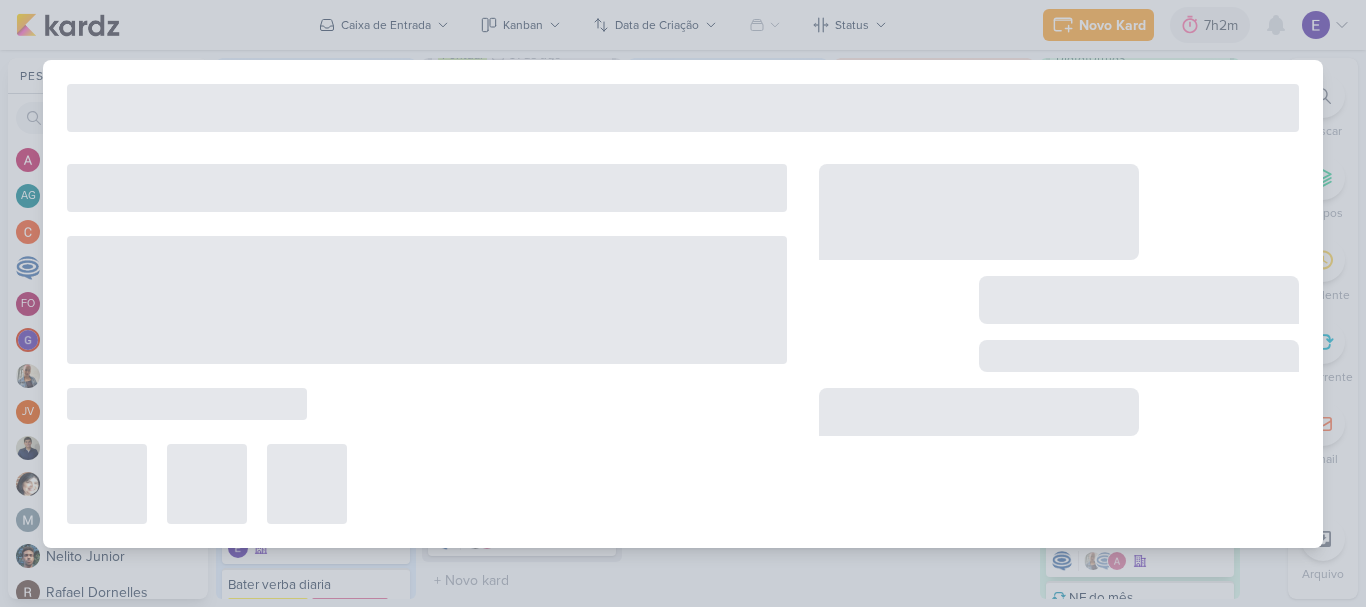 type on "6708012_YEES_MANSÕES_SUBIR_PEÇAS_LEAD_DS_ESTÁTICO_META_ADS" 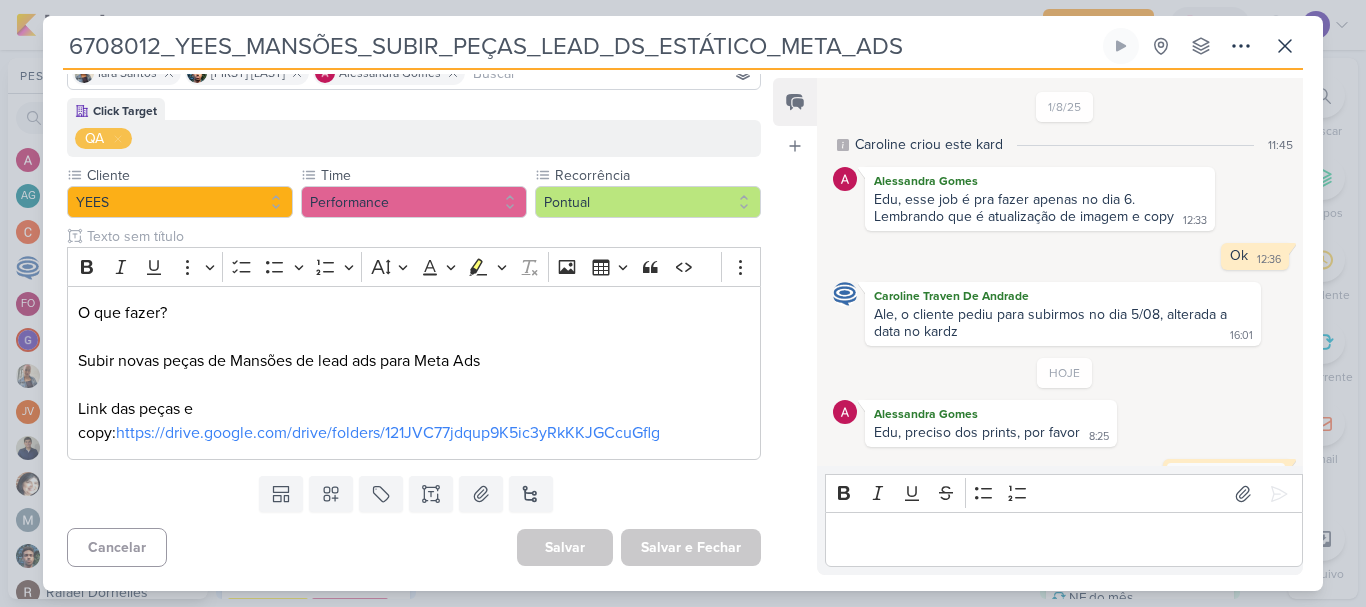 scroll, scrollTop: 0, scrollLeft: 0, axis: both 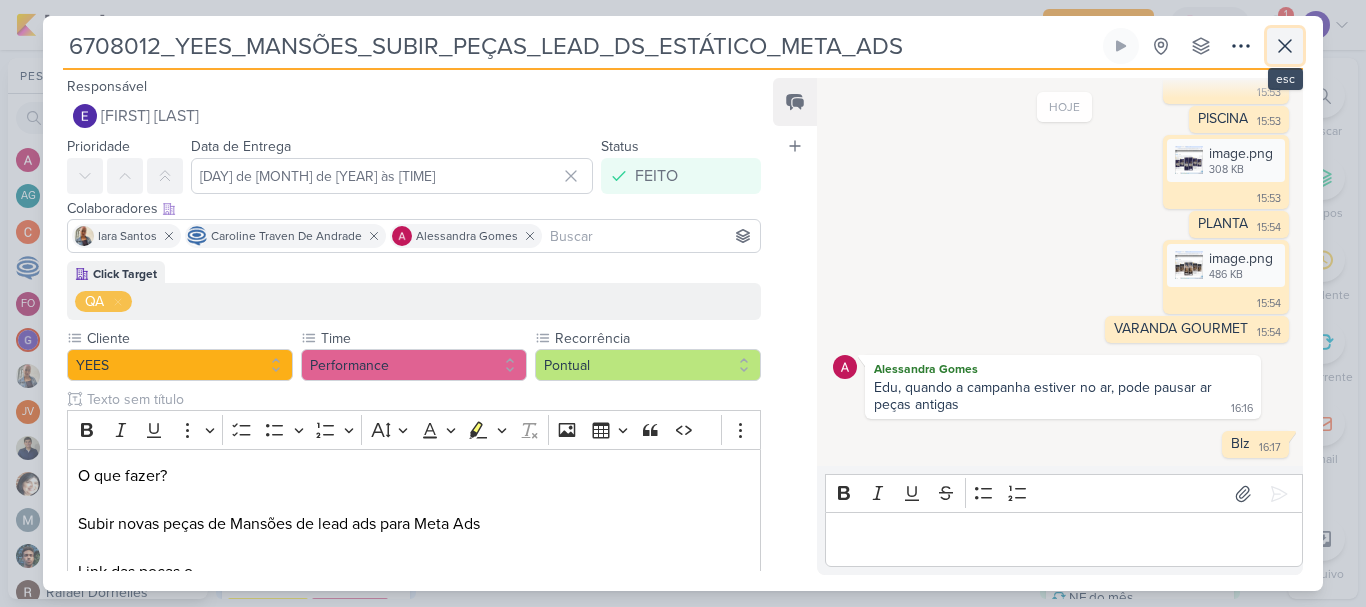 click 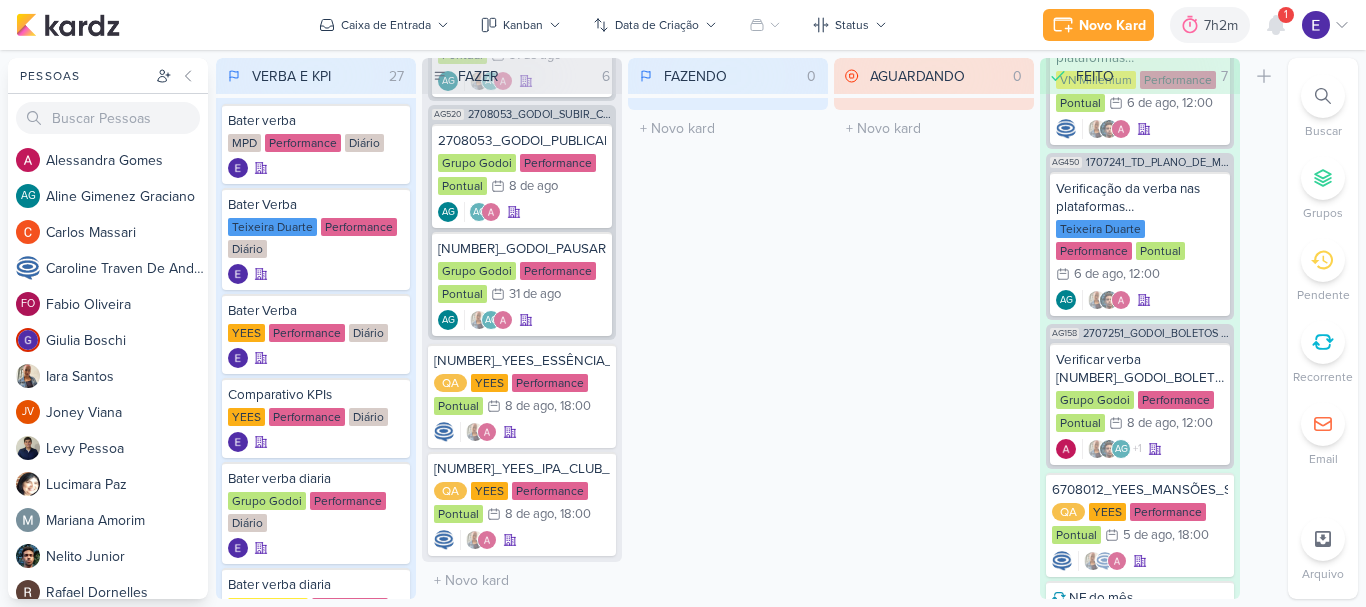 click on "1" at bounding box center [1286, 15] 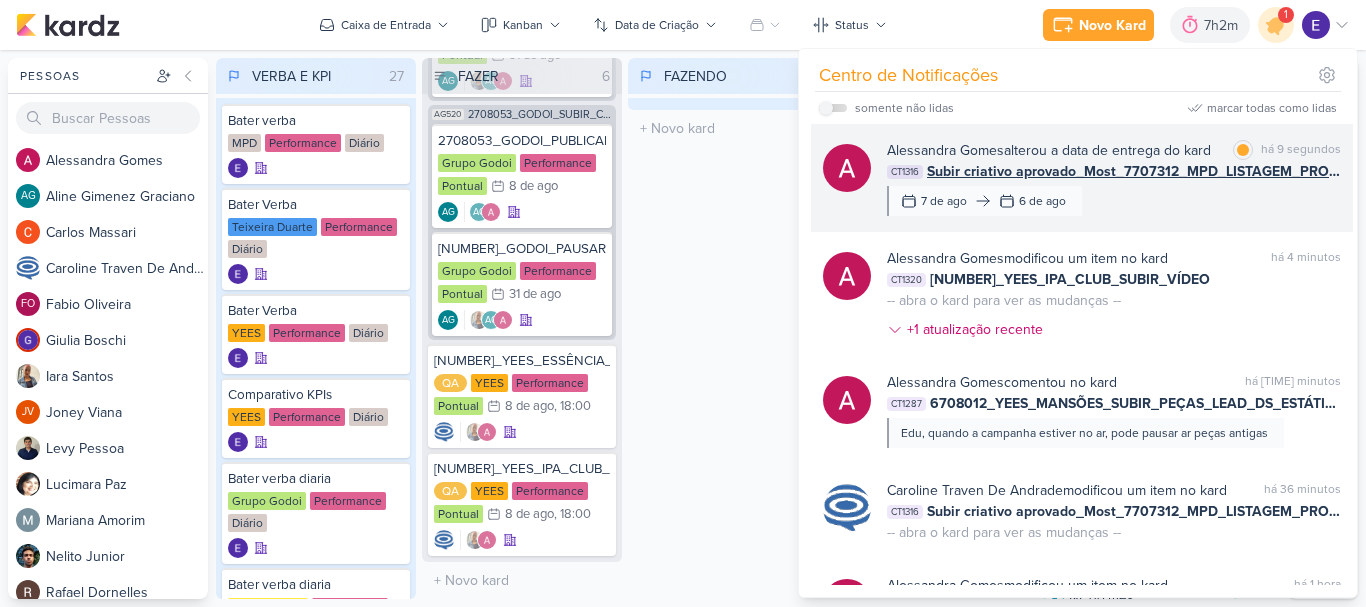 click on "7 de ago
6 de ago" at bounding box center (984, 201) 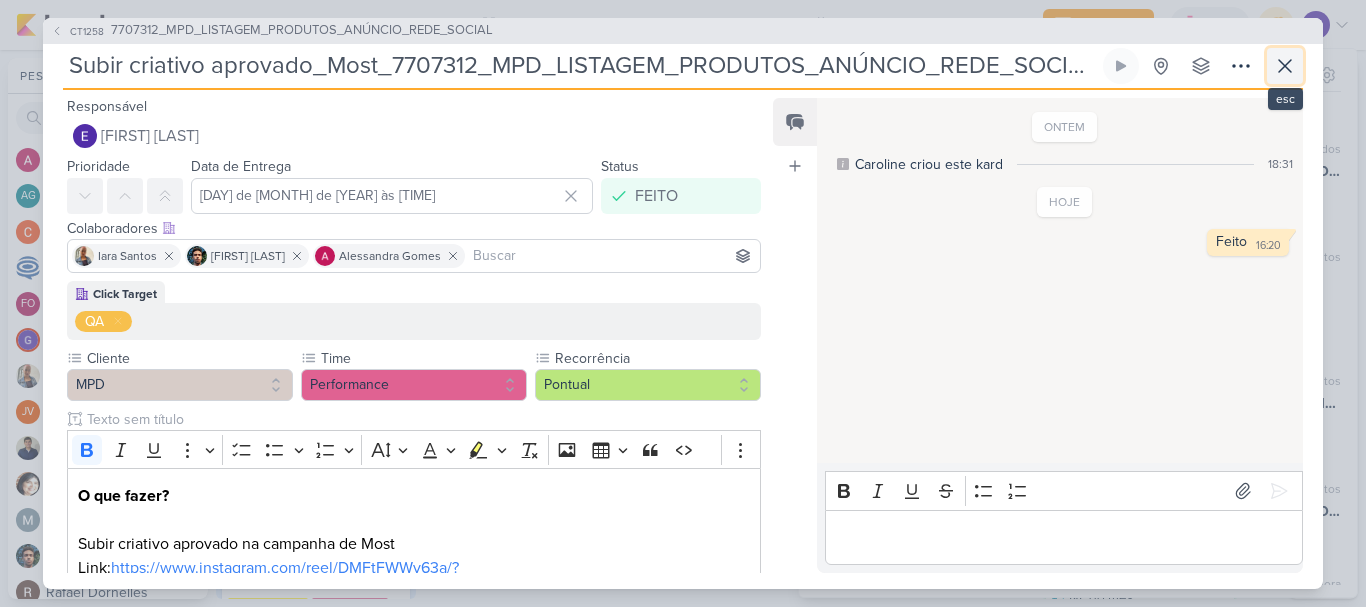 click 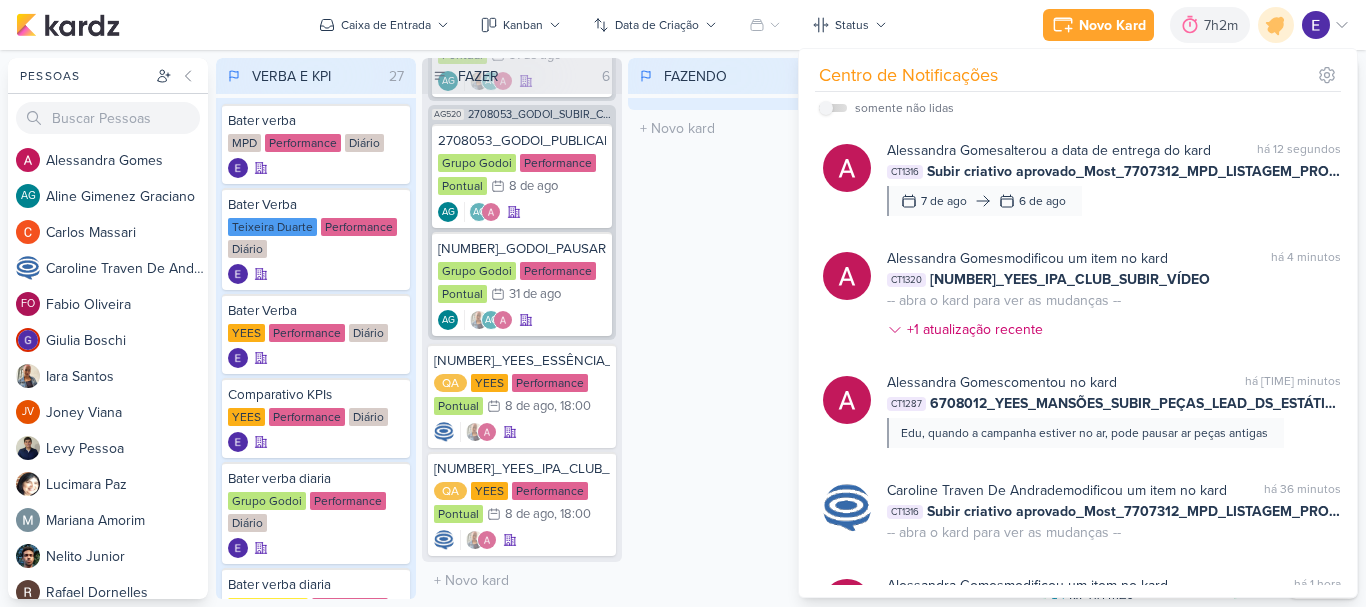 click on "FAZENDO
0
Mover Para Esquerda
Mover Para Direita
Deletar
O título do kard deve ter menos que 100 caracteres" at bounding box center [728, 328] 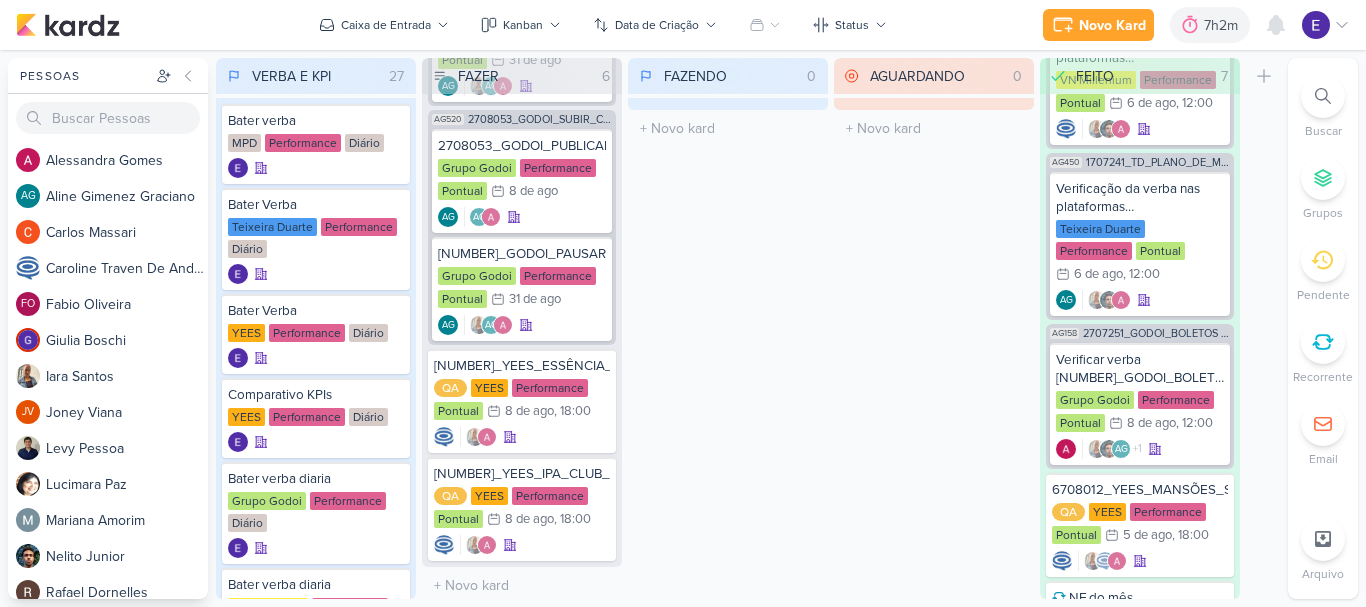 scroll, scrollTop: 638, scrollLeft: 0, axis: vertical 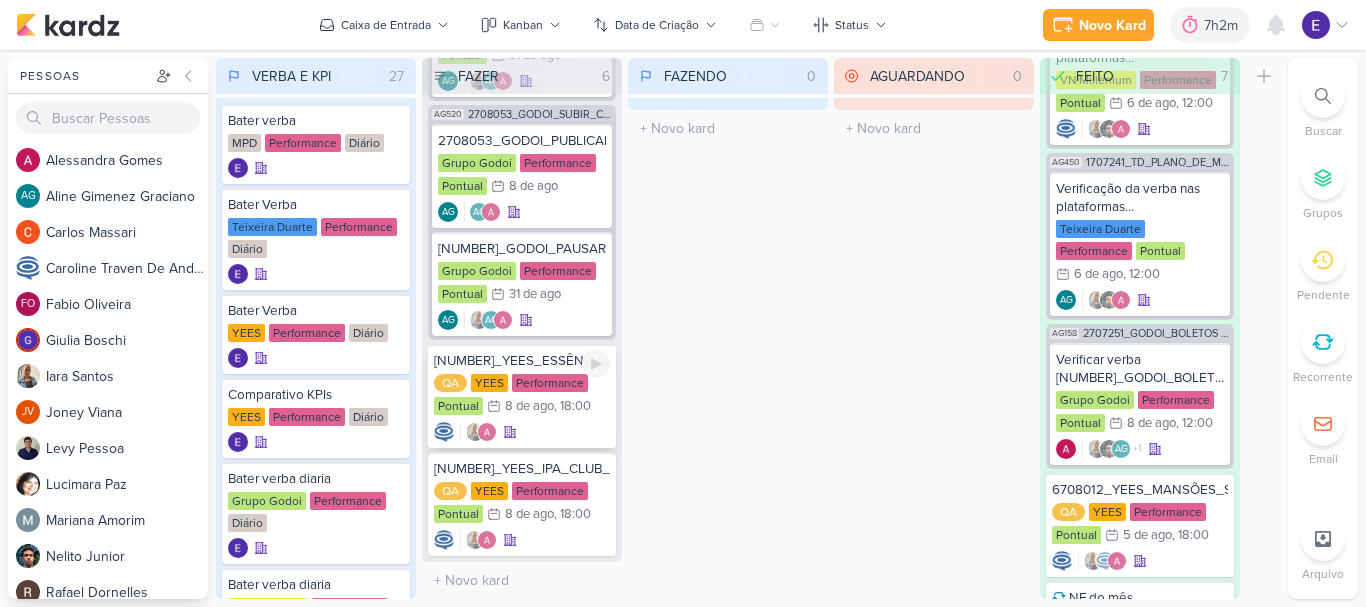 click on ", 18:00" at bounding box center [572, 406] 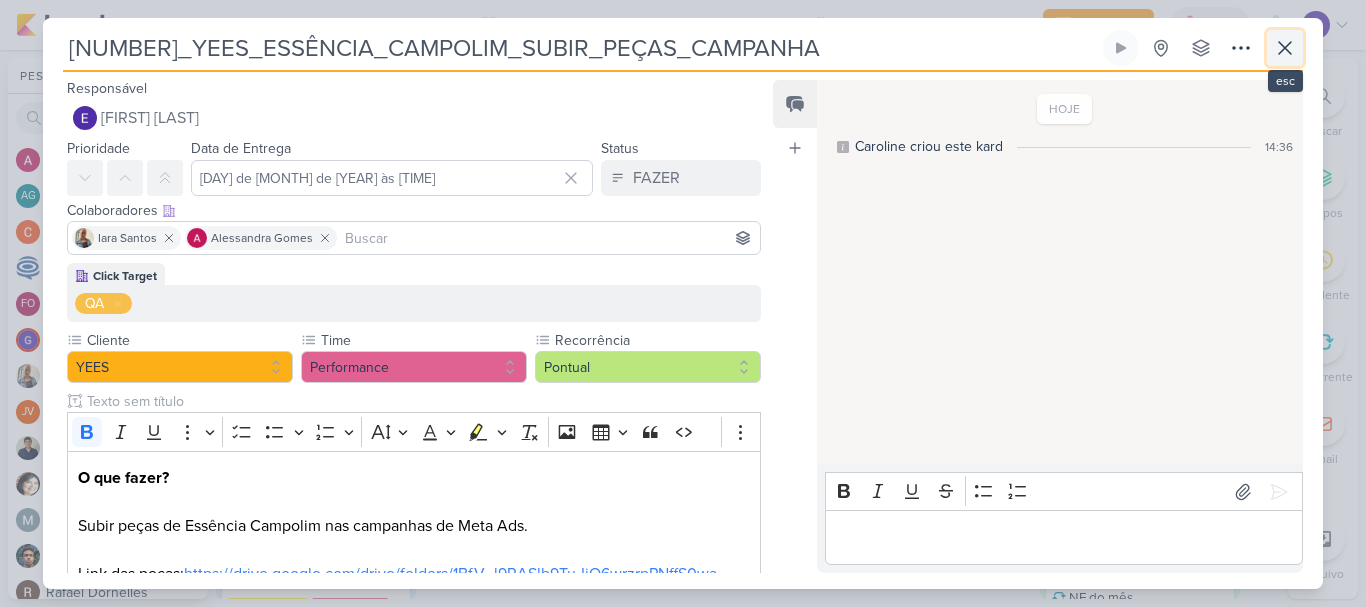 click 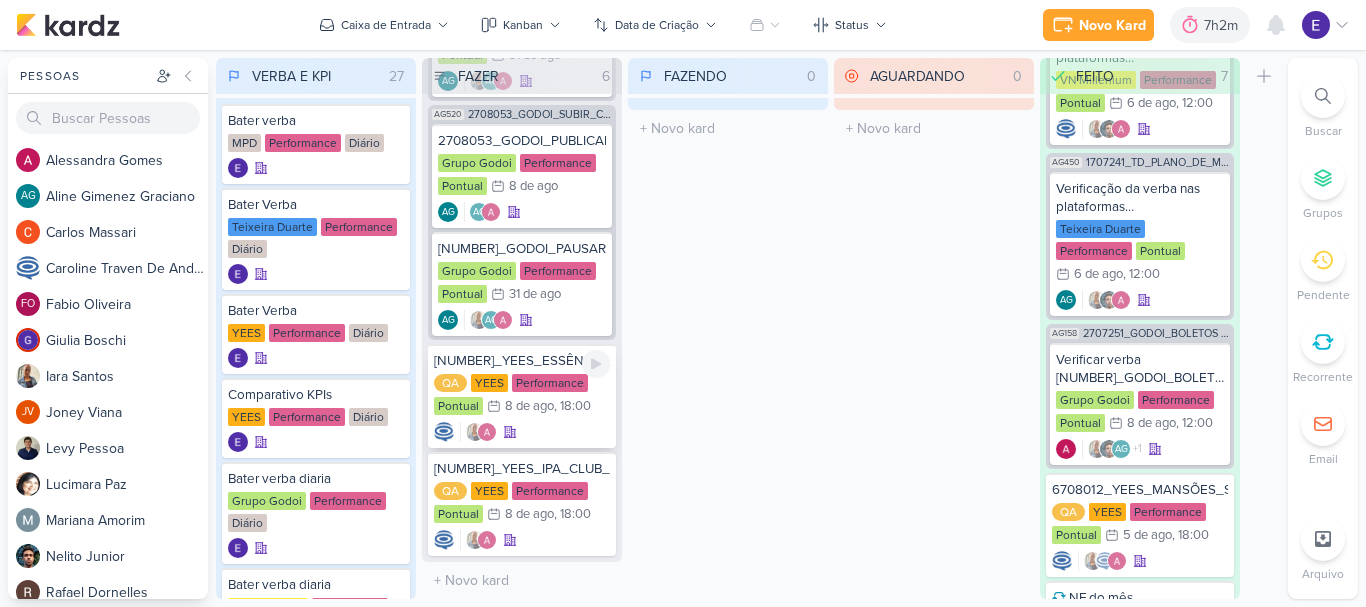 scroll, scrollTop: 530, scrollLeft: 0, axis: vertical 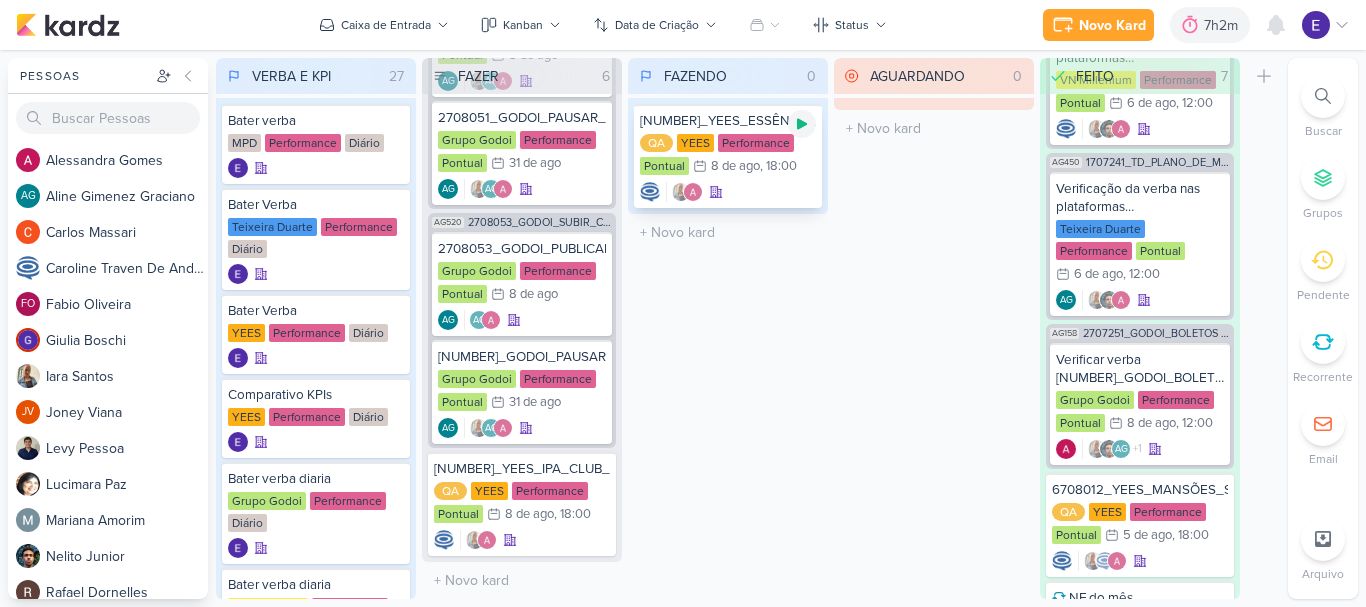 click at bounding box center (802, 124) 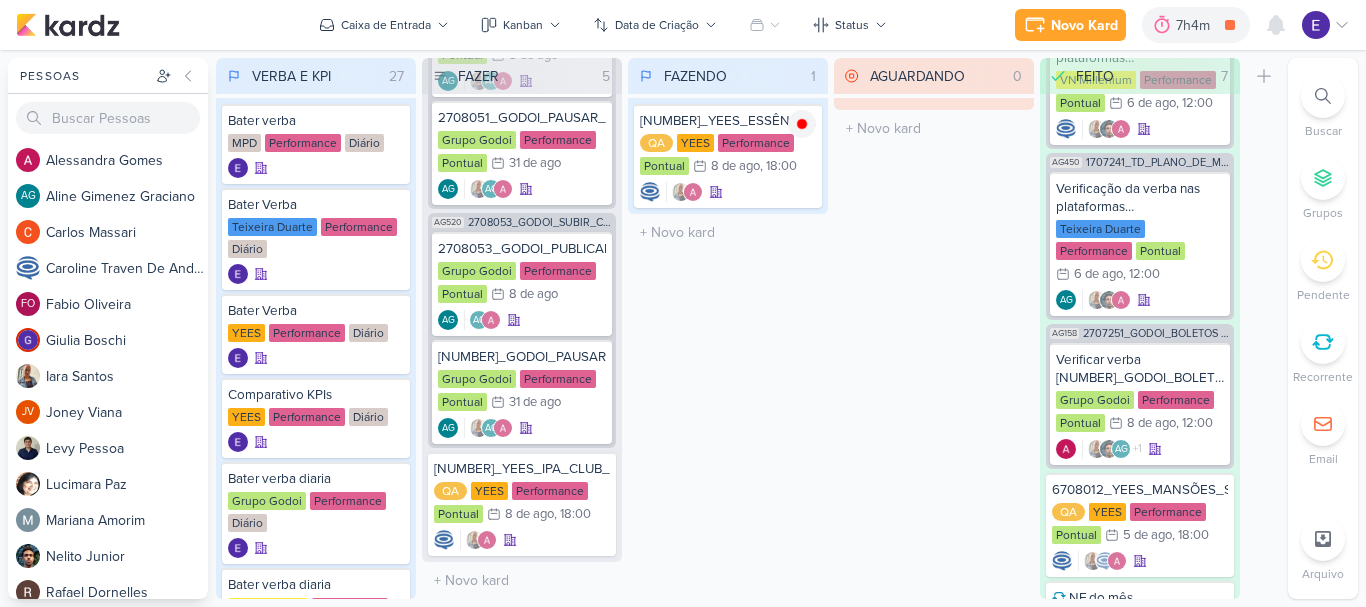click on "AGUARDANDO
0
Mover Para Esquerda
Mover Para Direita
Deletar
O título do kard deve ter menos que 100 caracteres" at bounding box center [934, 328] 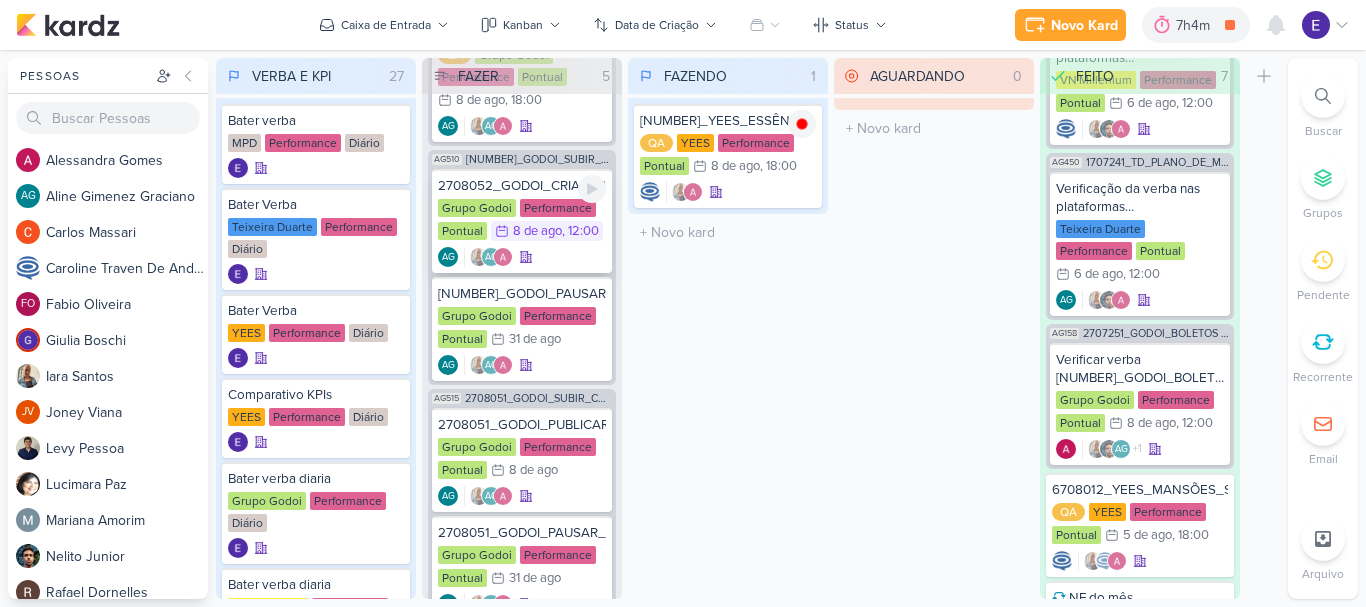 scroll, scrollTop: 0, scrollLeft: 0, axis: both 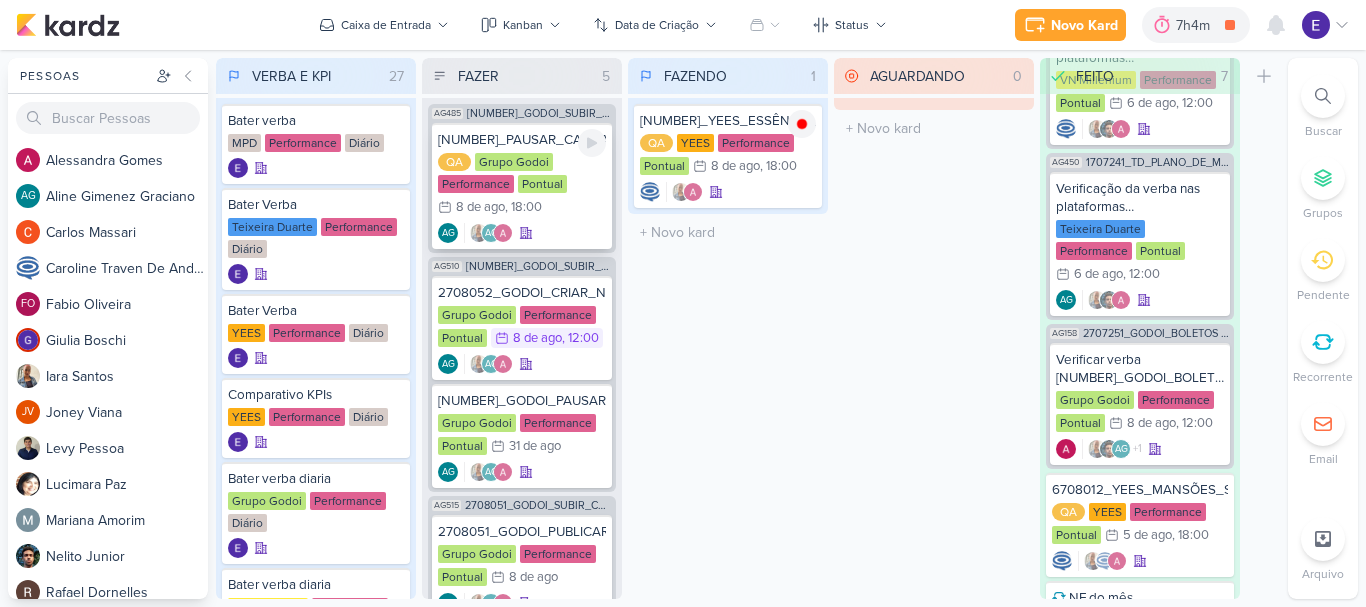 click on "AG
AG" at bounding box center [522, 233] 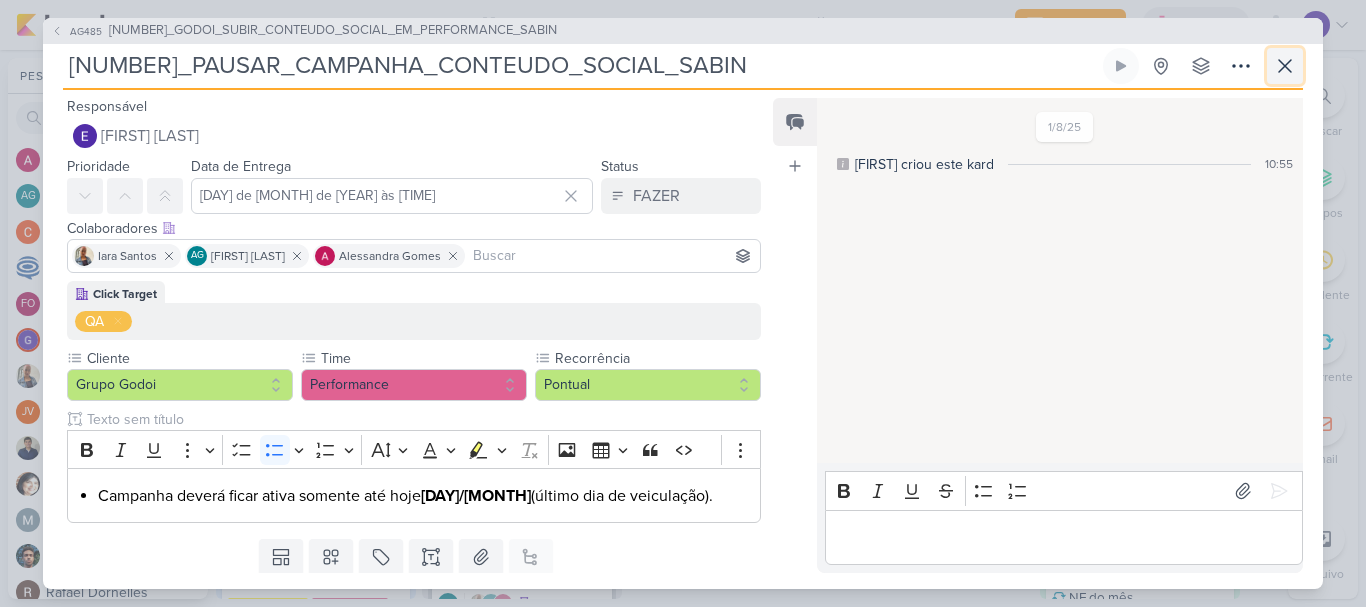 click 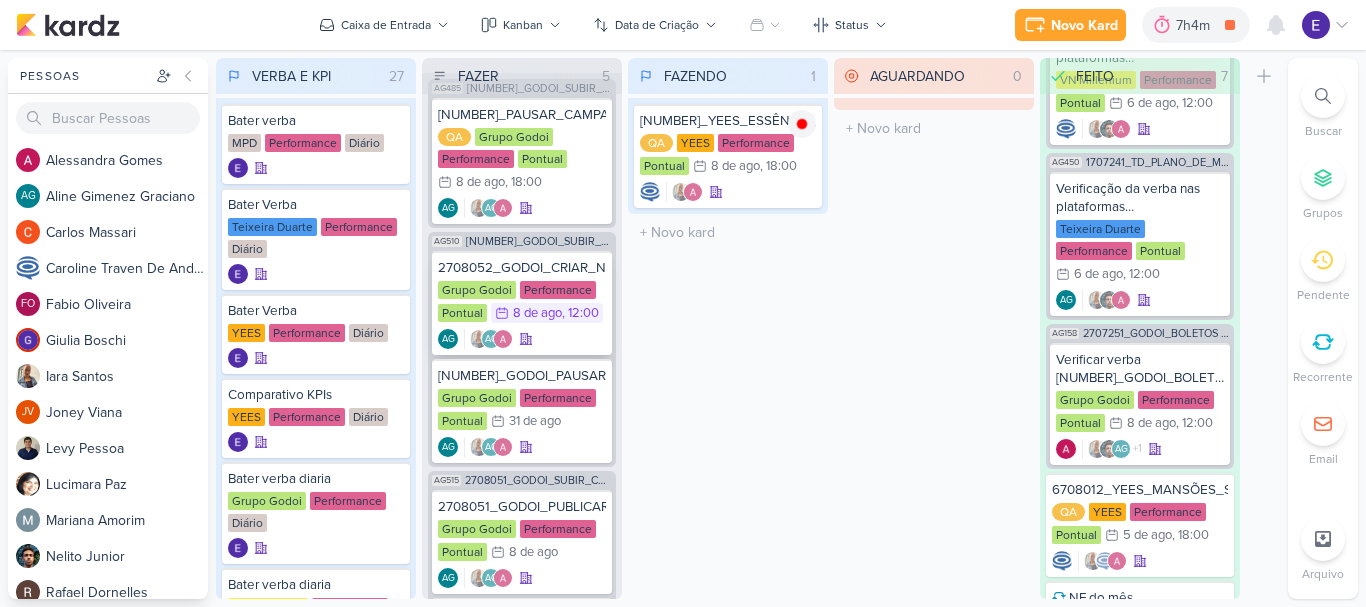 scroll, scrollTop: 0, scrollLeft: 0, axis: both 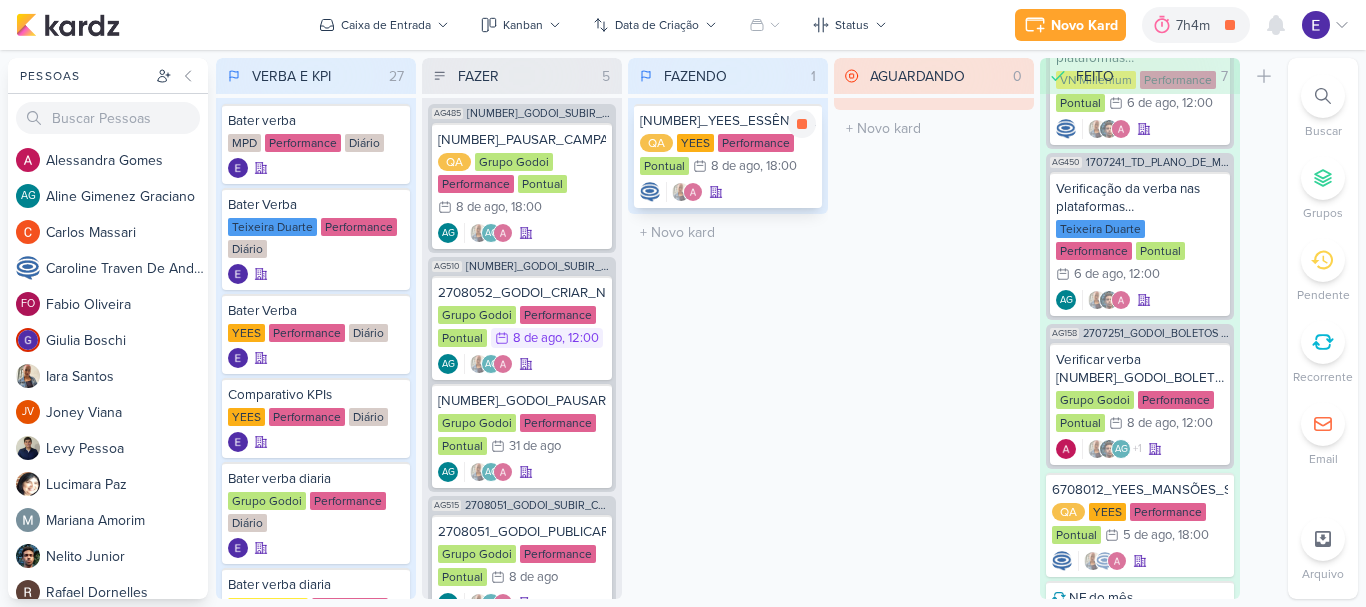 click at bounding box center [728, 192] 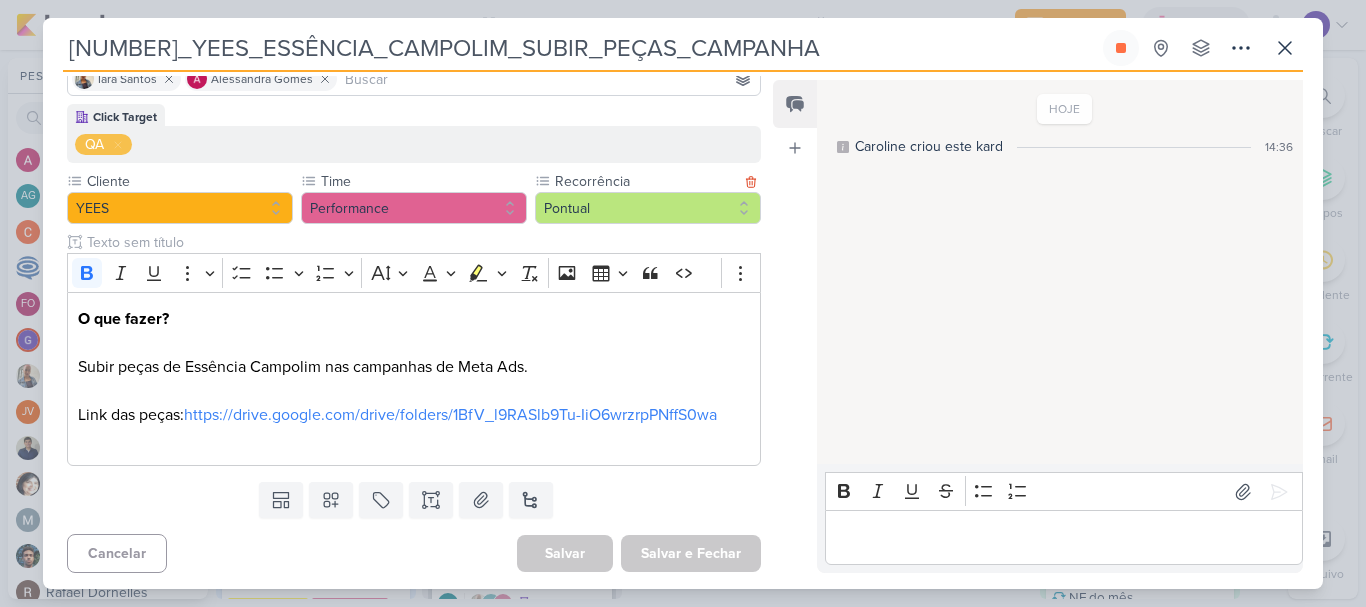 scroll, scrollTop: 163, scrollLeft: 0, axis: vertical 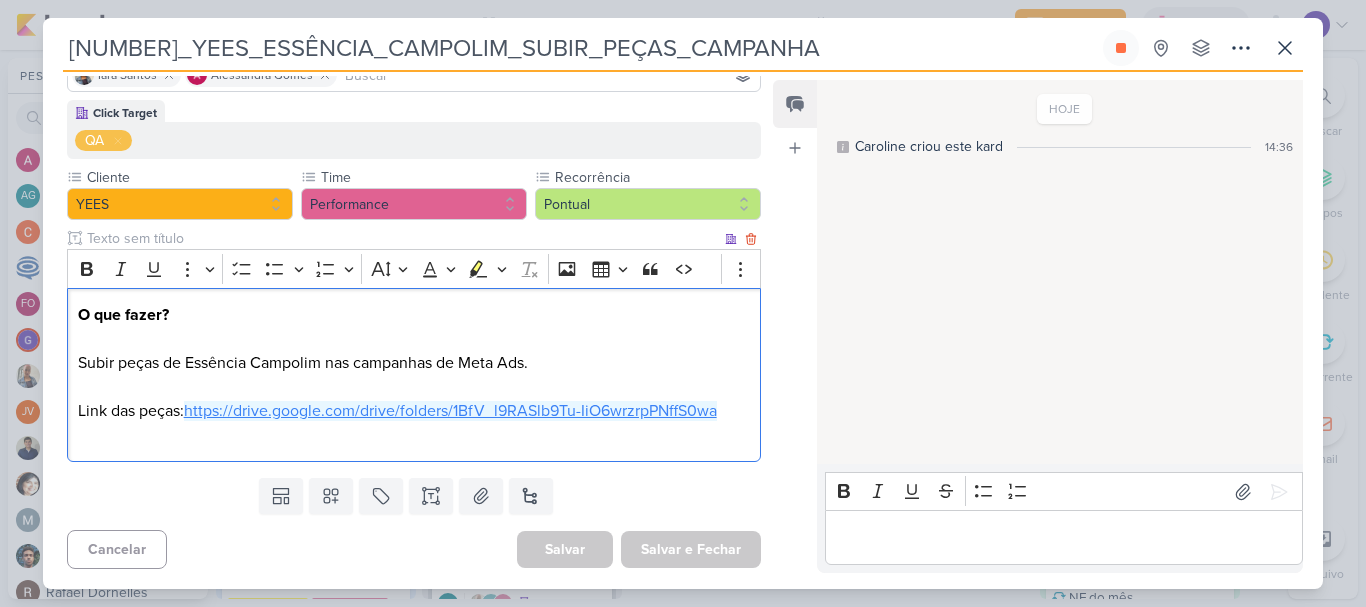 click on "https://drive.google.com/drive/folders/1BfV_l9RASlb9Tu-IiO6wrzrpPNffS0wa" at bounding box center (450, 411) 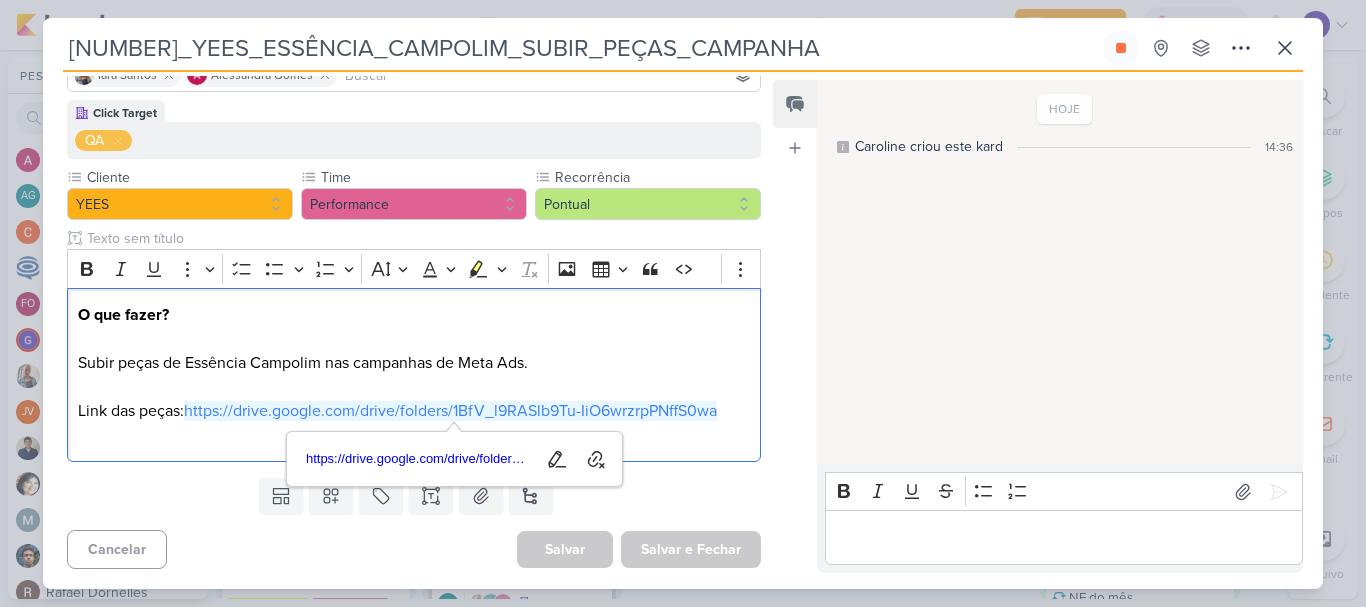 click at bounding box center (1063, 538) 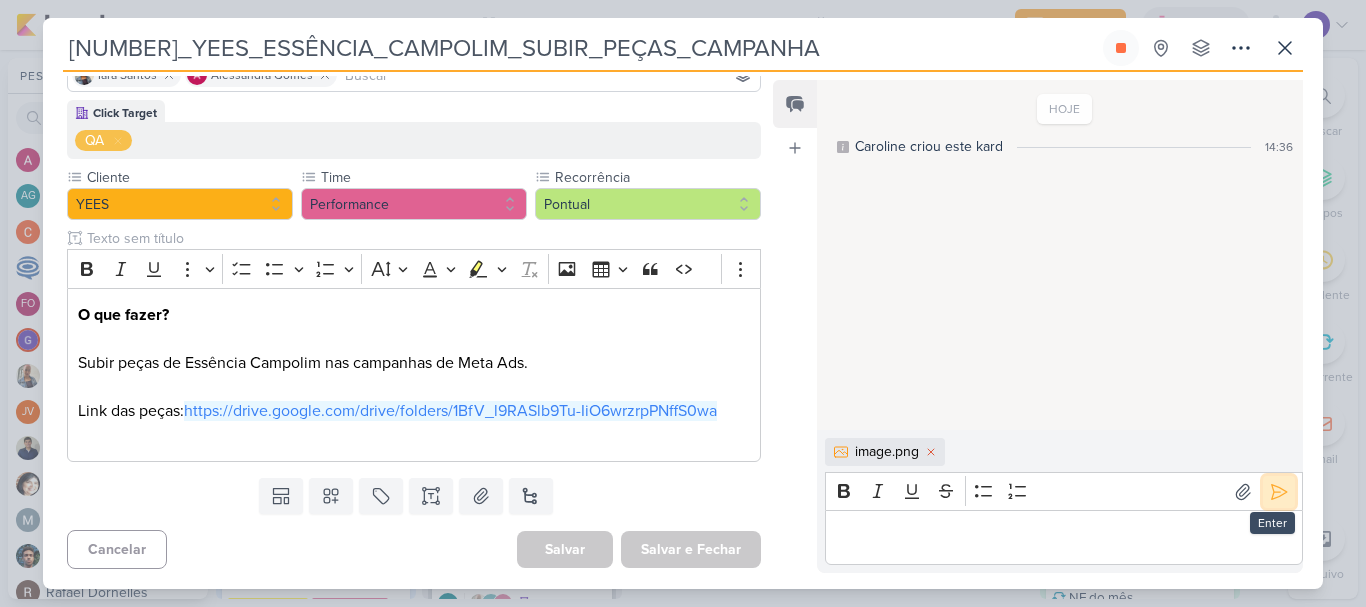 click 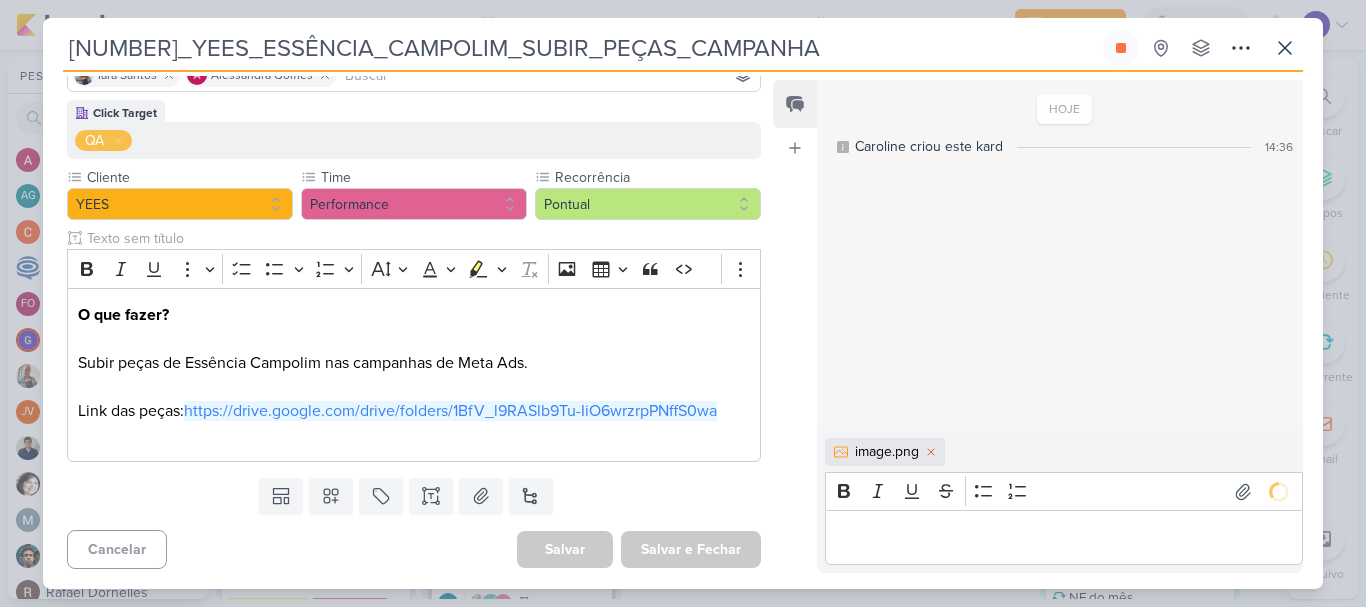 click at bounding box center [1063, 538] 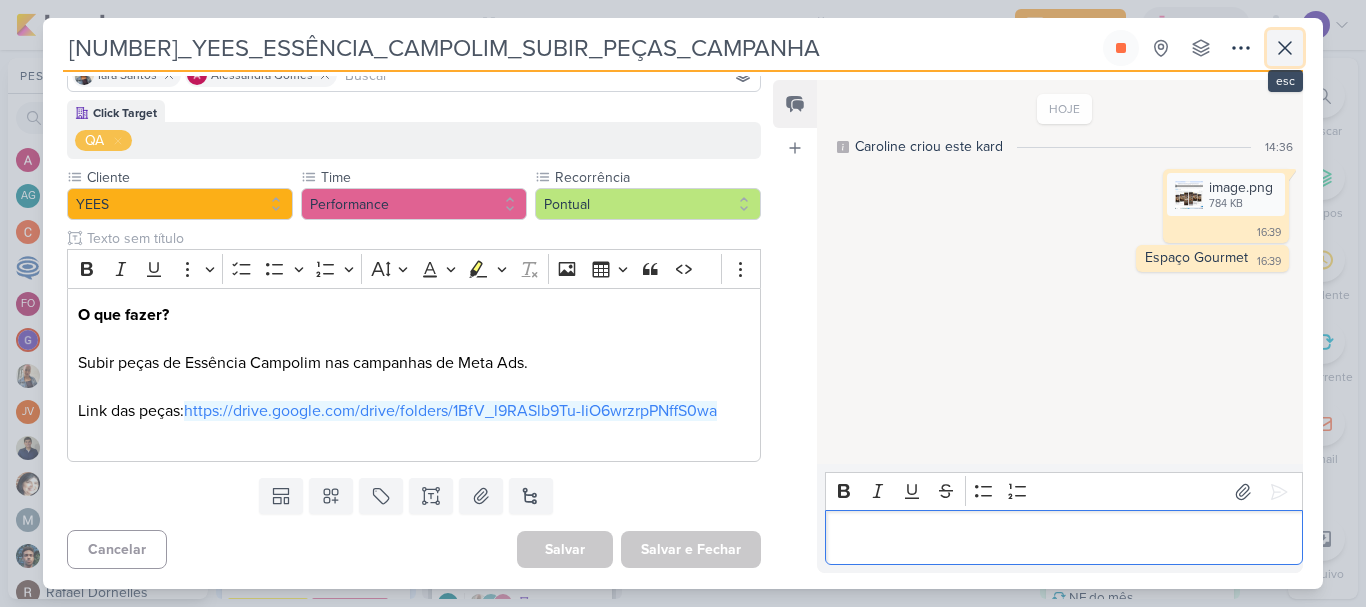 click 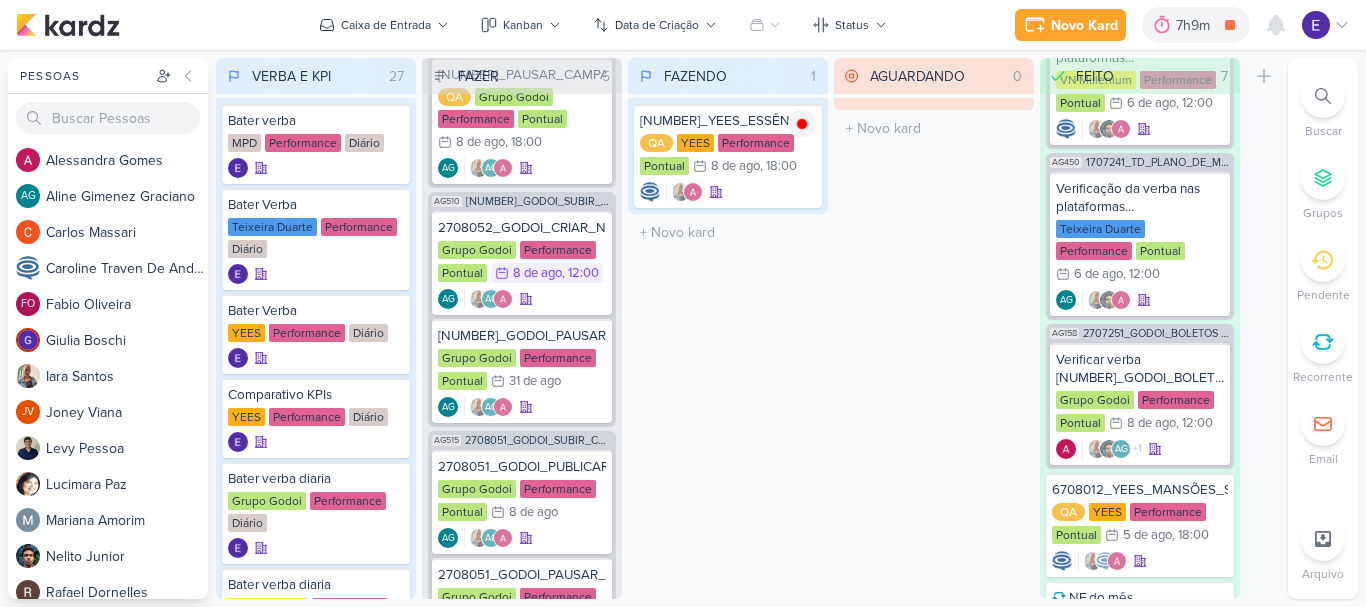 scroll, scrollTop: 0, scrollLeft: 0, axis: both 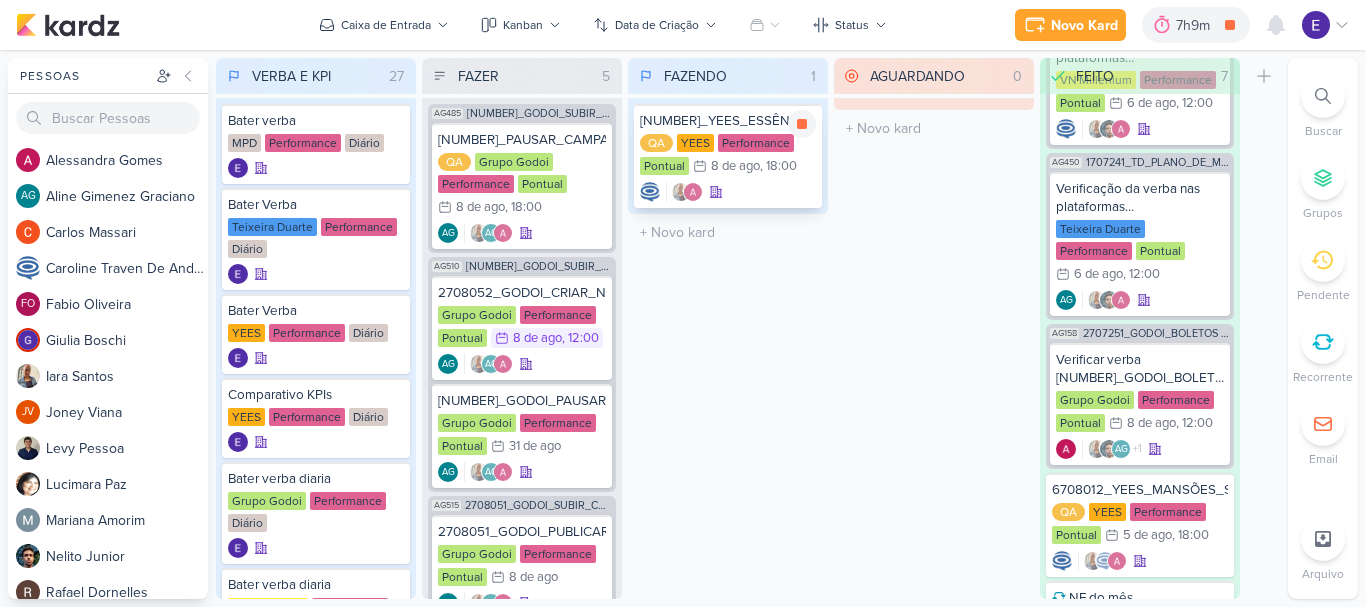 click at bounding box center [728, 192] 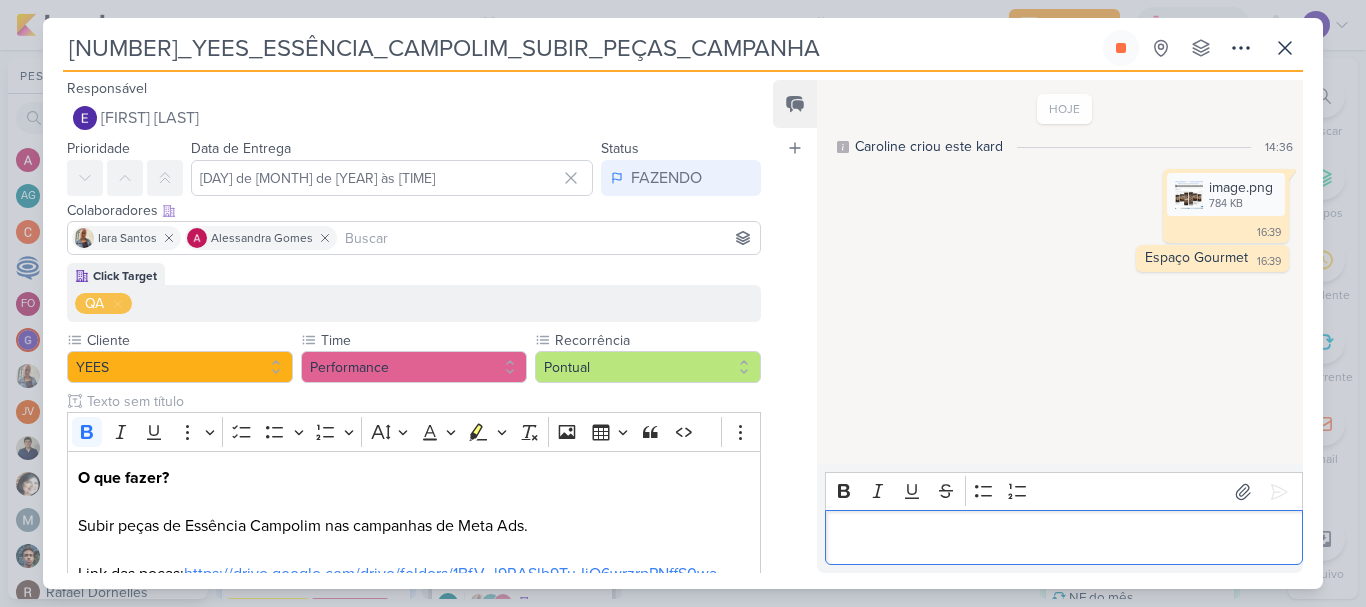 click at bounding box center [1063, 538] 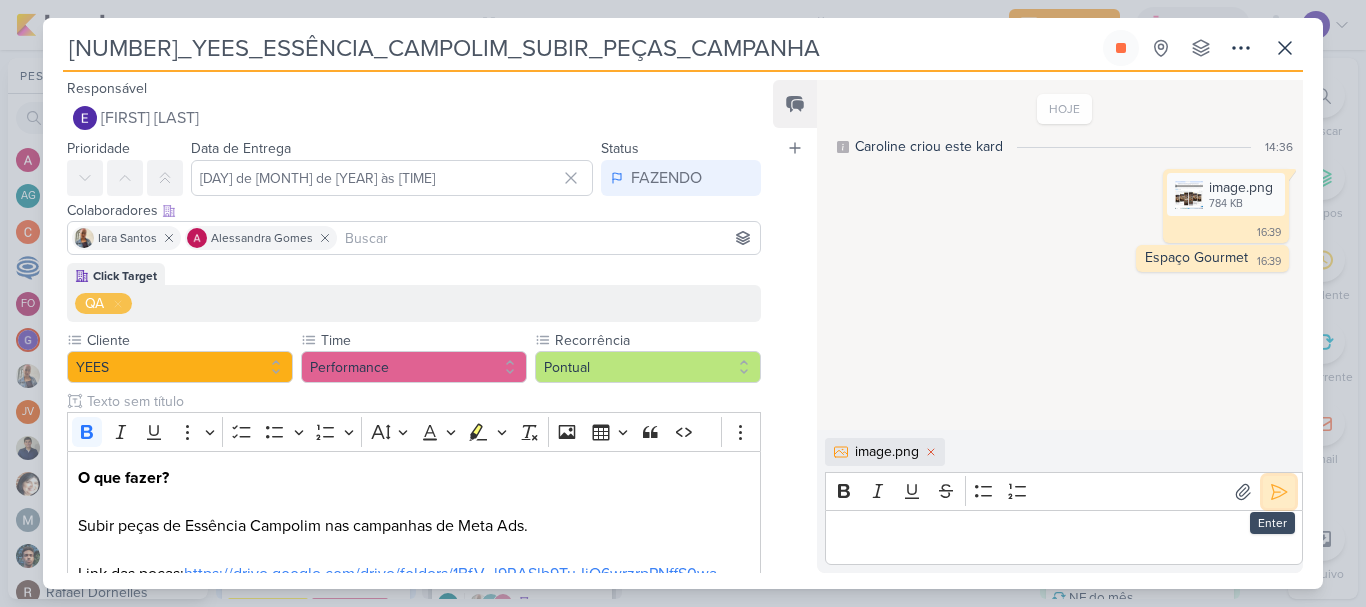 click 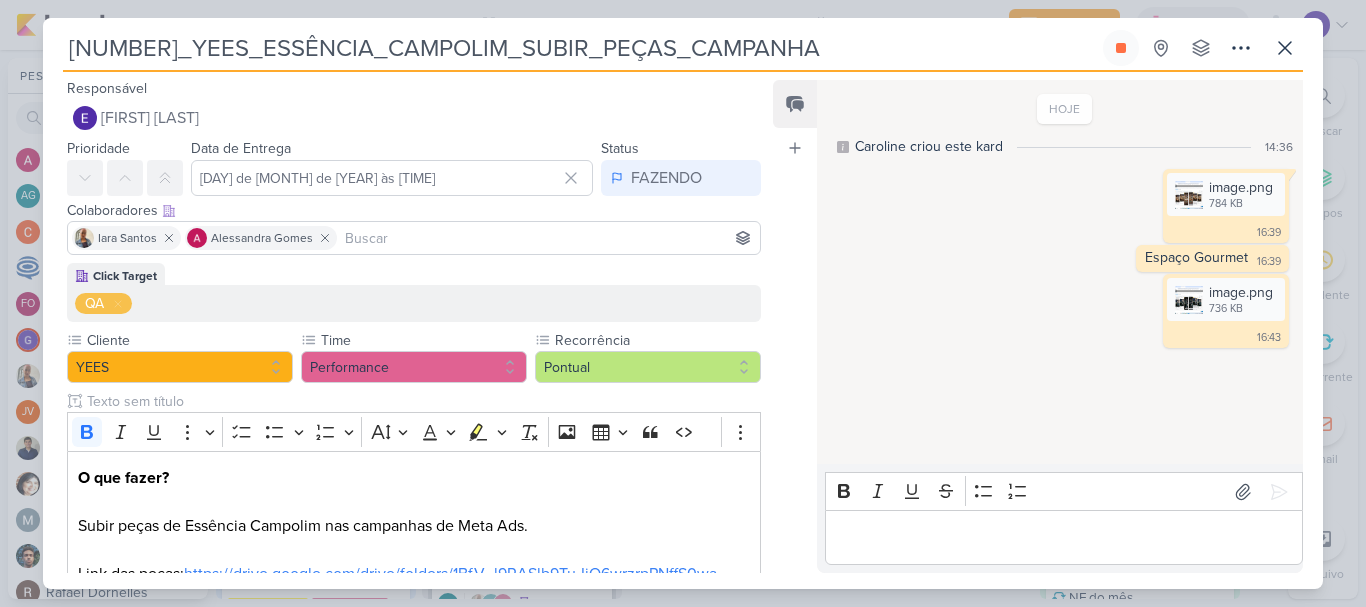 click at bounding box center [1063, 538] 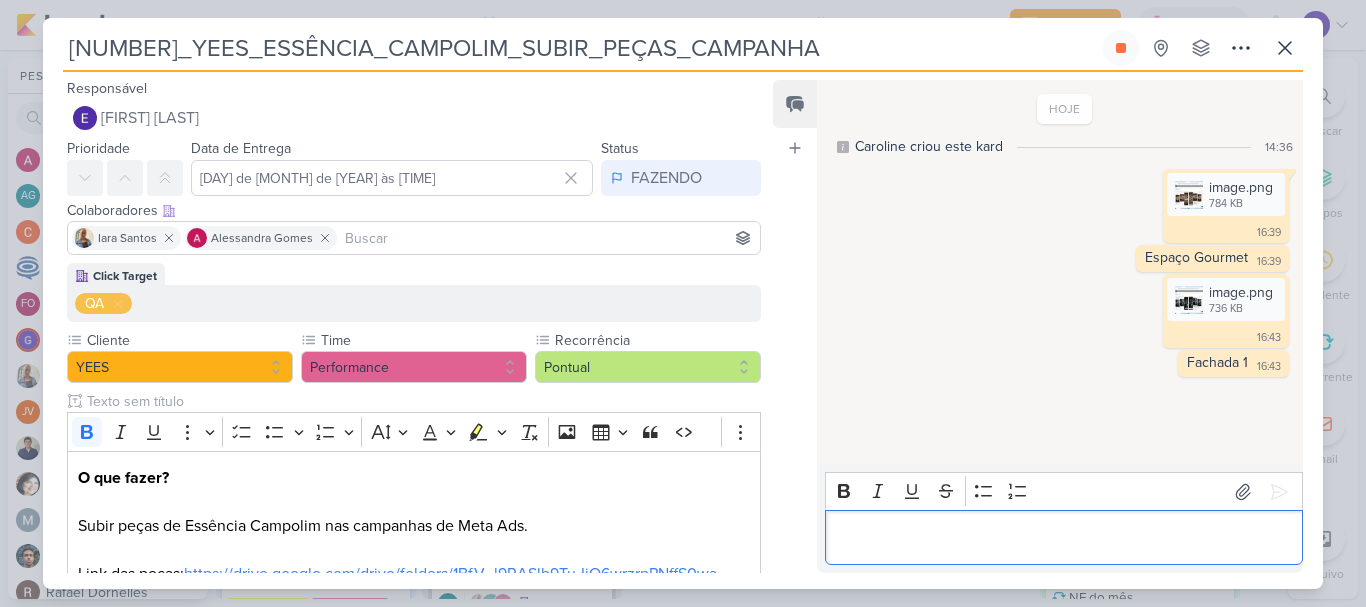 click at bounding box center (1063, 538) 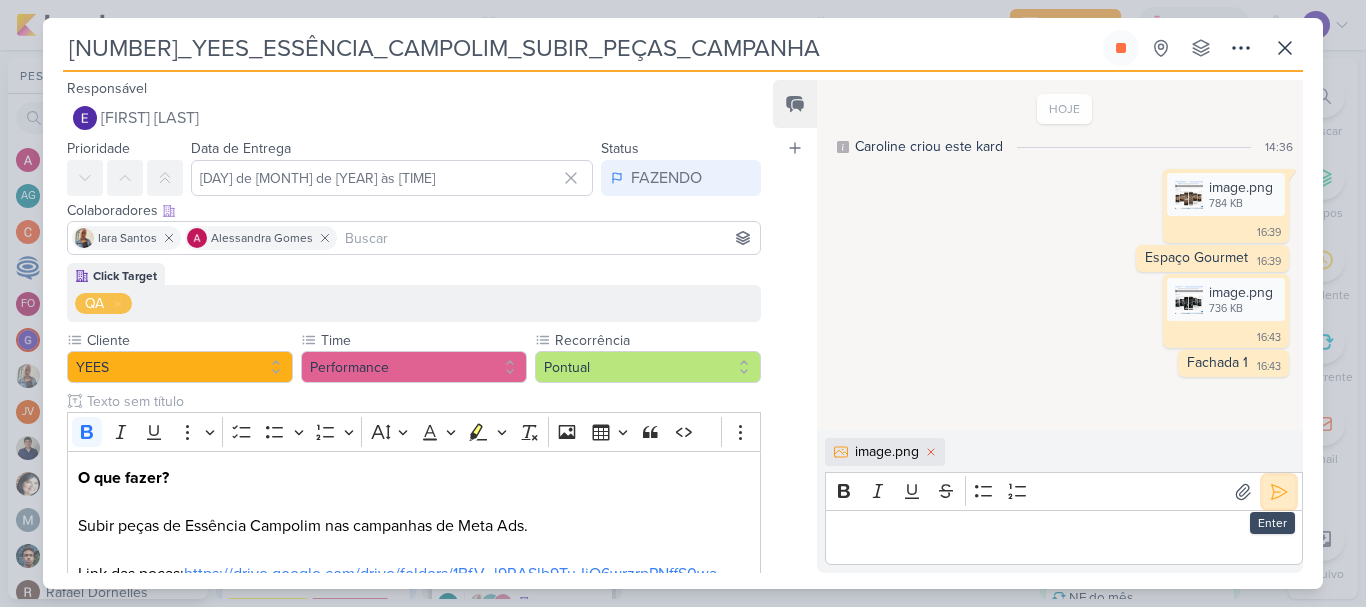 click at bounding box center [1279, 492] 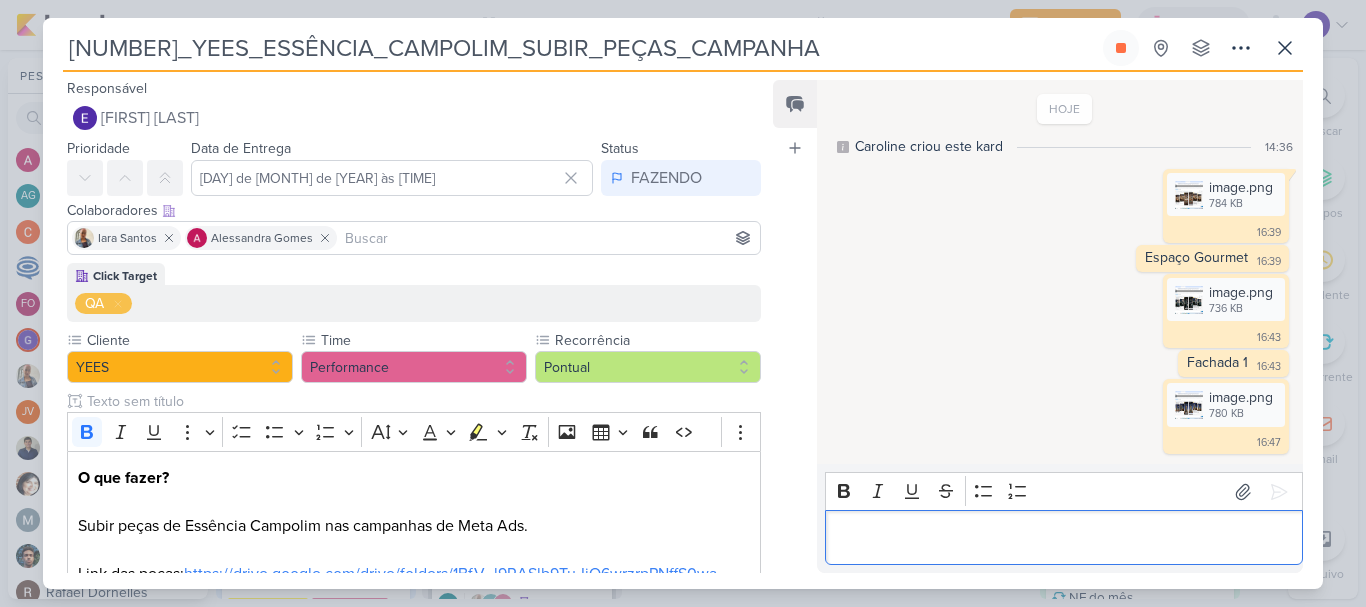 click at bounding box center (1063, 538) 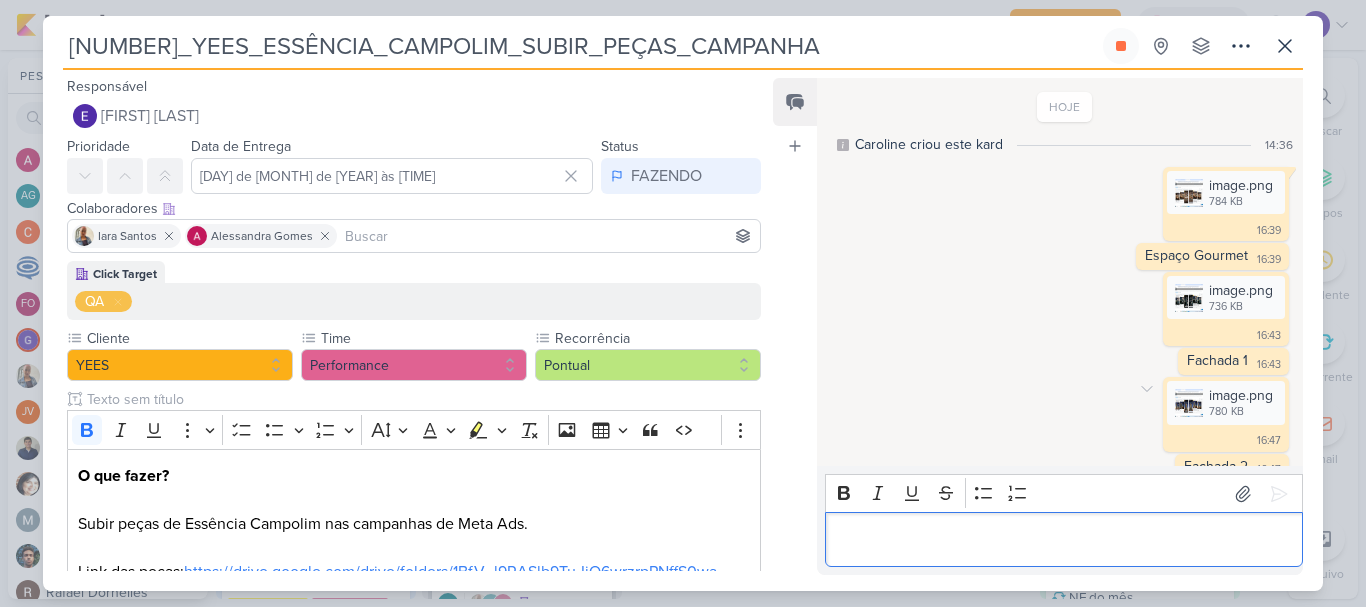 scroll, scrollTop: 23, scrollLeft: 0, axis: vertical 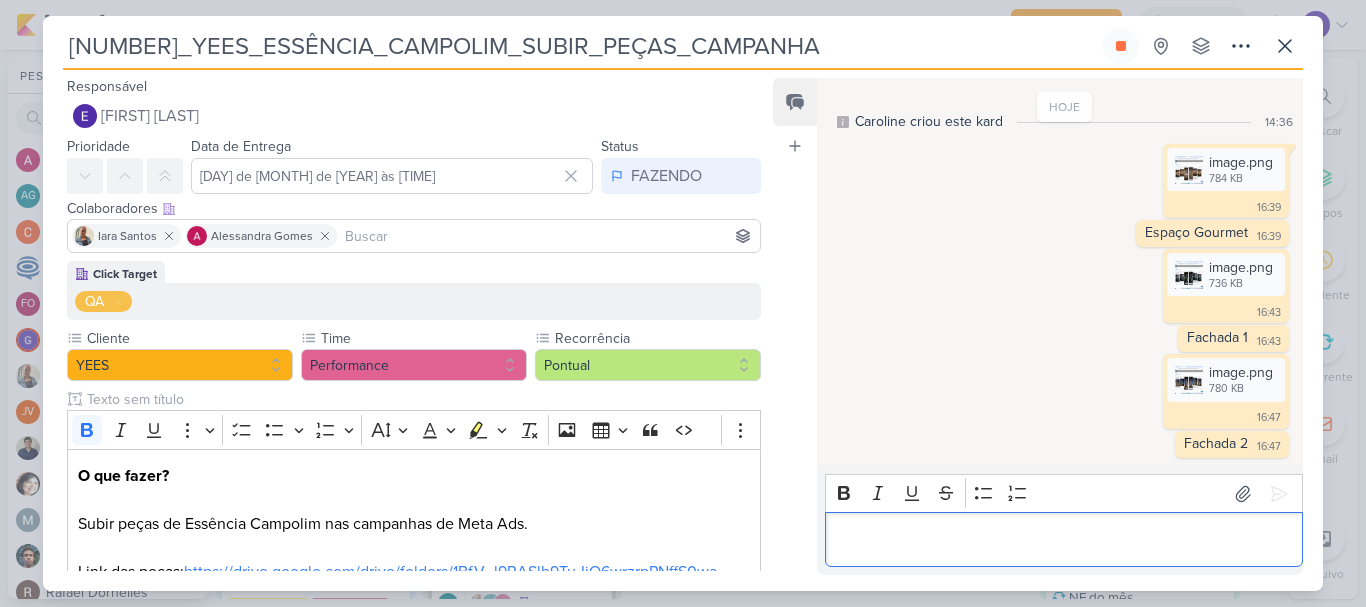 click at bounding box center (1063, 540) 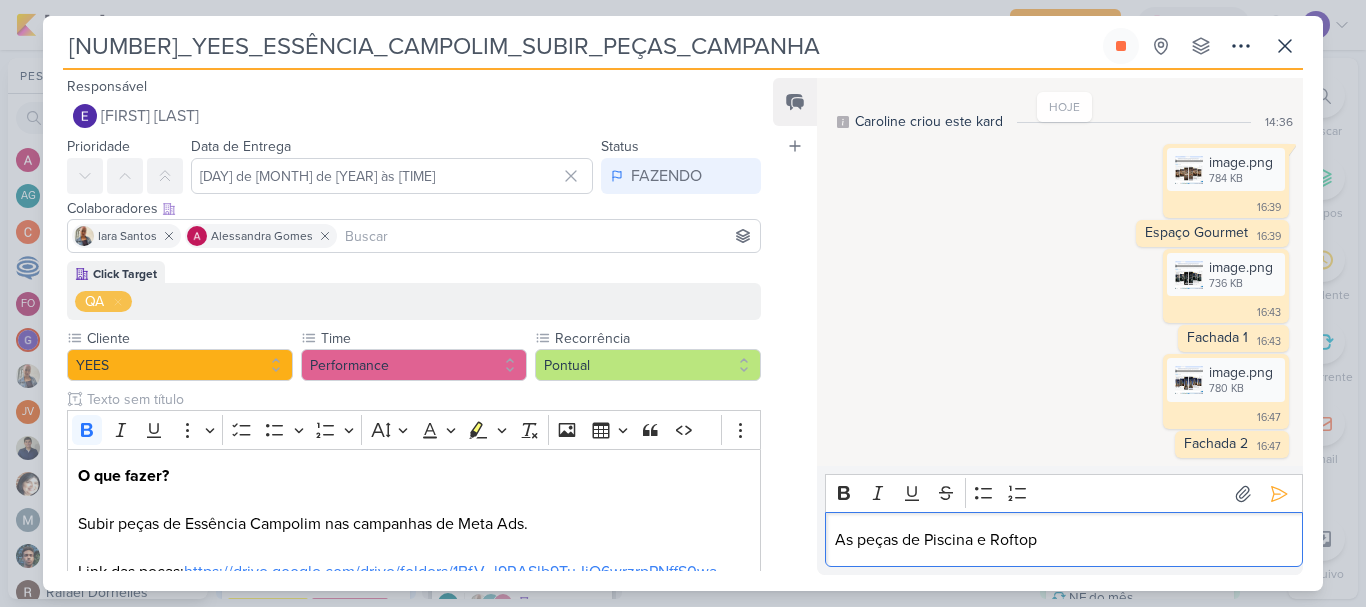 click on "As peças de Piscina e Roftop" at bounding box center [1063, 540] 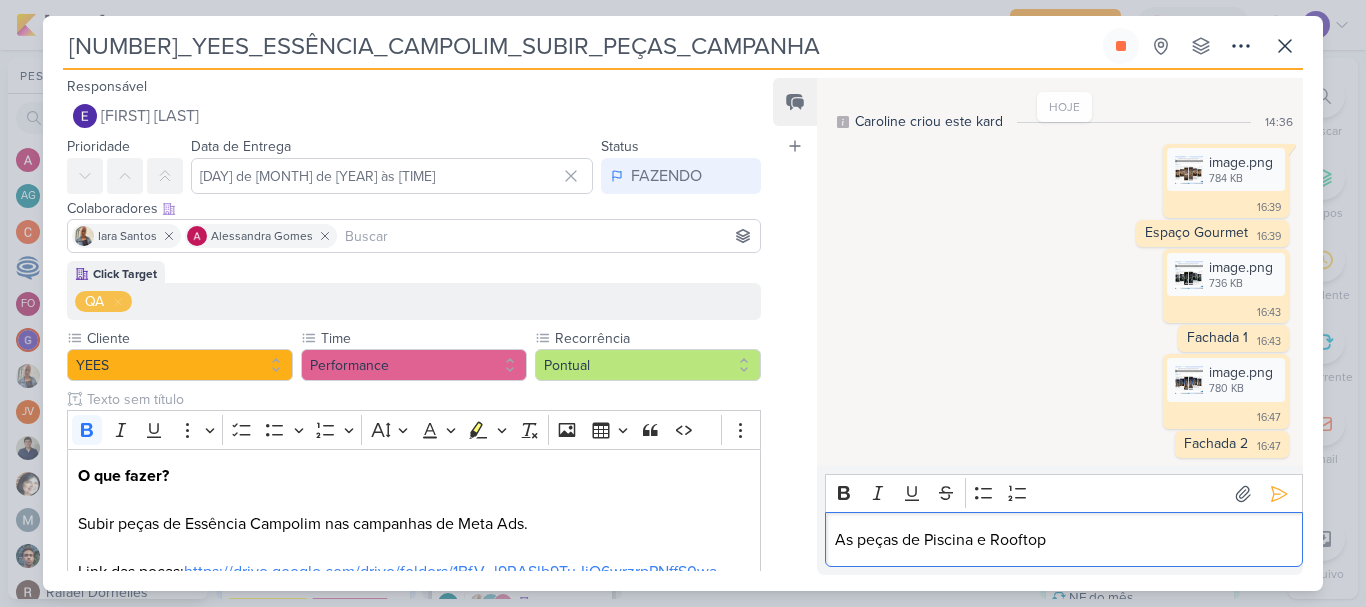 click on "As peças de Piscina e Rooftop" at bounding box center [1063, 540] 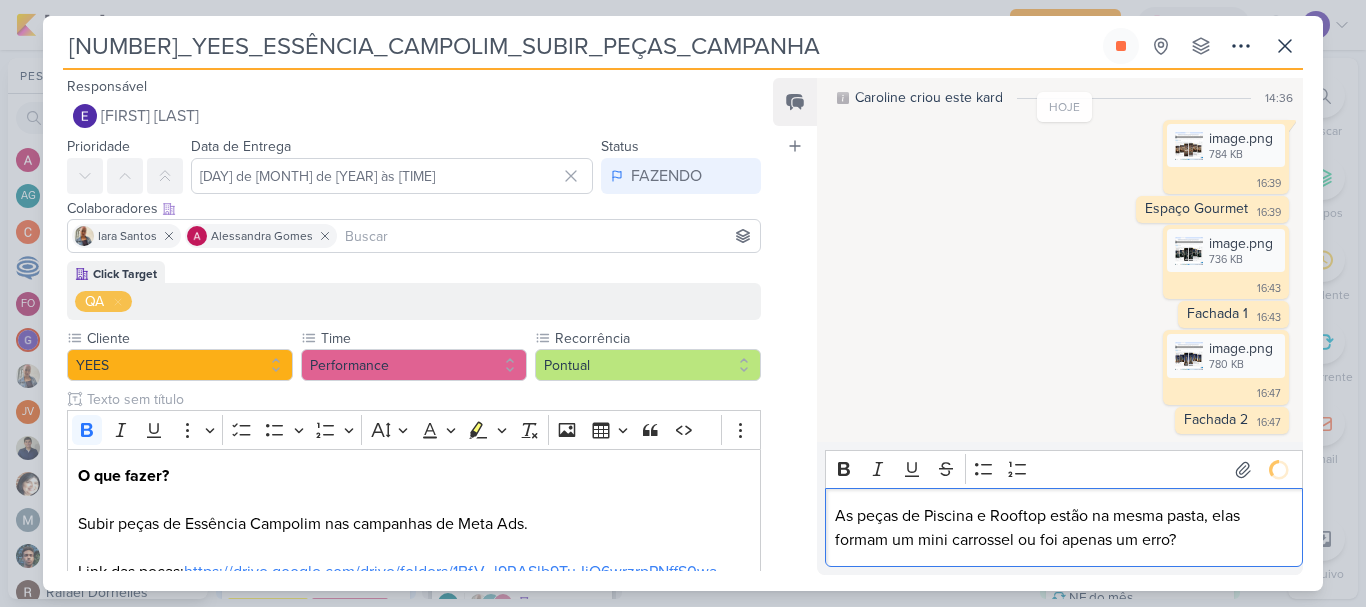 scroll, scrollTop: 69, scrollLeft: 0, axis: vertical 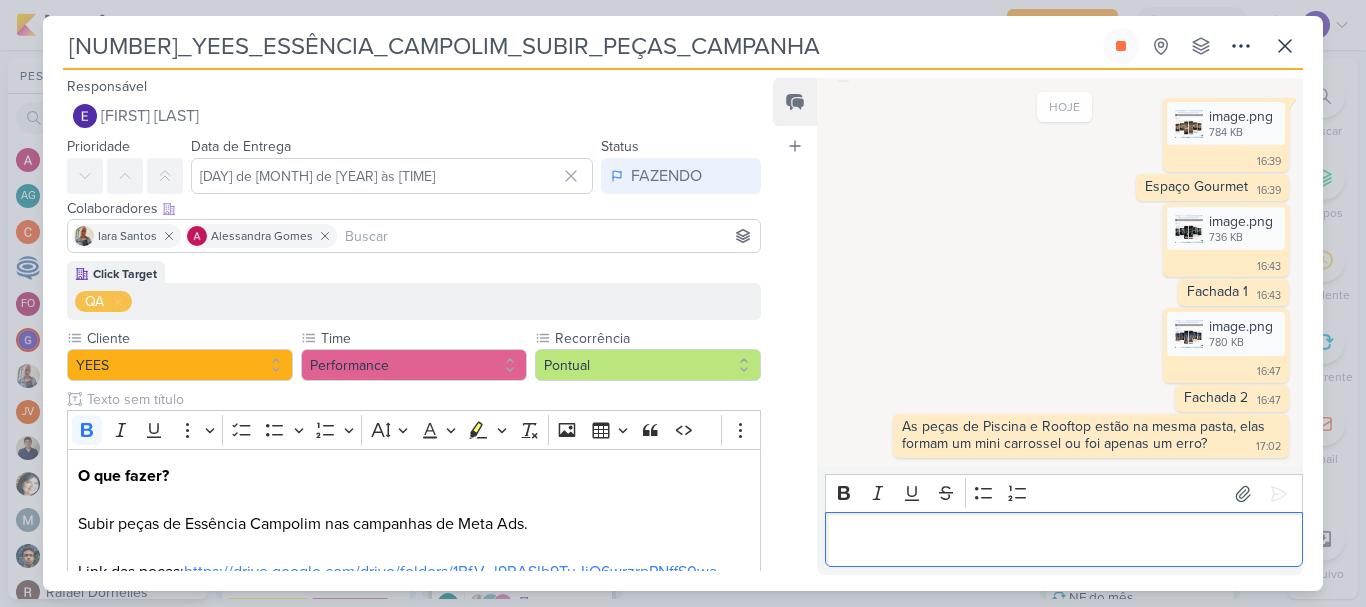 click at bounding box center [1063, 540] 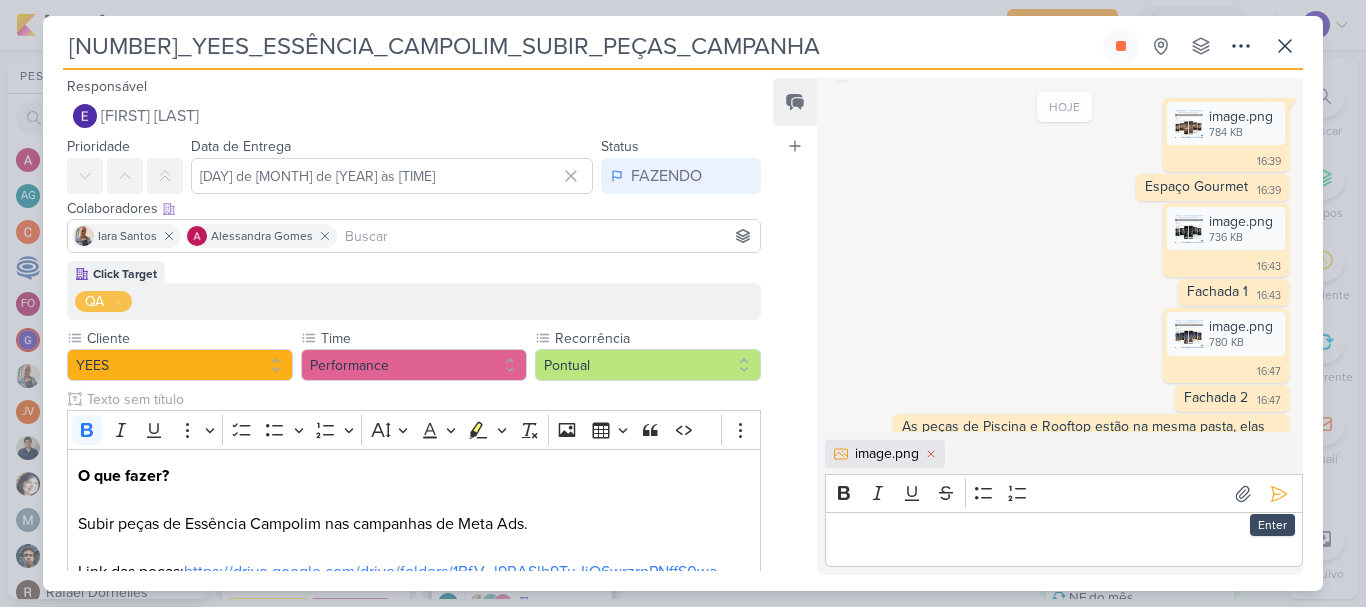 scroll, scrollTop: 103, scrollLeft: 0, axis: vertical 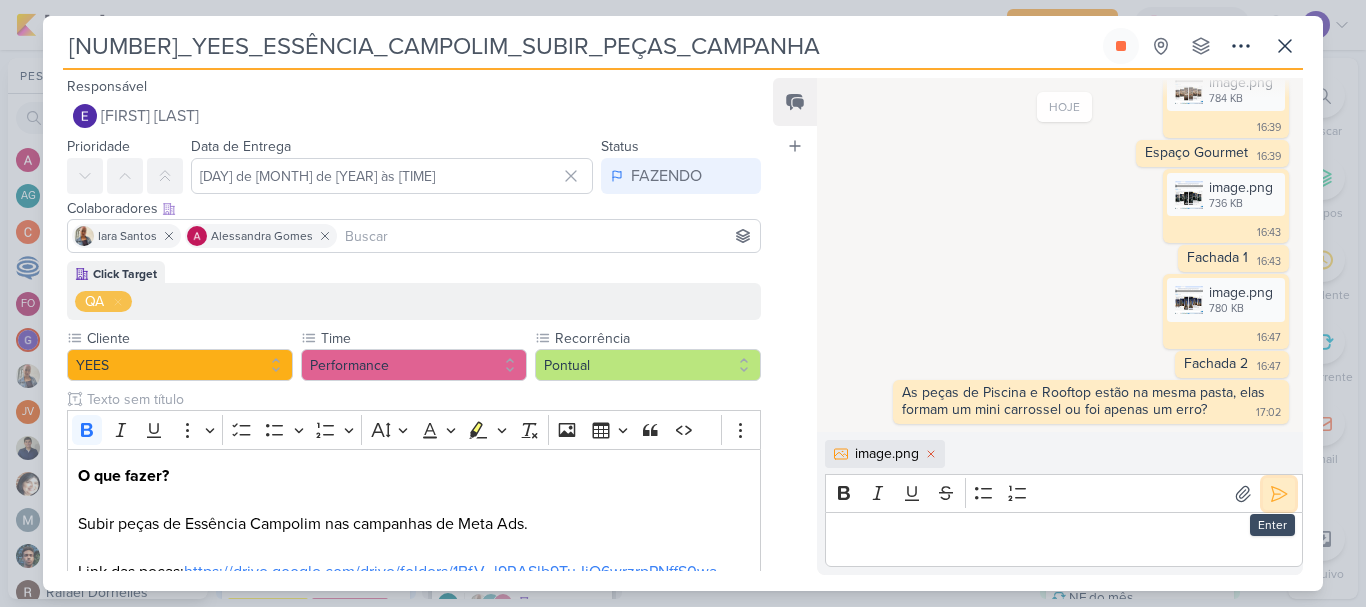 click at bounding box center [1279, 494] 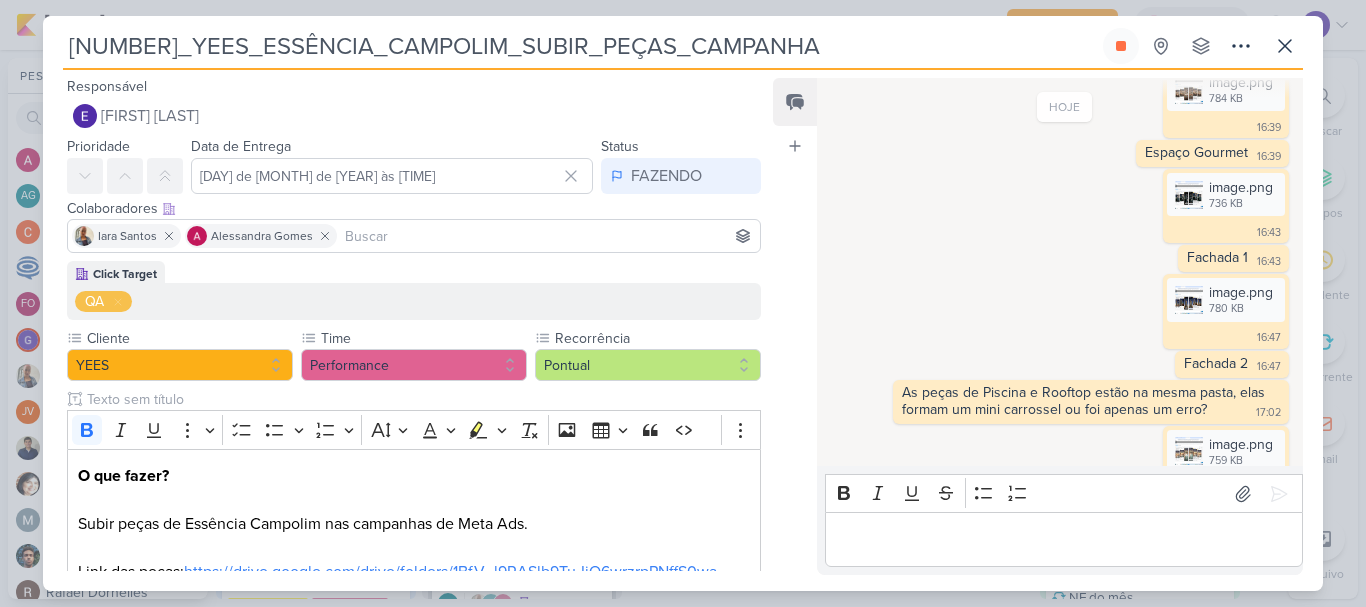 scroll, scrollTop: 145, scrollLeft: 0, axis: vertical 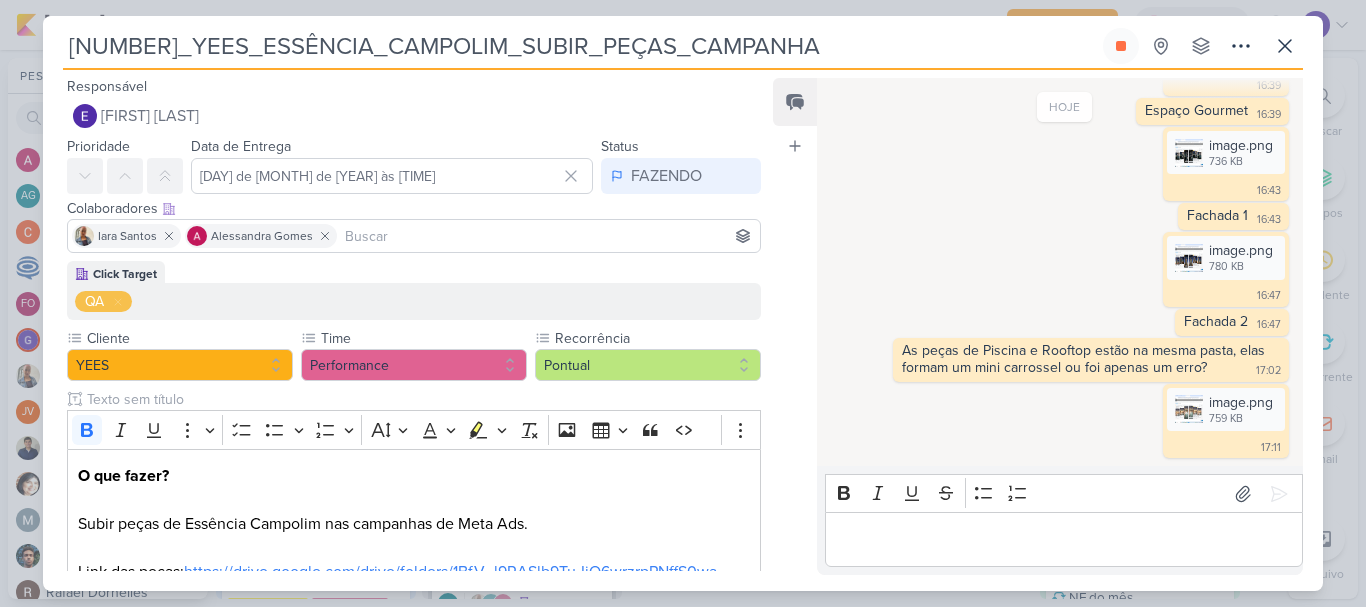 click at bounding box center [1063, 540] 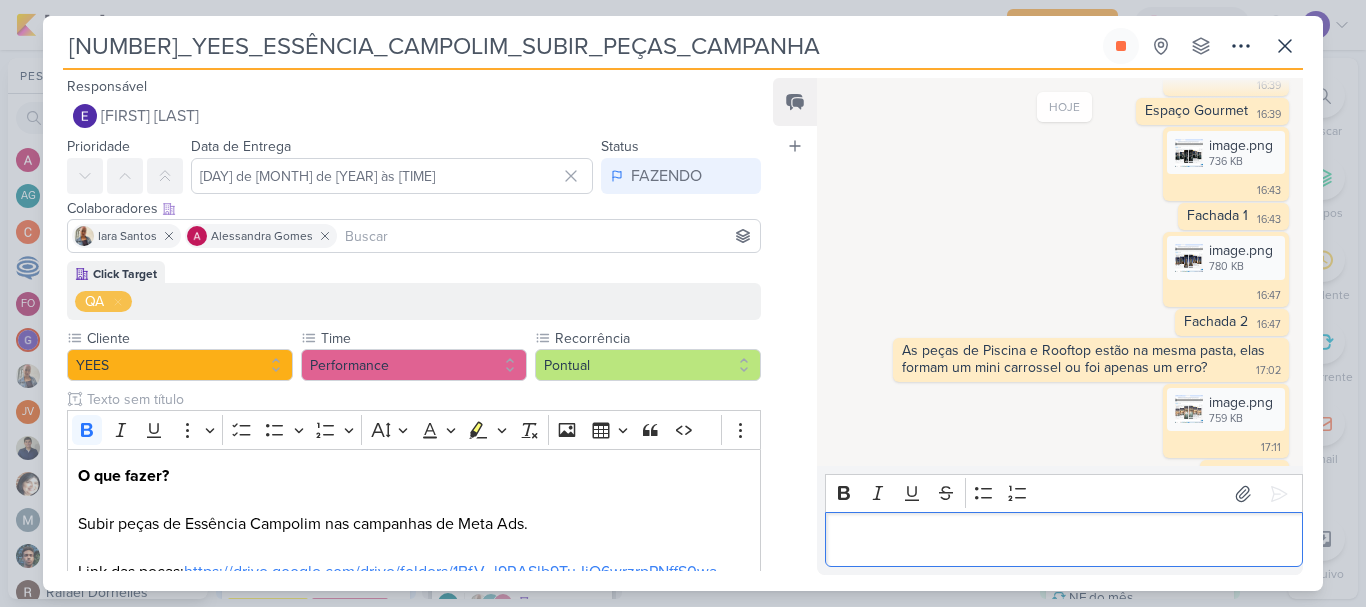 scroll, scrollTop: 174, scrollLeft: 0, axis: vertical 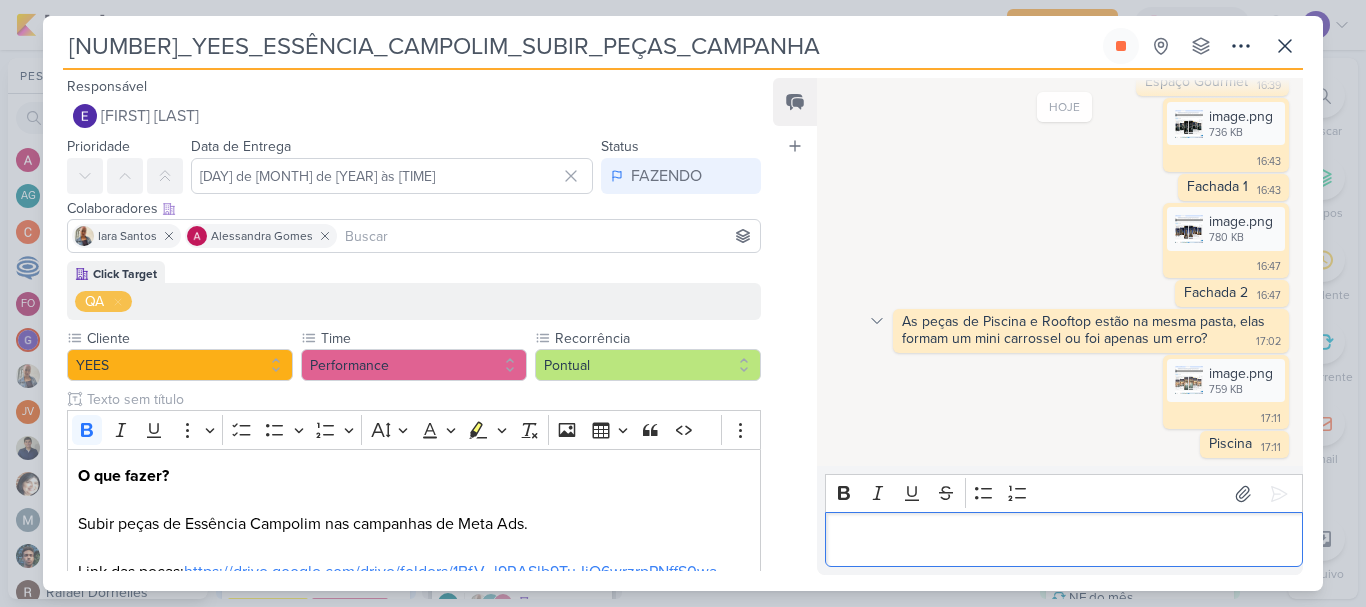 click 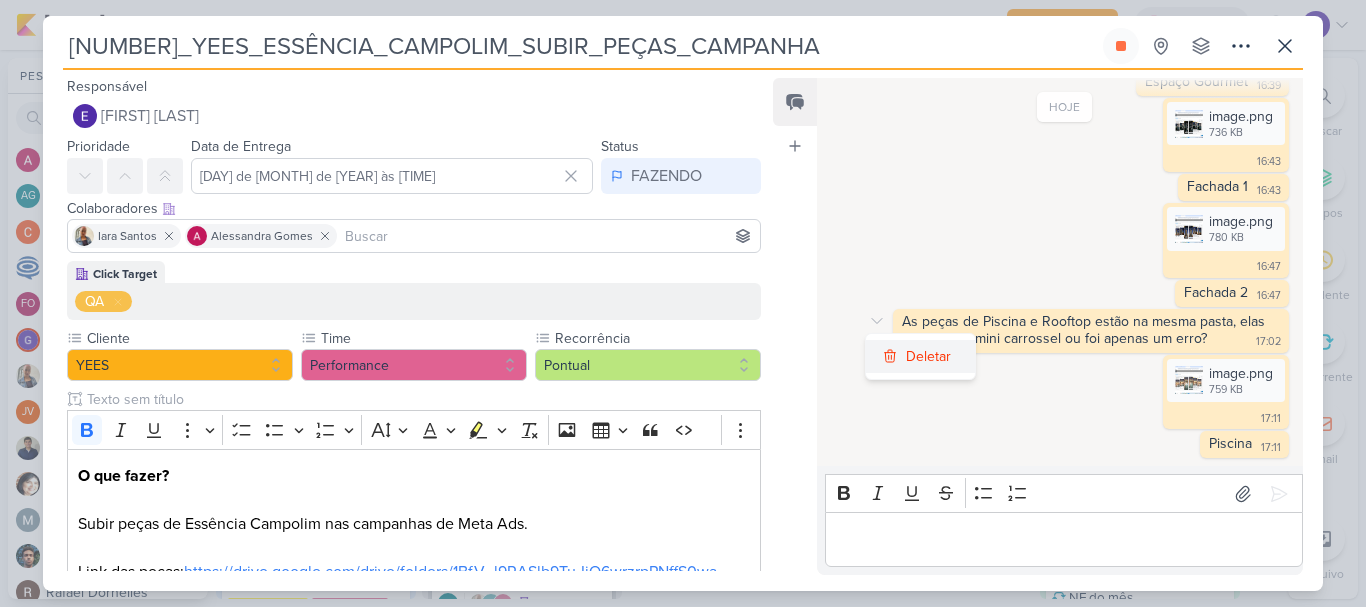 click on "Deletar" at bounding box center (920, 356) 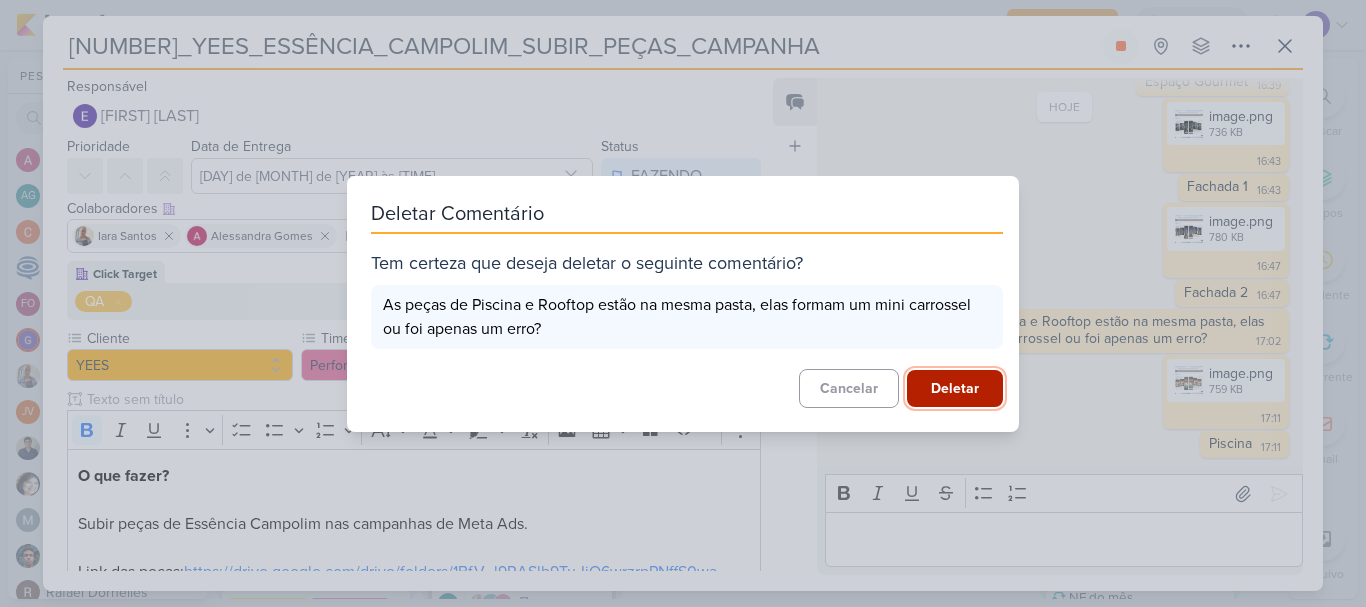 click on "Deletar" at bounding box center (955, 388) 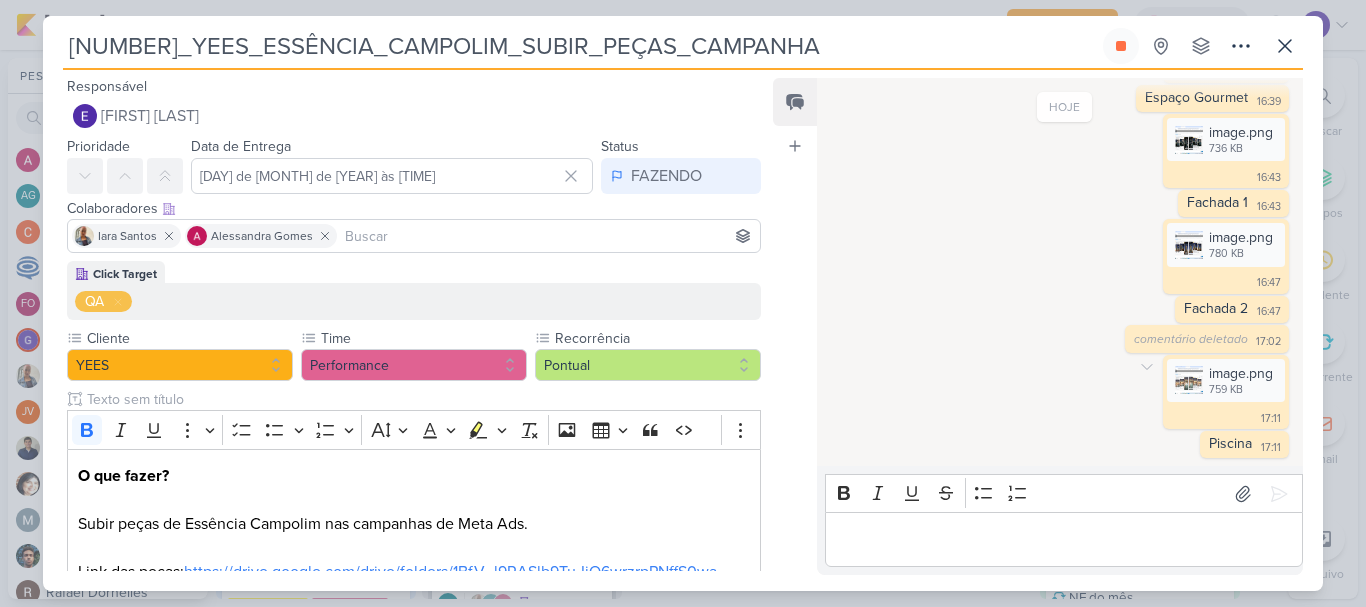 scroll, scrollTop: 158, scrollLeft: 0, axis: vertical 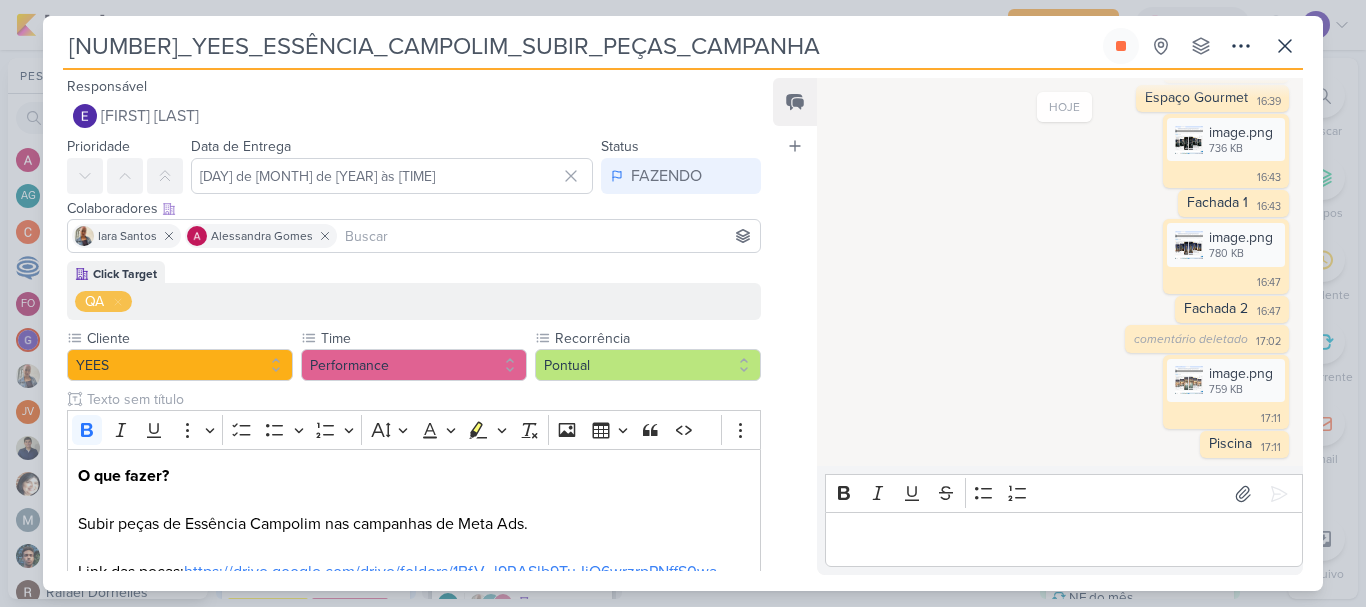 click at bounding box center [1063, 540] 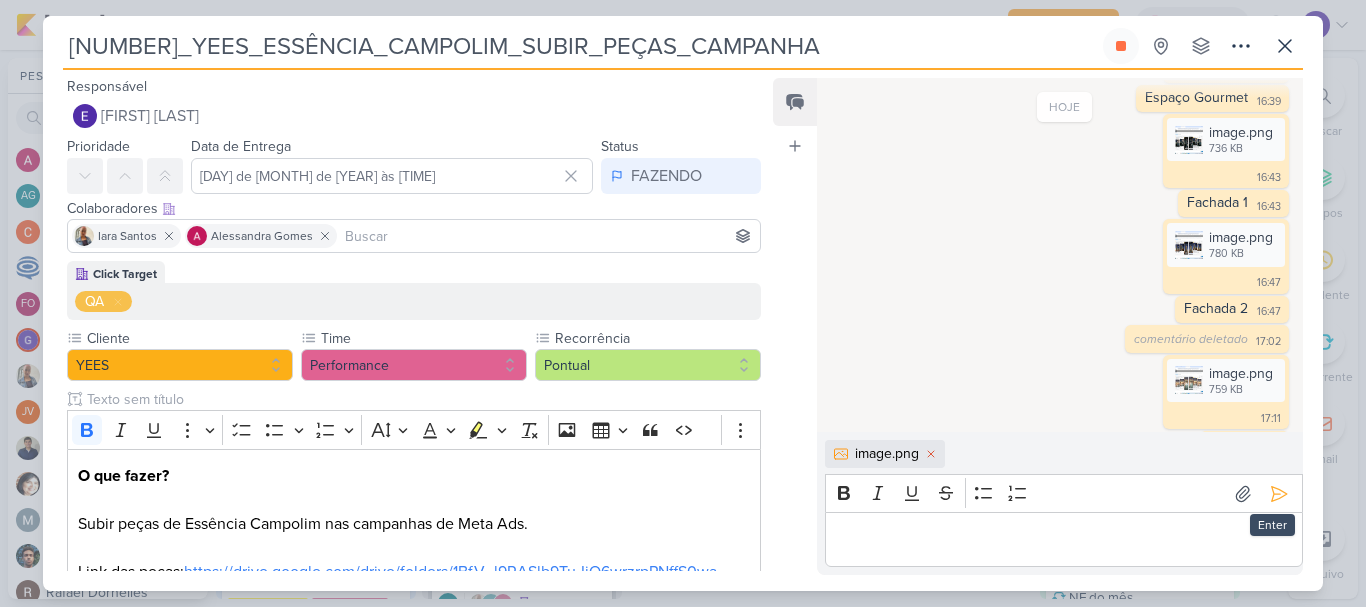 scroll, scrollTop: 174, scrollLeft: 0, axis: vertical 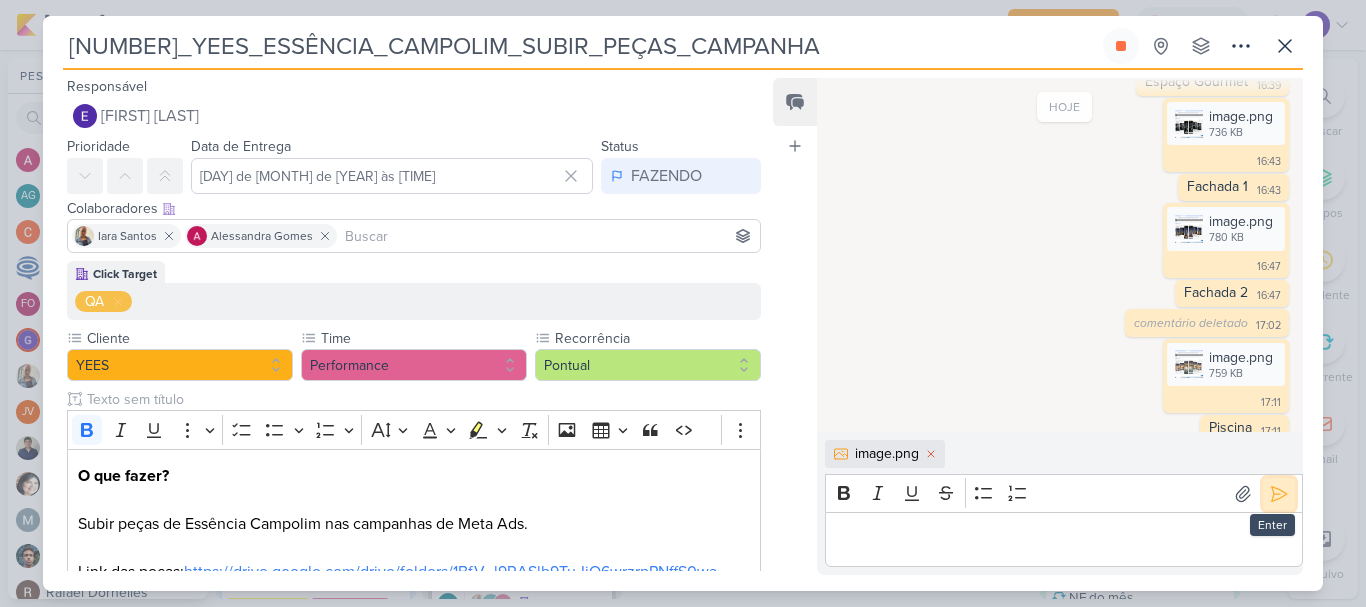 click 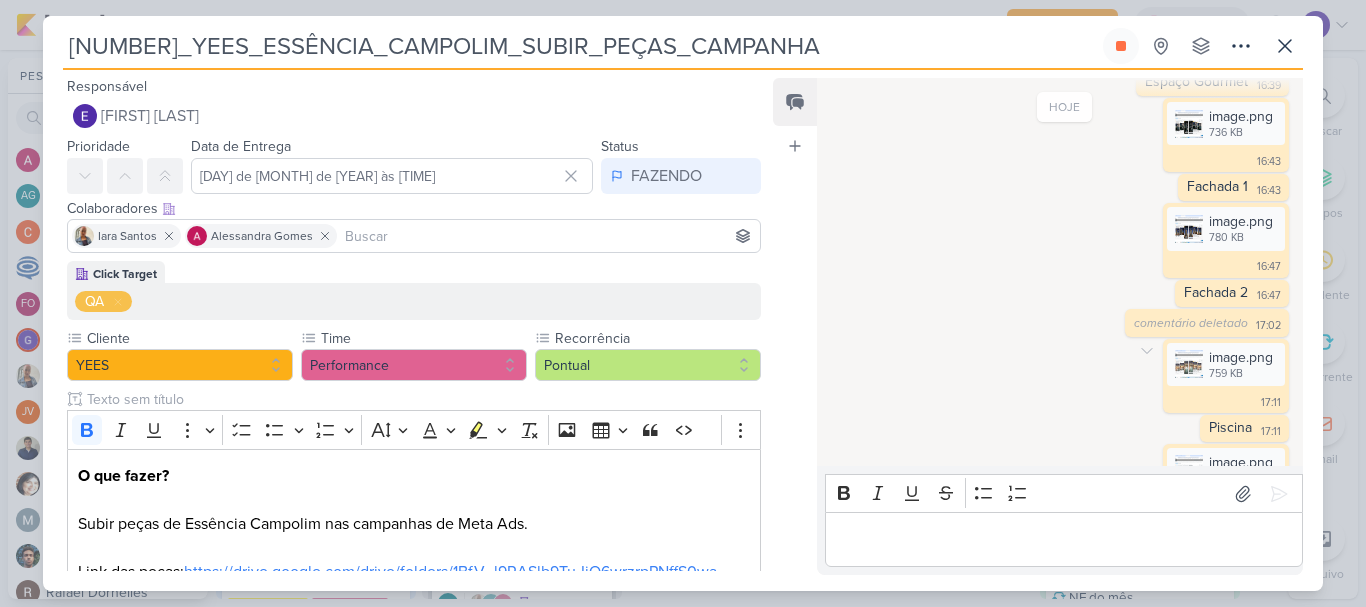 scroll, scrollTop: 234, scrollLeft: 0, axis: vertical 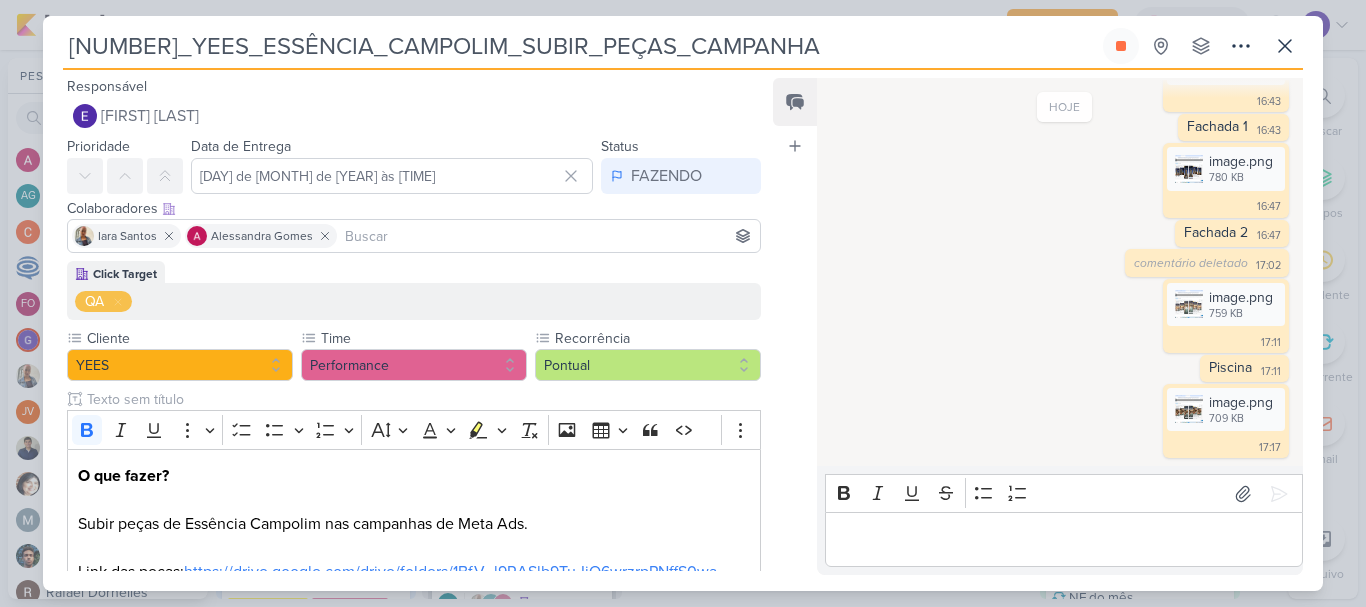 click at bounding box center (1063, 540) 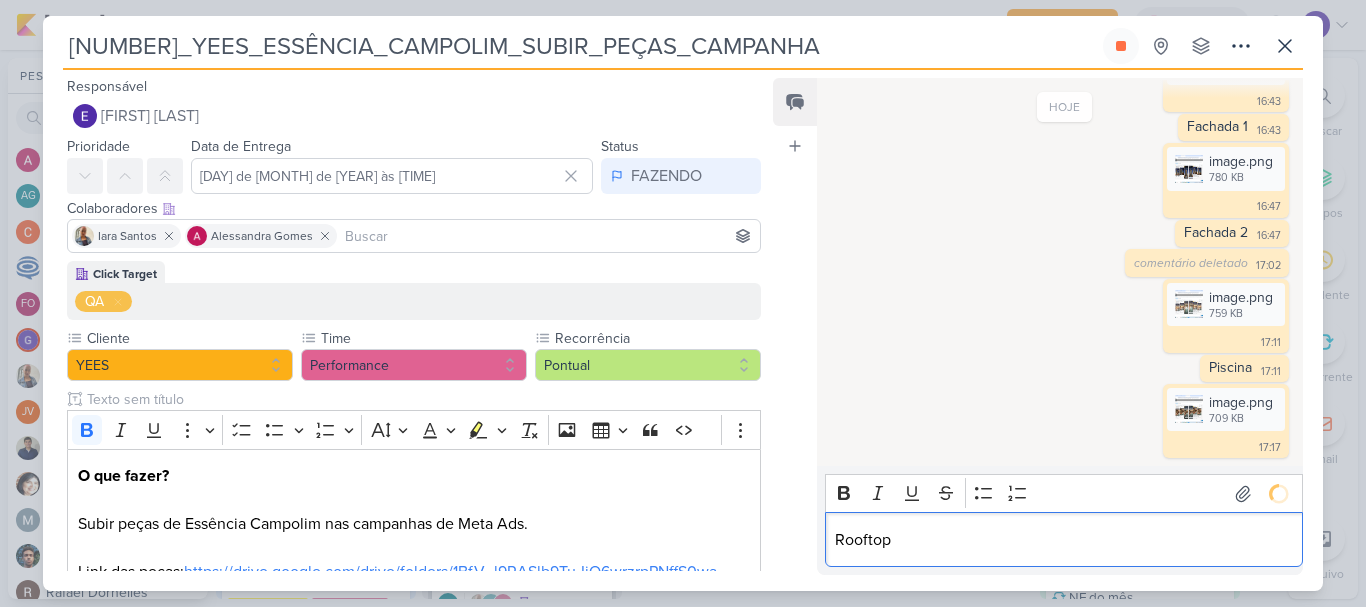 scroll, scrollTop: 263, scrollLeft: 0, axis: vertical 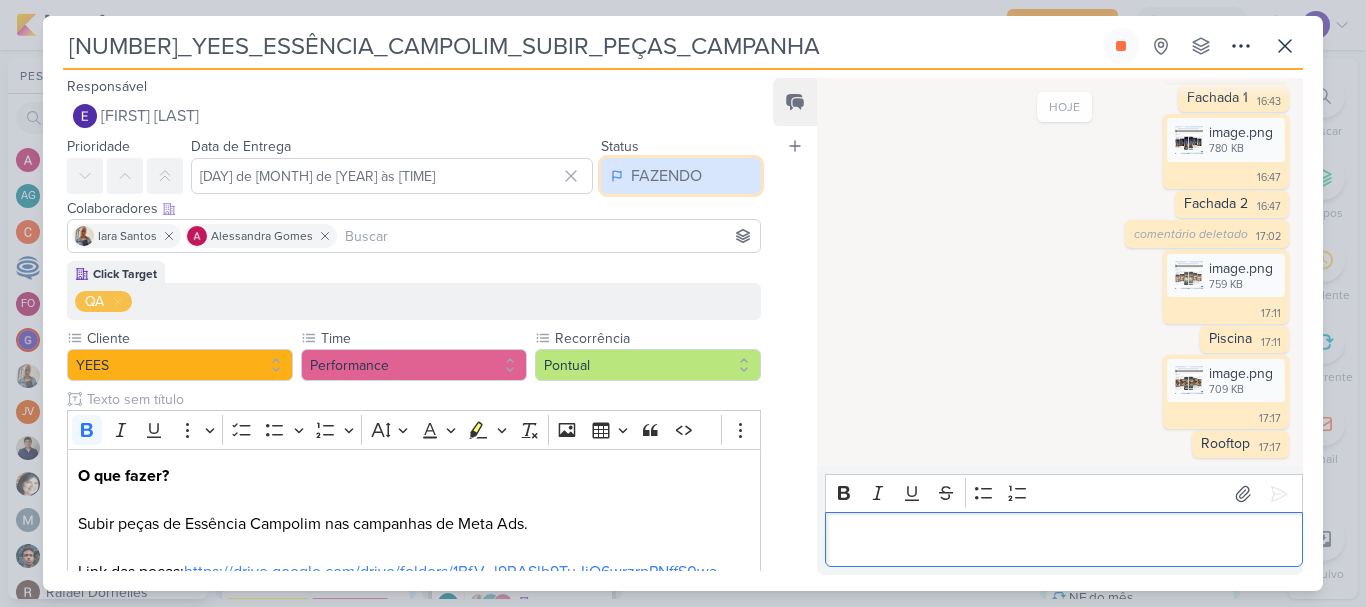 click on "FAZENDO" at bounding box center (666, 176) 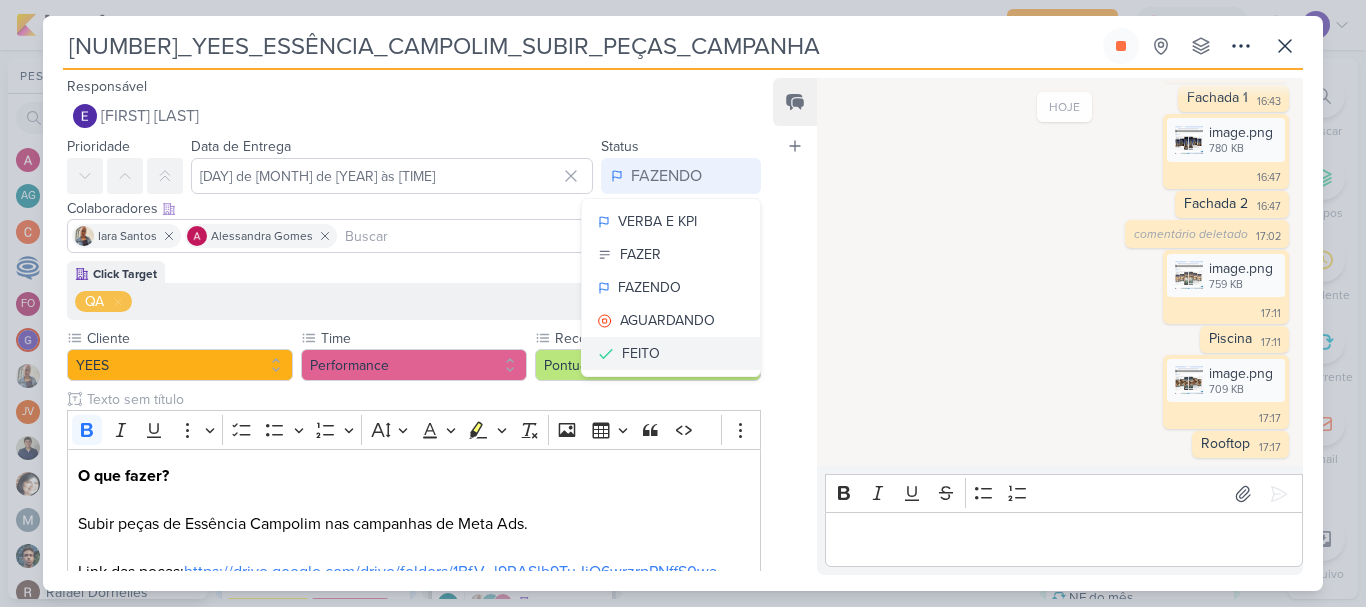 click on "FEITO" at bounding box center [671, 353] 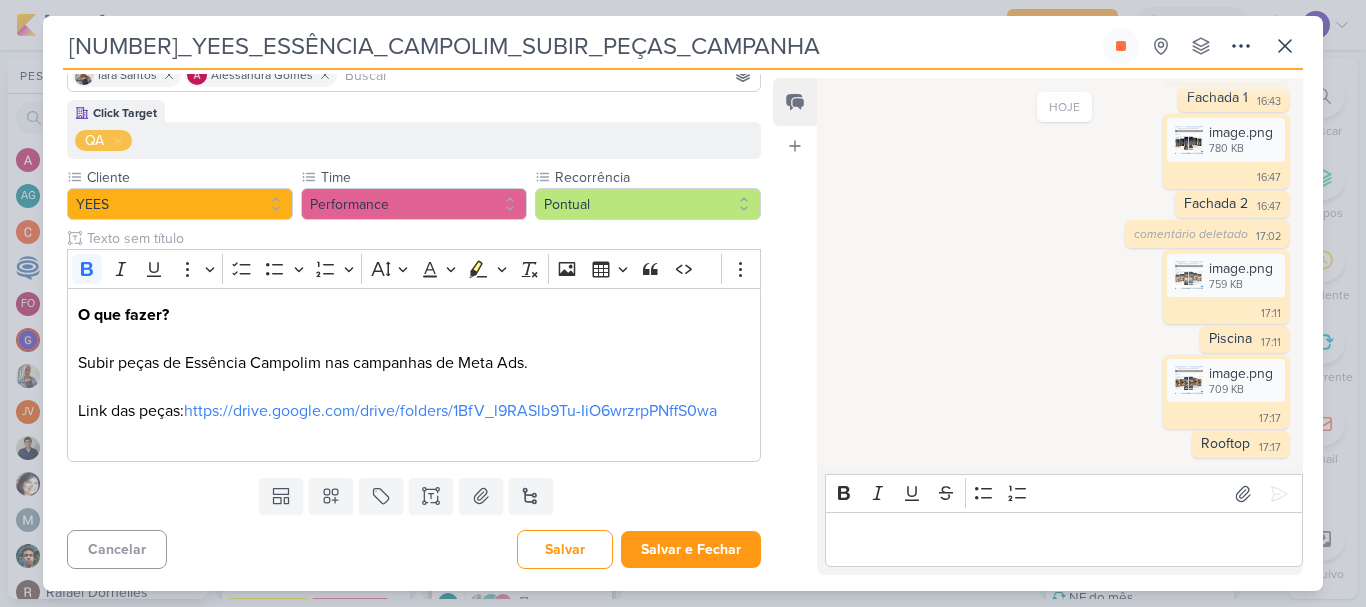 scroll, scrollTop: 163, scrollLeft: 0, axis: vertical 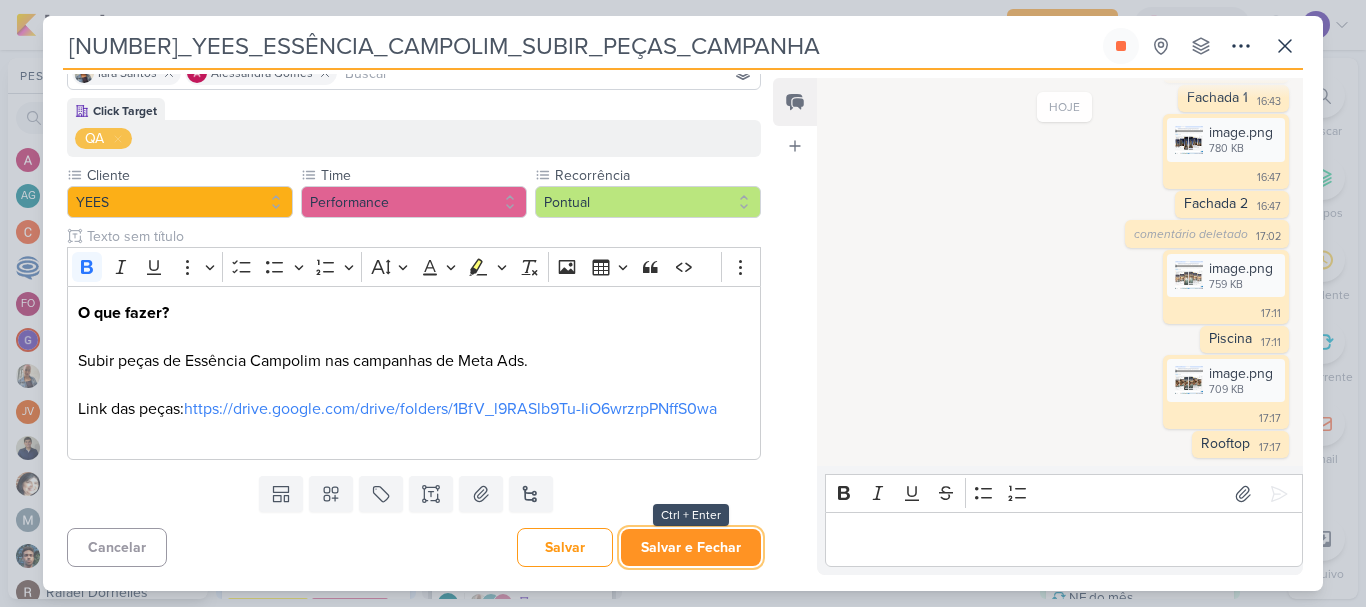 click on "Salvar e Fechar" at bounding box center [691, 547] 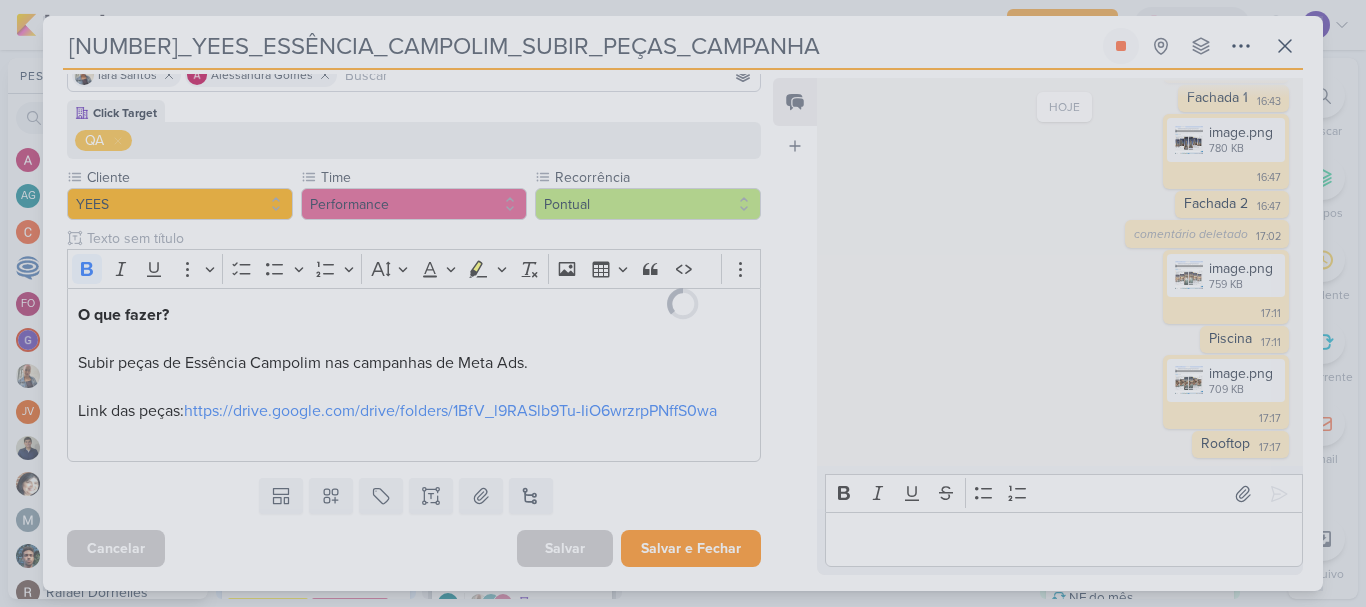 scroll, scrollTop: 161, scrollLeft: 0, axis: vertical 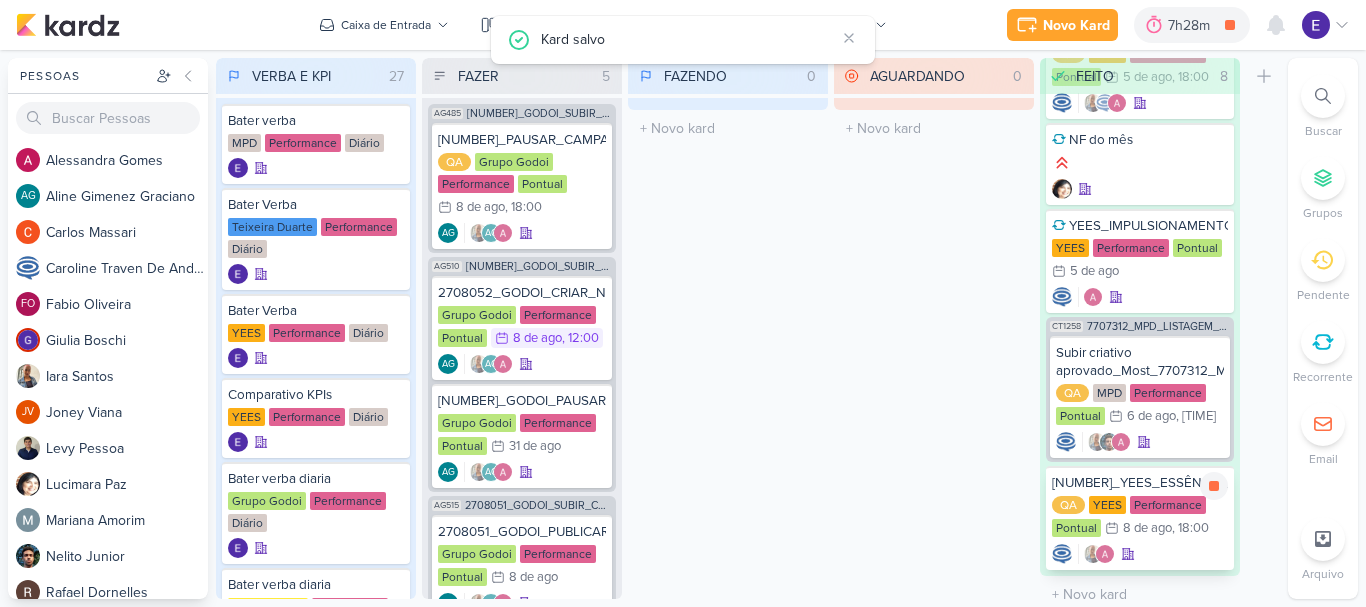 click at bounding box center [1214, 486] 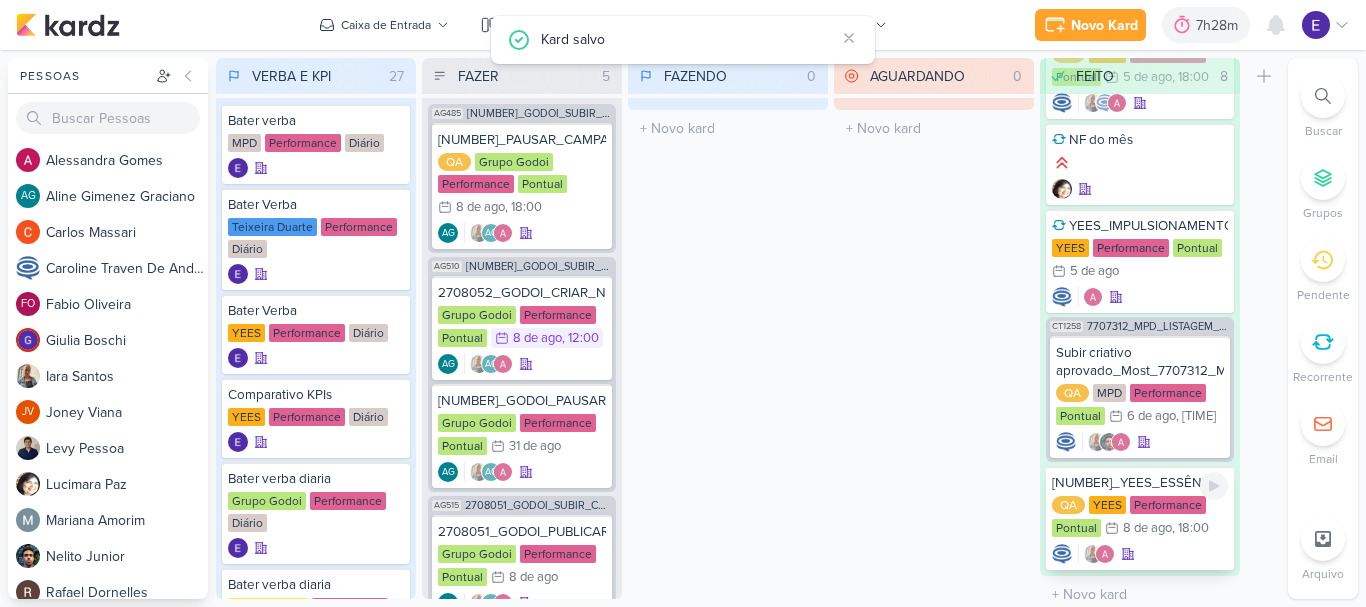 click at bounding box center [1140, 554] 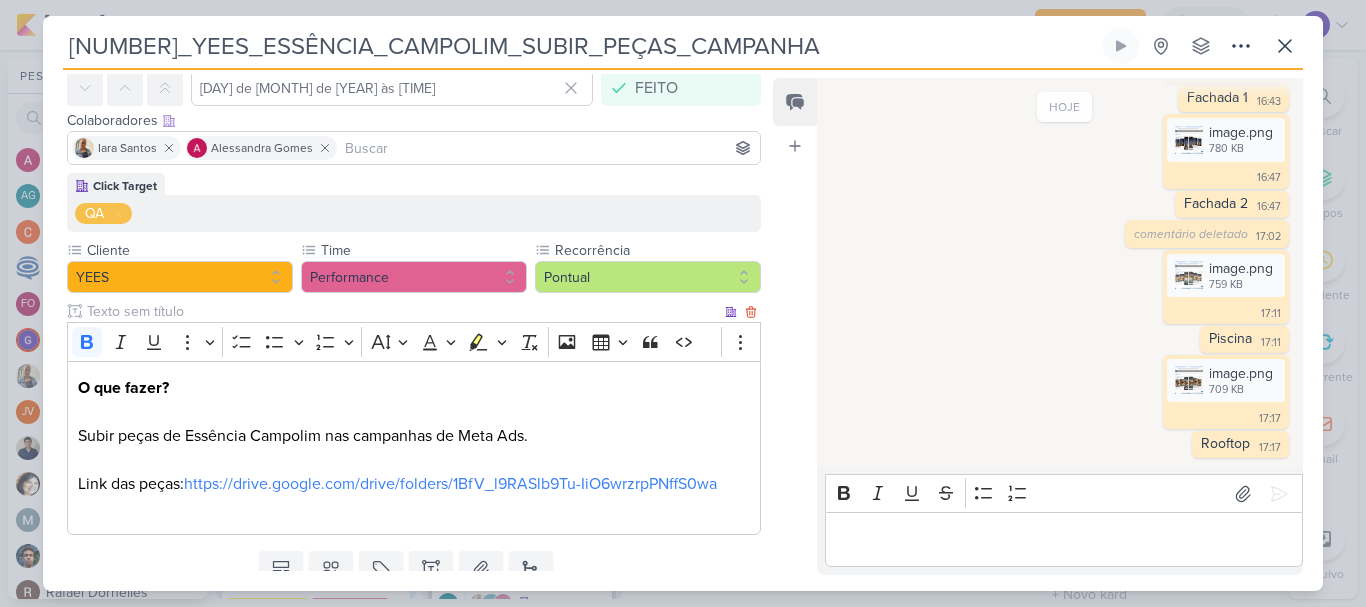 scroll, scrollTop: 0, scrollLeft: 0, axis: both 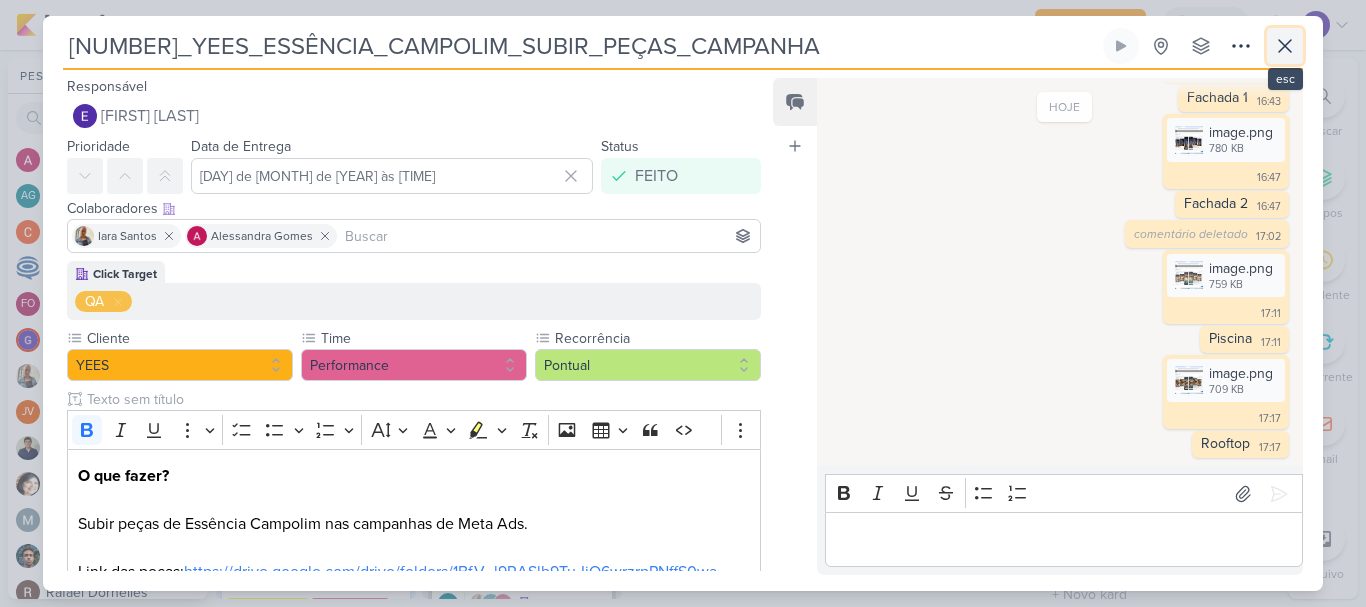 click 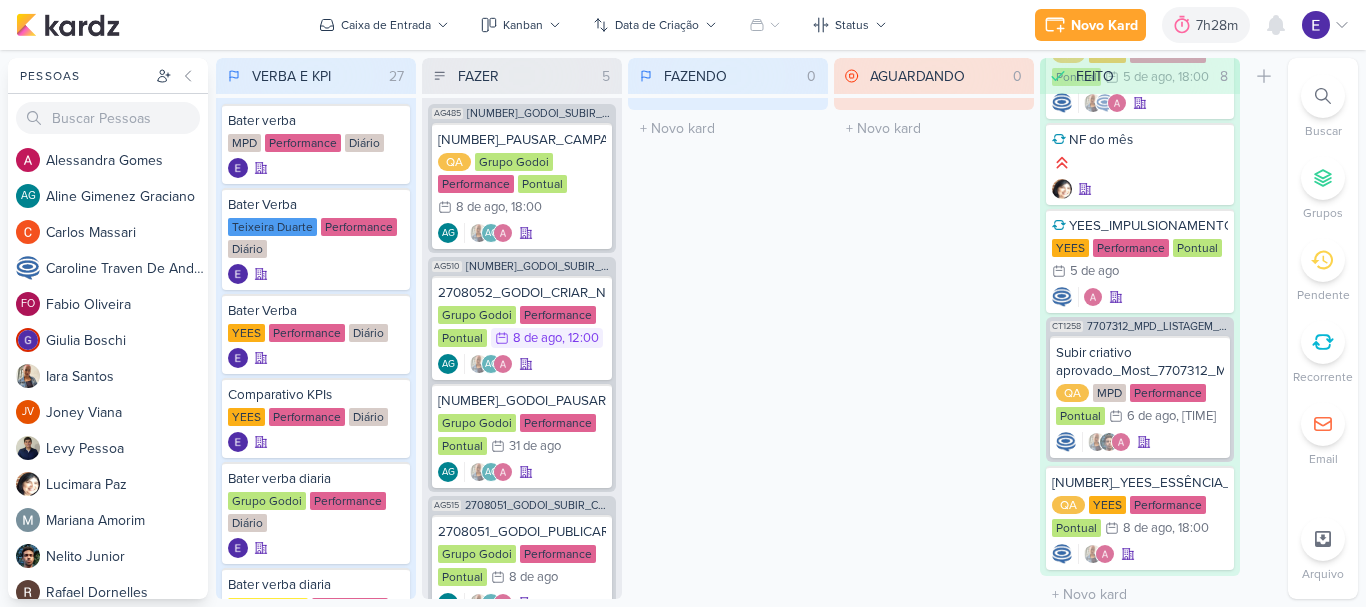 click on "FAZENDO
0
Mover Para Esquerda
Mover Para Direita
Deletar
O título do kard deve ter menos que 100 caracteres" at bounding box center [728, 328] 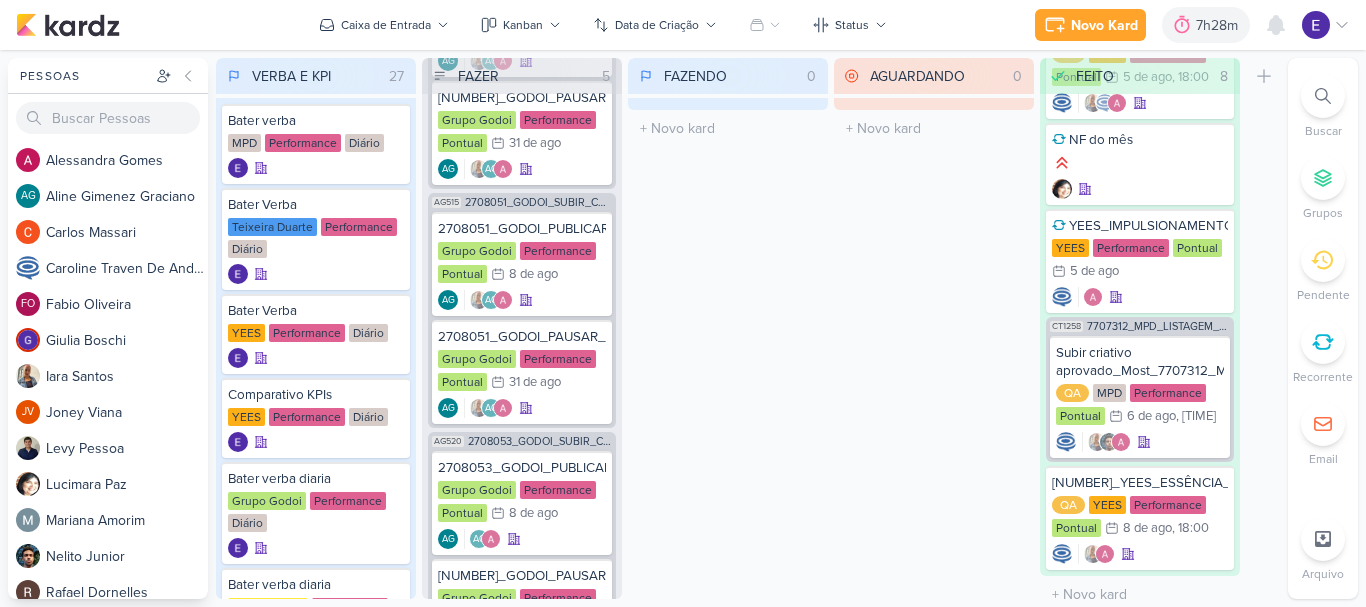 scroll, scrollTop: 530, scrollLeft: 0, axis: vertical 